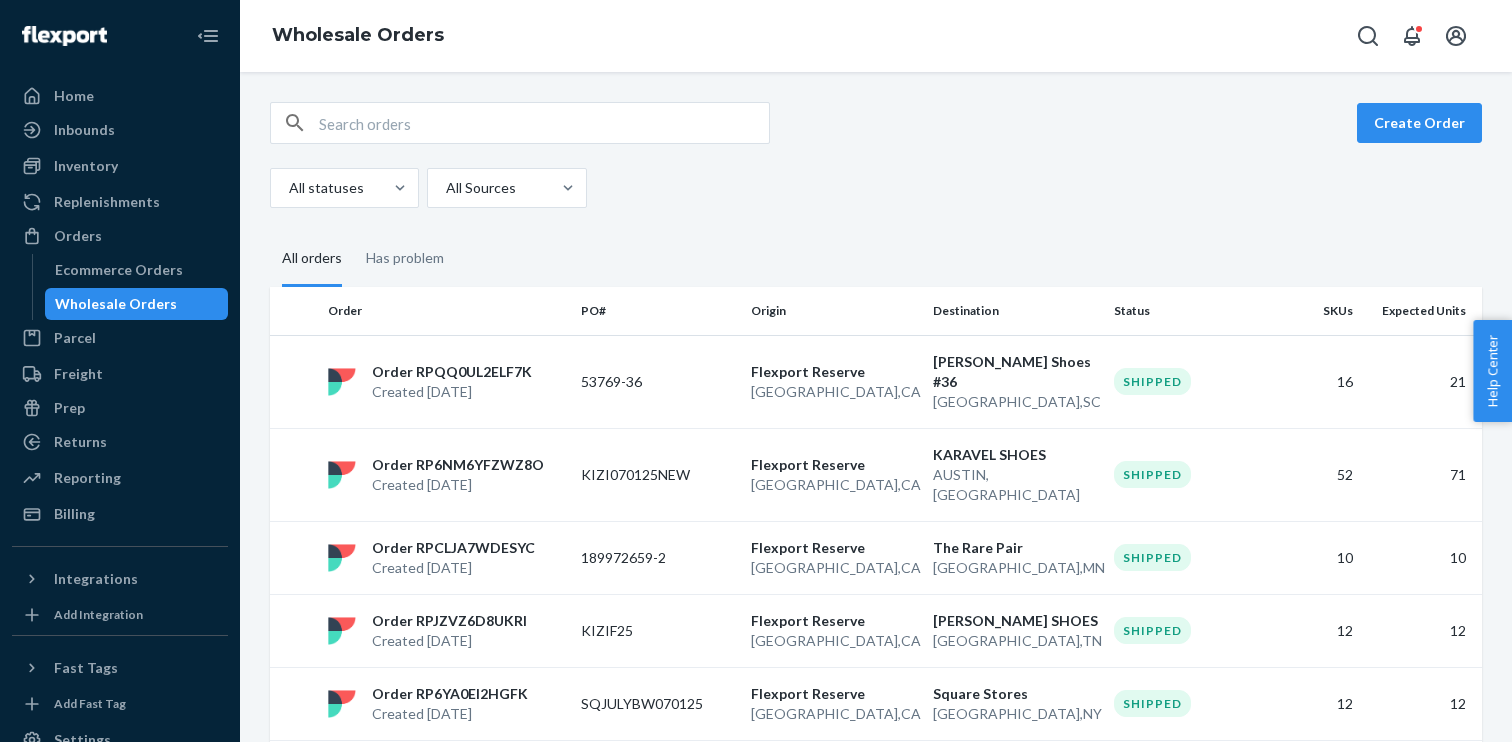 scroll, scrollTop: 0, scrollLeft: 0, axis: both 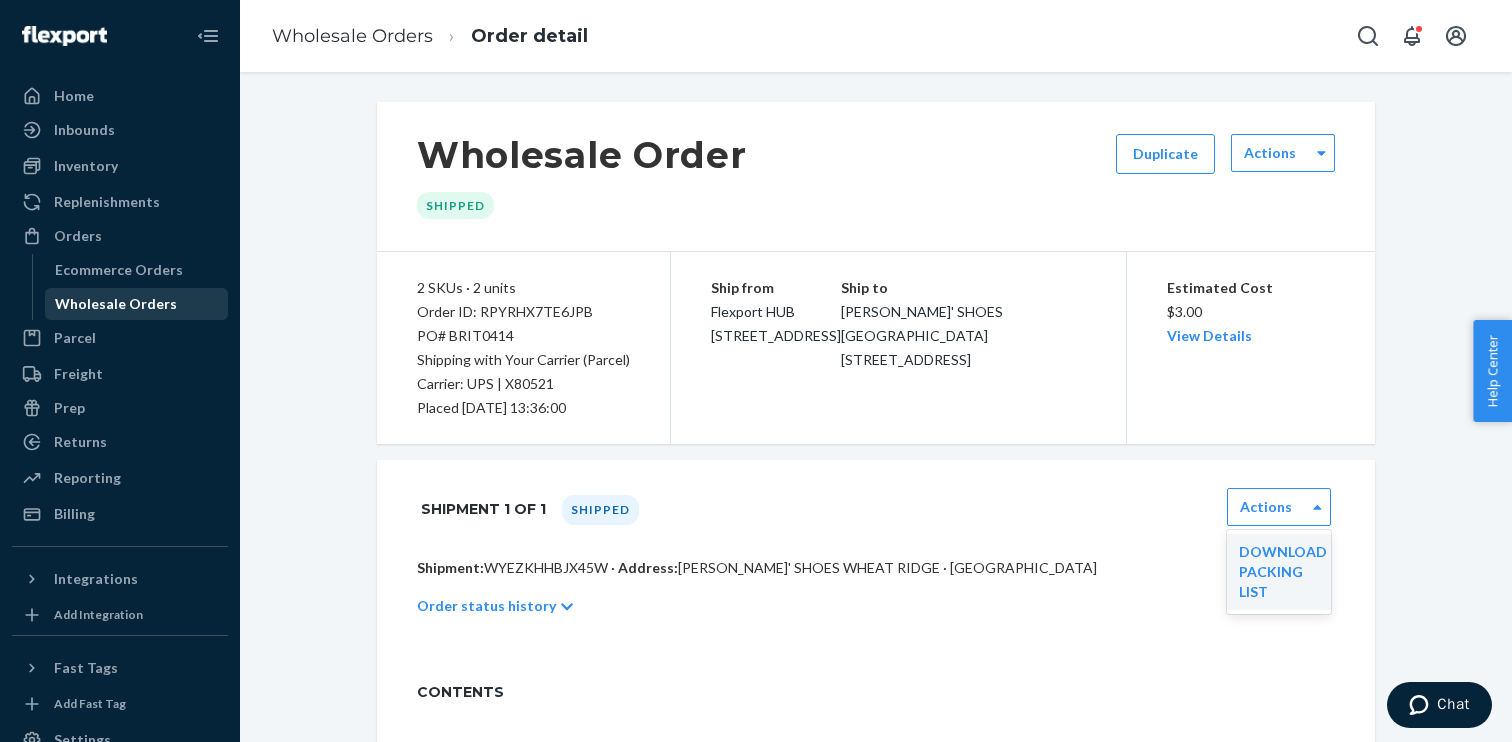 click on "Wholesale Orders" at bounding box center (116, 304) 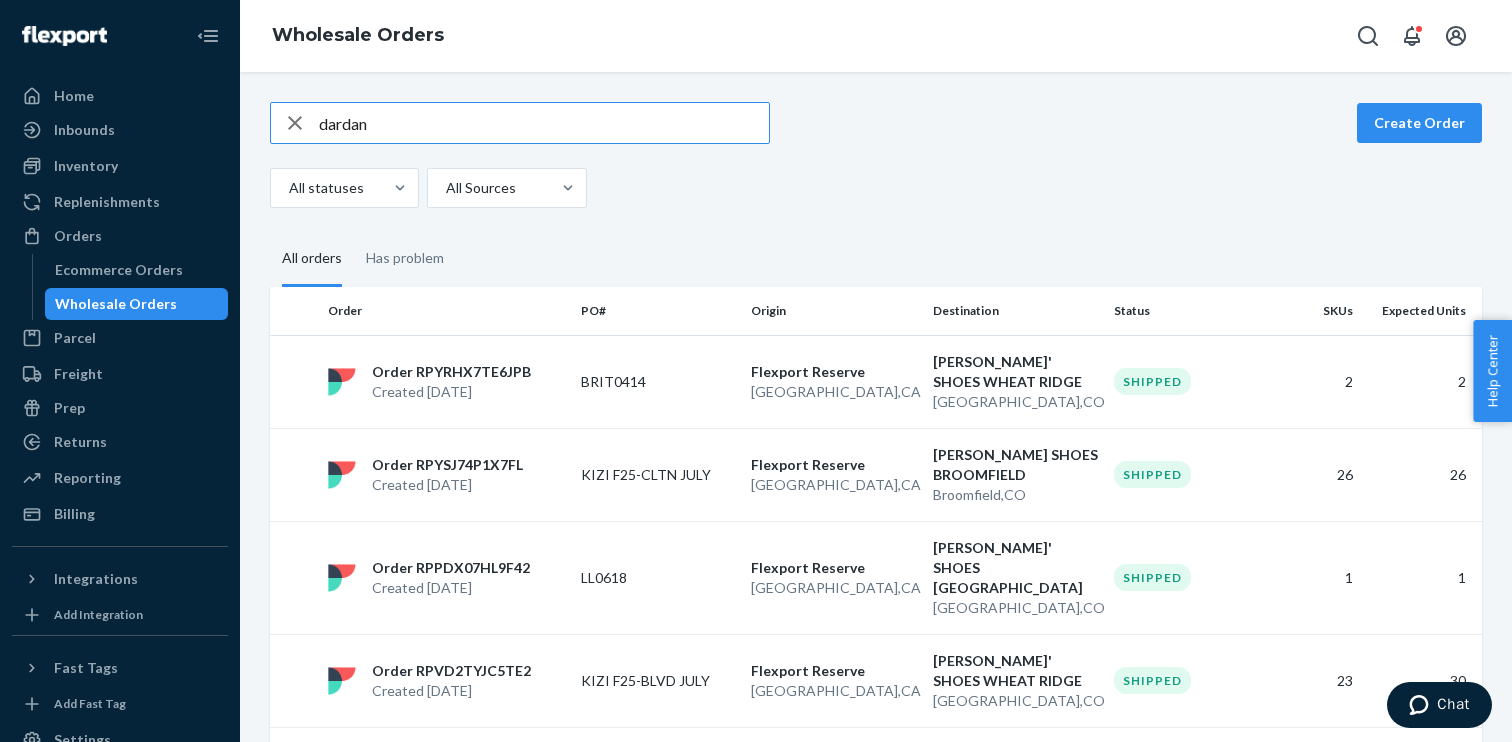 click 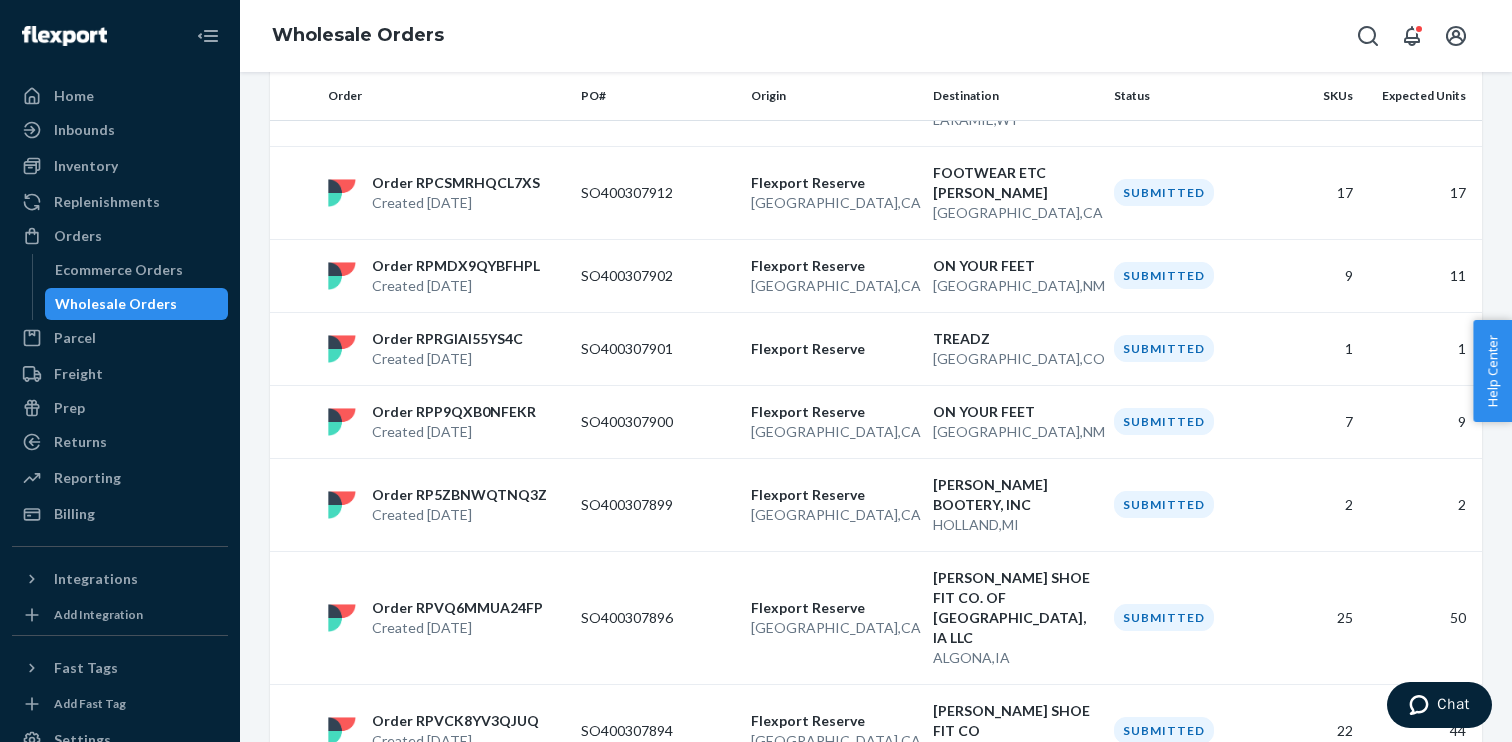 scroll, scrollTop: 1686, scrollLeft: 0, axis: vertical 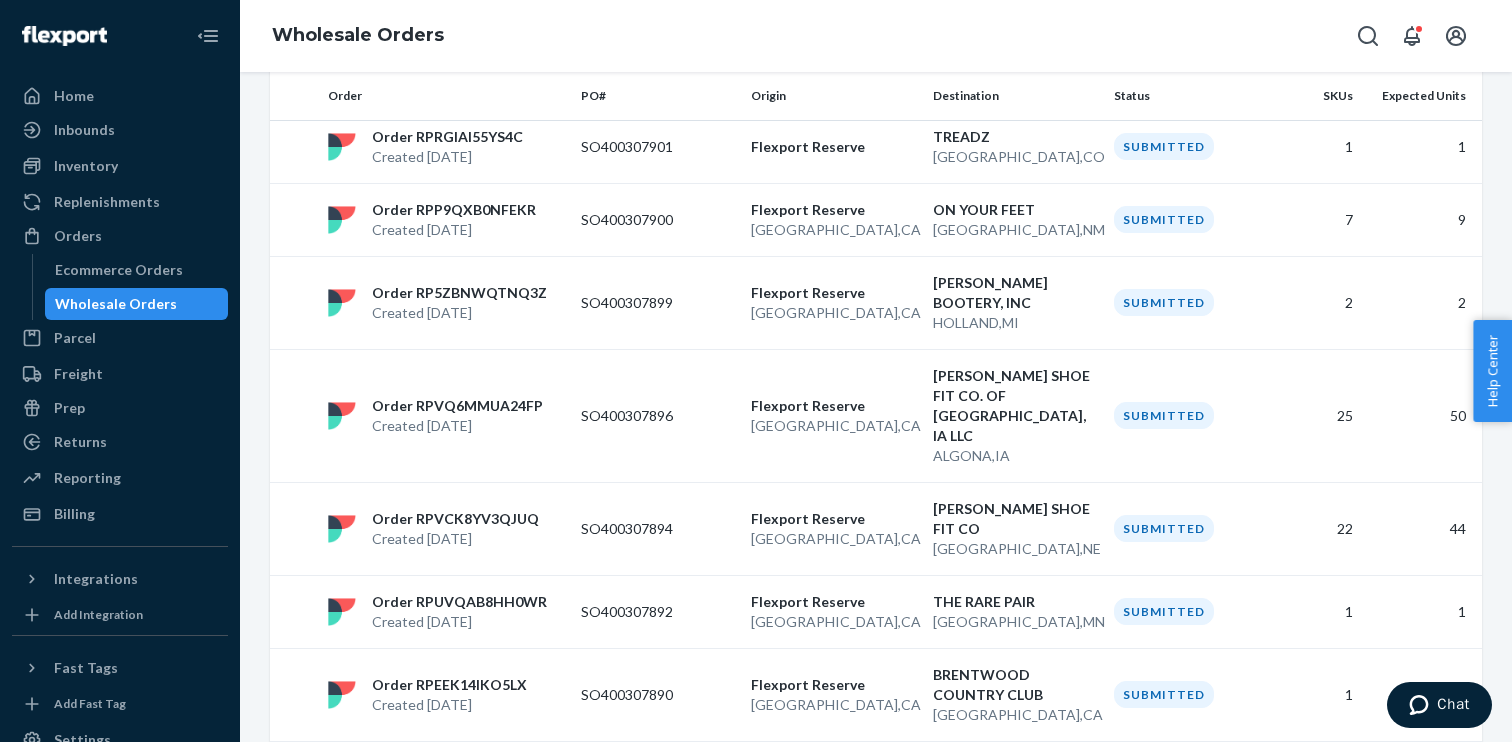 click on "2" at bounding box center (809, 878) 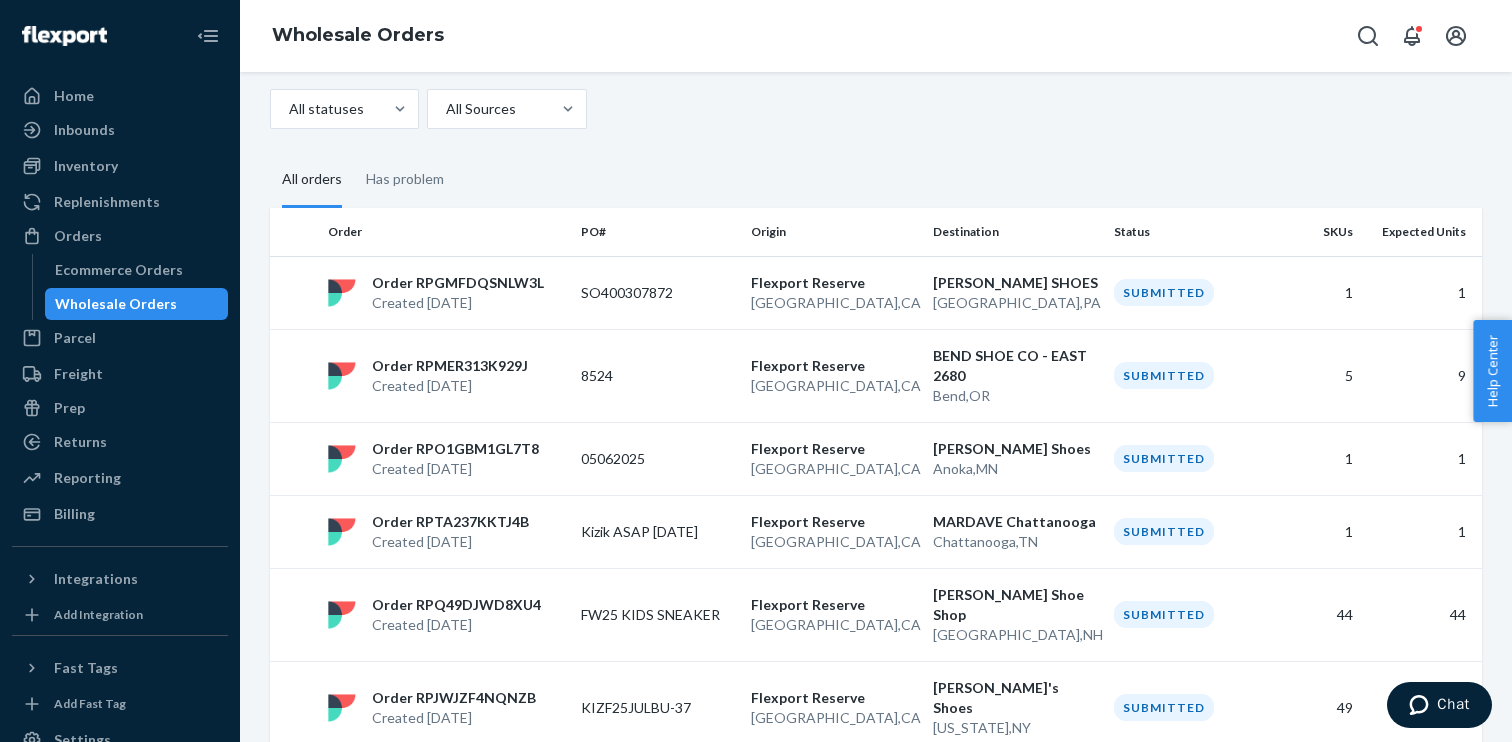 scroll, scrollTop: 82, scrollLeft: 0, axis: vertical 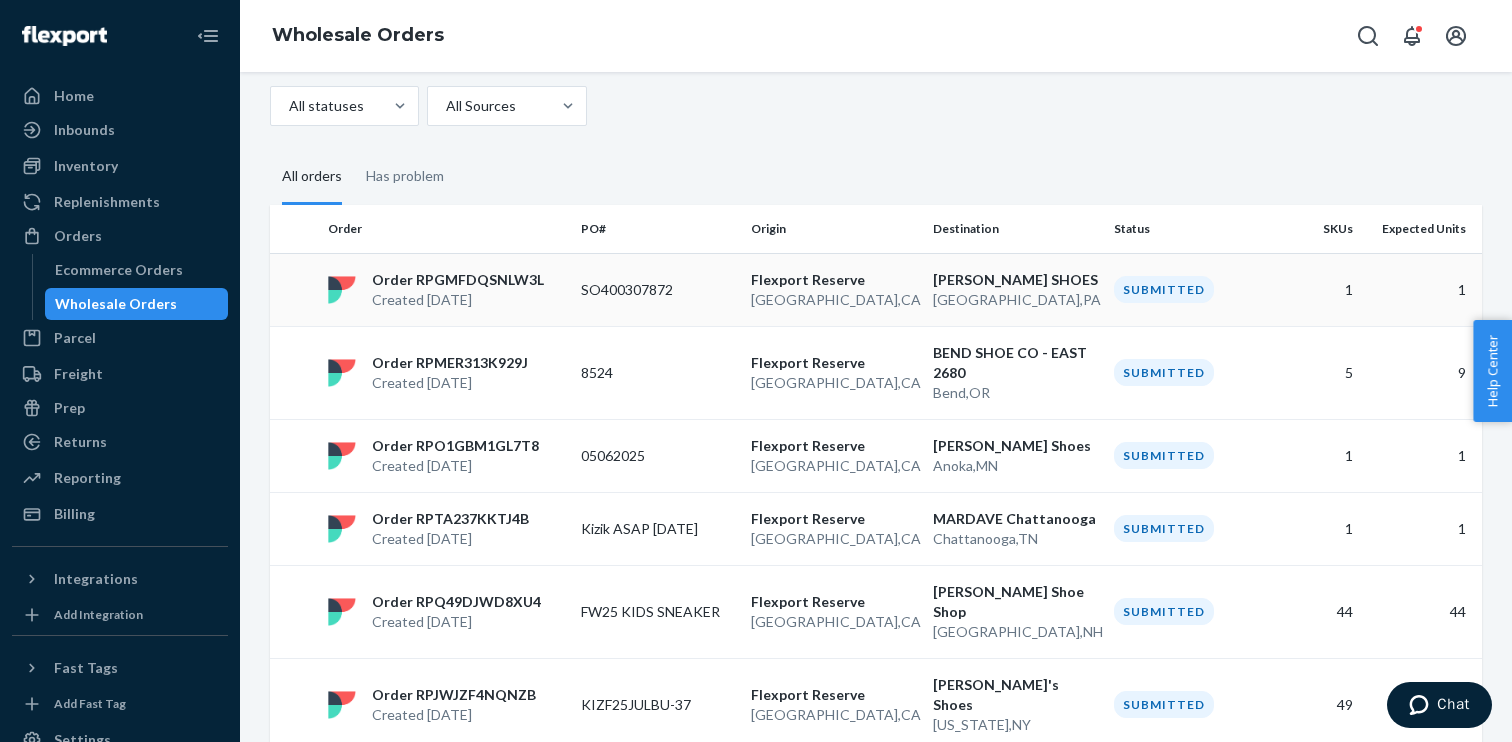 click on "SO400307872" at bounding box center [658, 289] 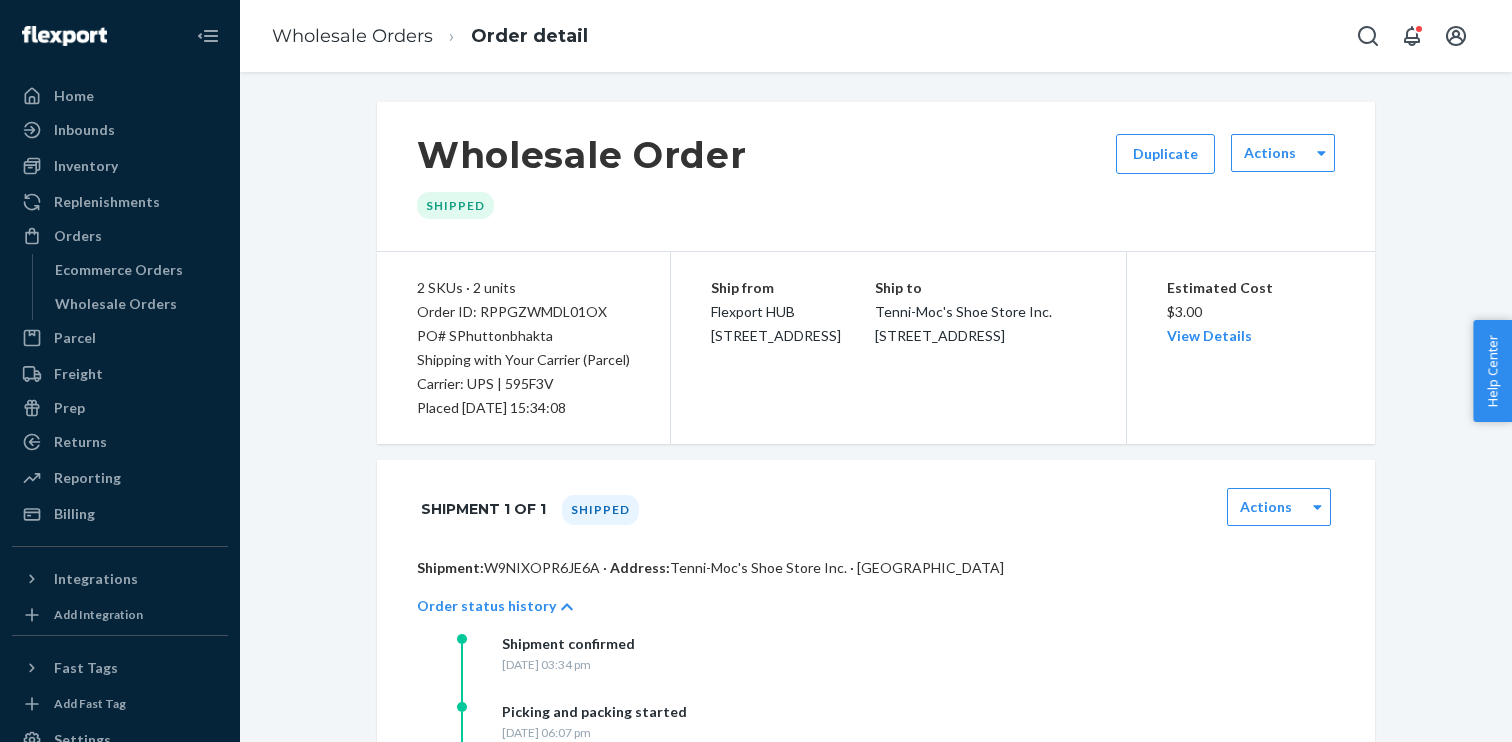scroll, scrollTop: 0, scrollLeft: 0, axis: both 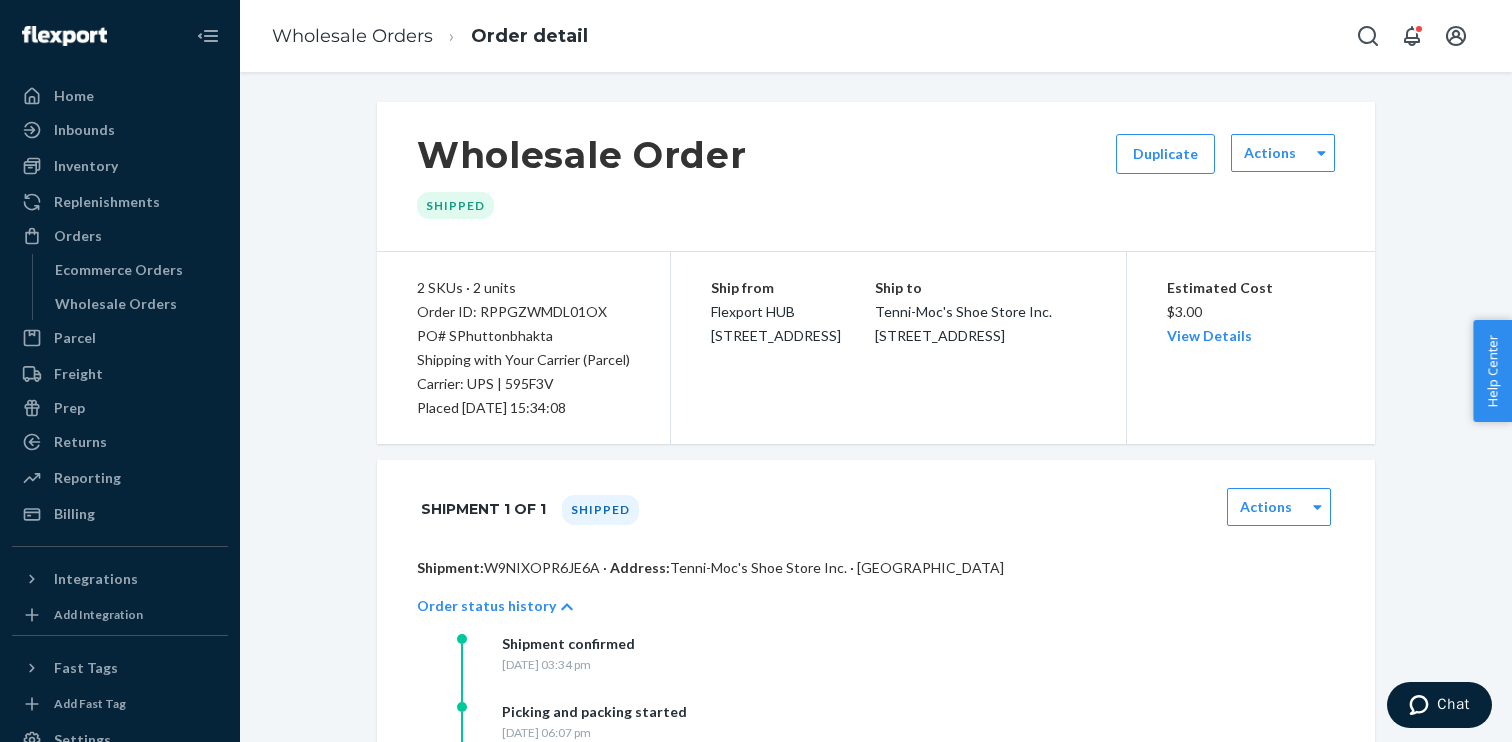 click on "Shipment:   W9NIXOPR6JE6A ·     Address:   Tenni-Moc's Shoe Store Inc. · Long Beach, CA 90815" at bounding box center [876, 568] 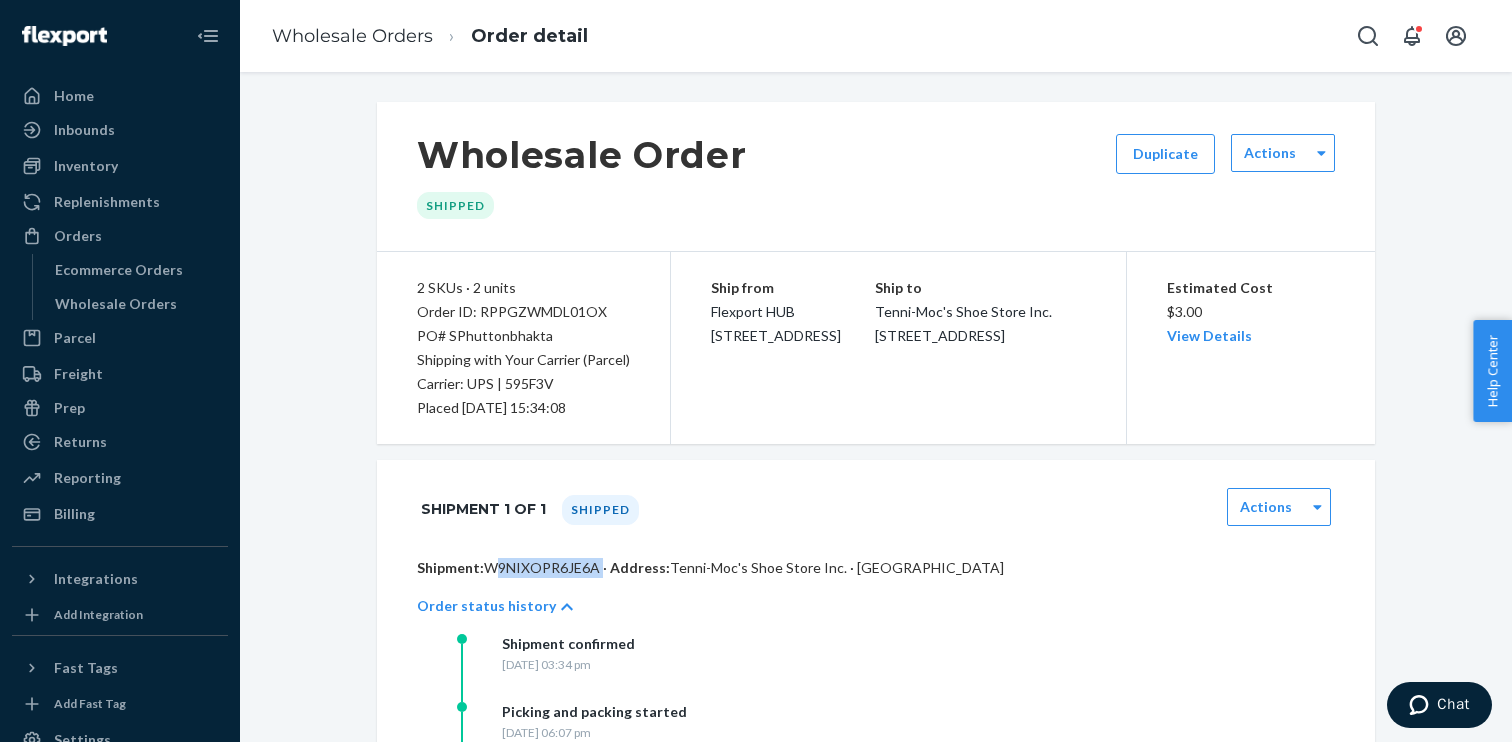 click on "Shipment:   W9NIXOPR6JE6A ·     Address:   Tenni-Moc's Shoe Store Inc. · Long Beach, CA 90815" at bounding box center [876, 568] 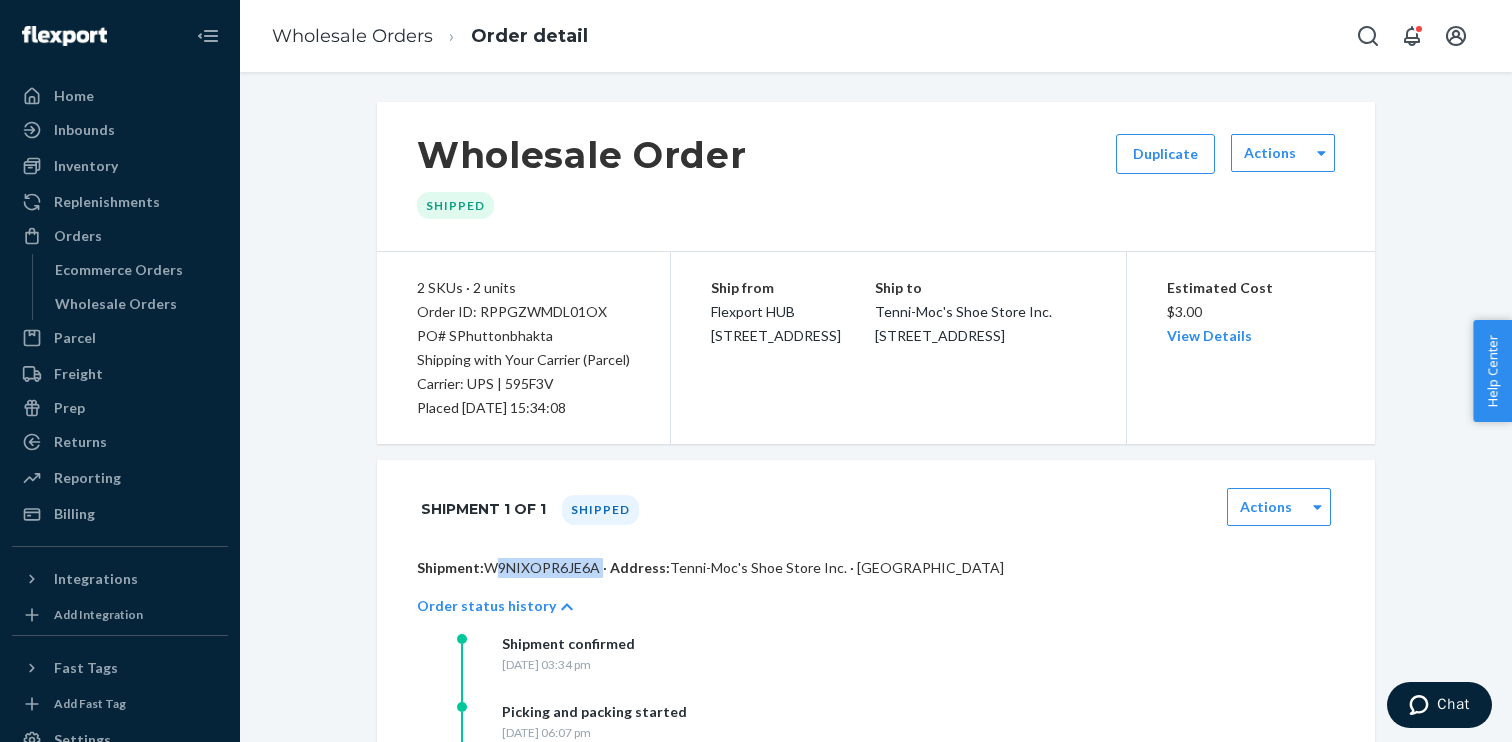 copy on "W9NIXOPR6JE6A" 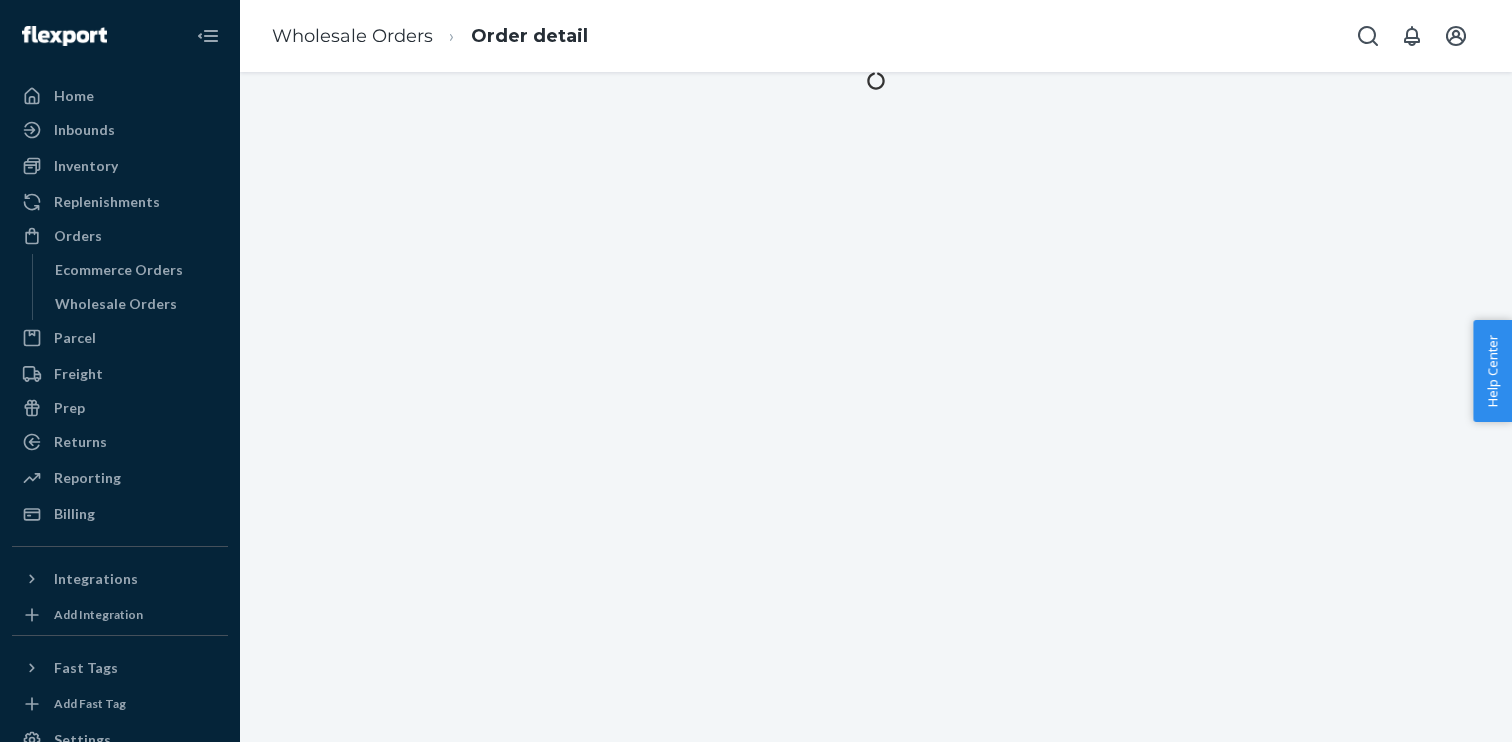 scroll, scrollTop: 0, scrollLeft: 0, axis: both 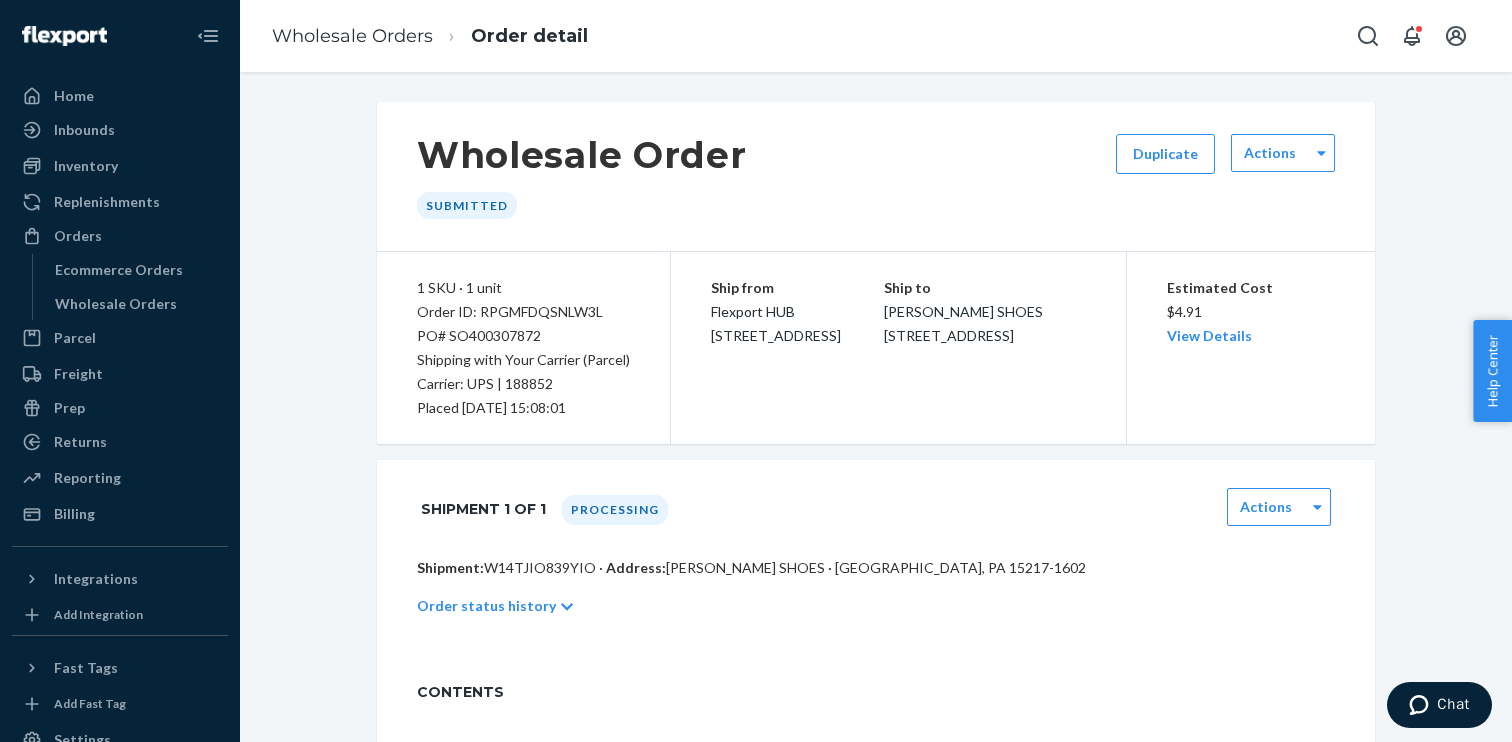 click on "Shipment:   W14TJIO839YIO ·     Address:   [PERSON_NAME] SHOES · [GEOGRAPHIC_DATA], PA 15217-1602" at bounding box center [876, 568] 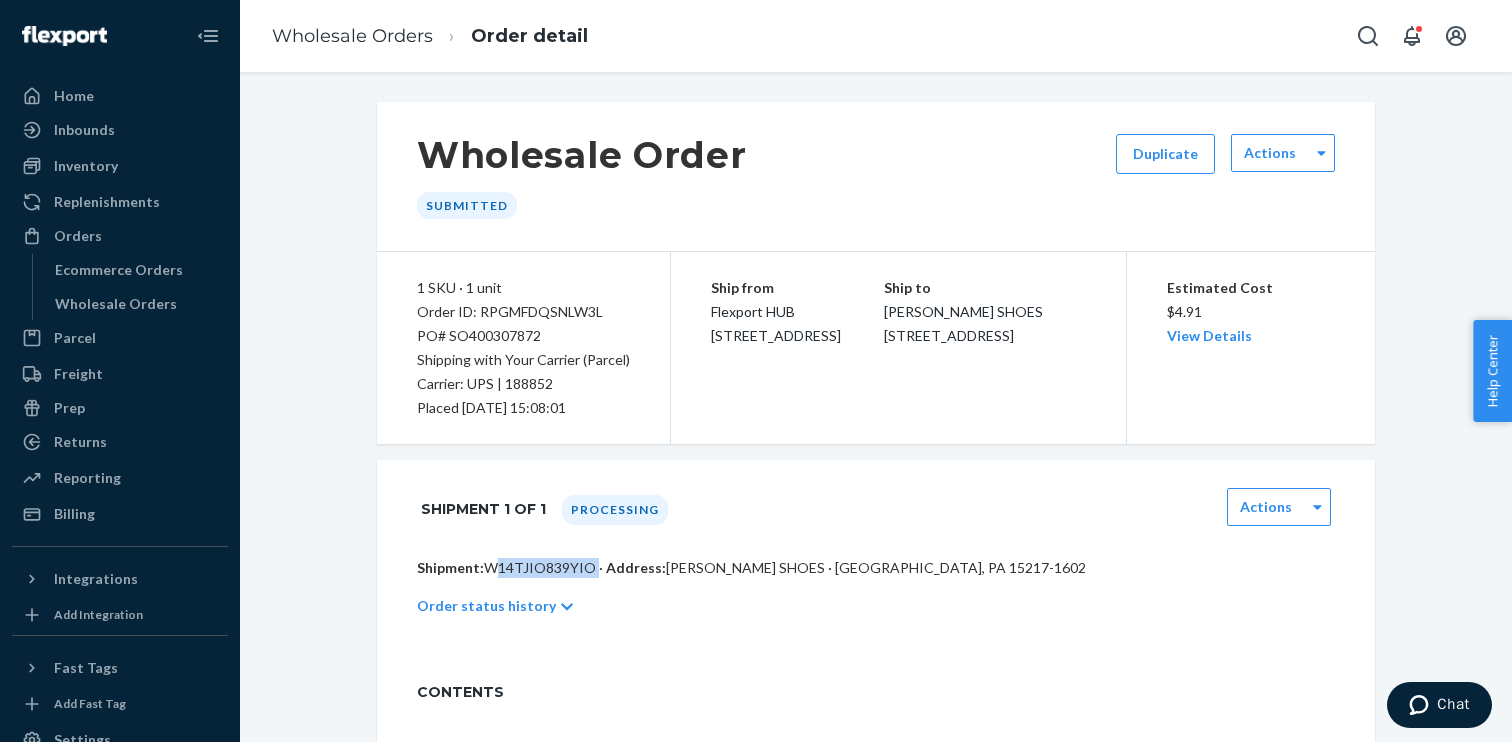 click on "Shipment:   W14TJIO839YIO ·     Address:   [PERSON_NAME] SHOES · [GEOGRAPHIC_DATA], PA 15217-1602" at bounding box center [876, 568] 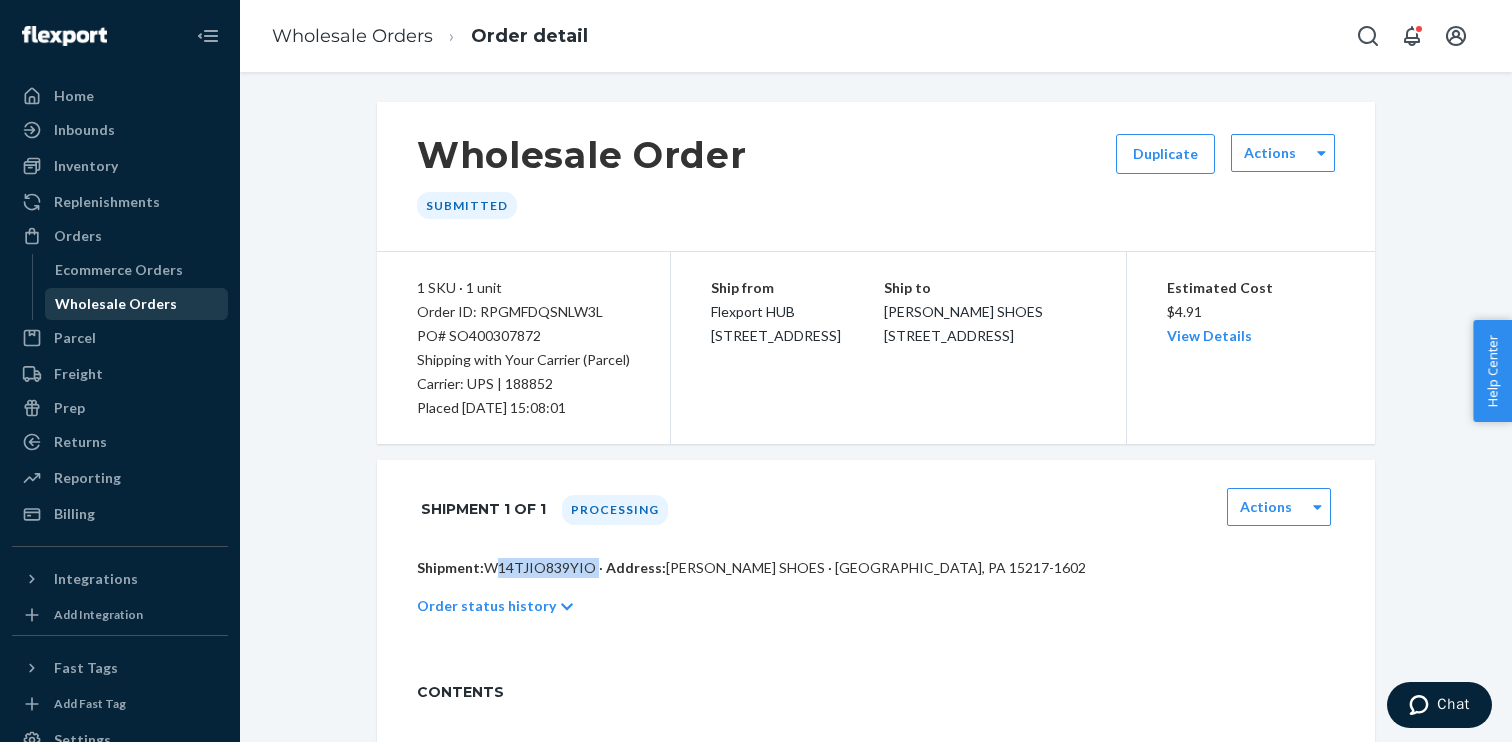 click on "Wholesale Orders" at bounding box center [116, 304] 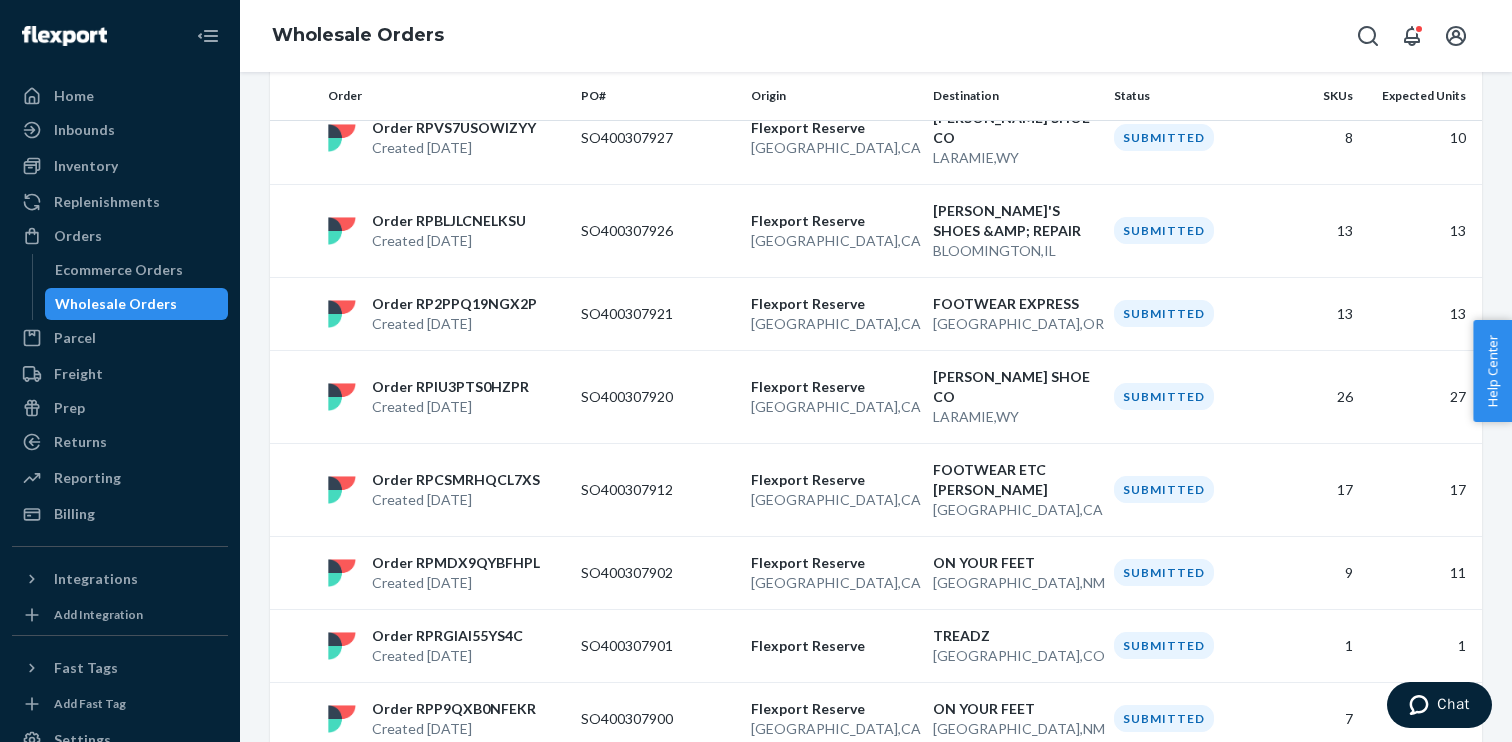 scroll, scrollTop: 1686, scrollLeft: 0, axis: vertical 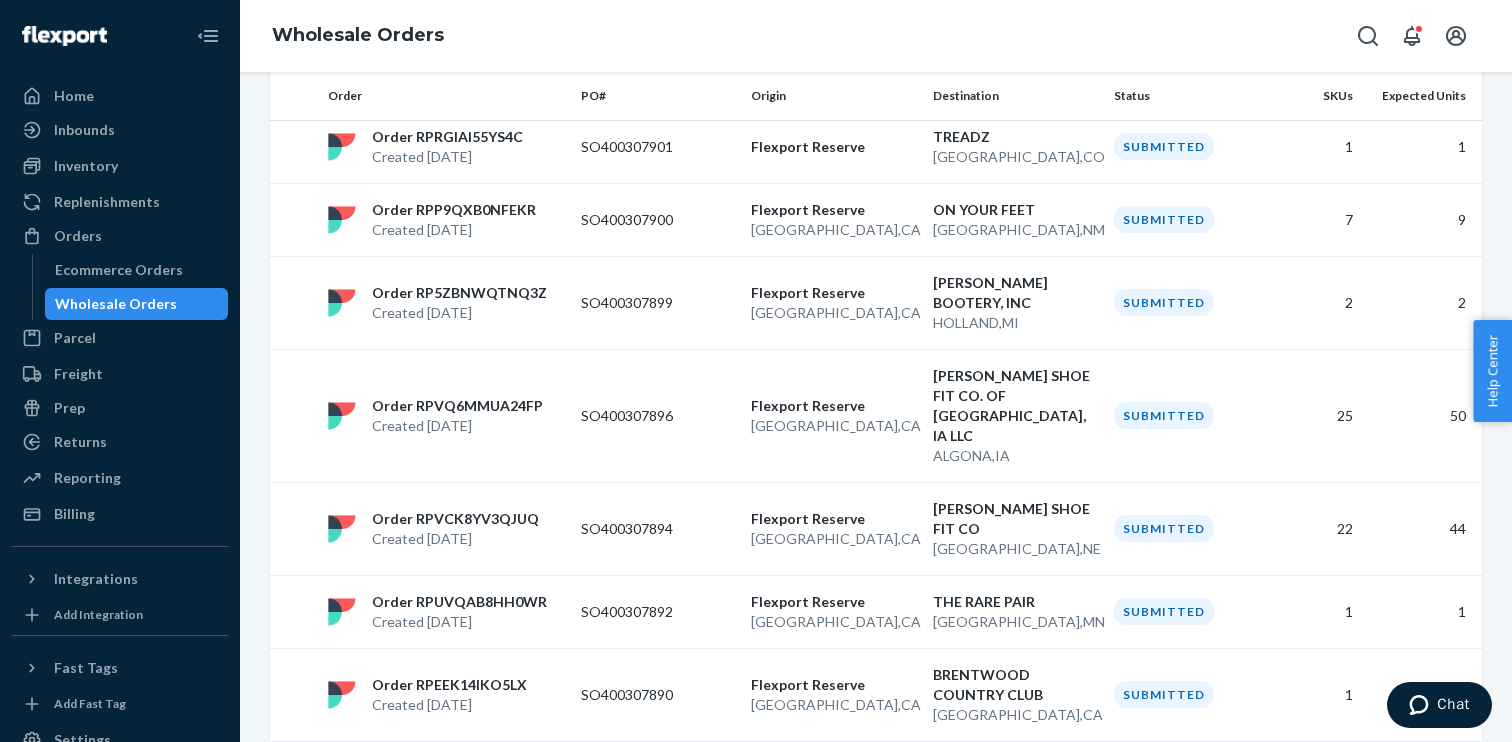 click on "2" at bounding box center (809, 878) 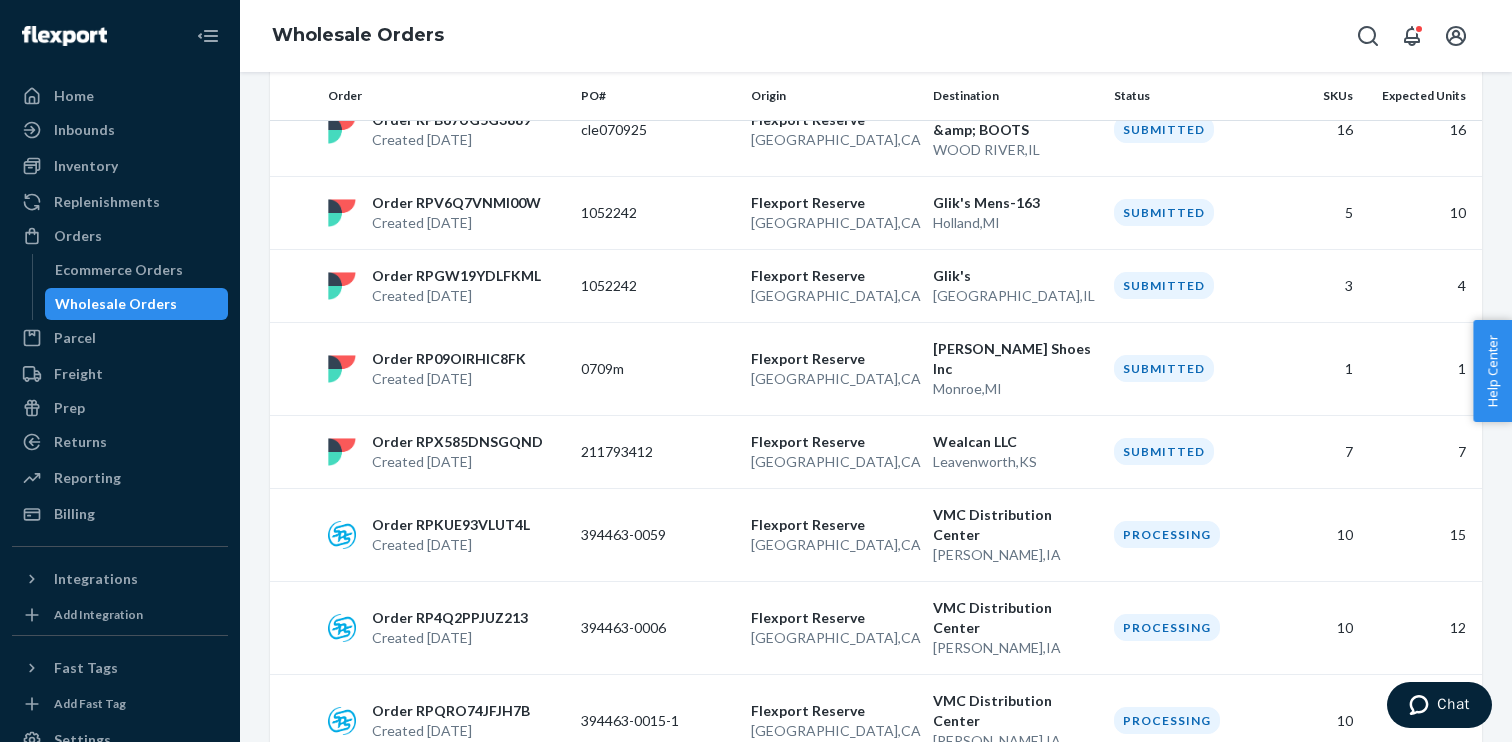 scroll, scrollTop: 1666, scrollLeft: 0, axis: vertical 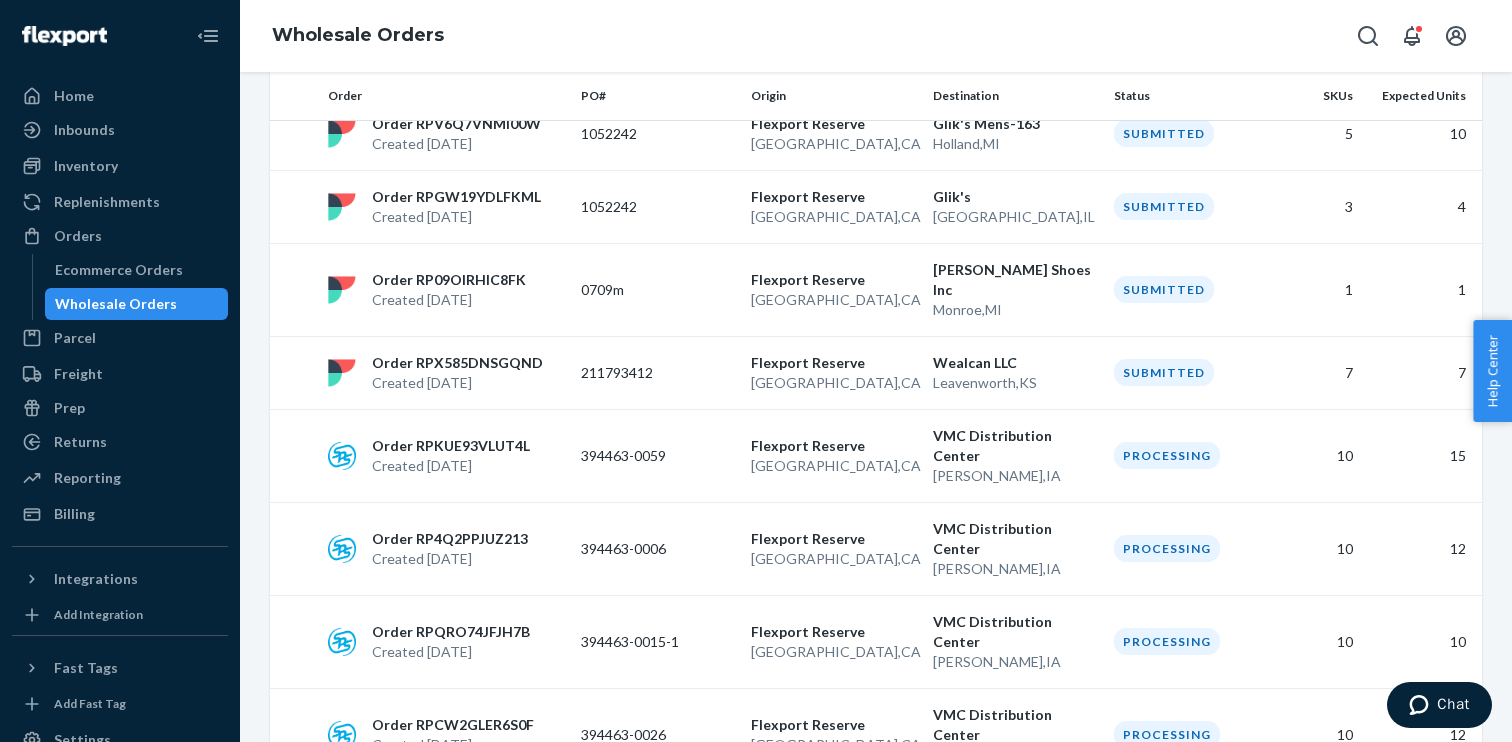 click on "1" at bounding box center (777, 918) 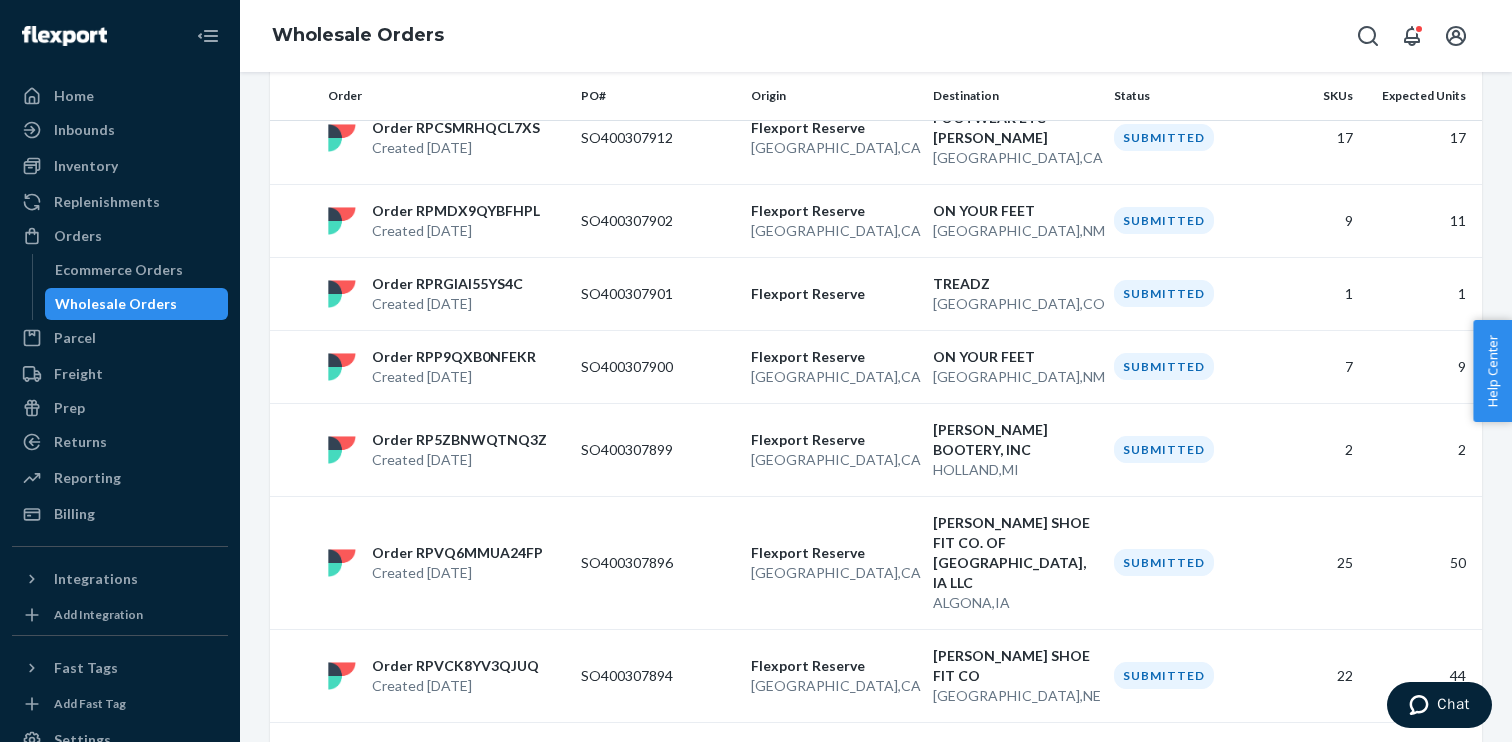 scroll, scrollTop: 1686, scrollLeft: 0, axis: vertical 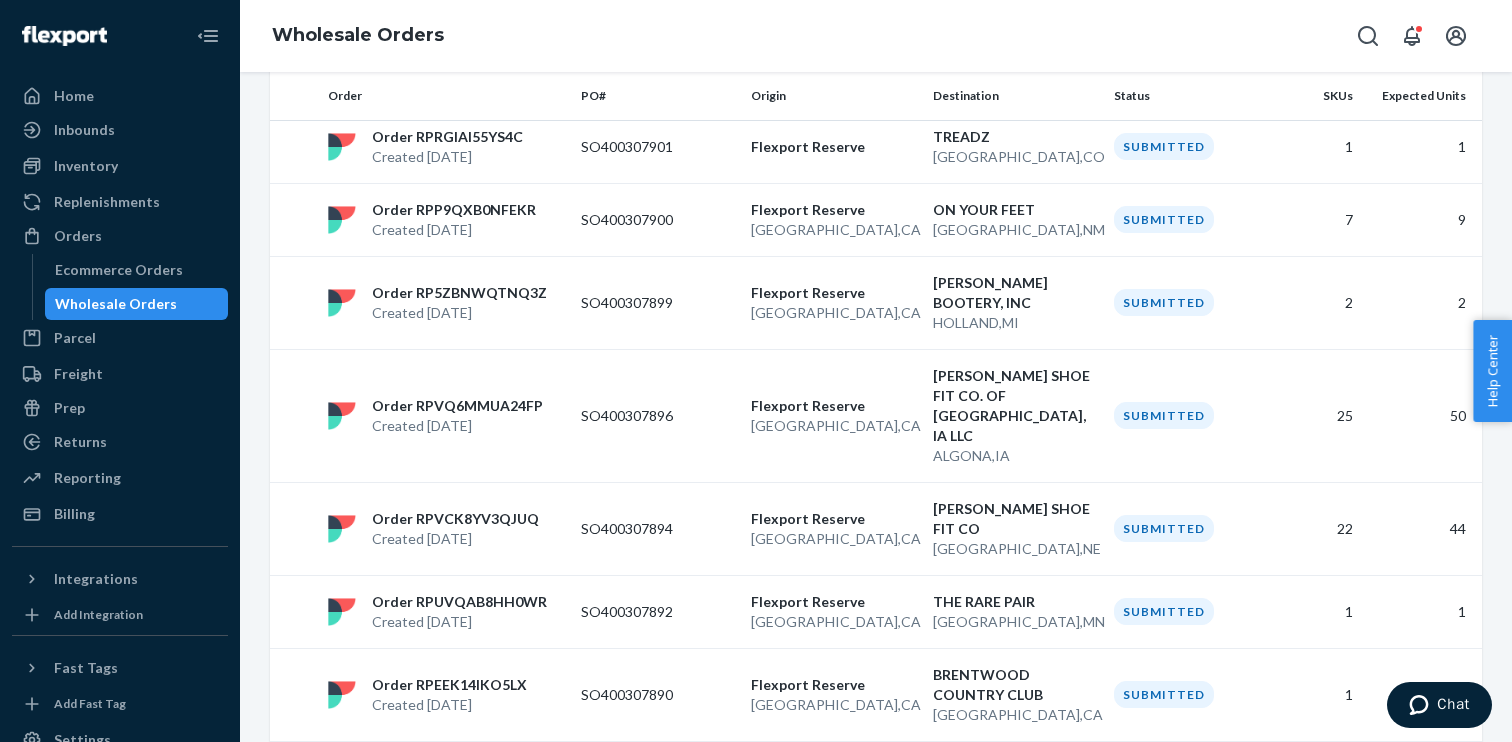 click on "3" at bounding box center (835, 878) 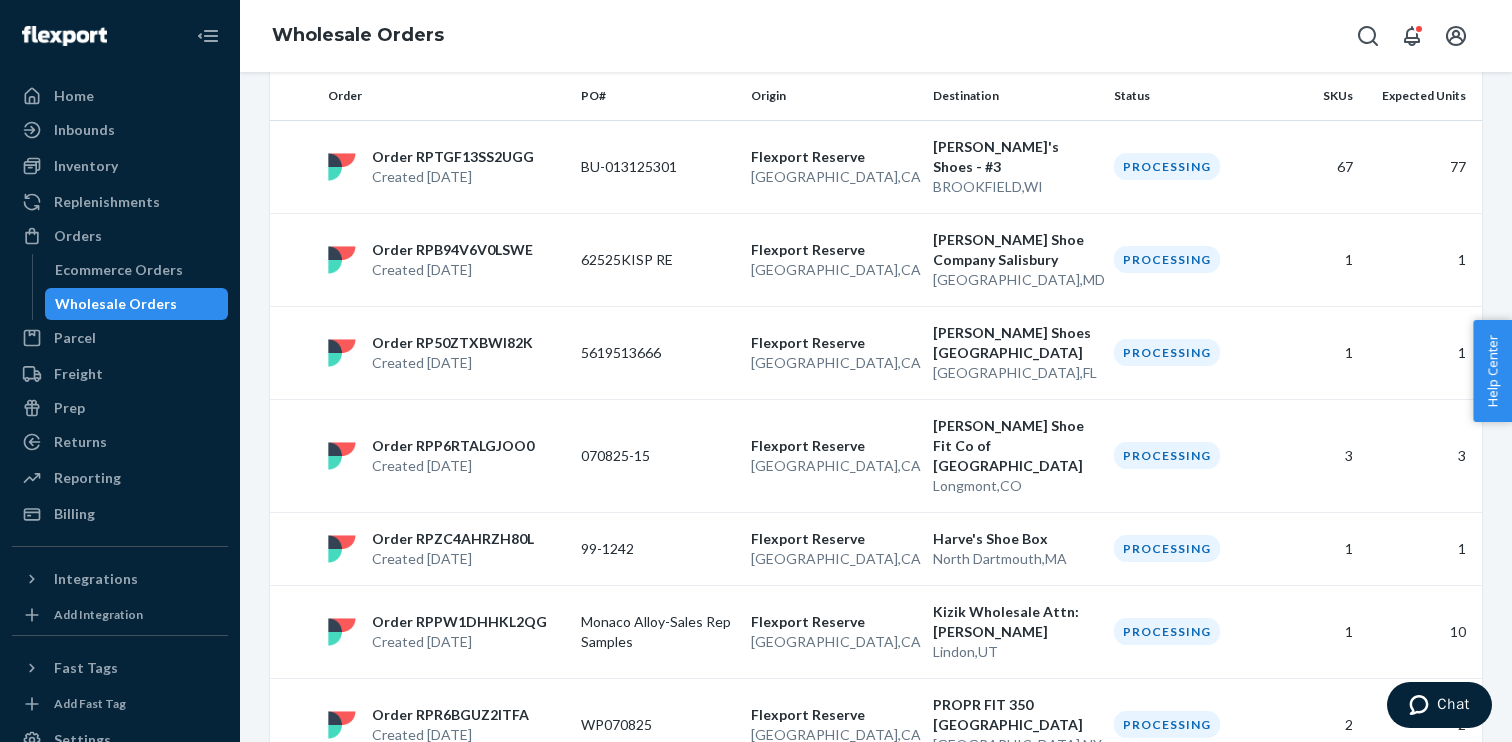 scroll, scrollTop: 1686, scrollLeft: 0, axis: vertical 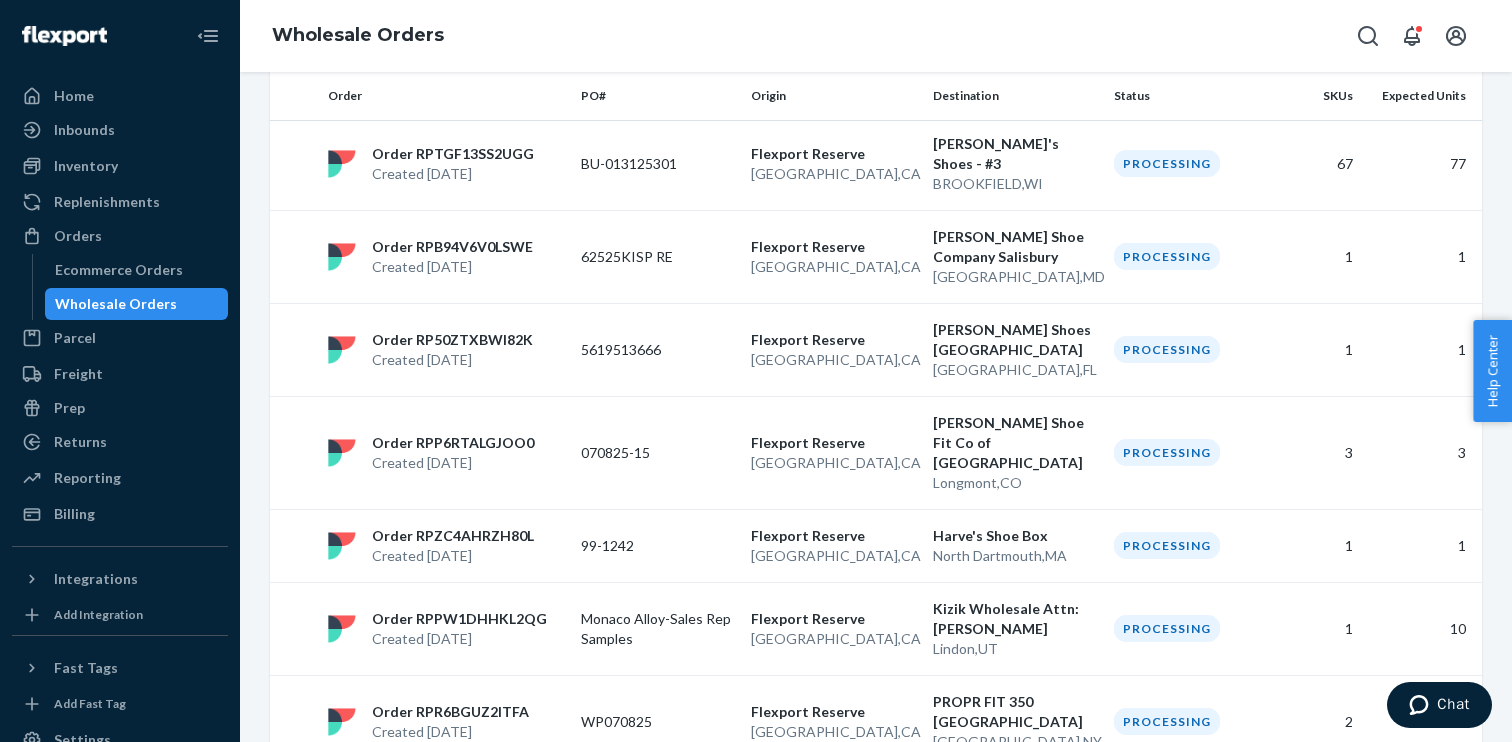 click on "4" at bounding box center [861, 1038] 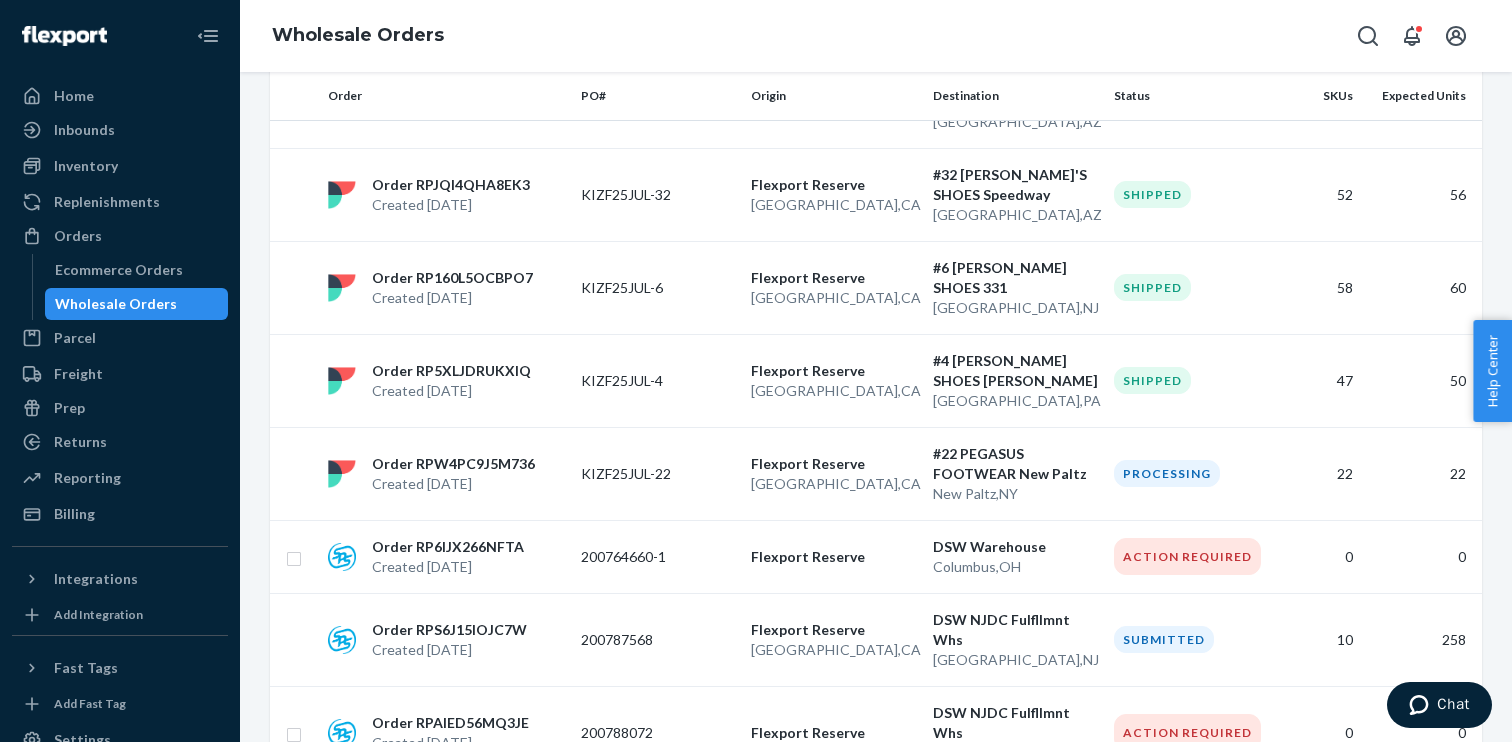 scroll, scrollTop: 1706, scrollLeft: 0, axis: vertical 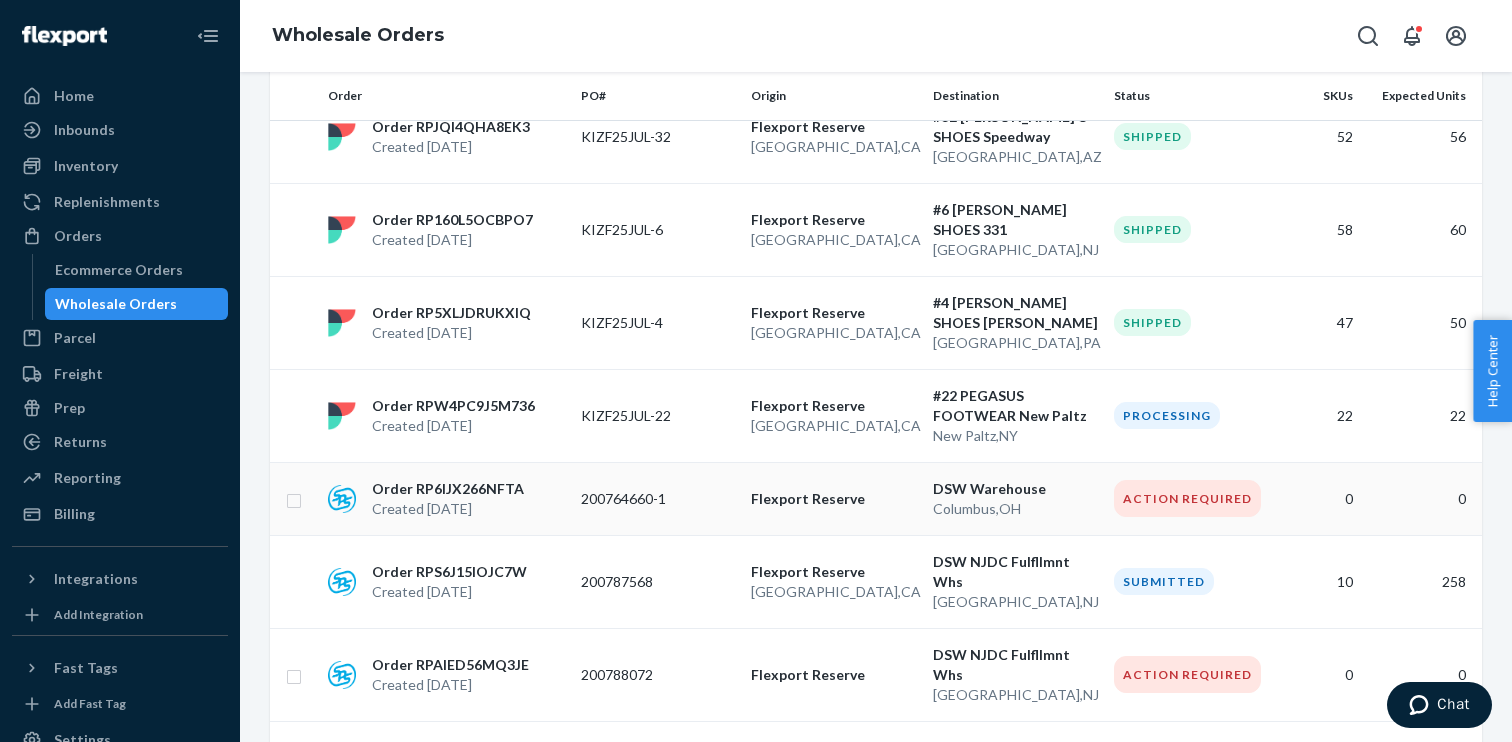 click on "Flexport Reserve" at bounding box center (834, 498) 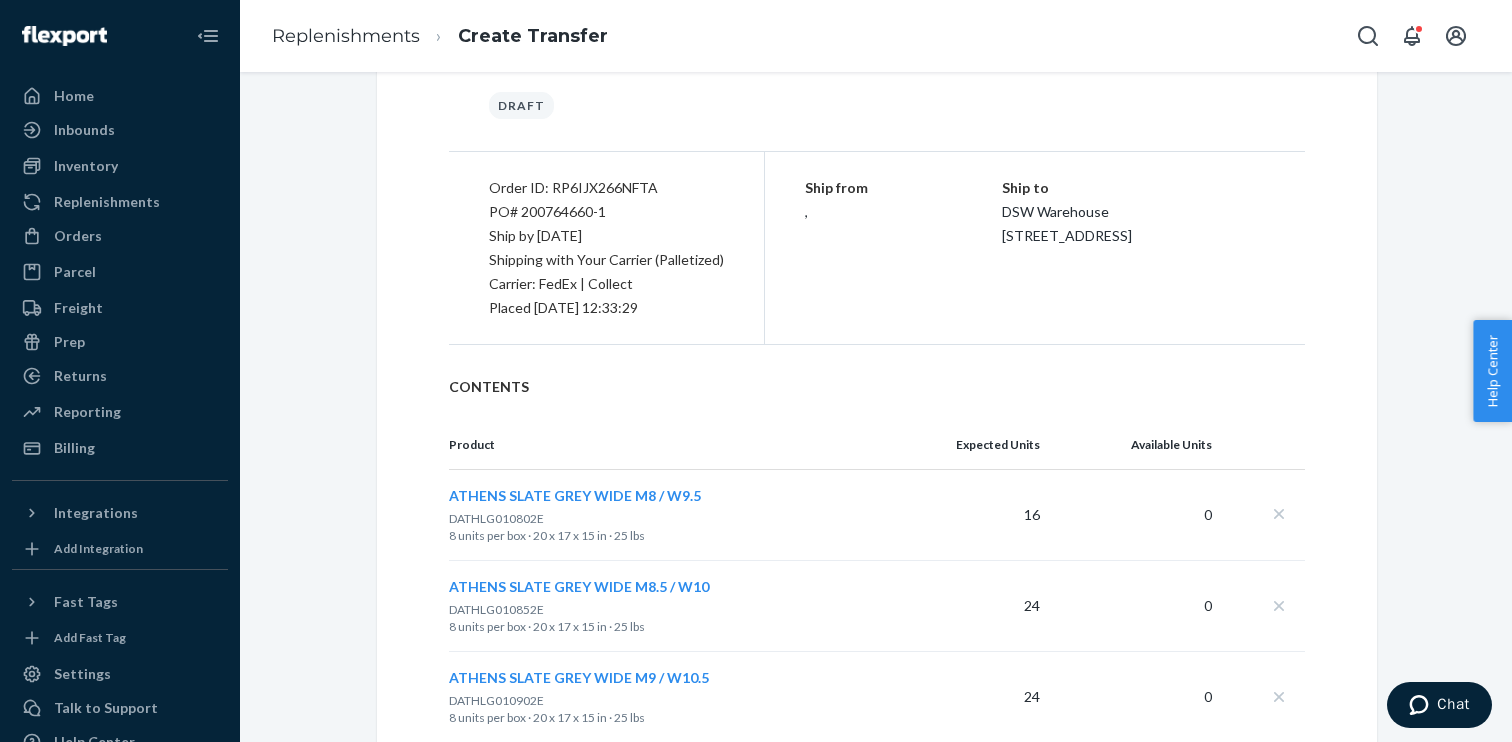 scroll, scrollTop: 215, scrollLeft: 0, axis: vertical 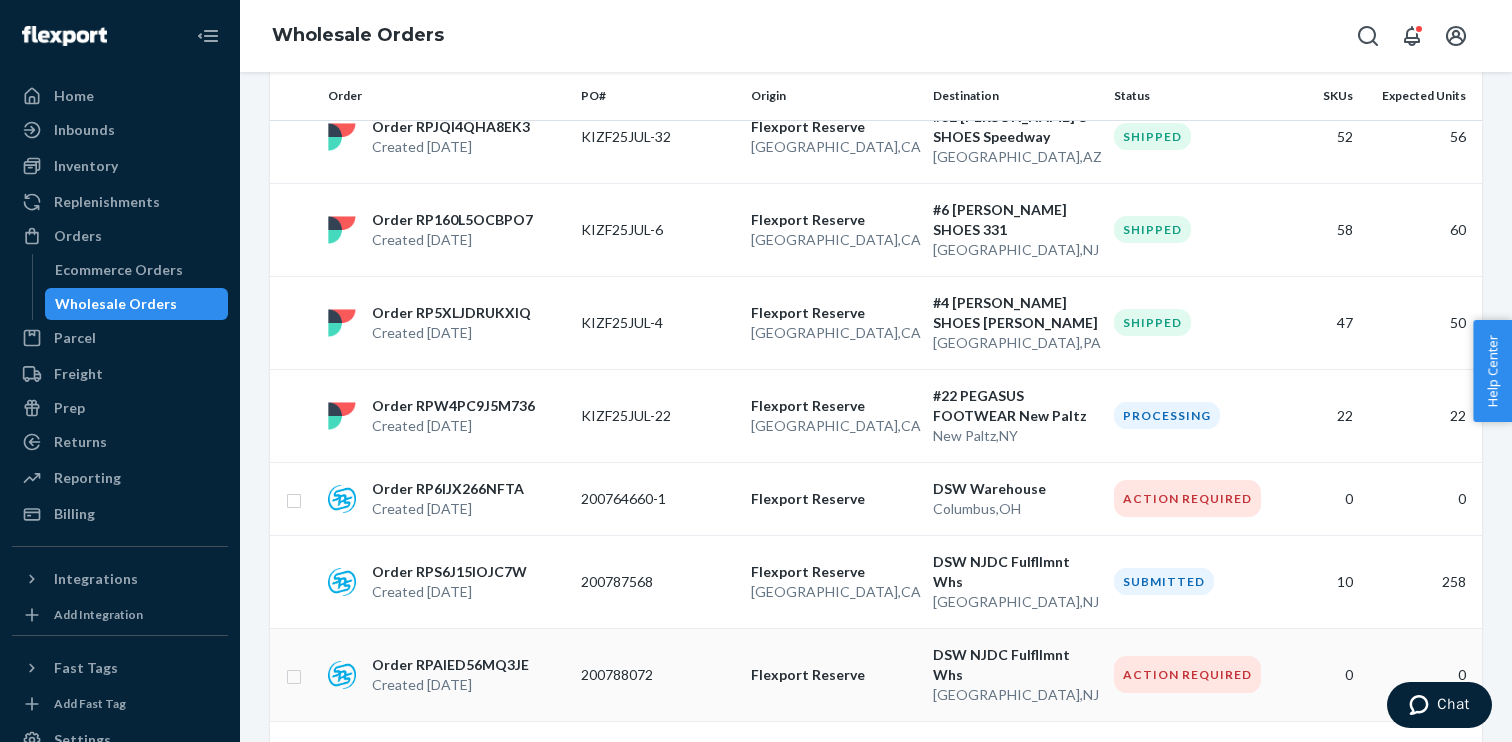 click on "200788072" at bounding box center [658, 674] 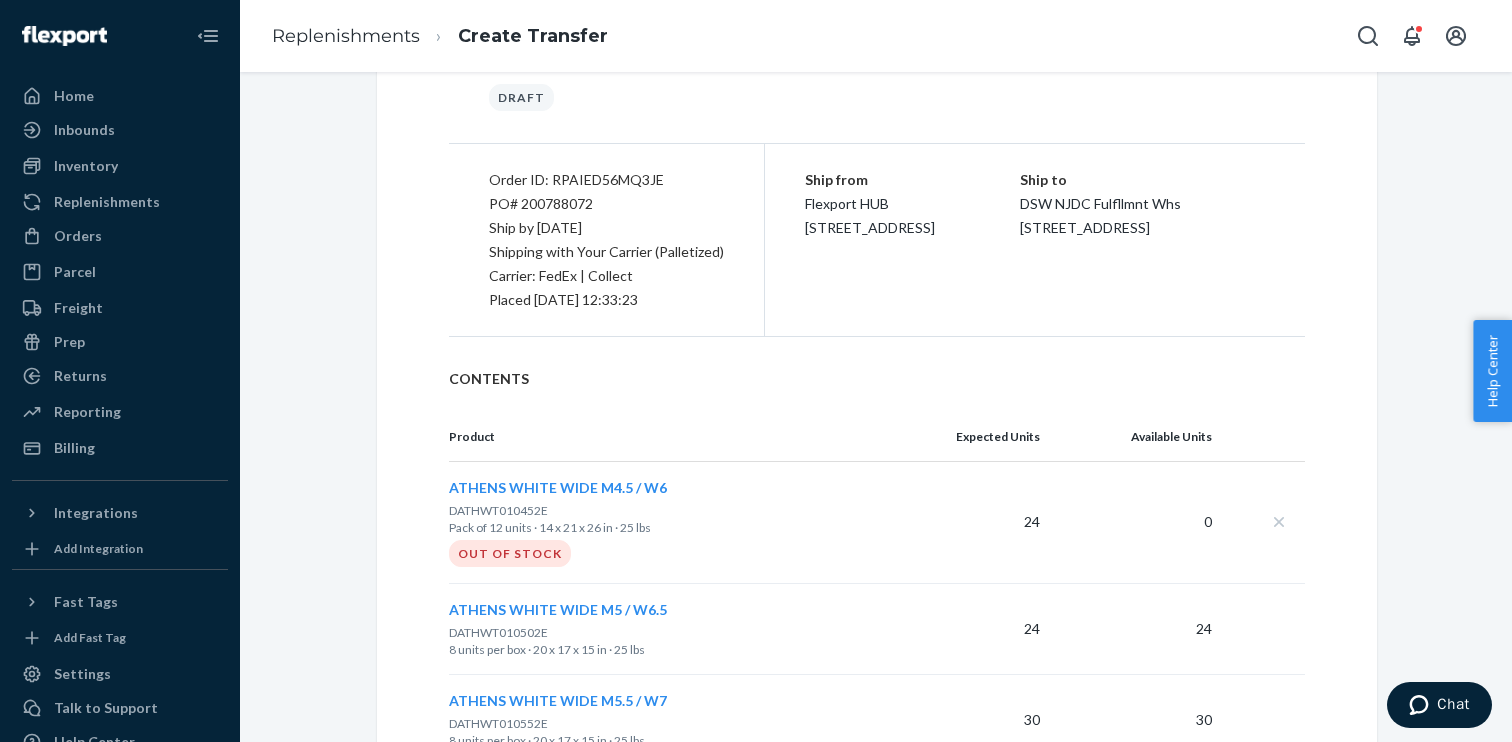 scroll, scrollTop: 458, scrollLeft: 0, axis: vertical 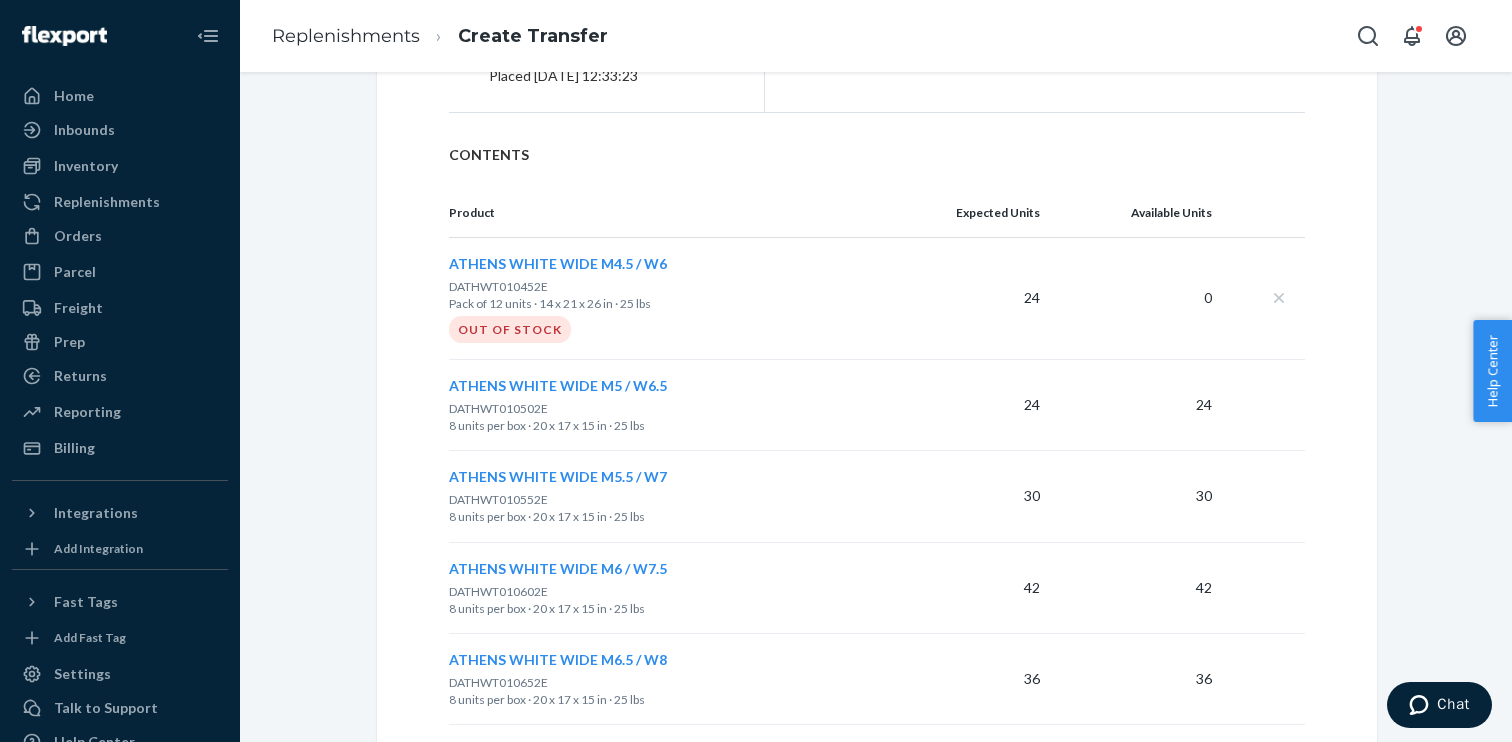 click on "DATHWT010452E" at bounding box center [498, 286] 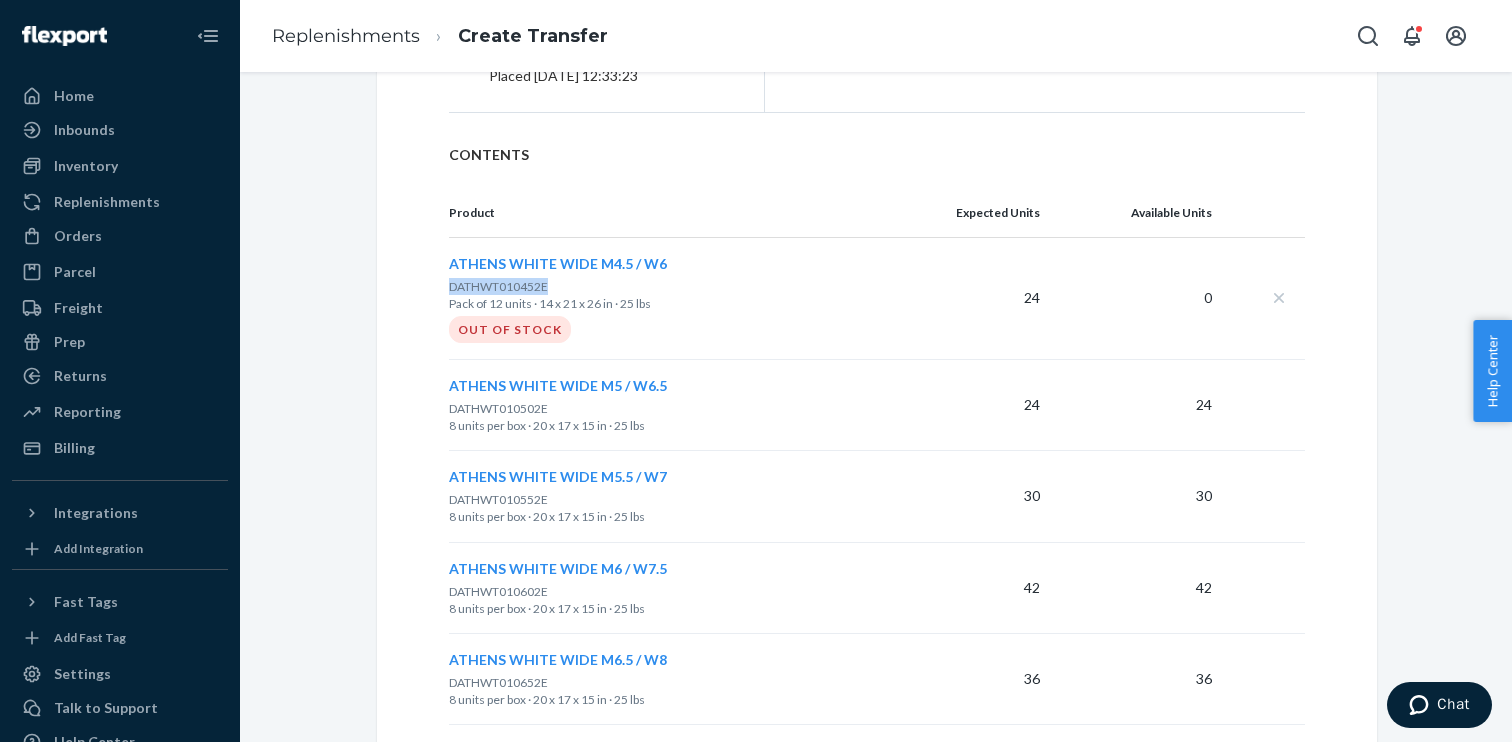 click on "DATHWT010452E" at bounding box center [498, 286] 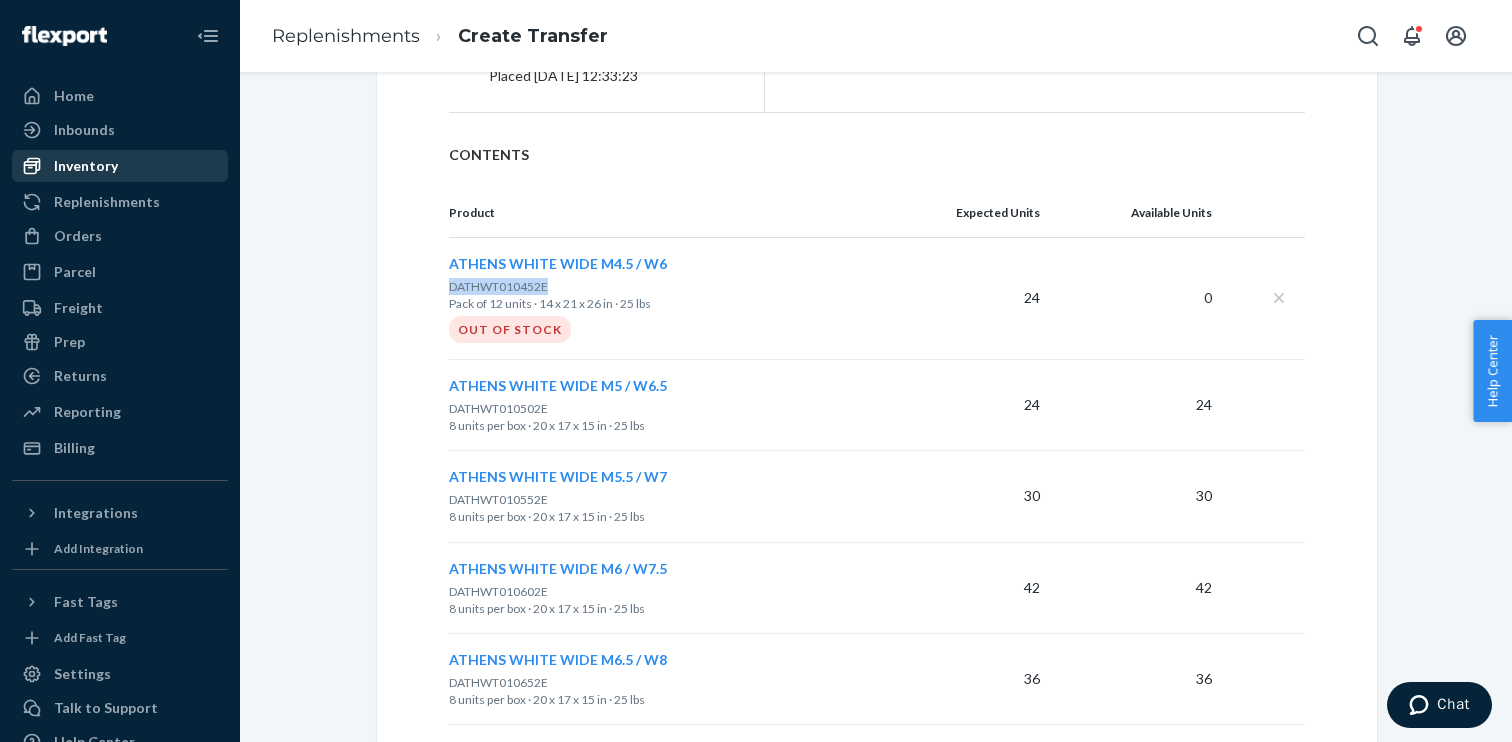 click on "Inventory" at bounding box center [120, 166] 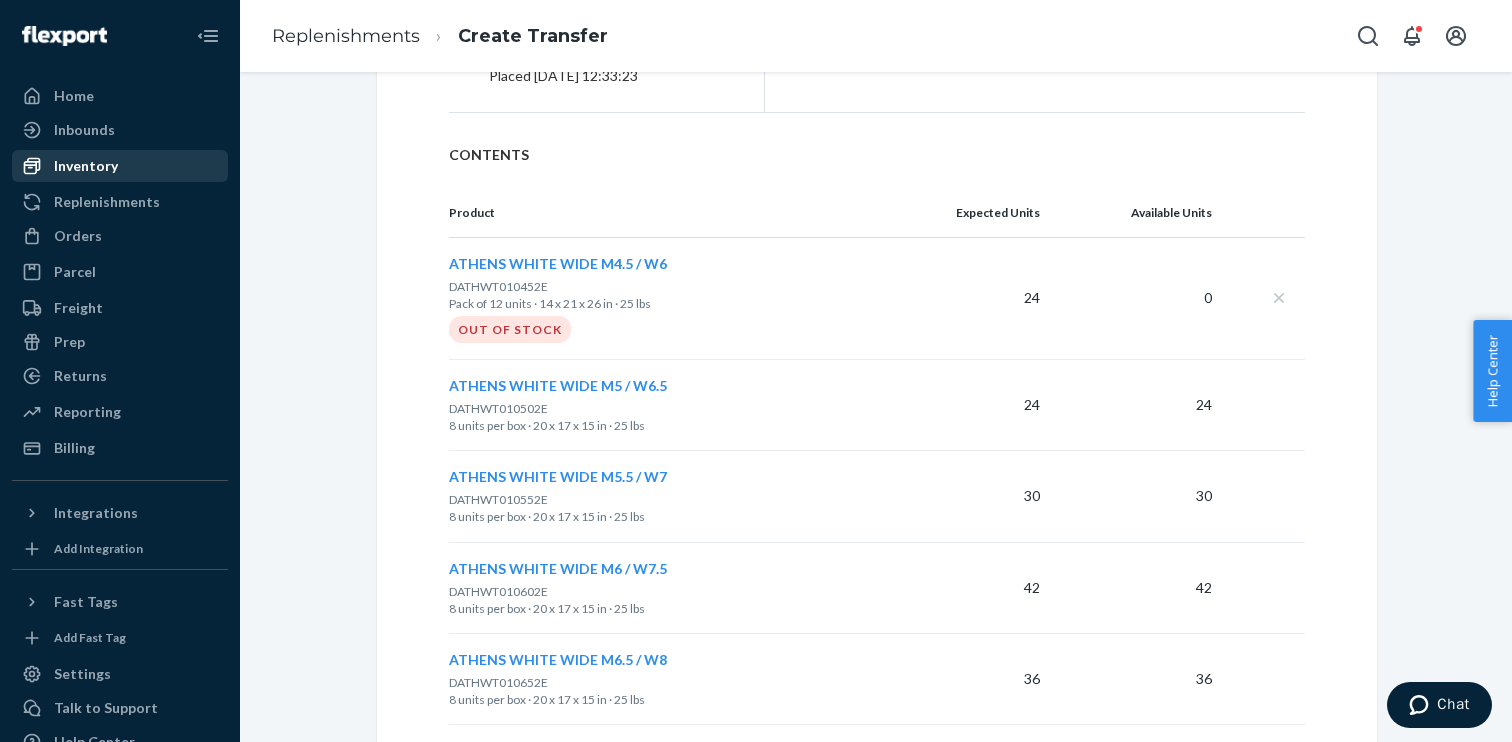scroll, scrollTop: 0, scrollLeft: 0, axis: both 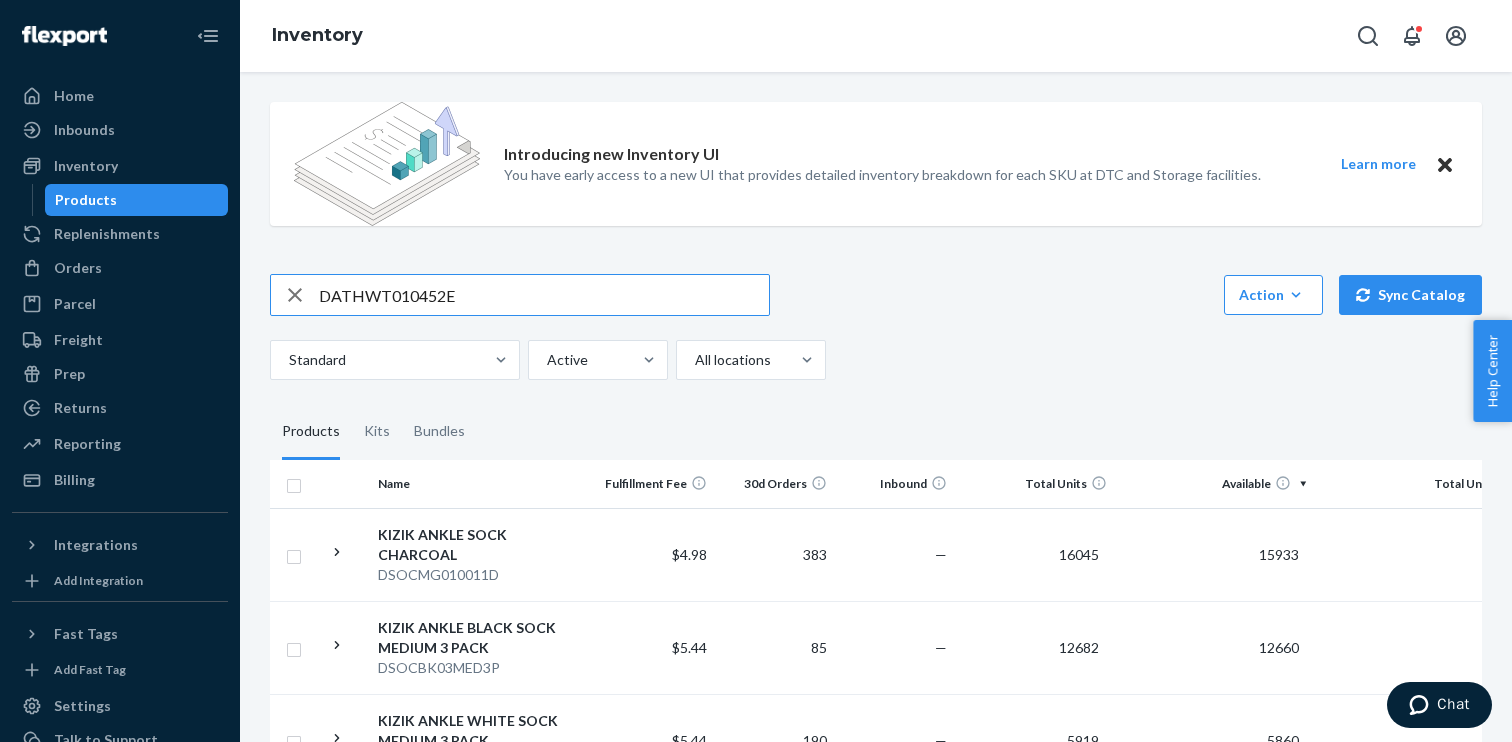 type on "DATHWT010452E" 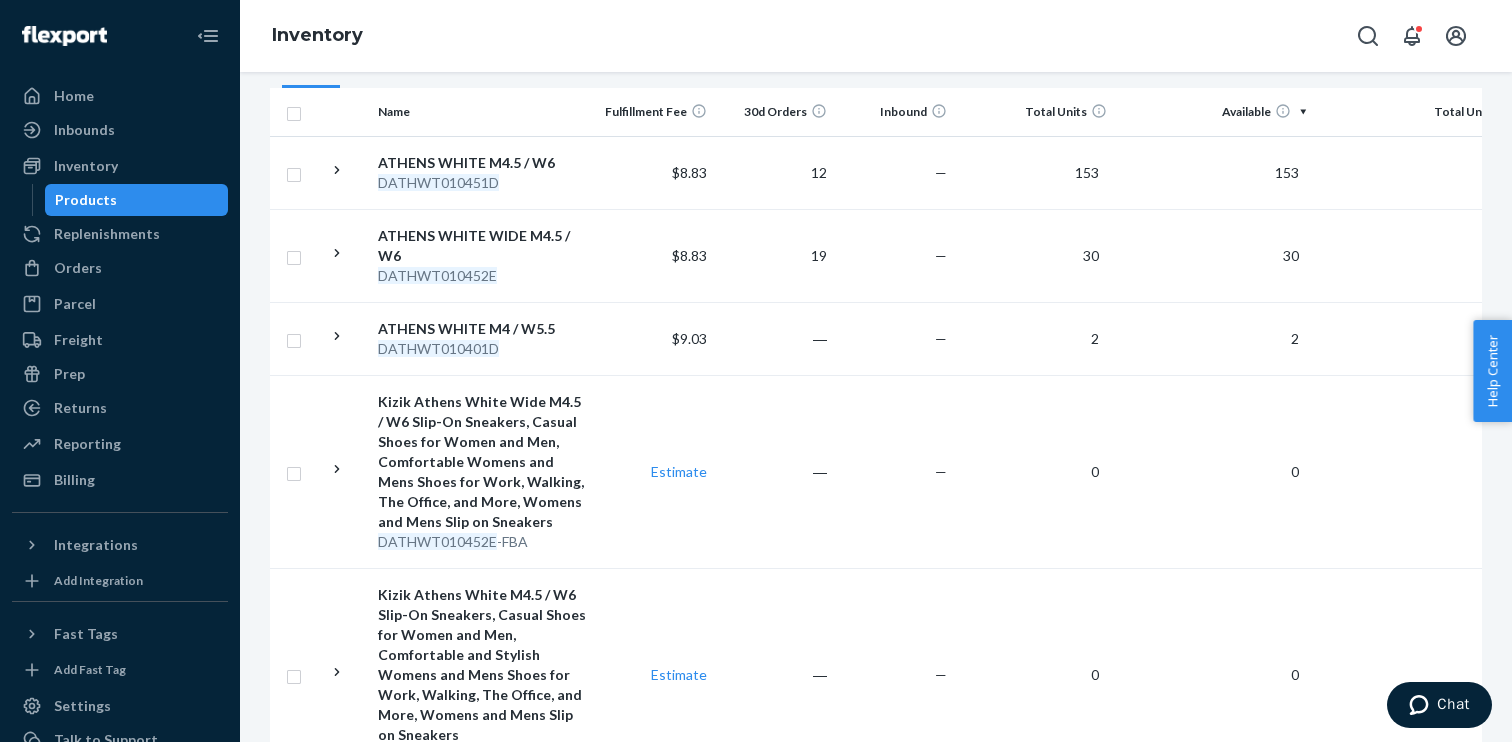 scroll, scrollTop: 514, scrollLeft: 0, axis: vertical 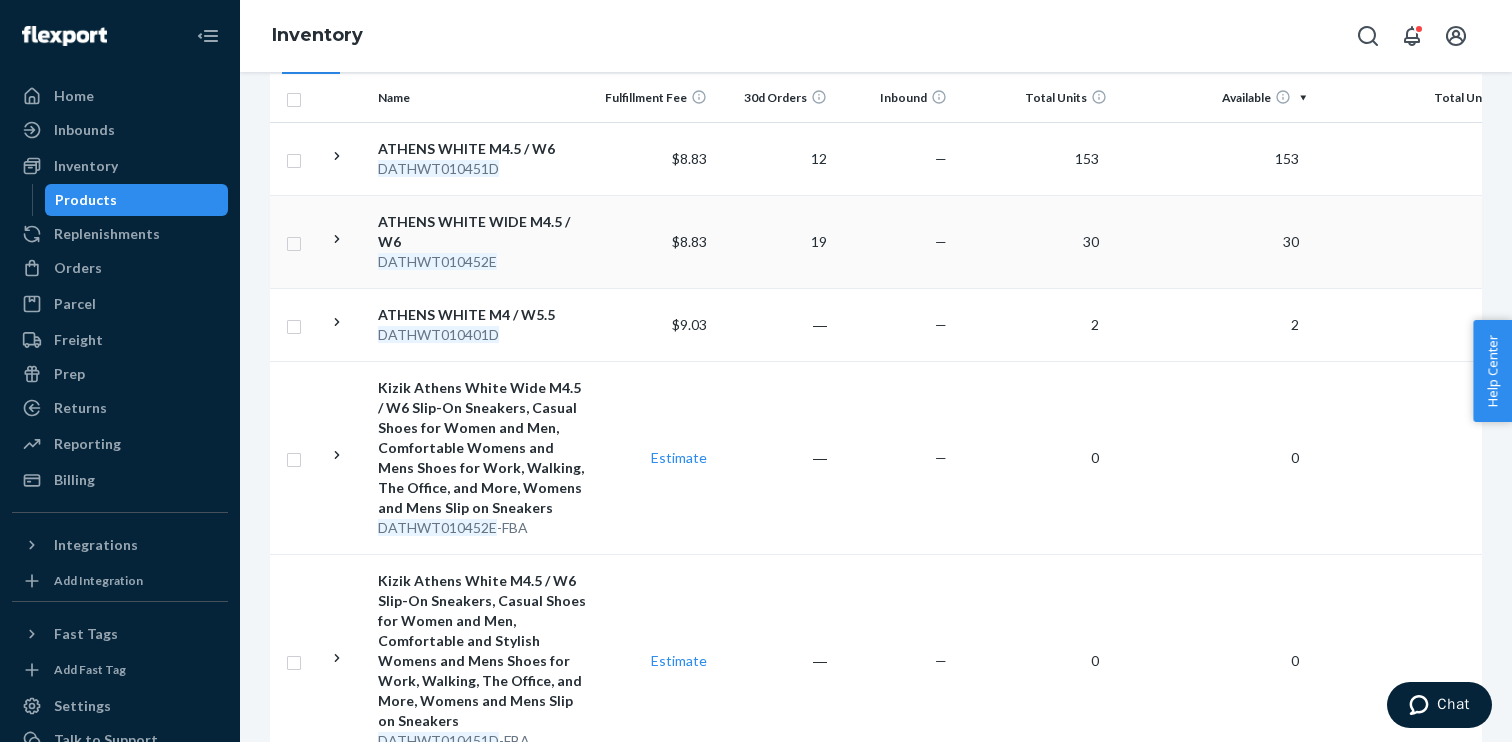click 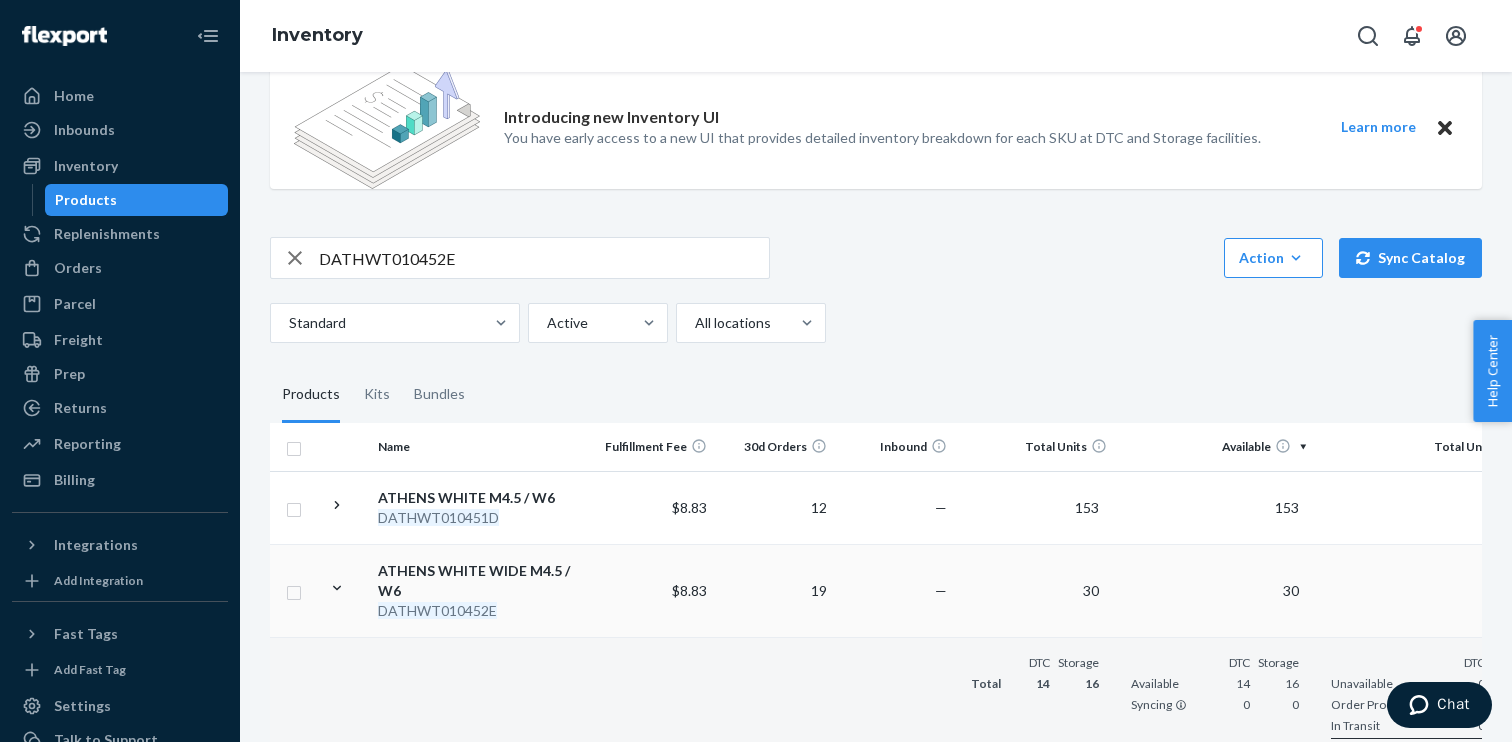scroll, scrollTop: 173, scrollLeft: 0, axis: vertical 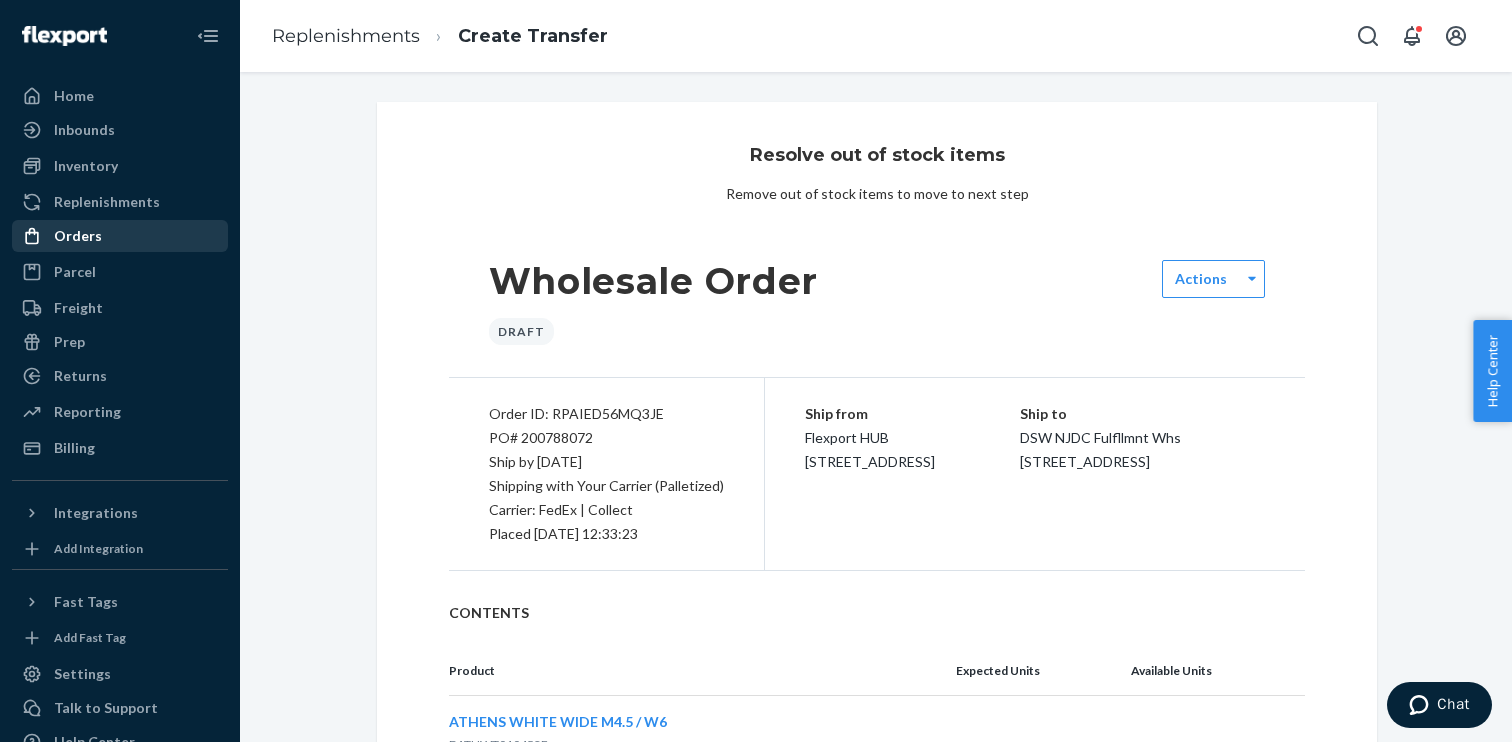 click on "Orders" at bounding box center (120, 236) 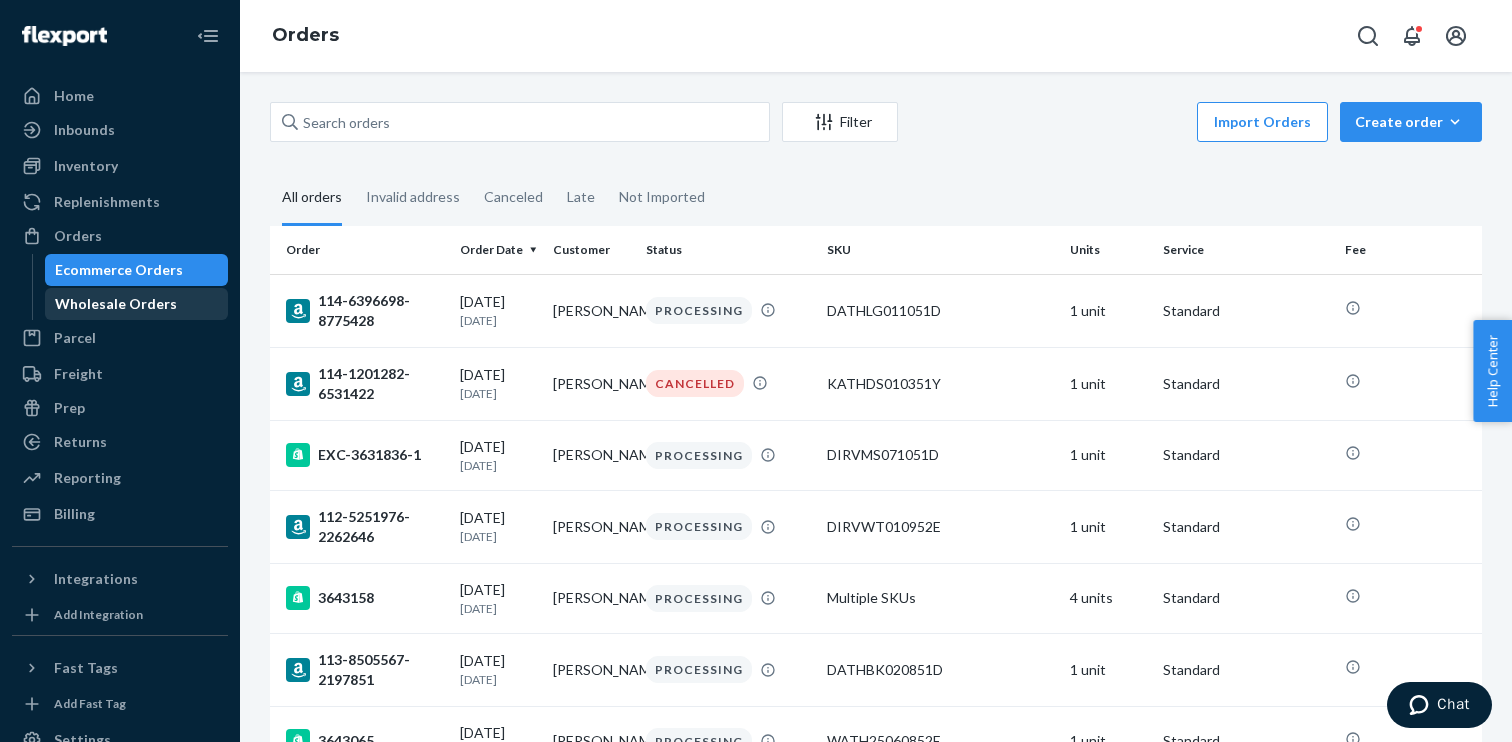 click on "Wholesale Orders" at bounding box center [116, 304] 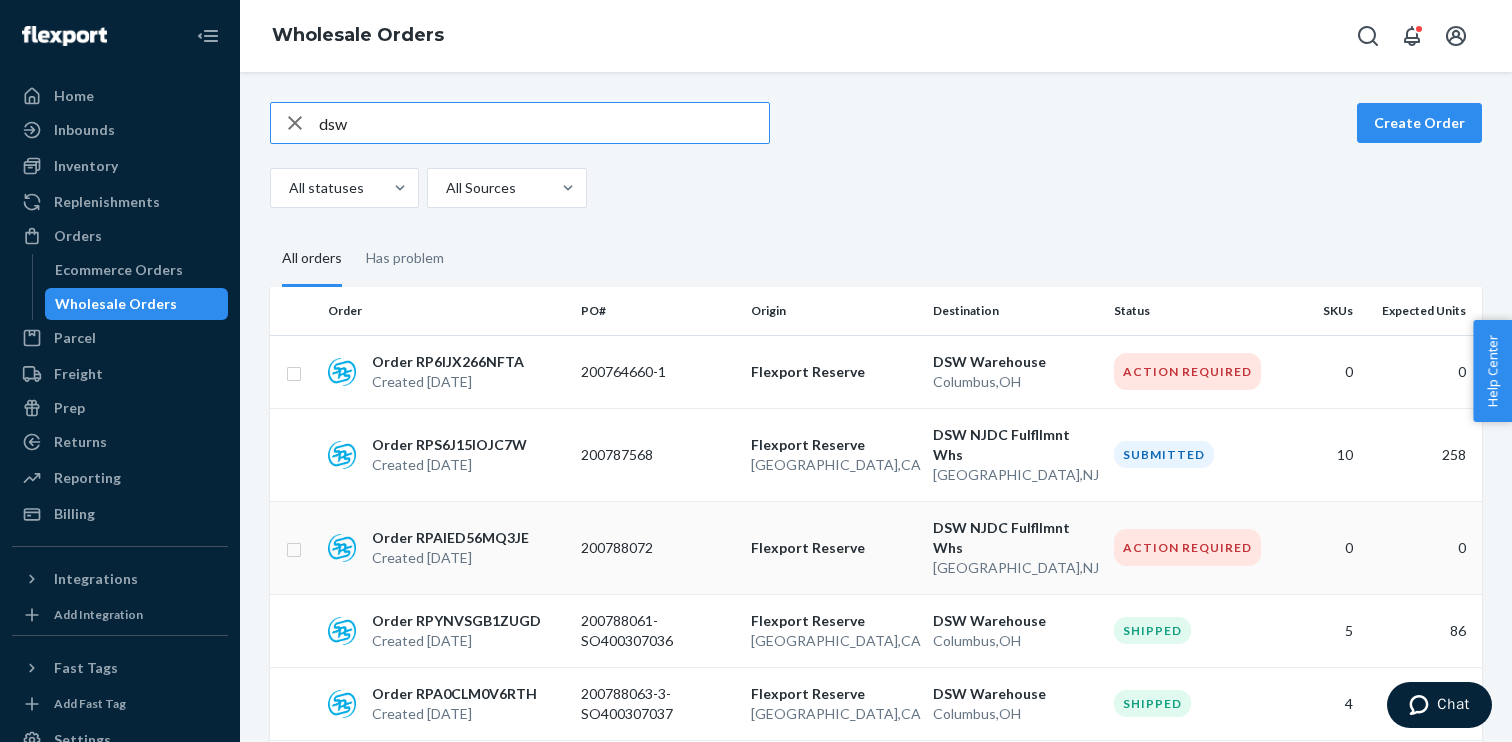 type on "dsw" 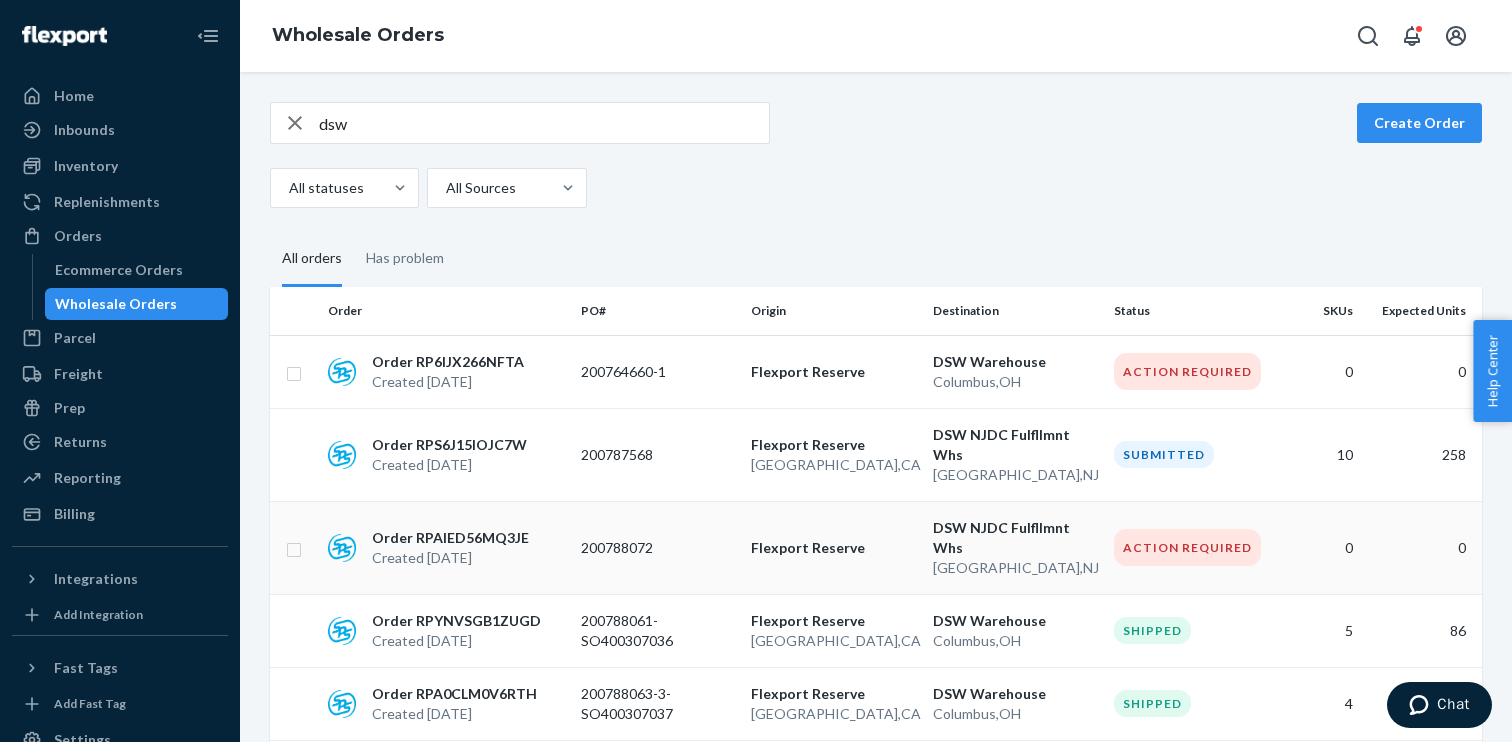 click on "200788072" at bounding box center (658, 547) 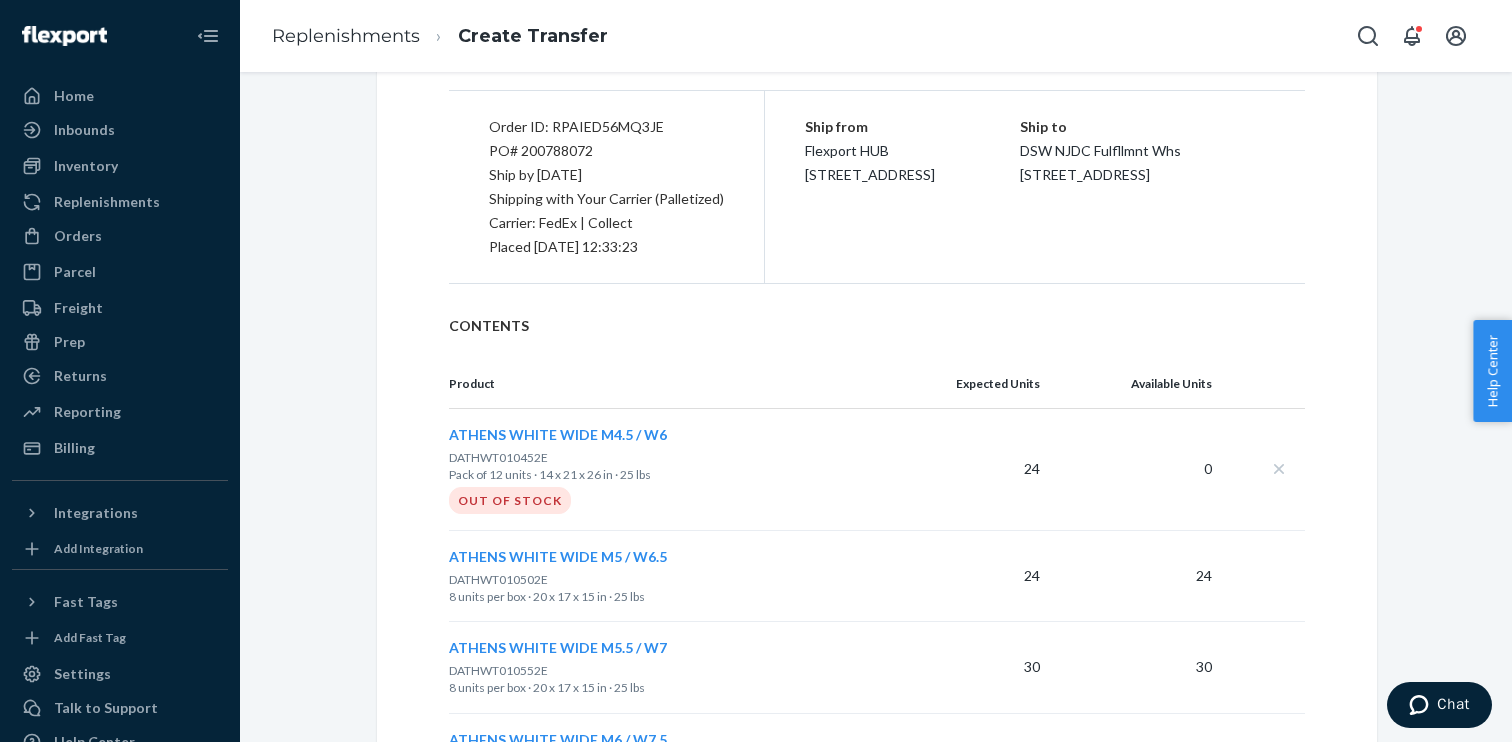 scroll, scrollTop: 0, scrollLeft: 0, axis: both 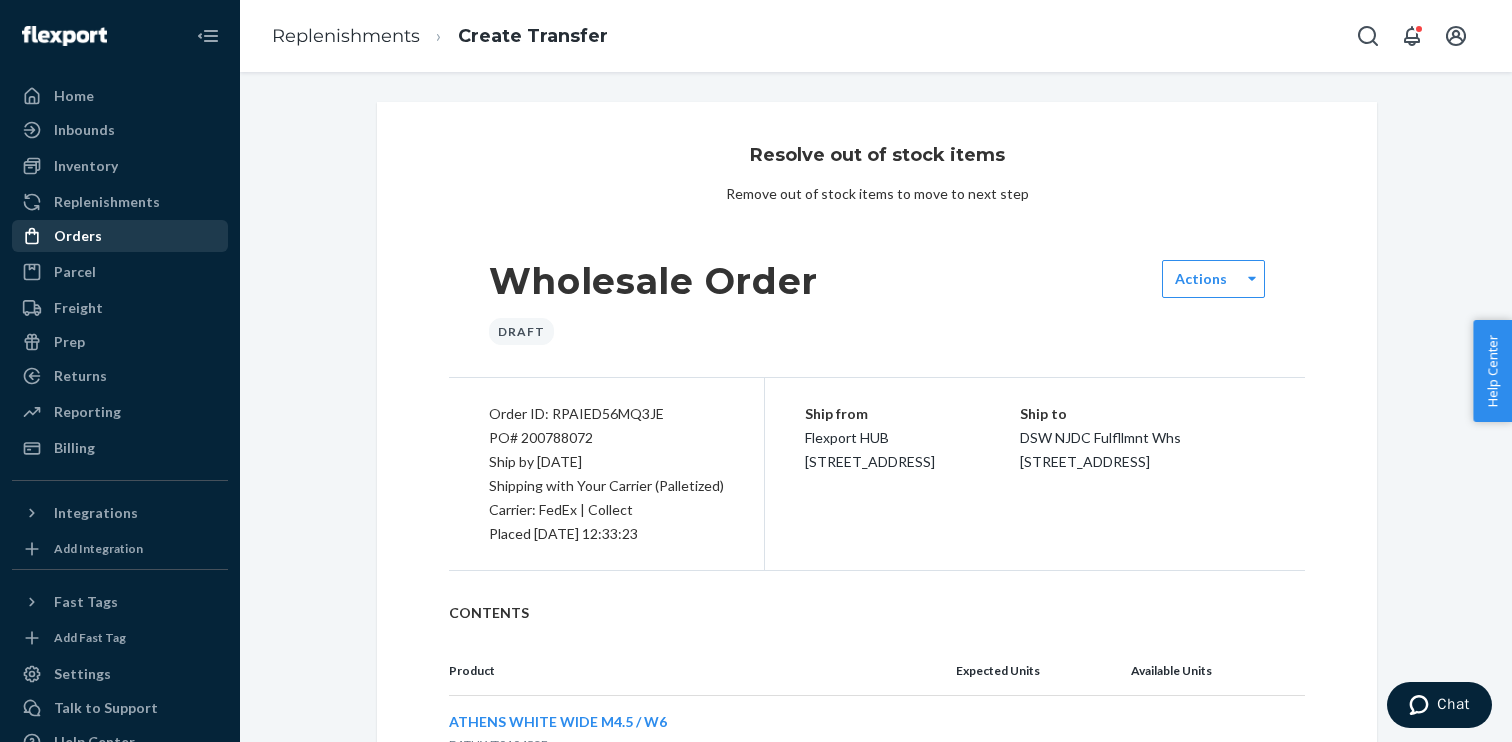 click on "Orders" at bounding box center [120, 236] 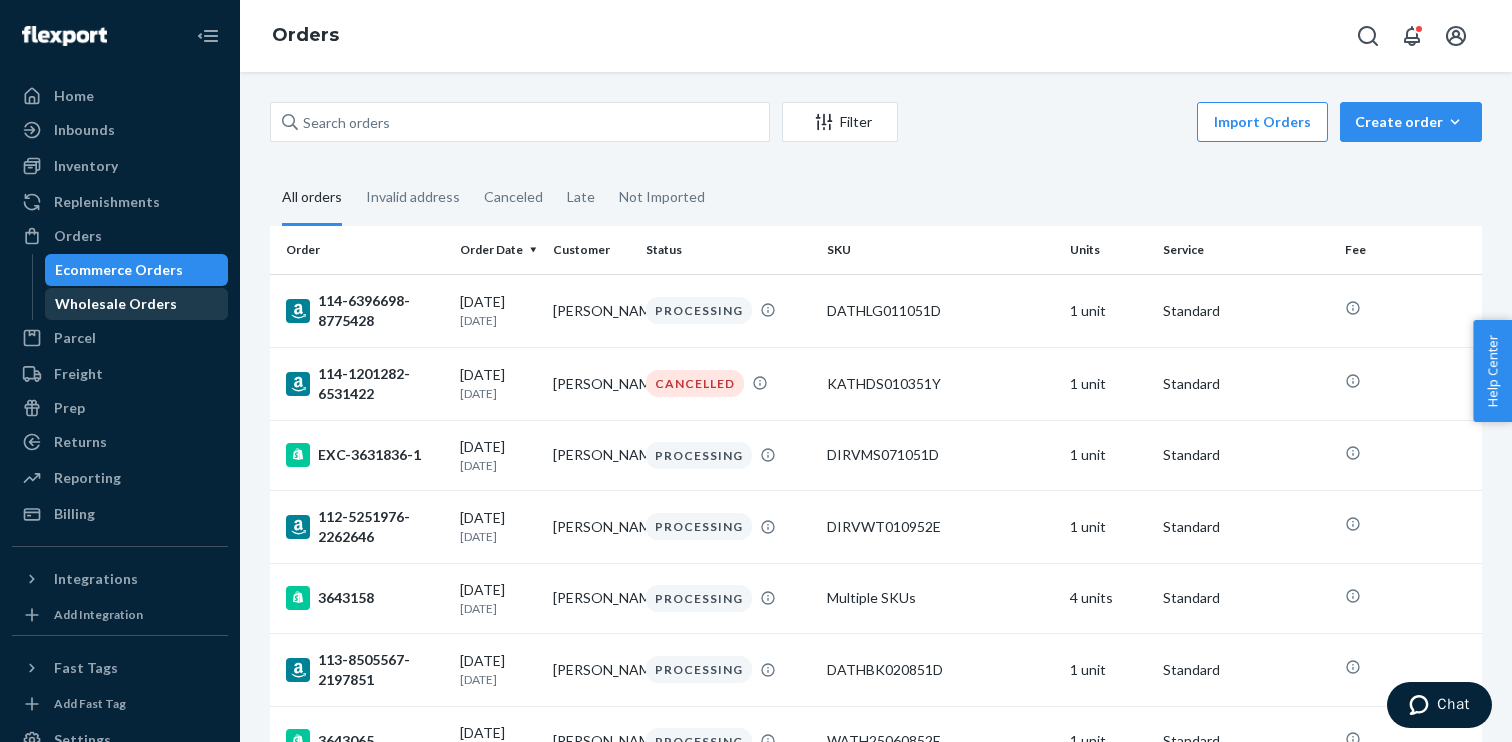 click on "Wholesale Orders" at bounding box center (137, 304) 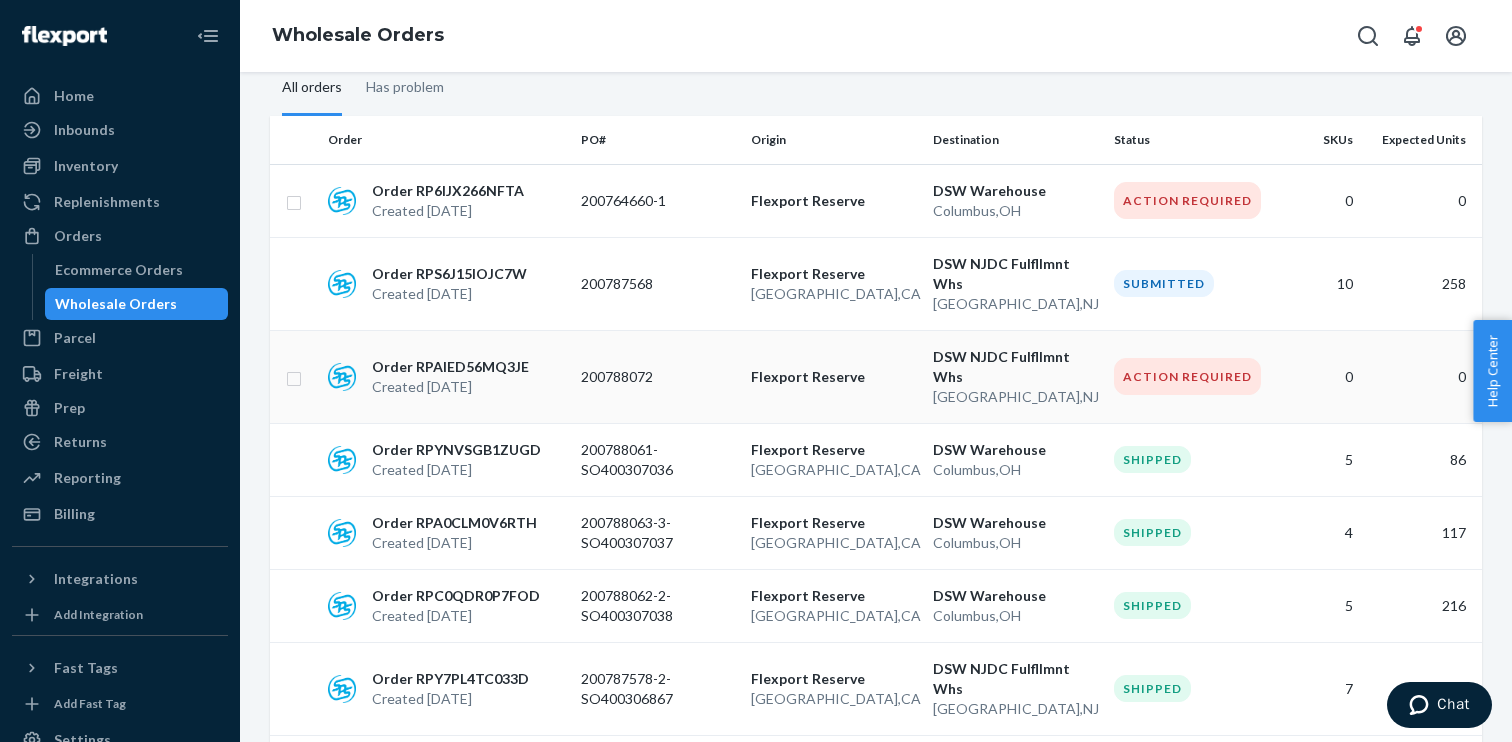scroll, scrollTop: 0, scrollLeft: 0, axis: both 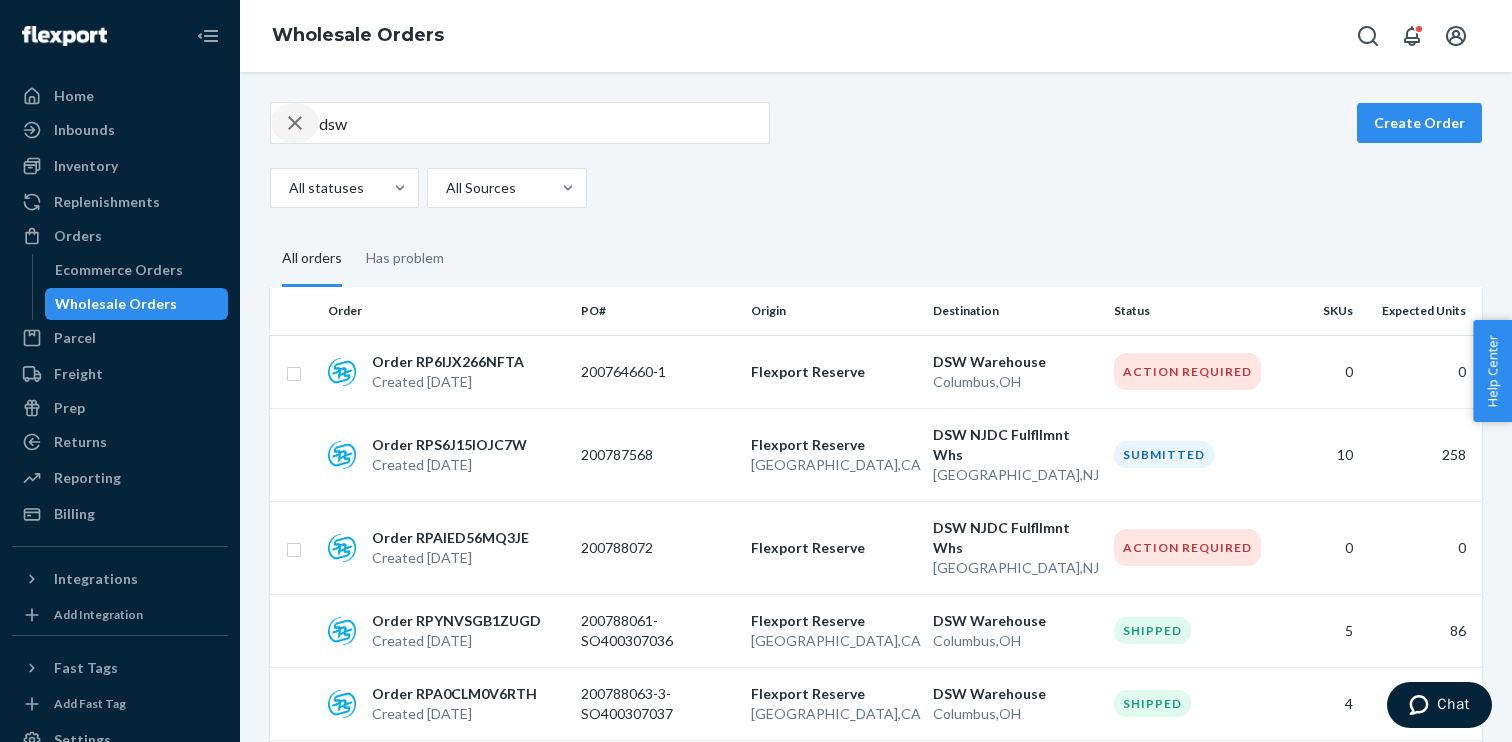 click 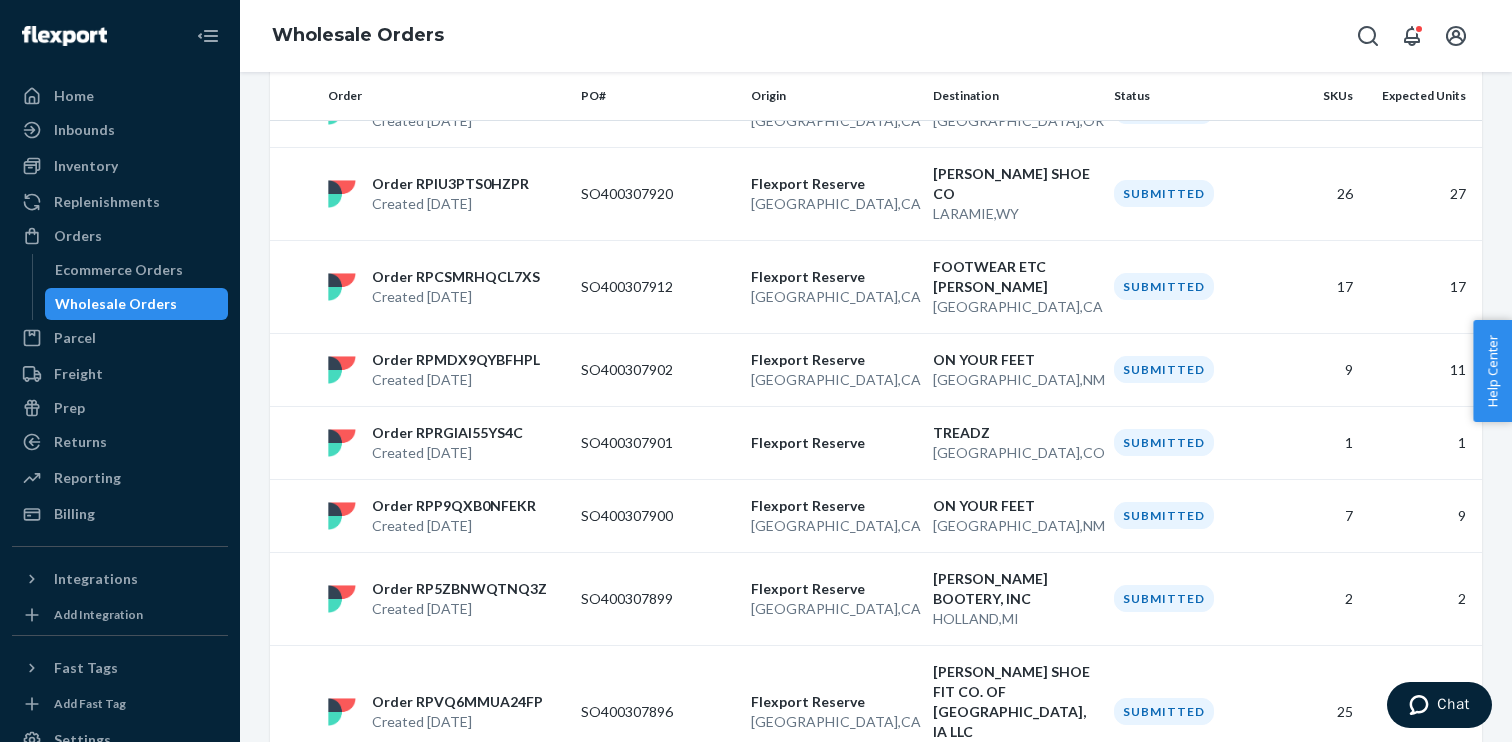 scroll, scrollTop: 1686, scrollLeft: 0, axis: vertical 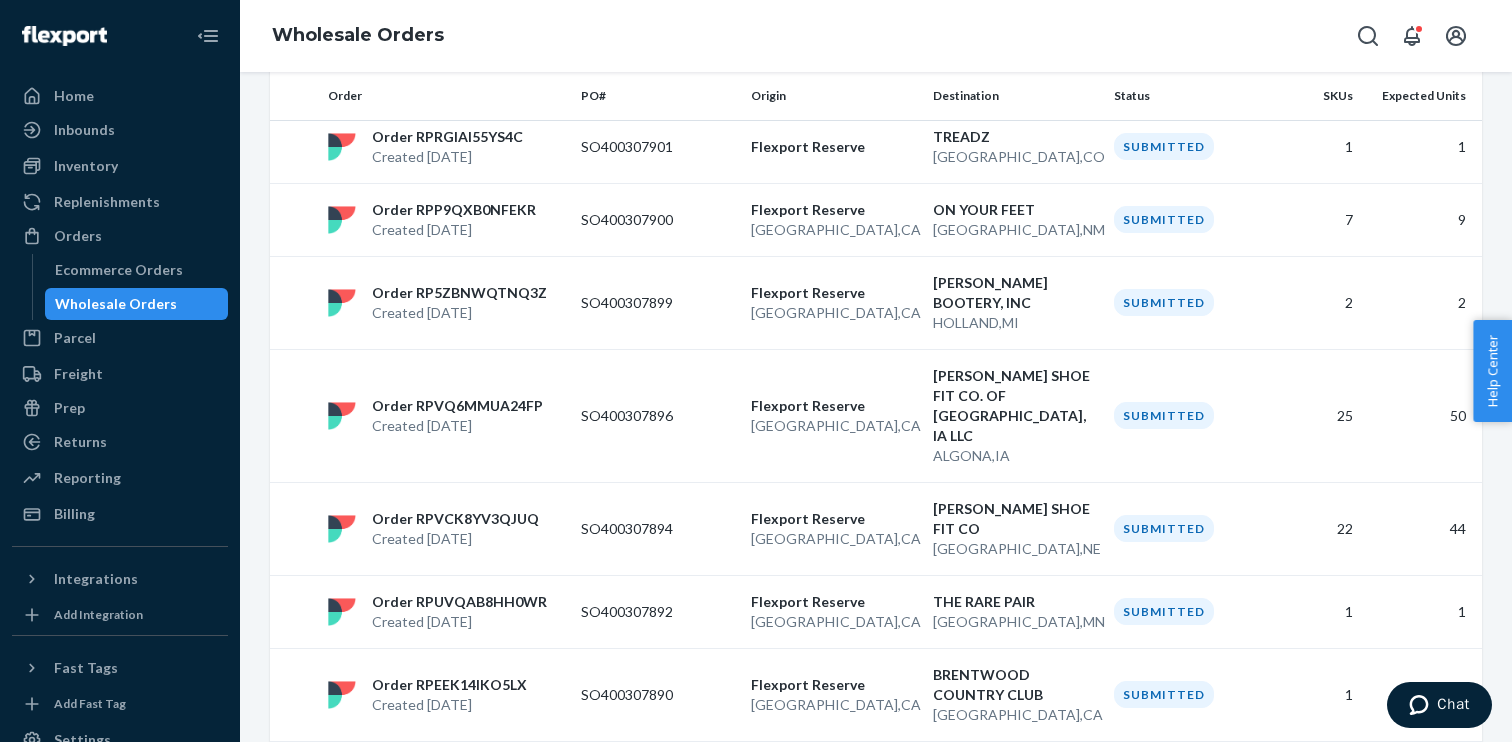 click on "2" at bounding box center (809, 878) 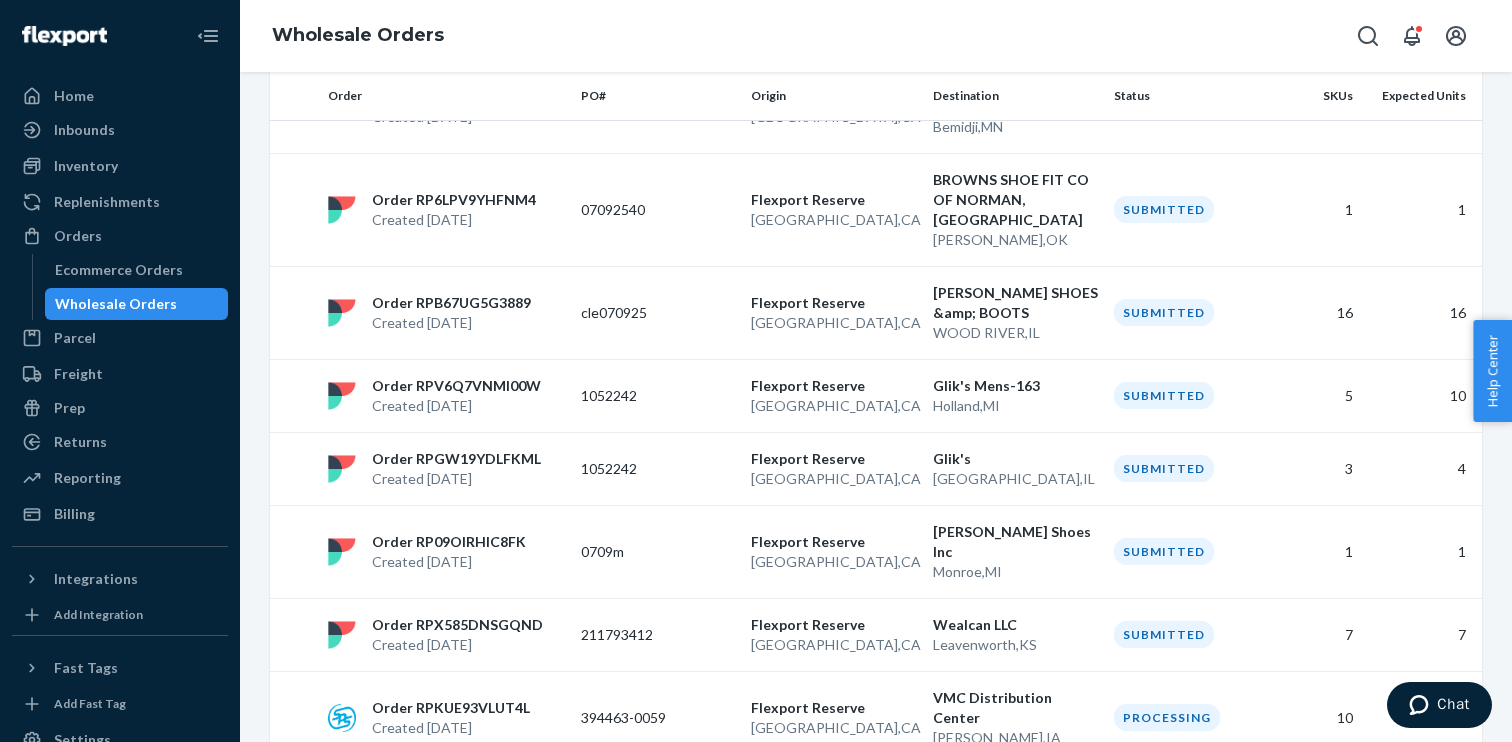 scroll, scrollTop: 1666, scrollLeft: 0, axis: vertical 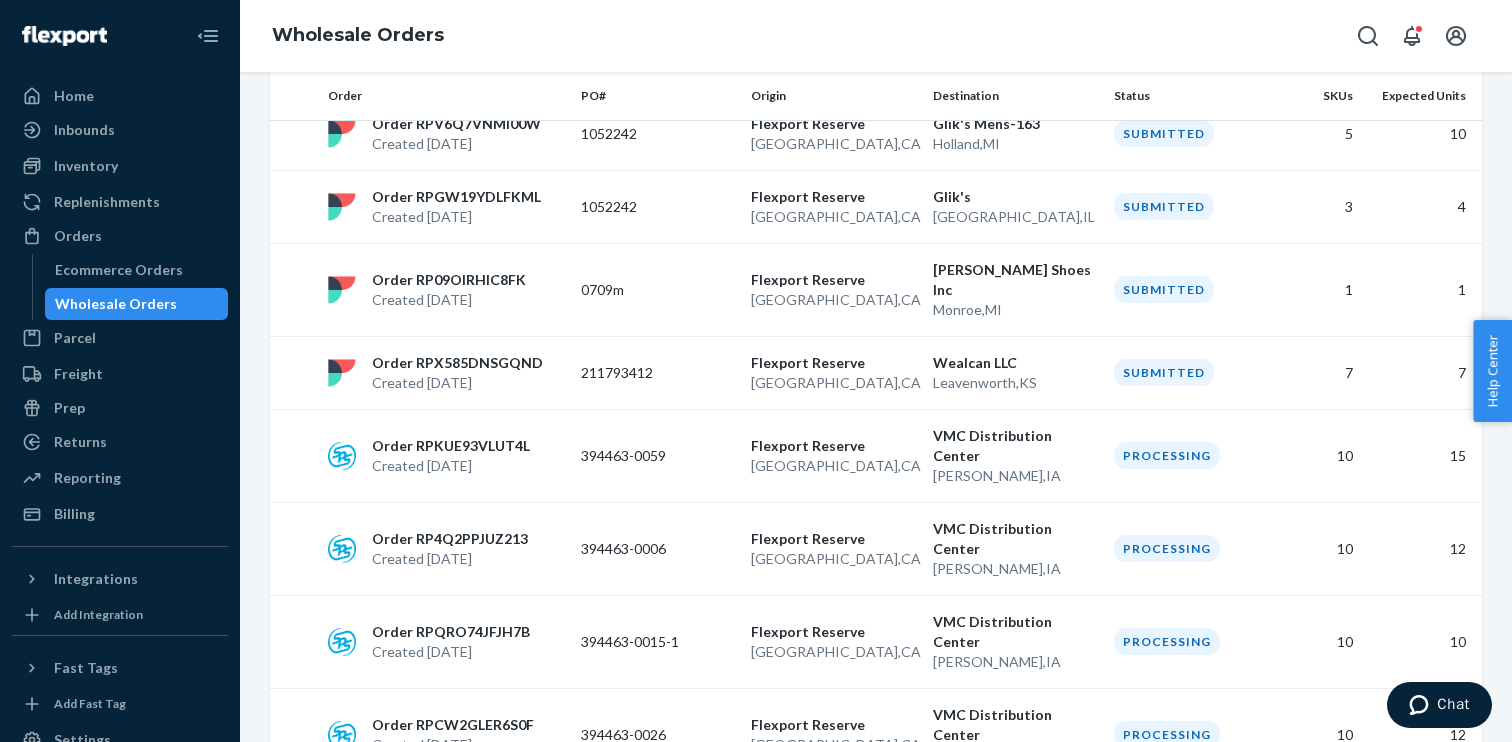 click on "1" at bounding box center (777, 918) 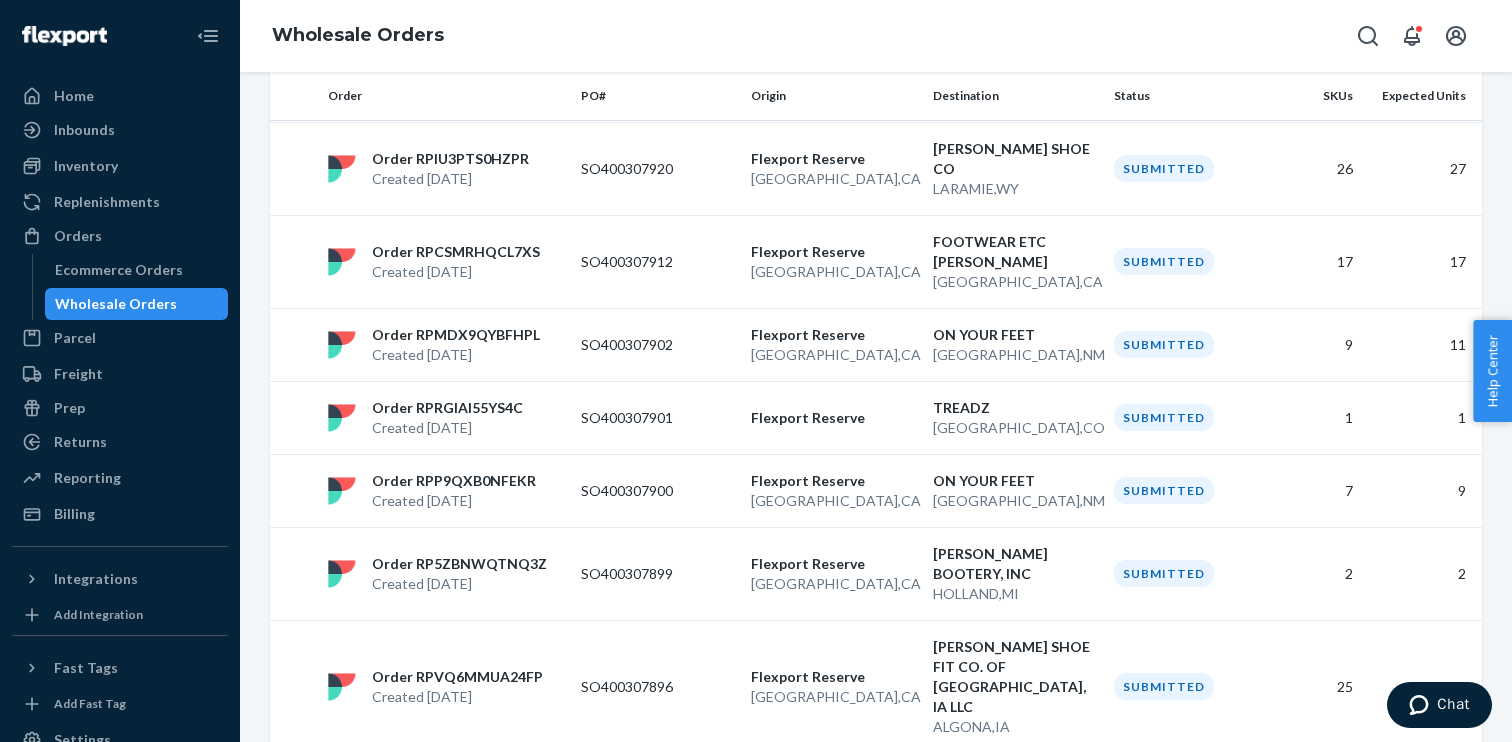 scroll, scrollTop: 1686, scrollLeft: 0, axis: vertical 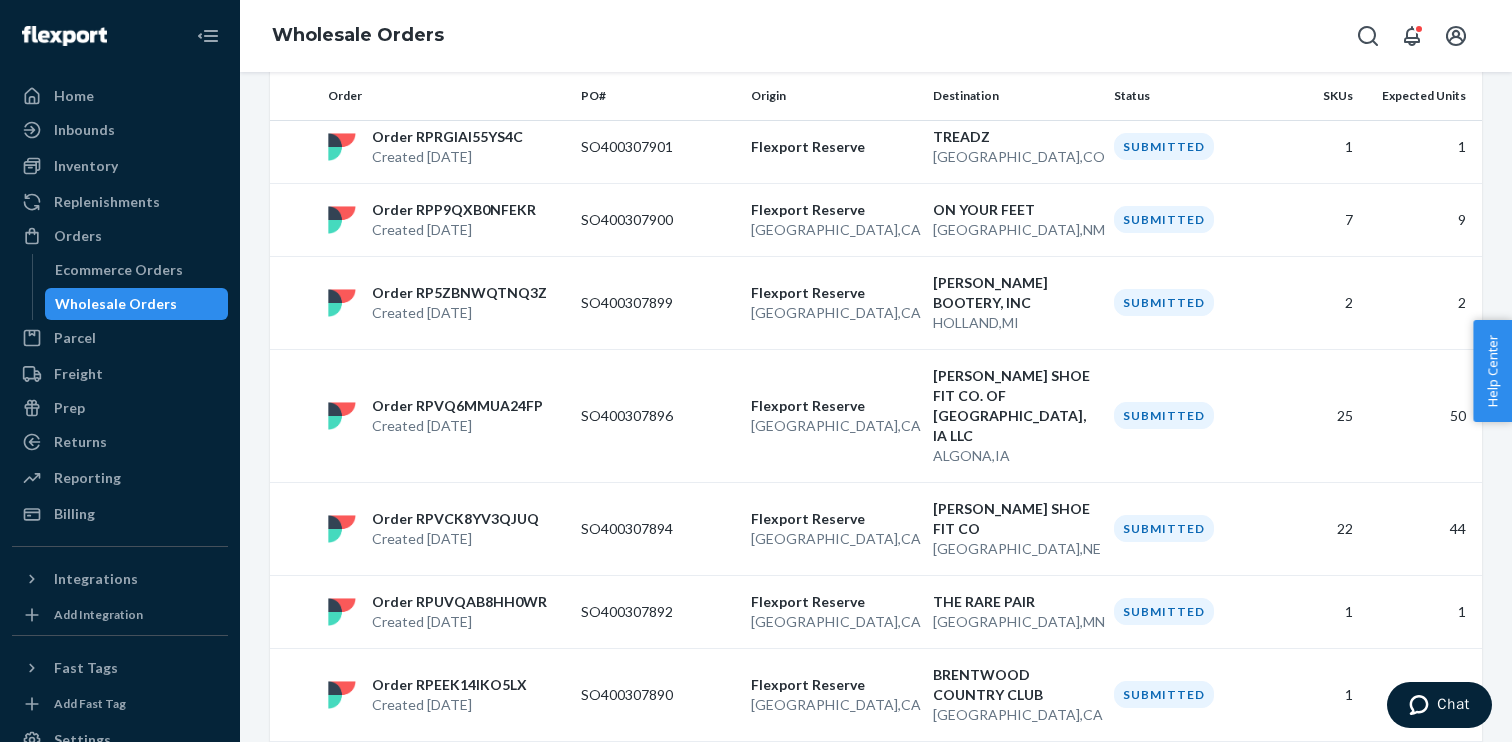 click on "Order RP5BG5BN8TJWI" at bounding box center (452, 778) 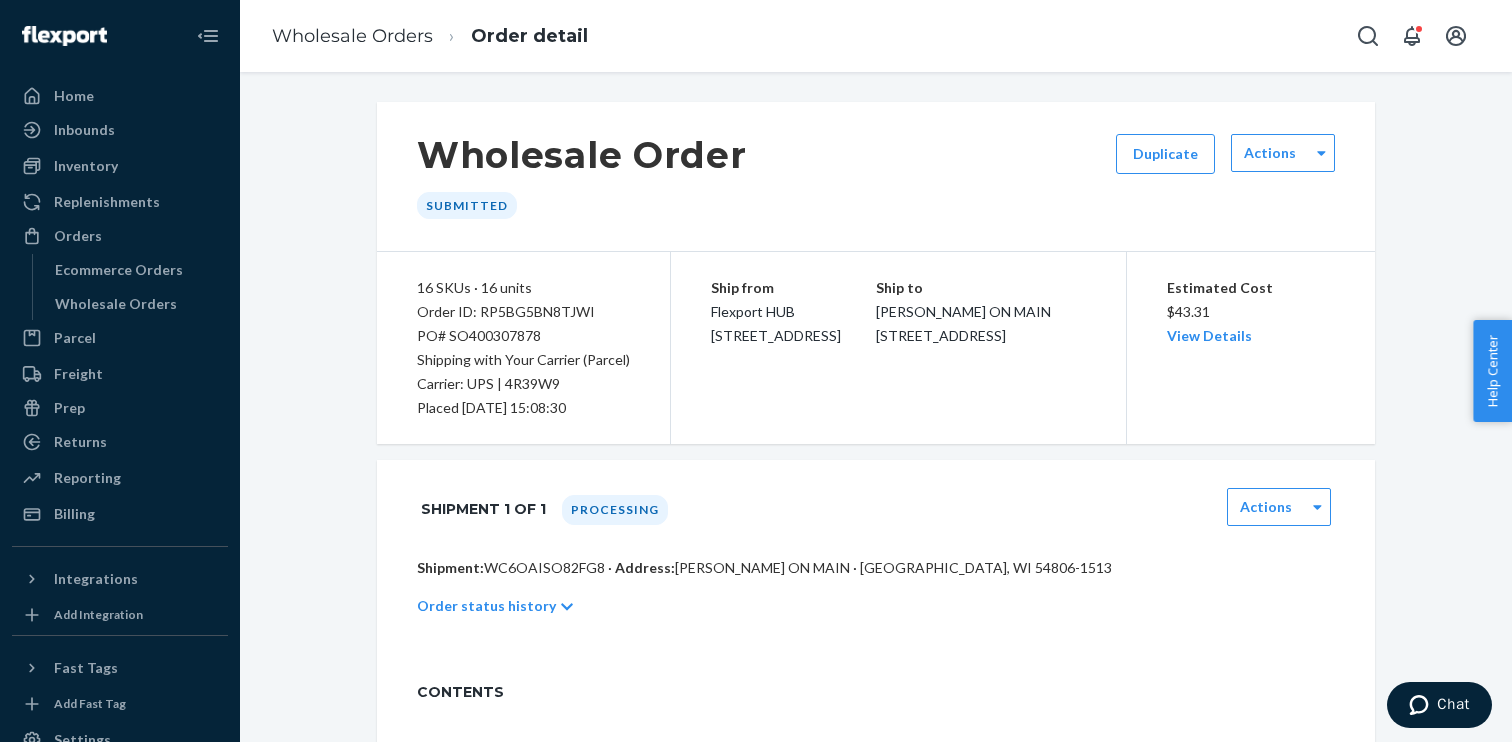 click on "PO# SO400307878" at bounding box center [523, 336] 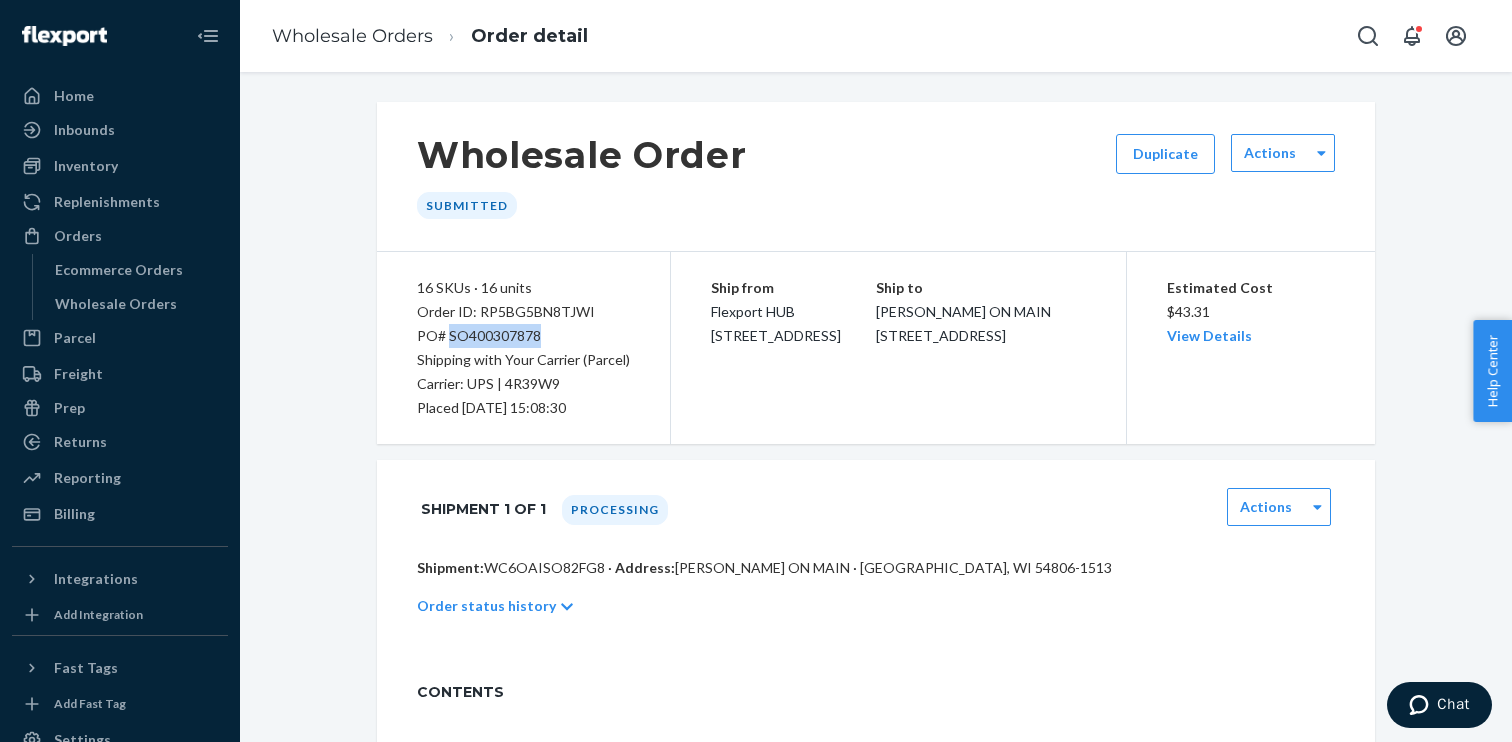 click on "PO# SO400307878" at bounding box center [523, 336] 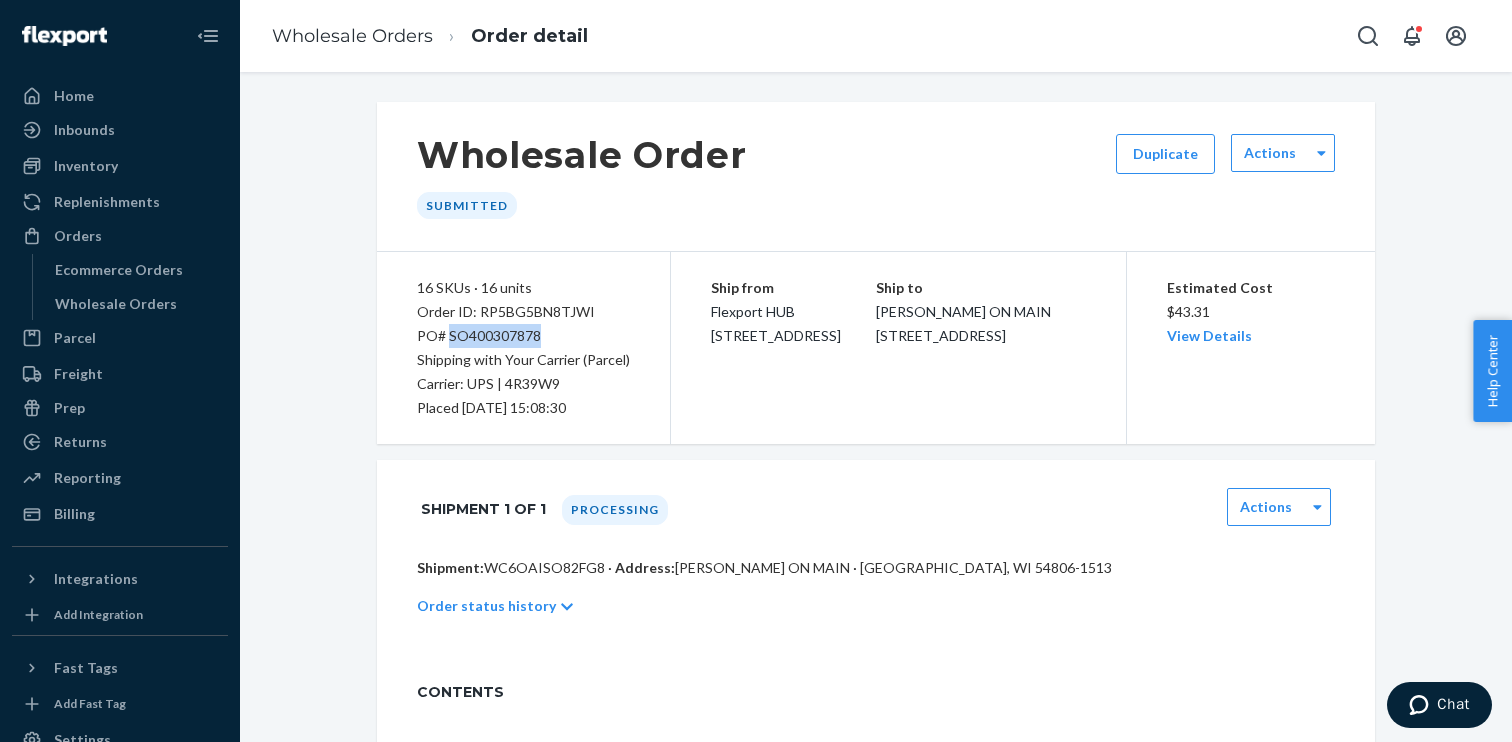 copy on "SO400307878" 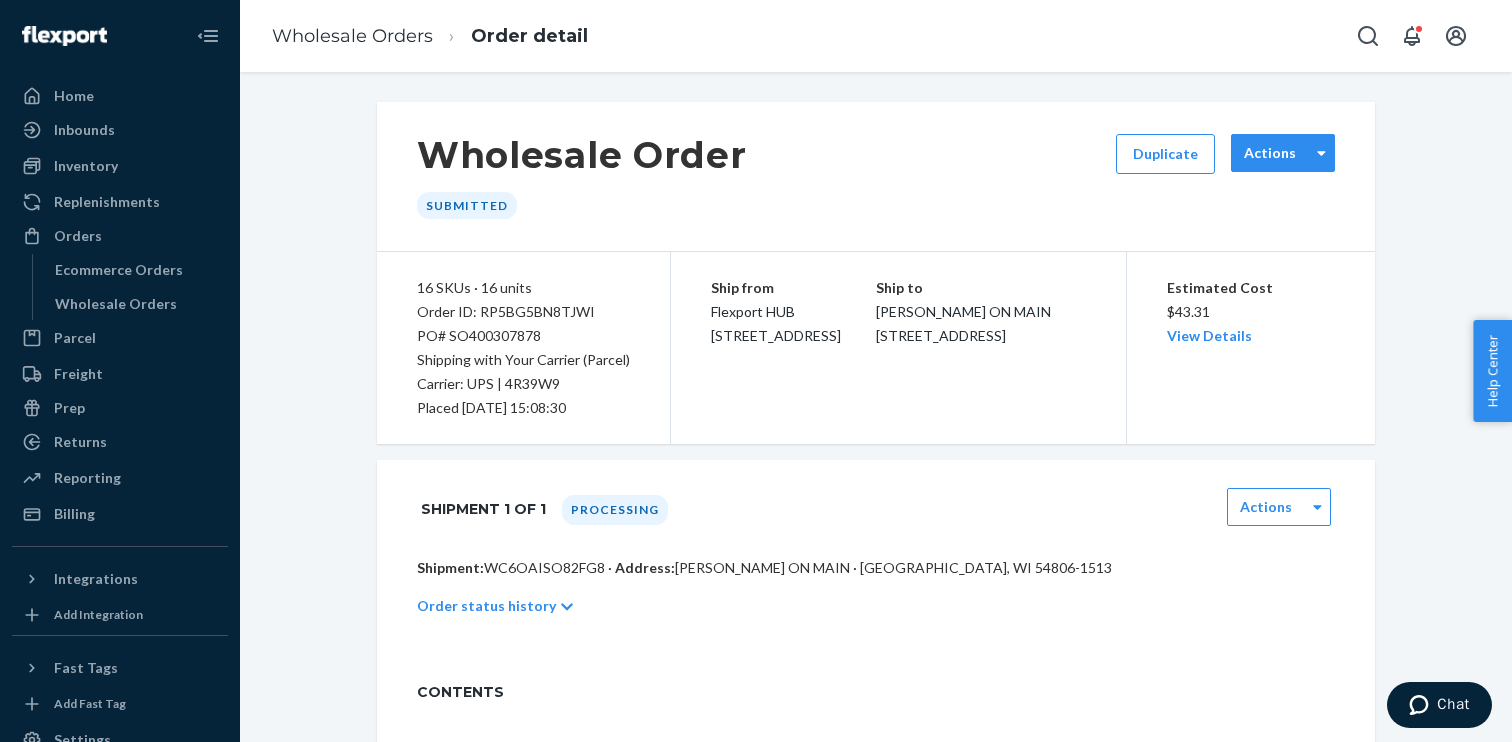 click on "Actions" at bounding box center (1283, 153) 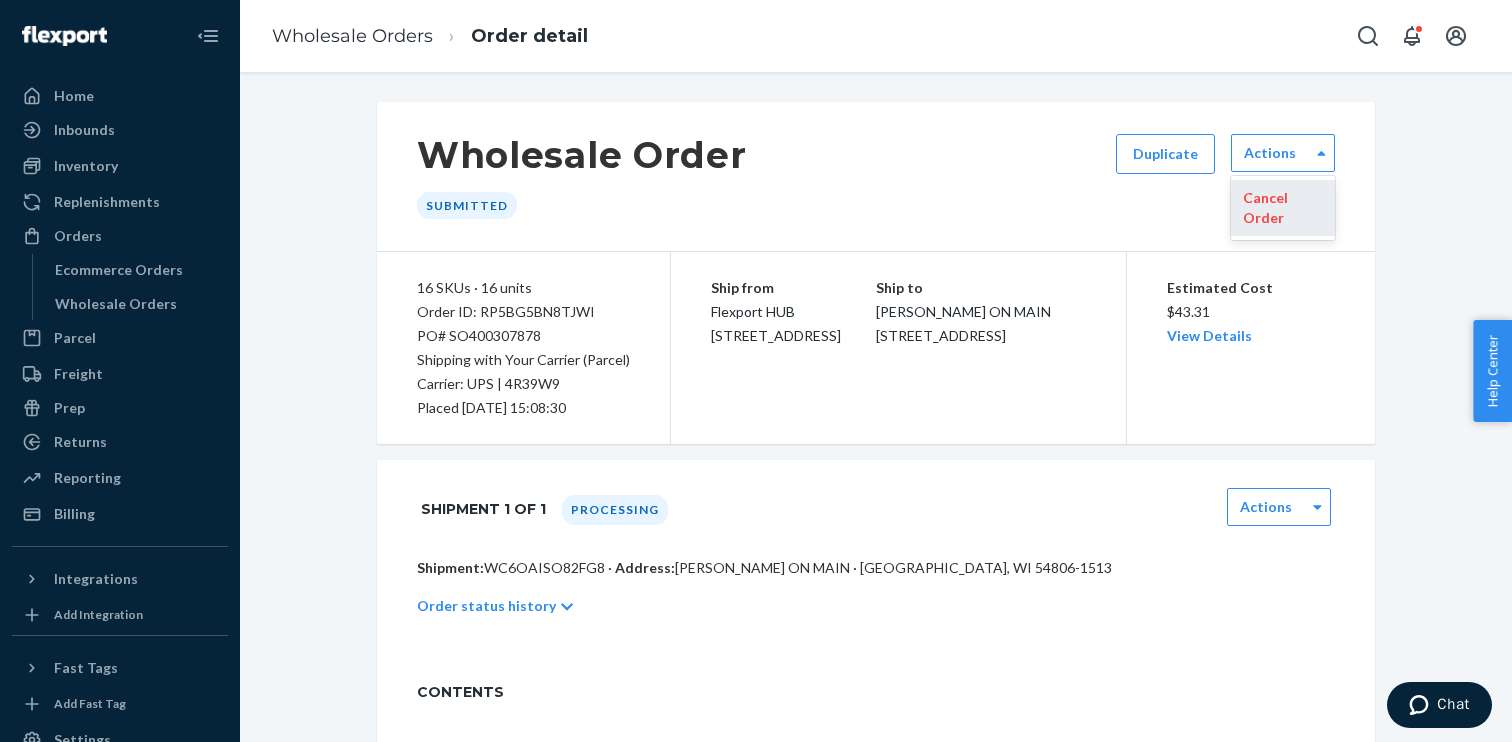 click on "Cancel Order" at bounding box center [1283, 208] 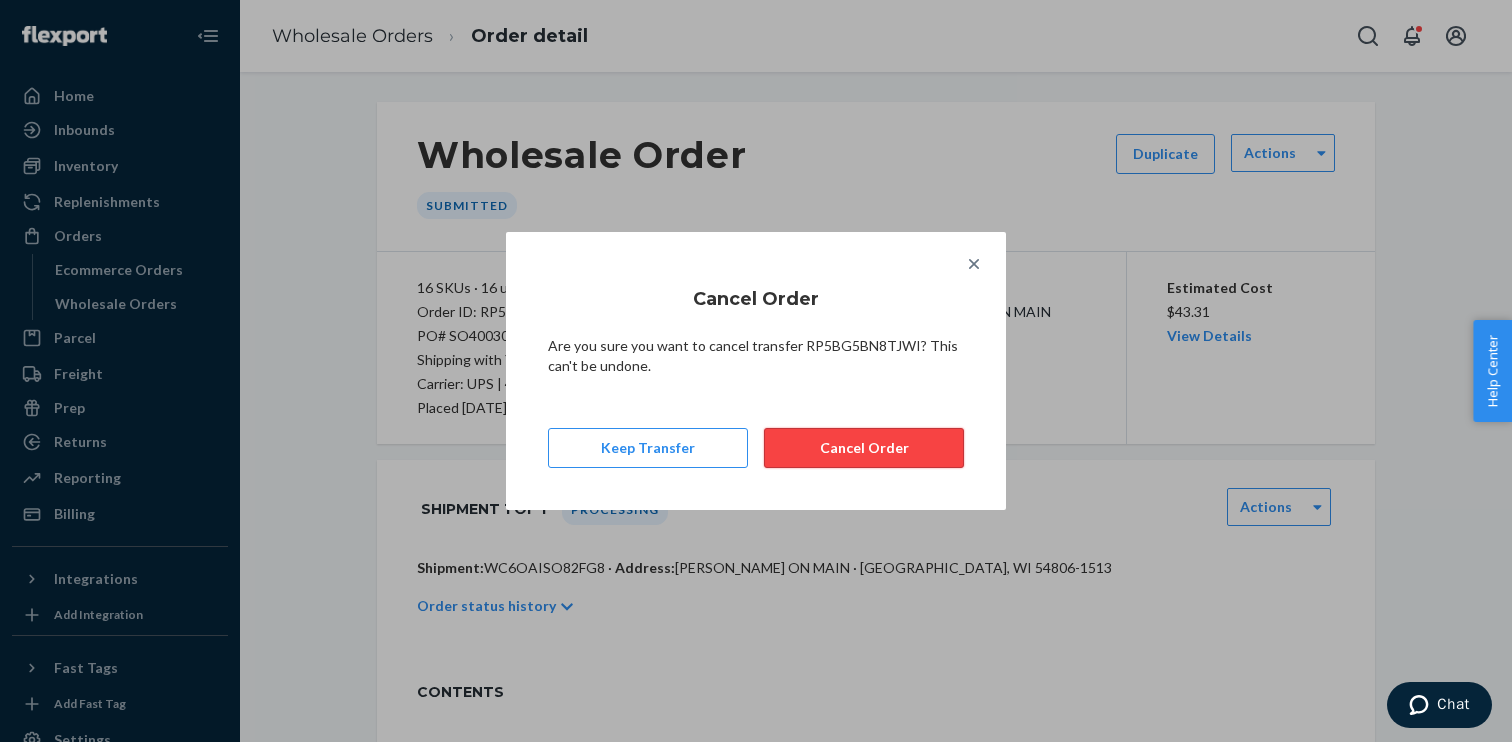 click on "Cancel Order" at bounding box center (864, 448) 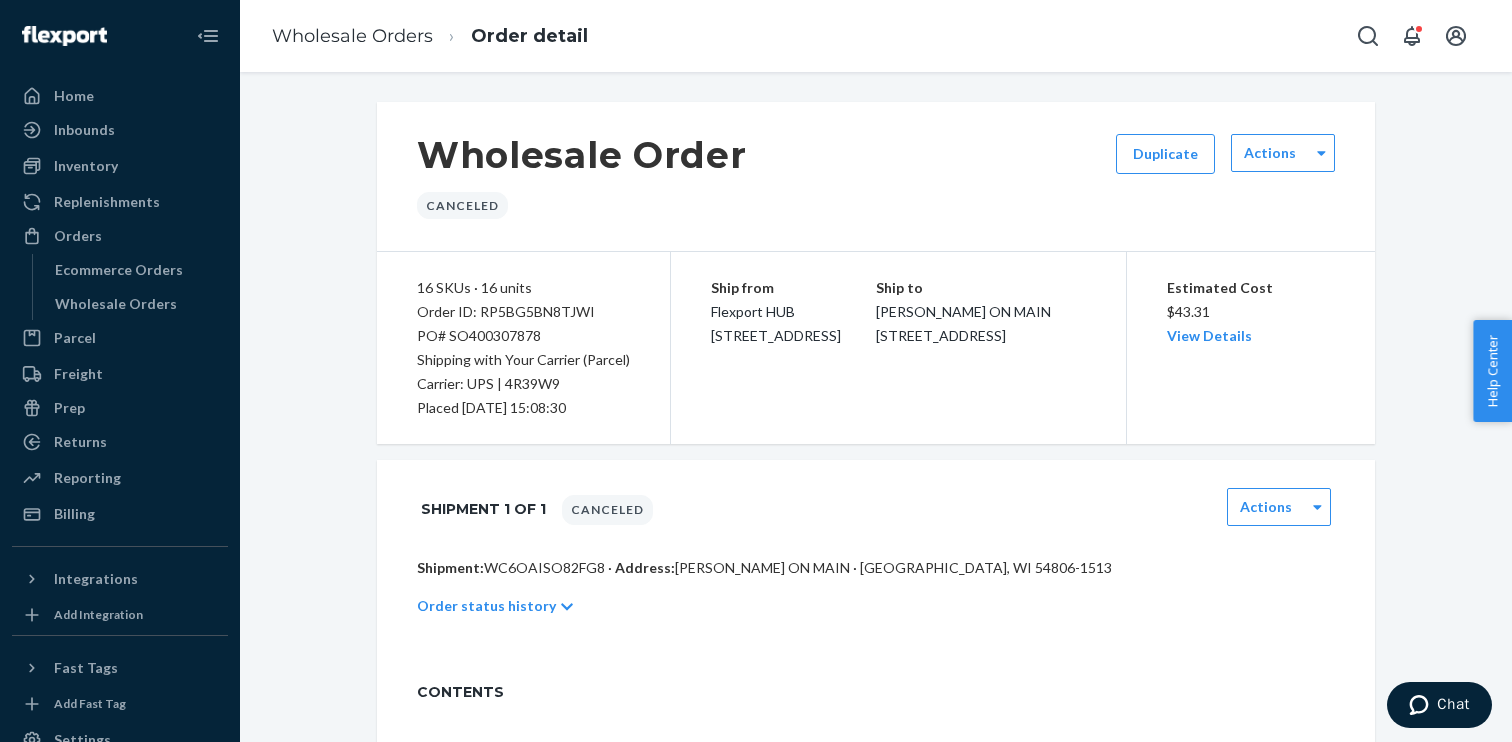 click on "Shipment:   WC6OAISO82FG8 ·     Address:   [PERSON_NAME] ON MAIN · [GEOGRAPHIC_DATA], WI 54806-1513" at bounding box center [876, 568] 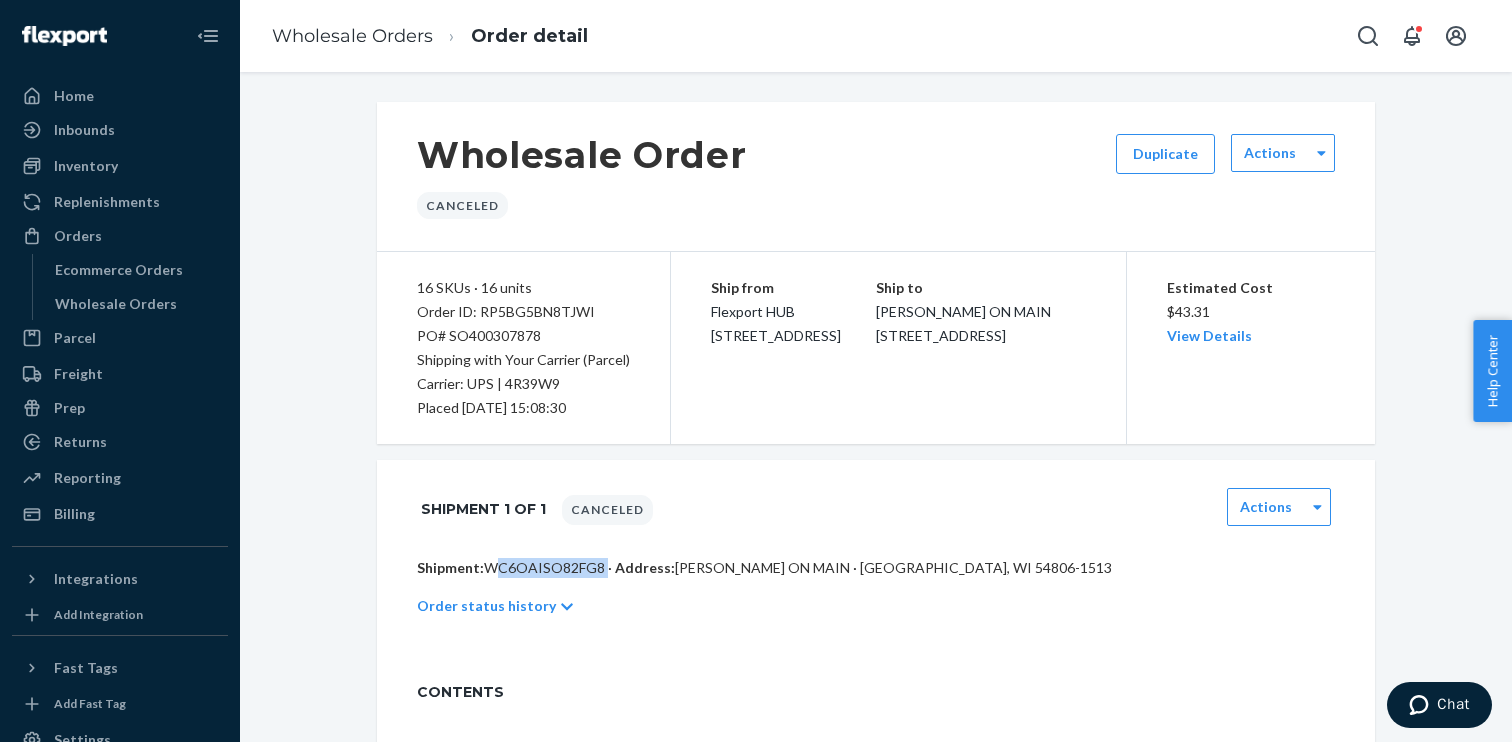 click on "Shipment:   WC6OAISO82FG8 ·     Address:   [PERSON_NAME] ON MAIN · [GEOGRAPHIC_DATA], WI 54806-1513" at bounding box center (876, 568) 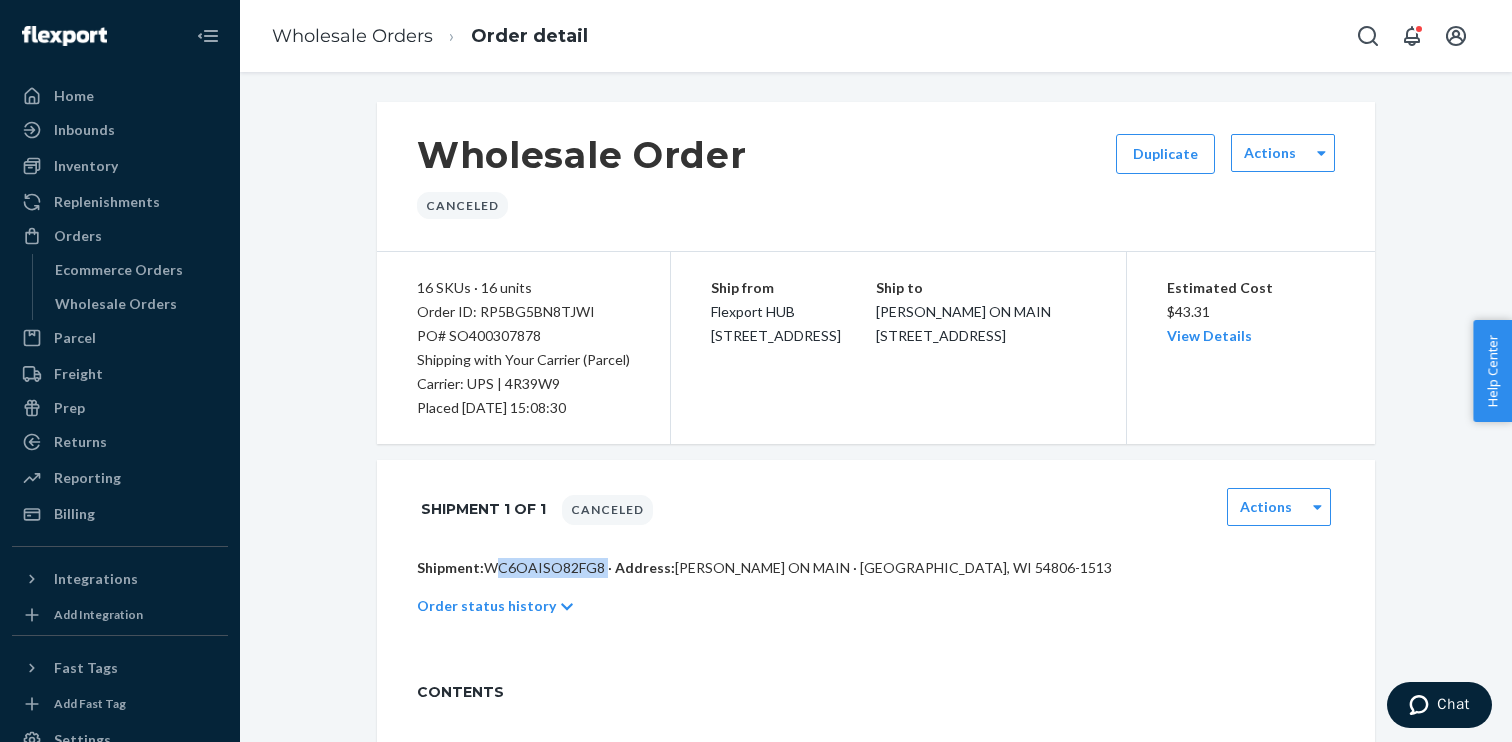 copy on "WC6OAISO82FG8" 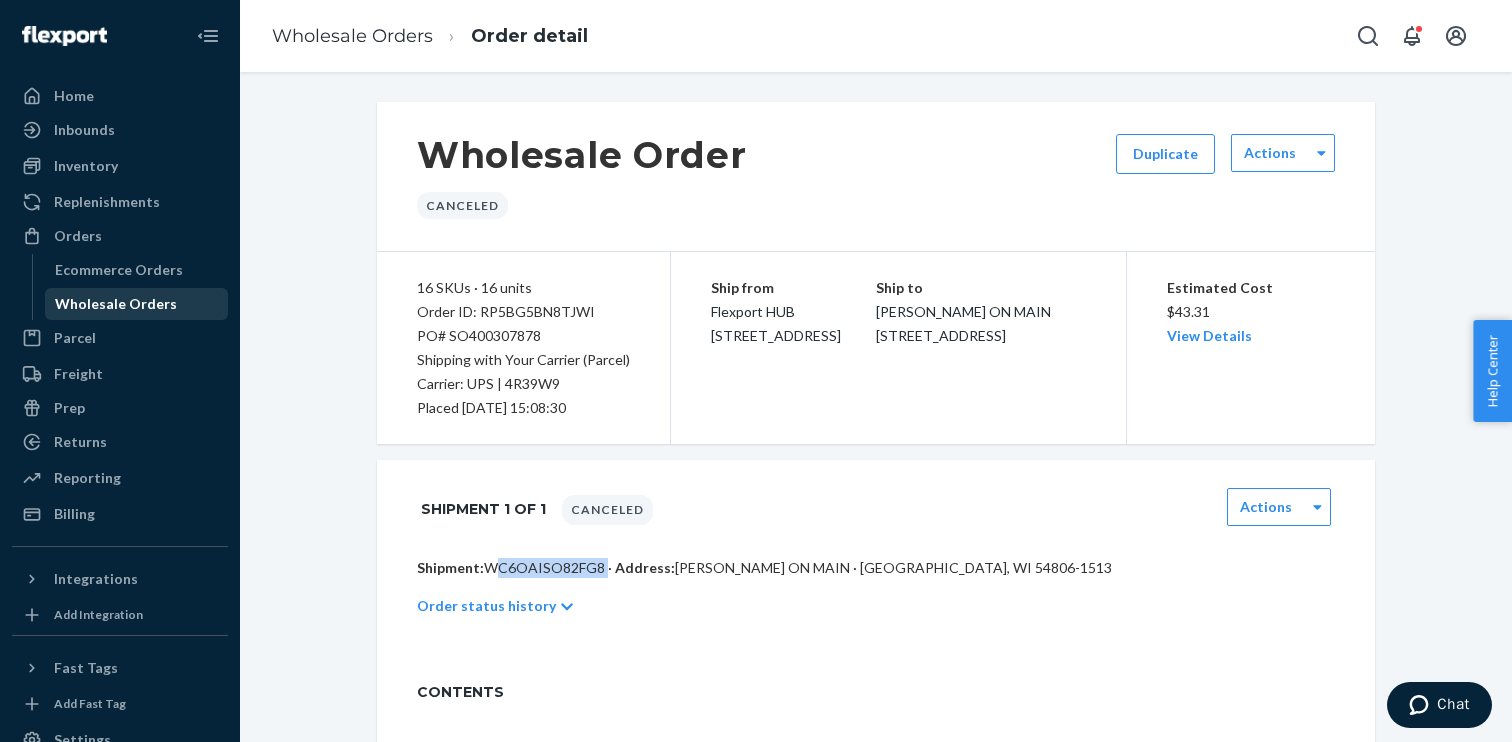 click on "Wholesale Orders" at bounding box center (116, 304) 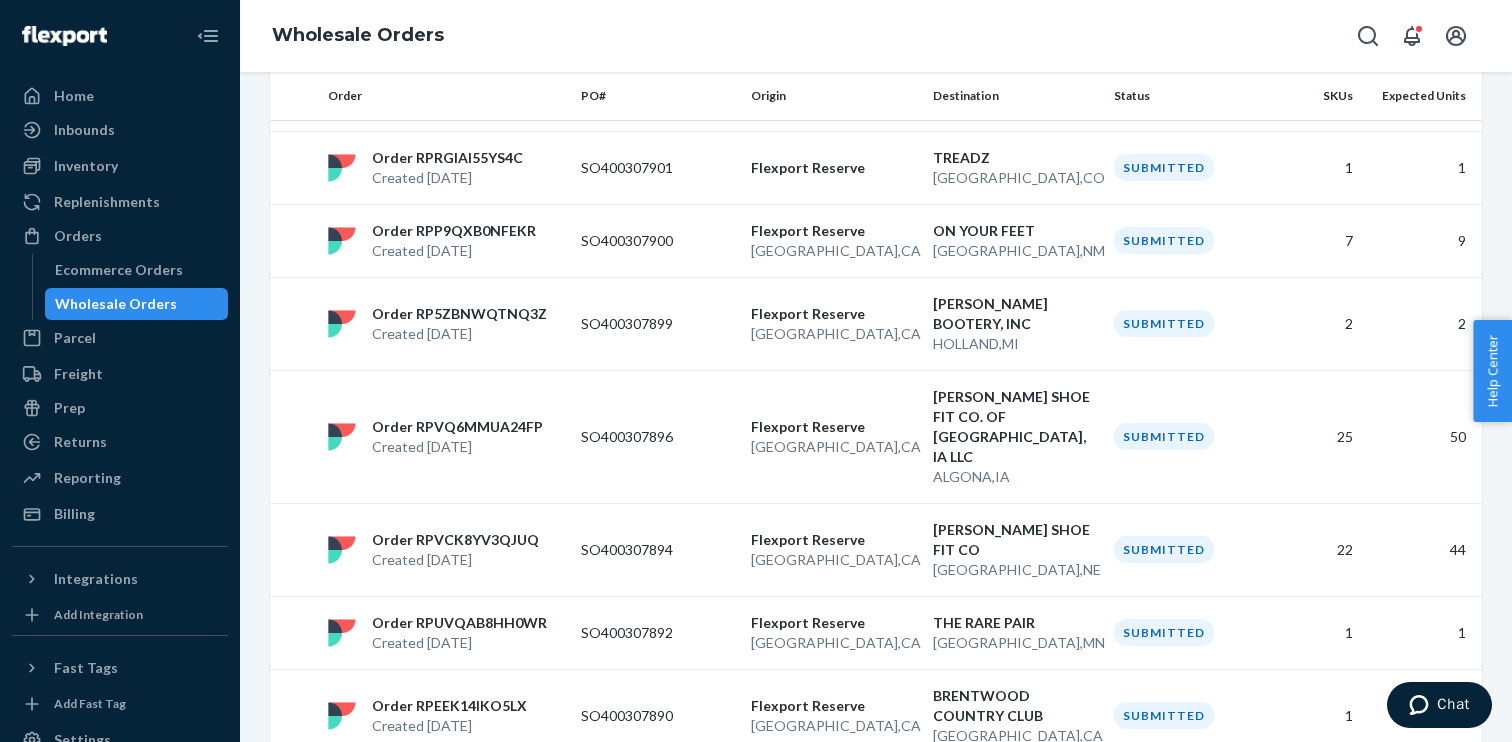 scroll, scrollTop: 1686, scrollLeft: 0, axis: vertical 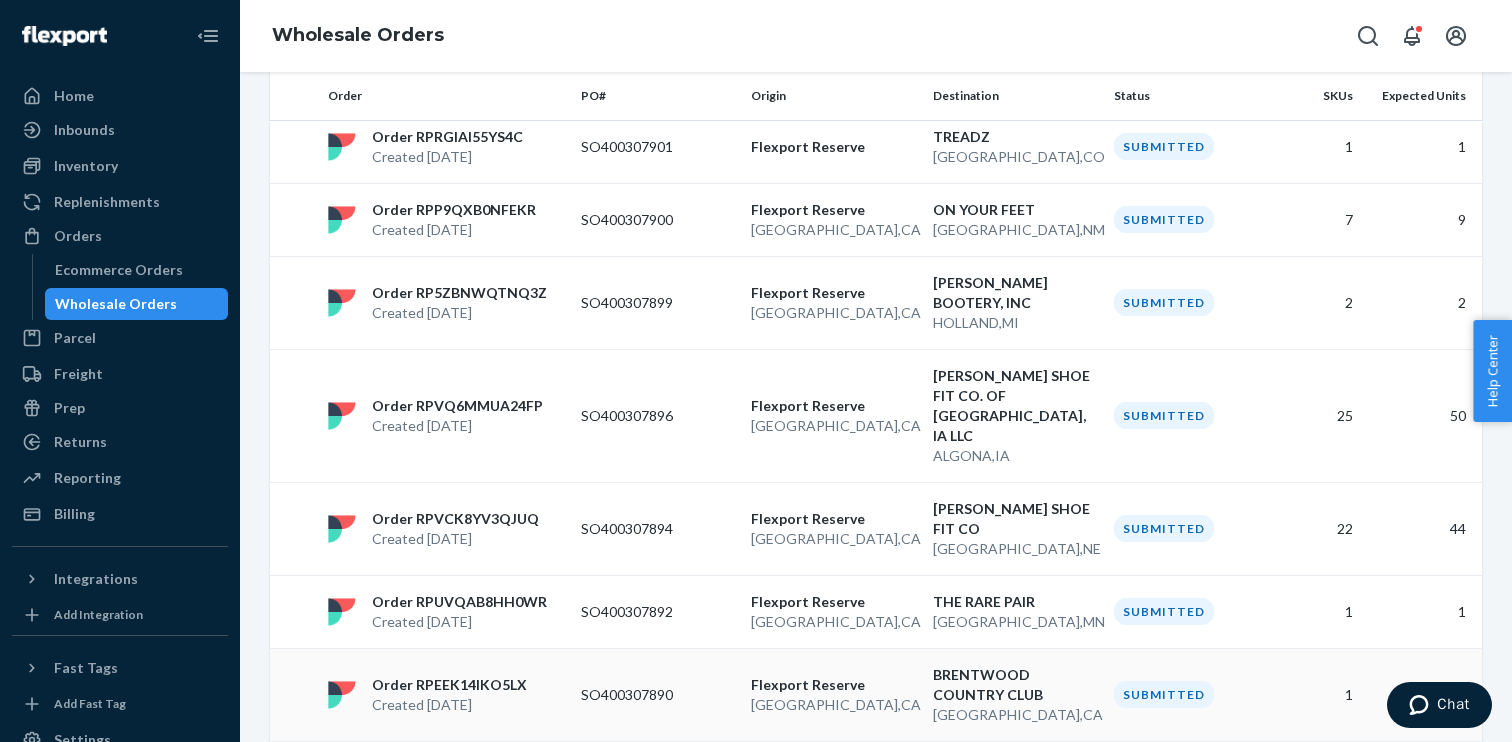 click on "SO400307890" at bounding box center (658, 694) 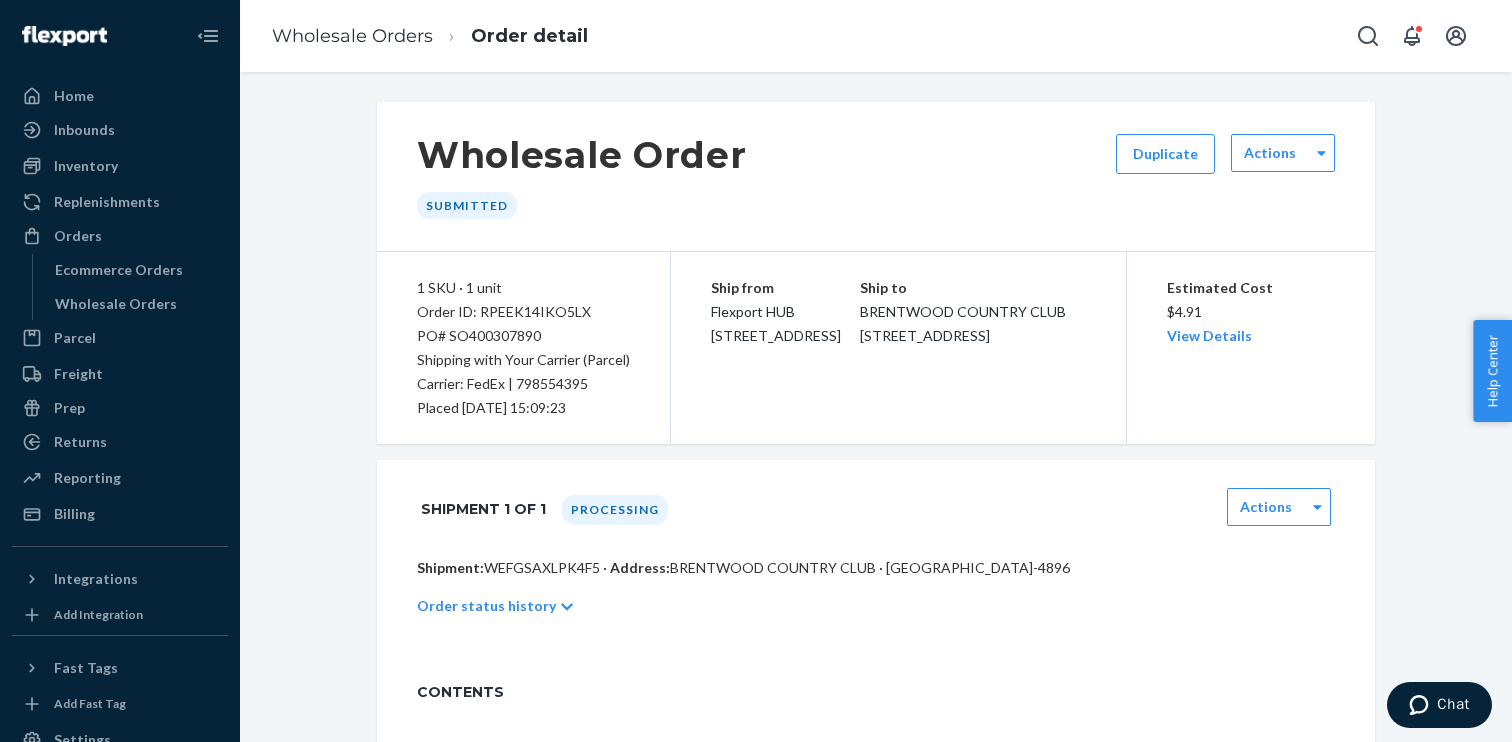 click on "PO# SO400307890" at bounding box center (523, 336) 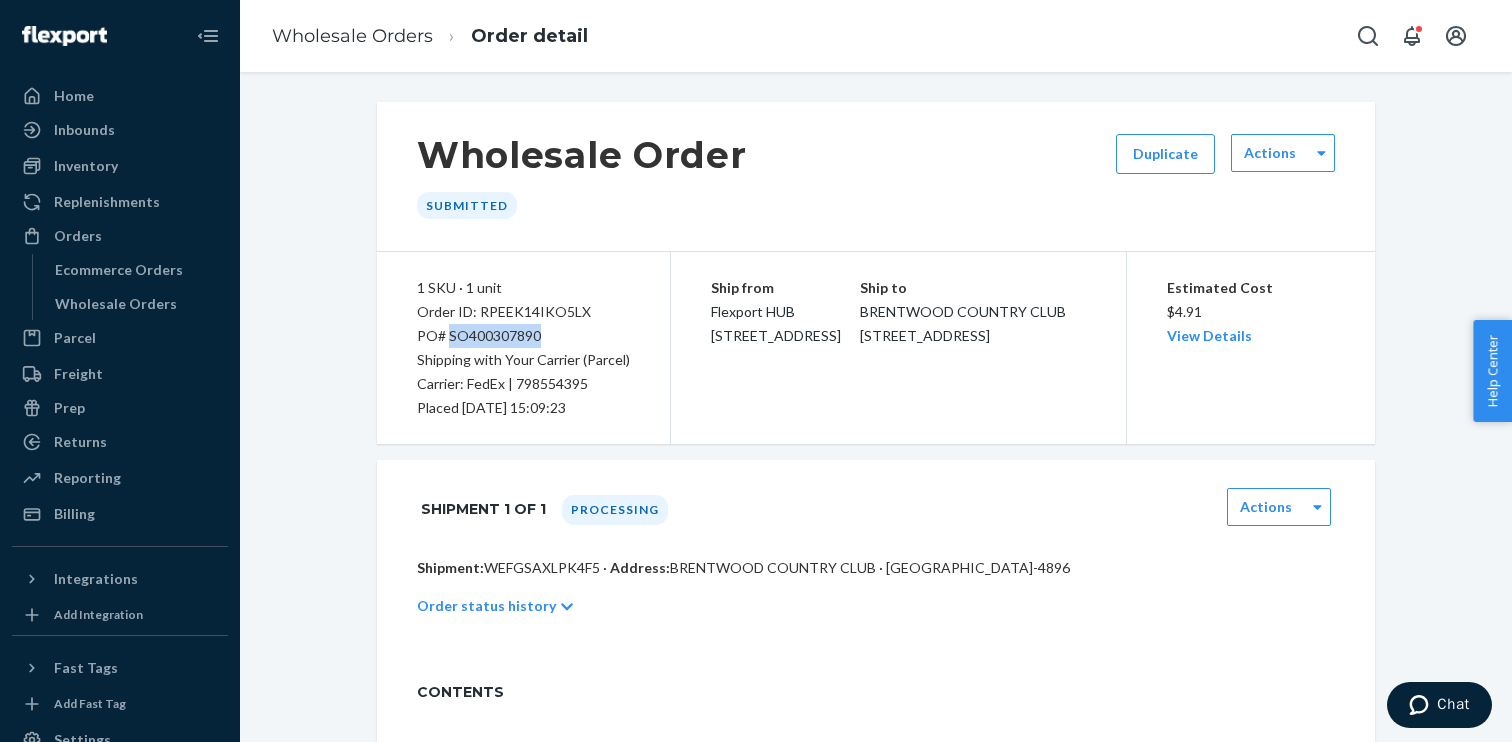 click on "PO# SO400307890" at bounding box center [523, 336] 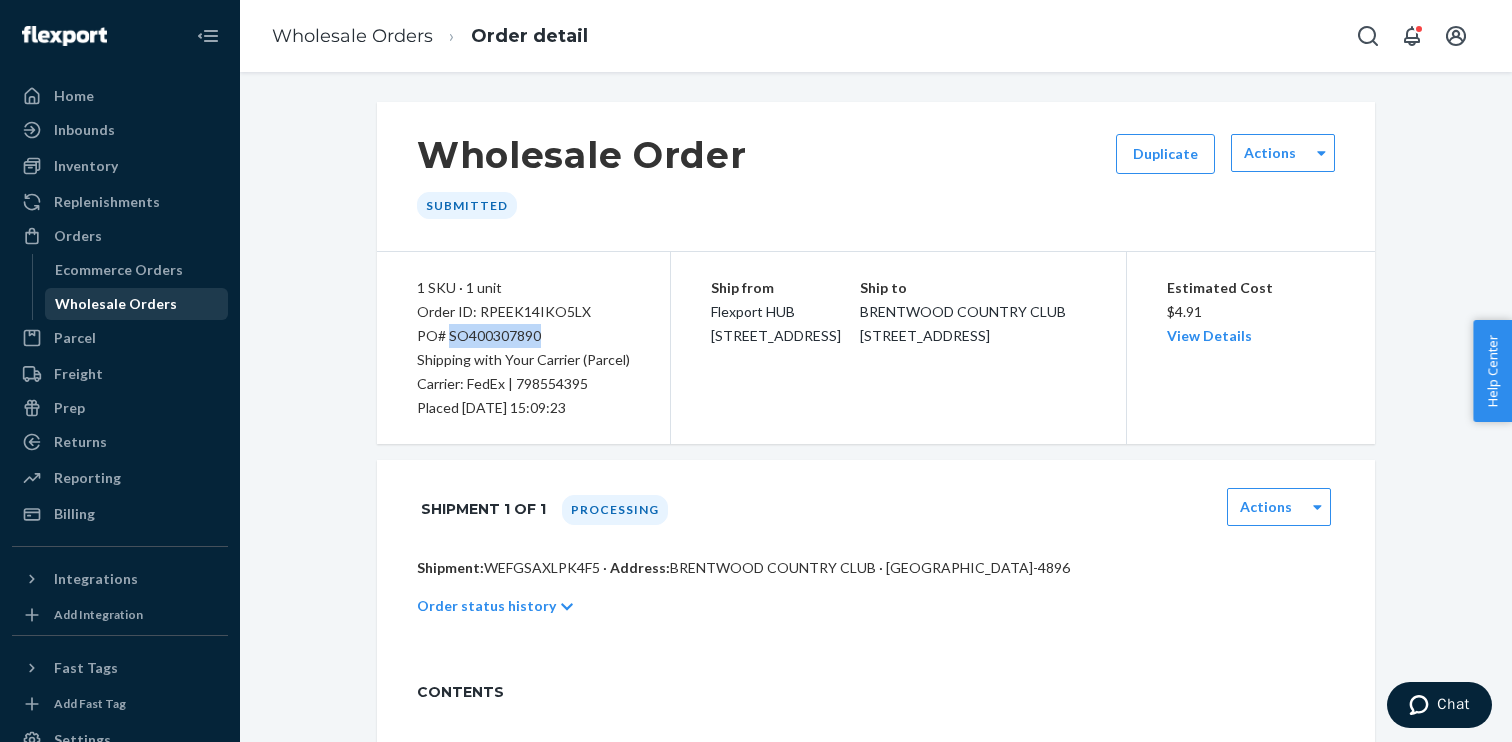 click on "Wholesale Orders" at bounding box center (116, 304) 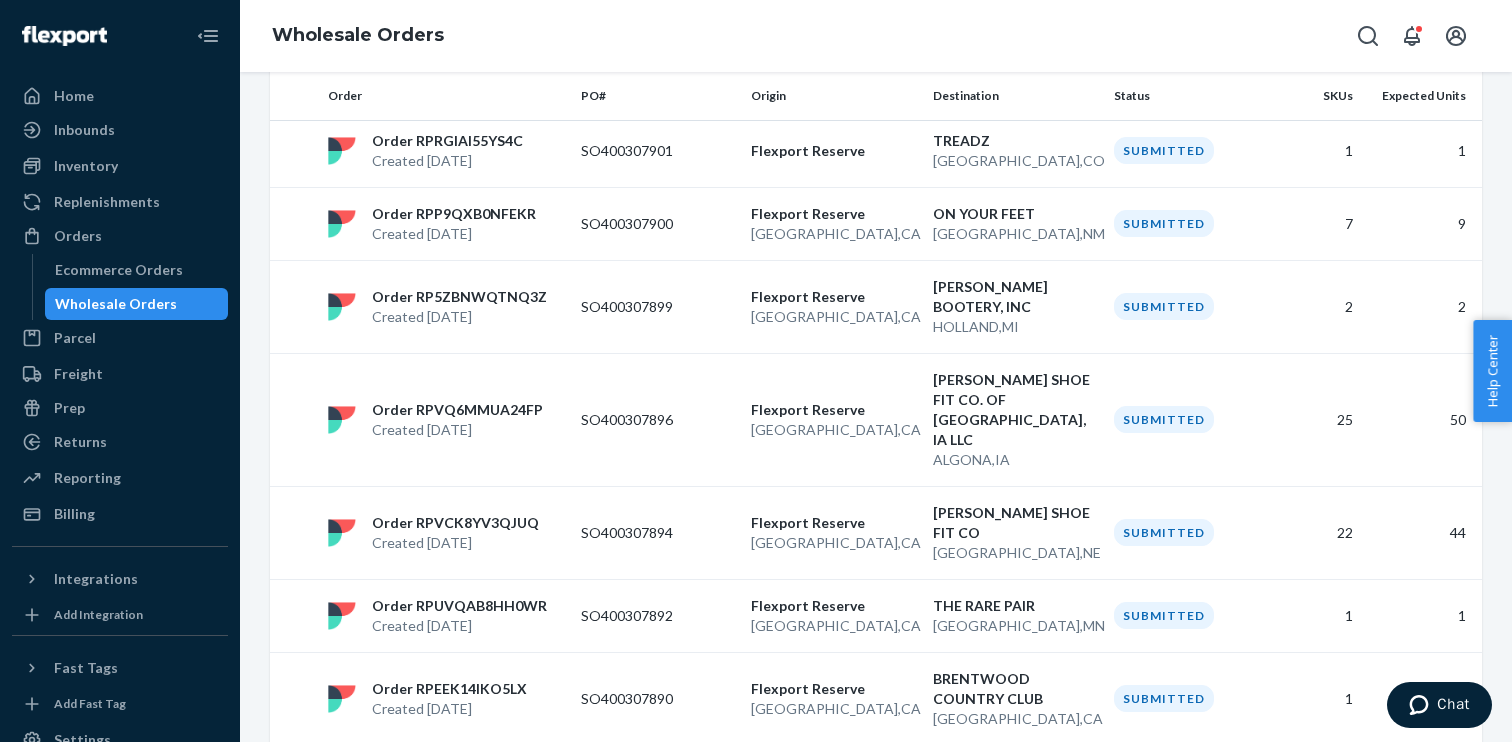 scroll, scrollTop: 1686, scrollLeft: 0, axis: vertical 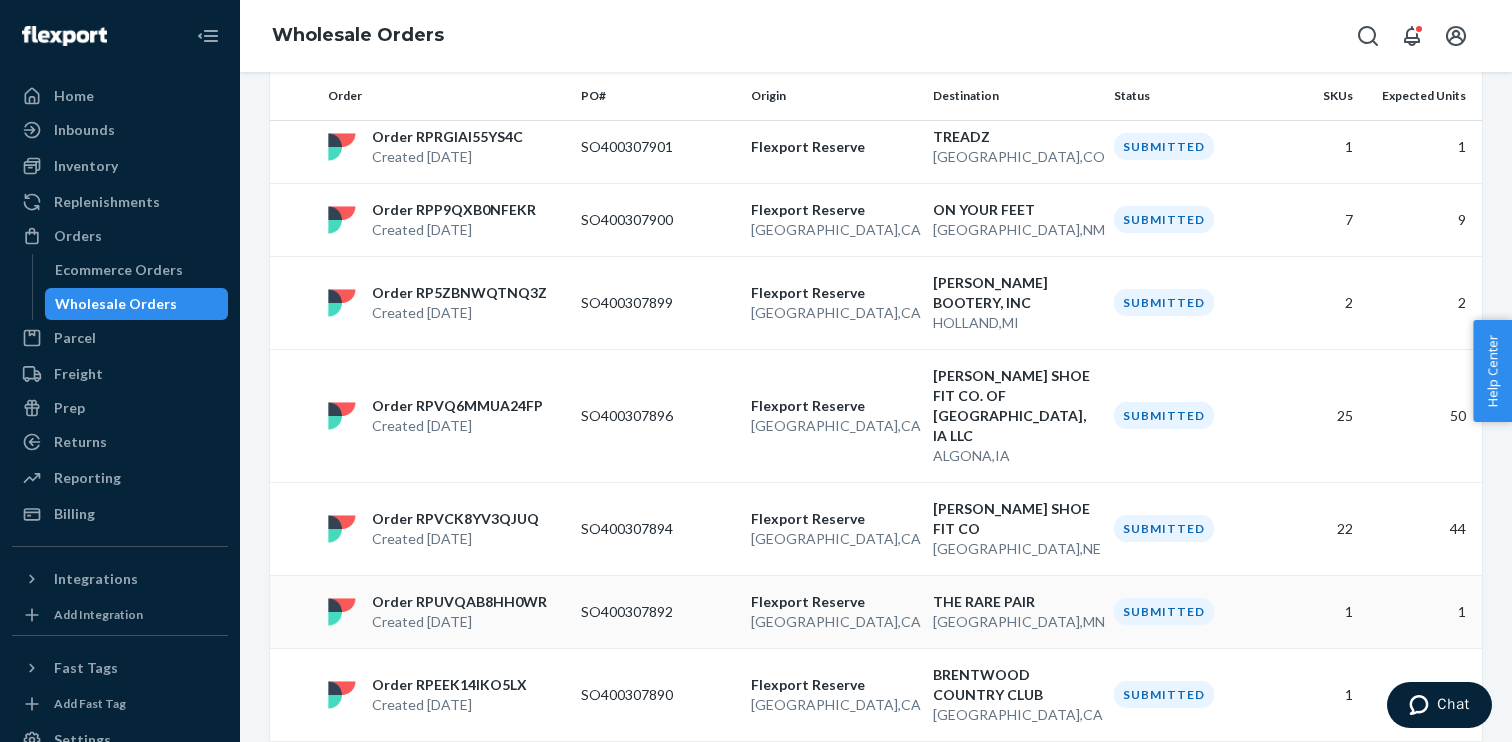 click on "SO400307892" at bounding box center [658, 611] 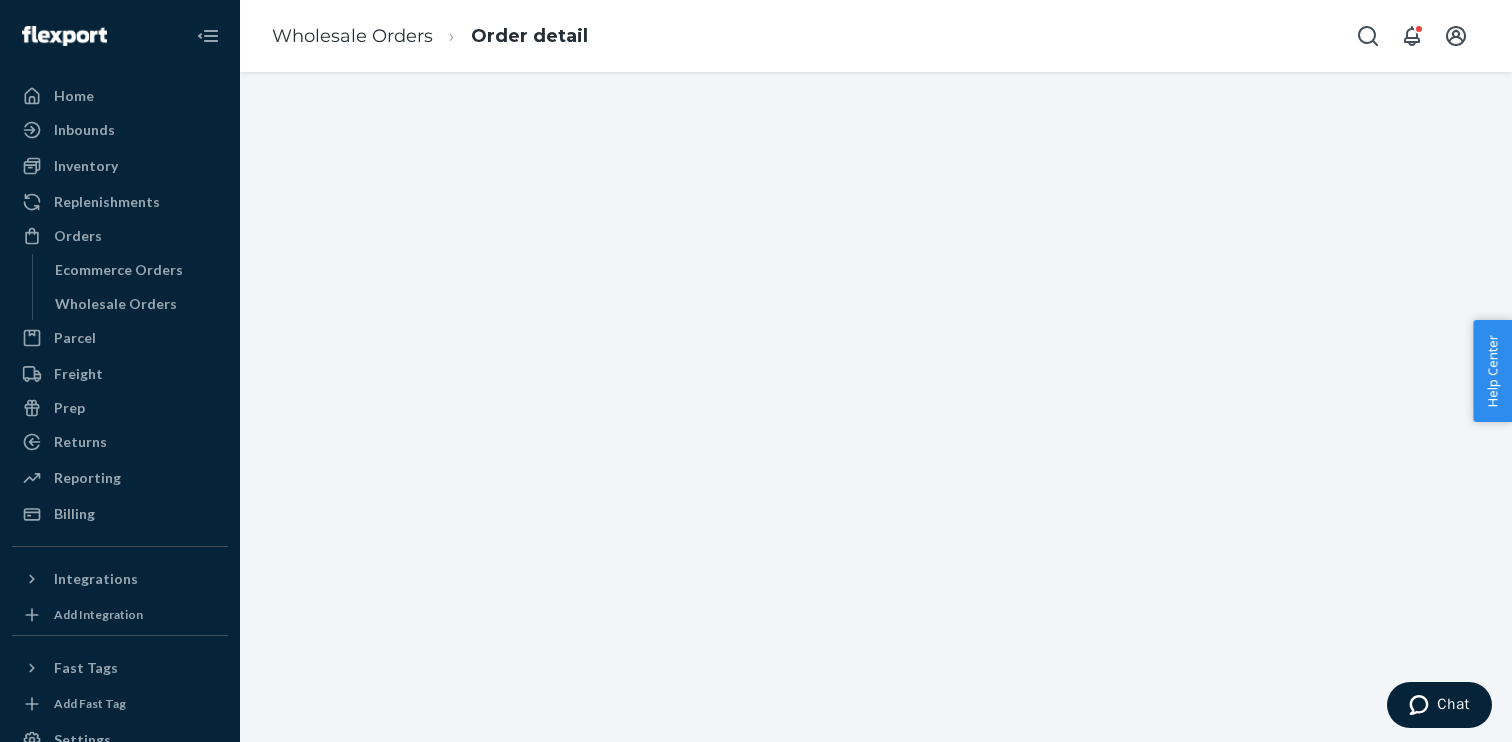 scroll, scrollTop: 0, scrollLeft: 0, axis: both 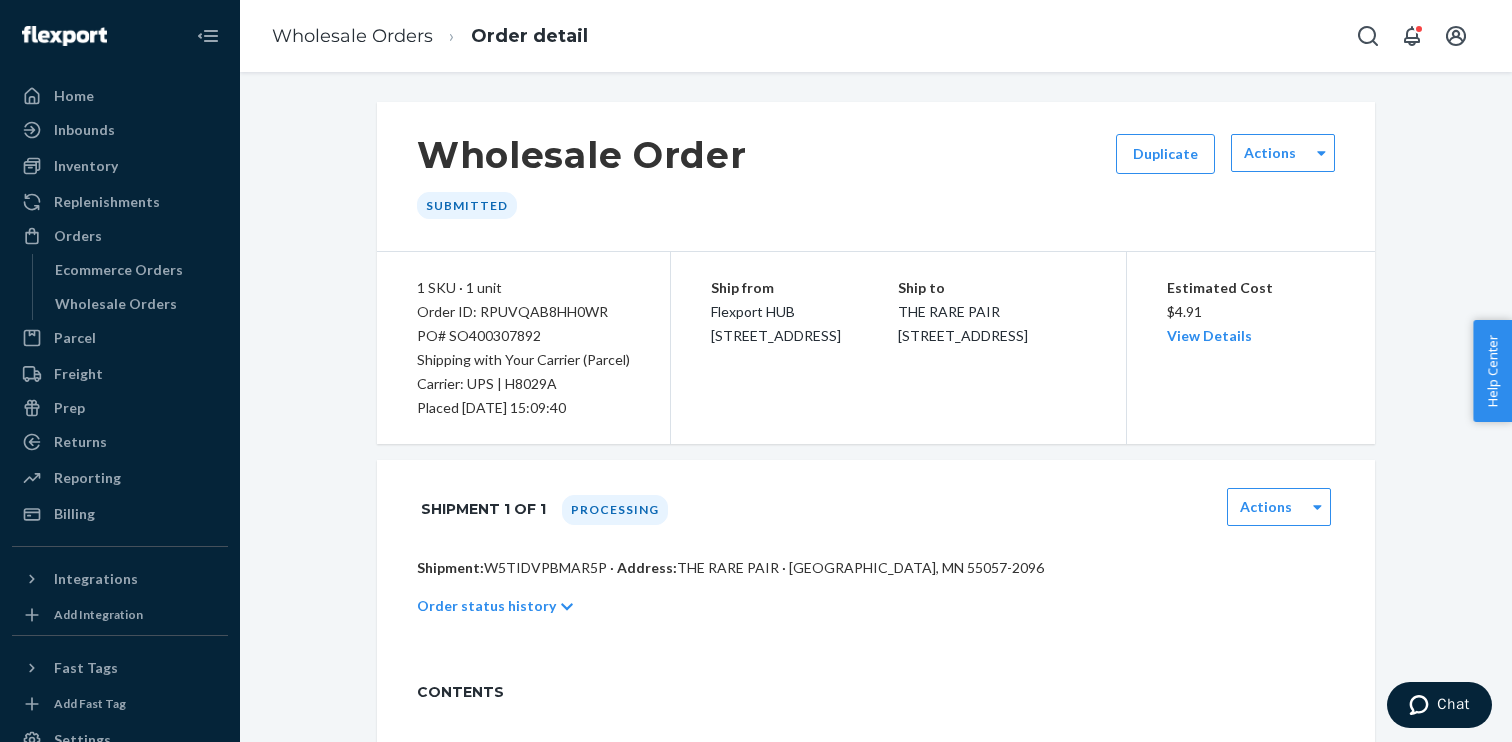 click on "PO# SO400307892" at bounding box center [523, 336] 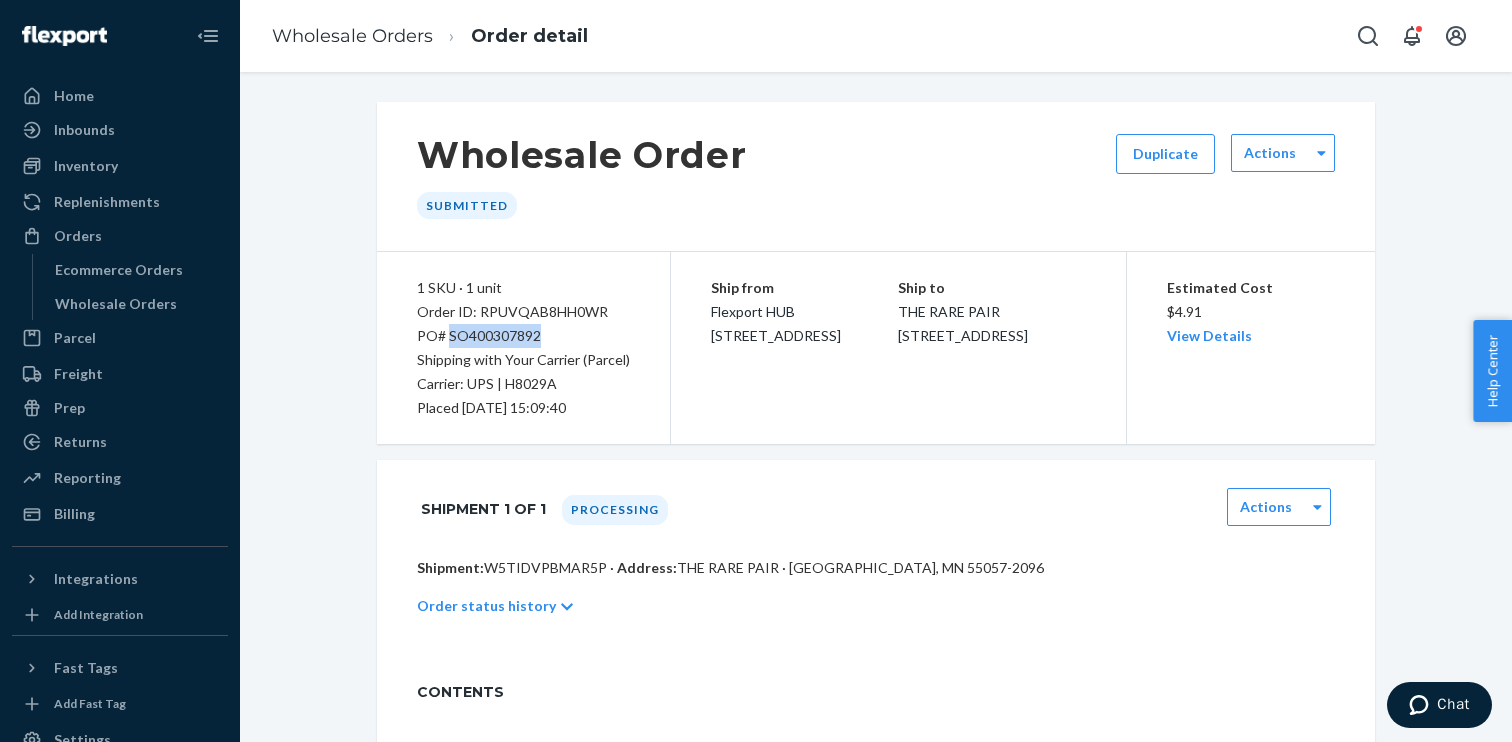 click on "PO# SO400307892" at bounding box center (523, 336) 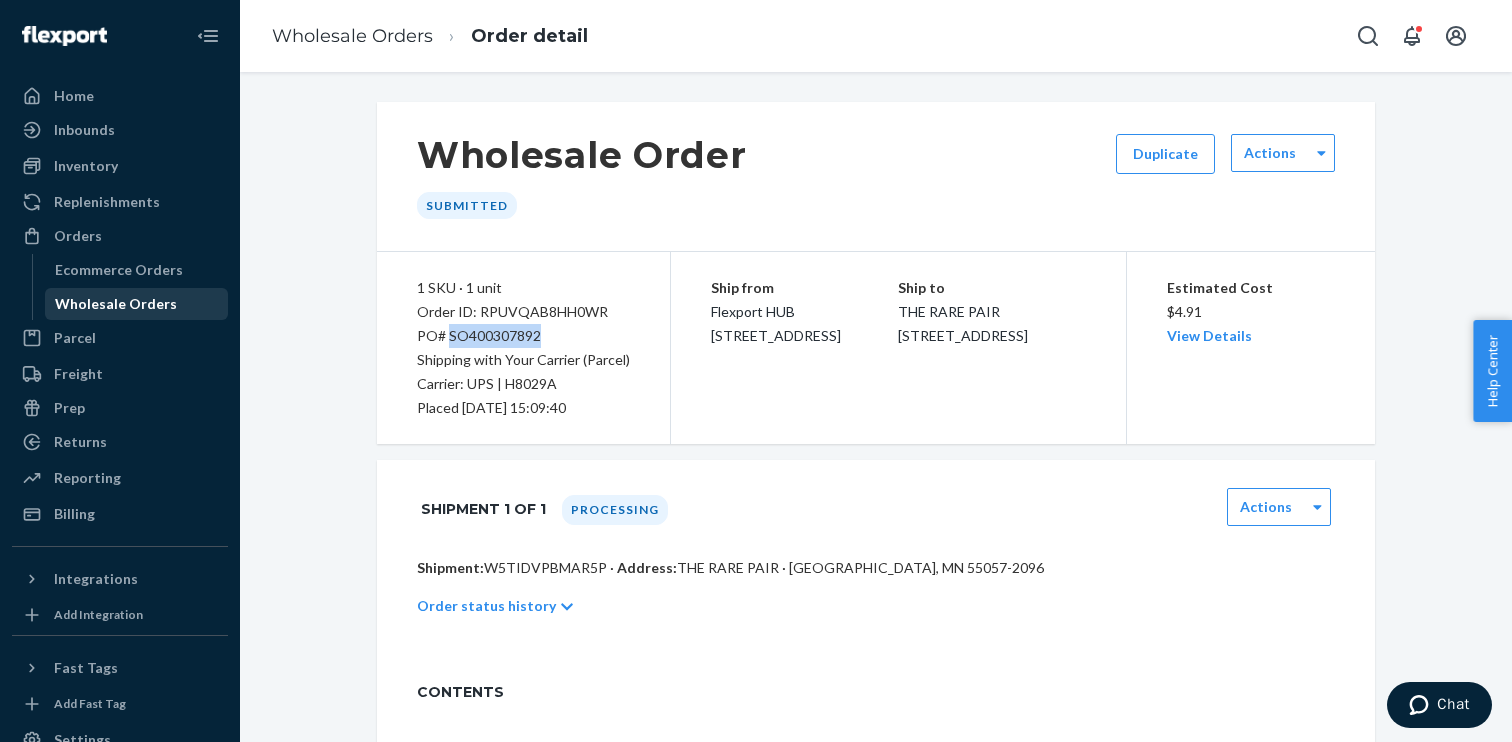 click on "Wholesale Orders" at bounding box center [116, 304] 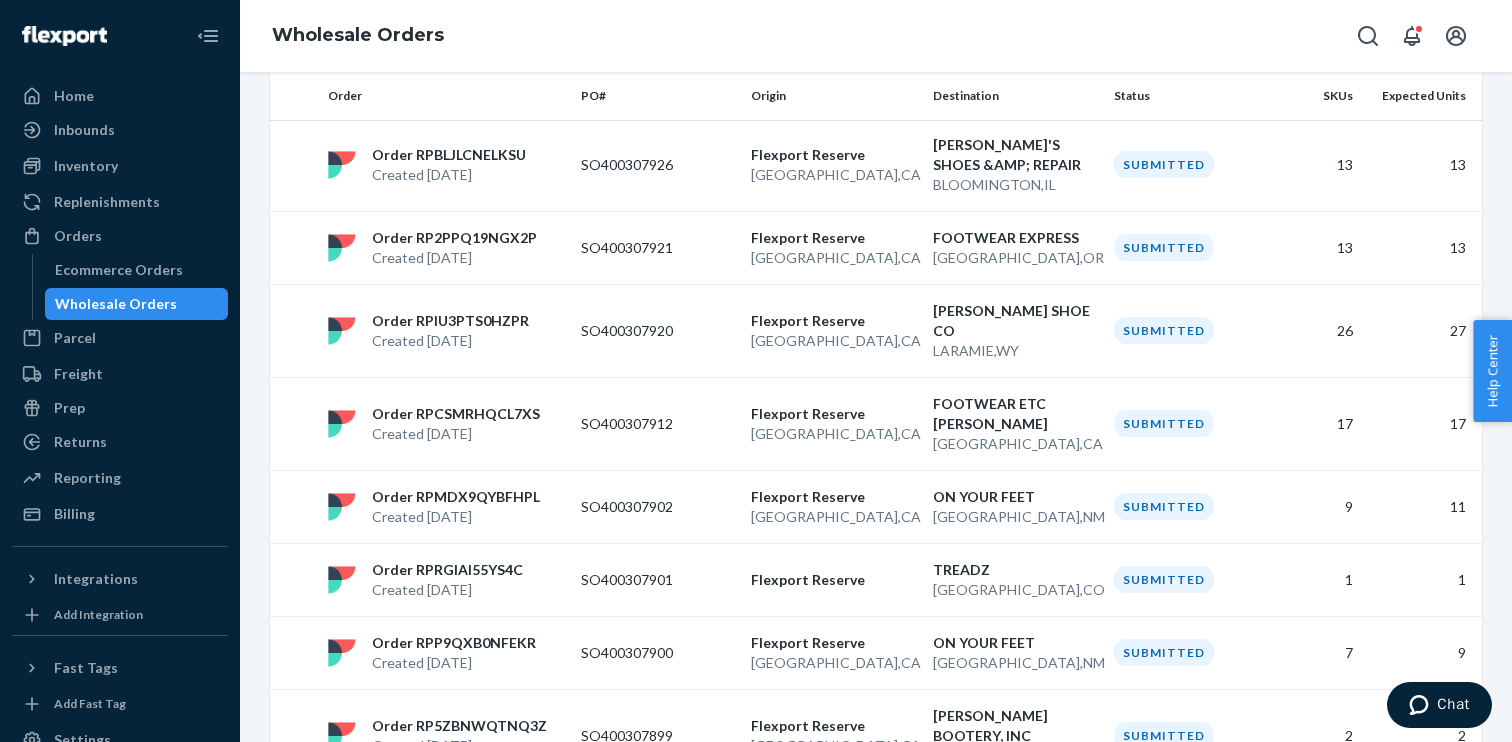 scroll, scrollTop: 1686, scrollLeft: 0, axis: vertical 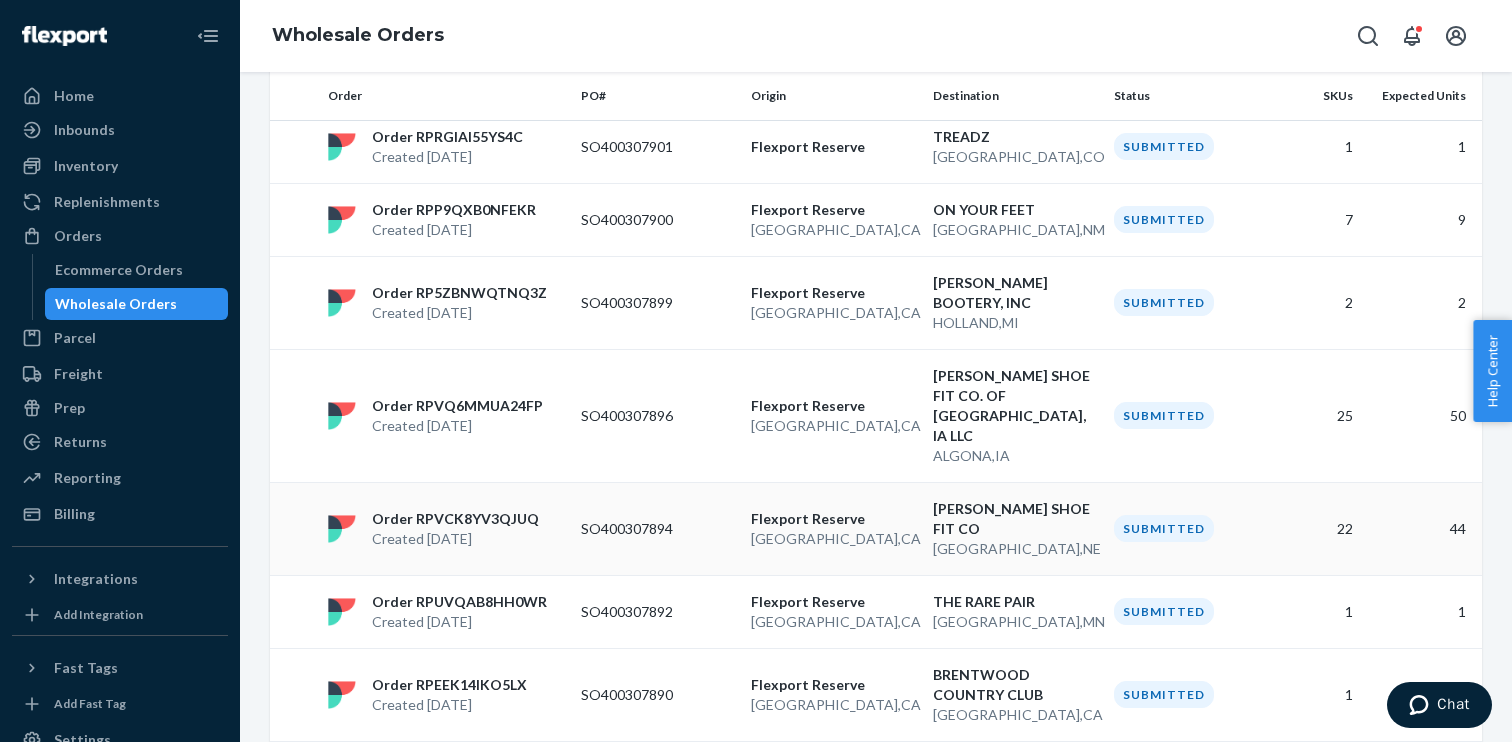 click on "SO400307894" at bounding box center [658, 528] 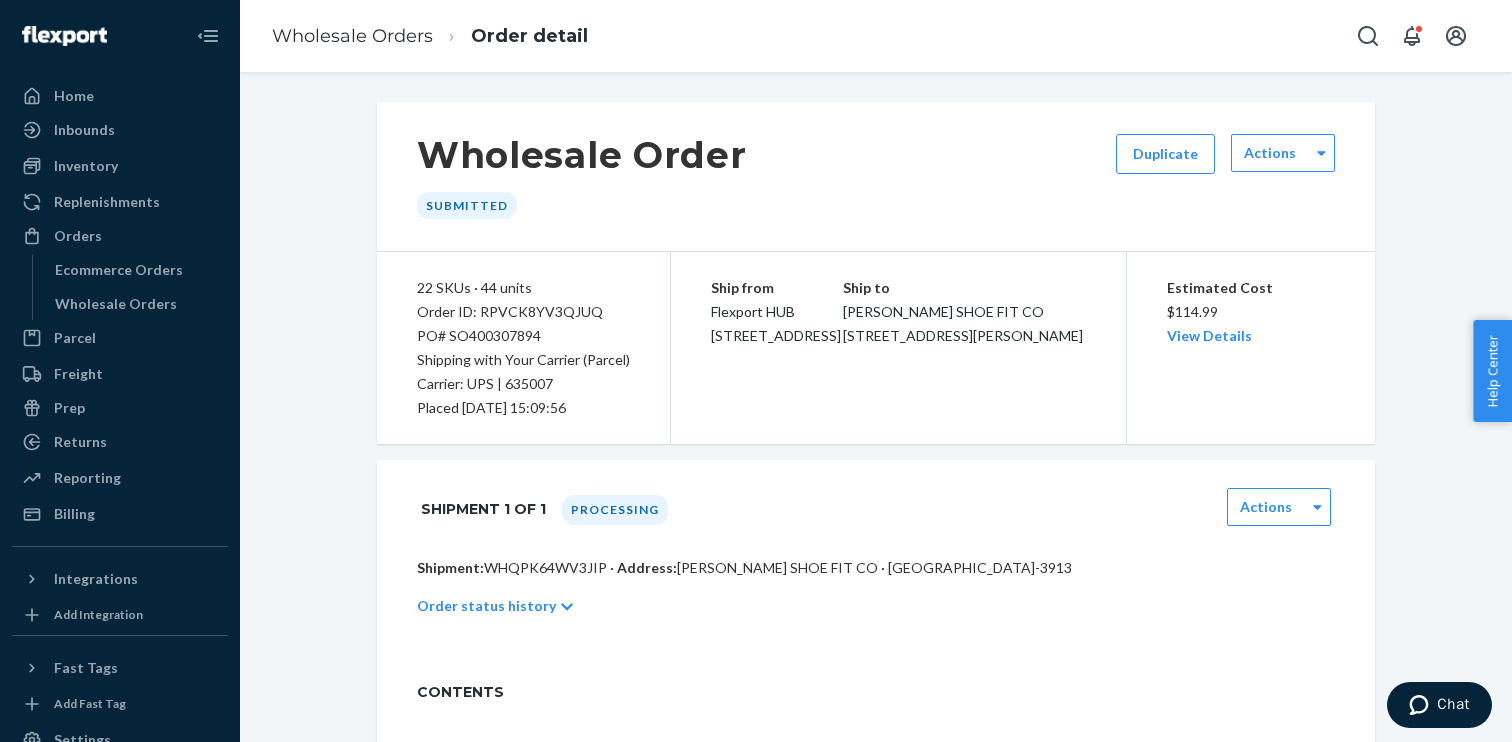 click on "PO# SO400307894" at bounding box center (523, 336) 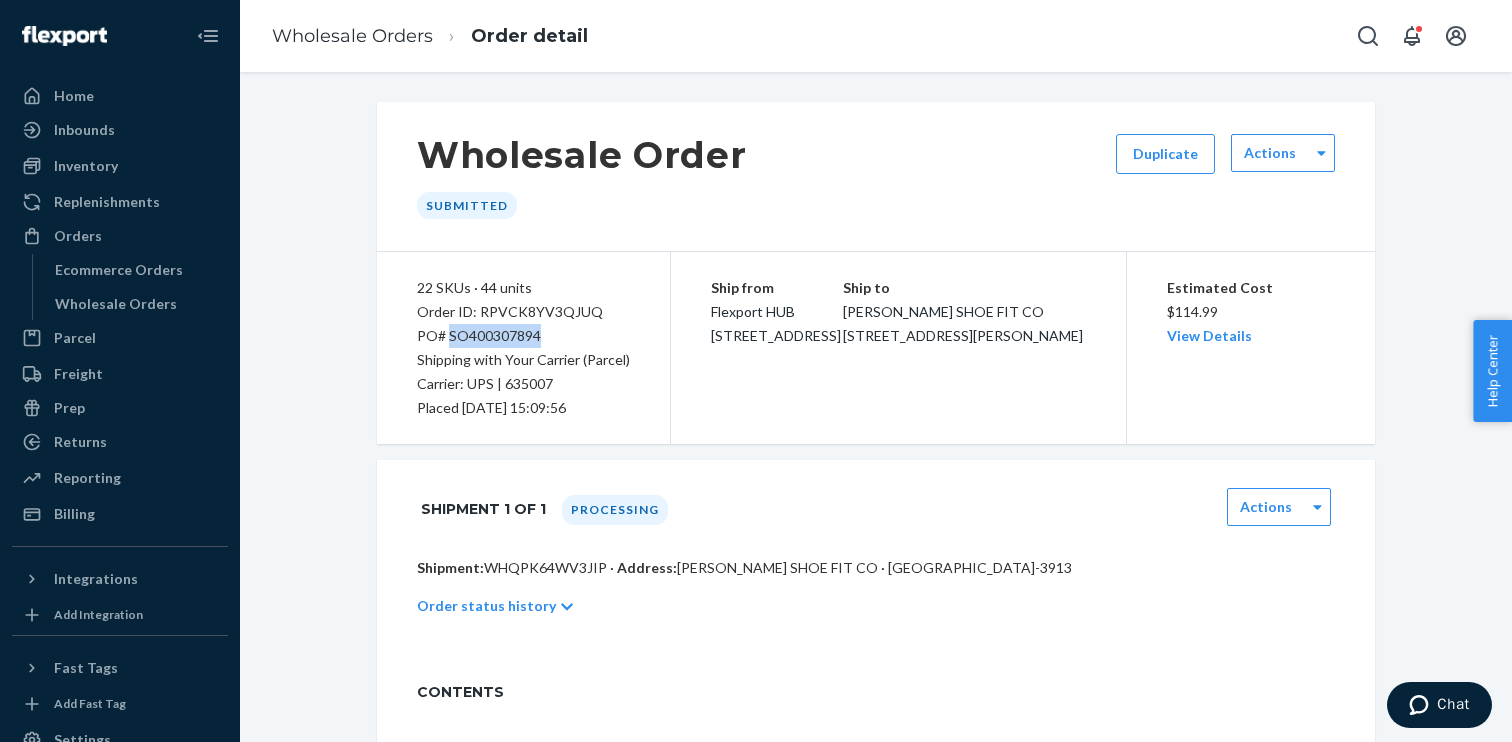 click on "PO# SO400307894" at bounding box center [523, 336] 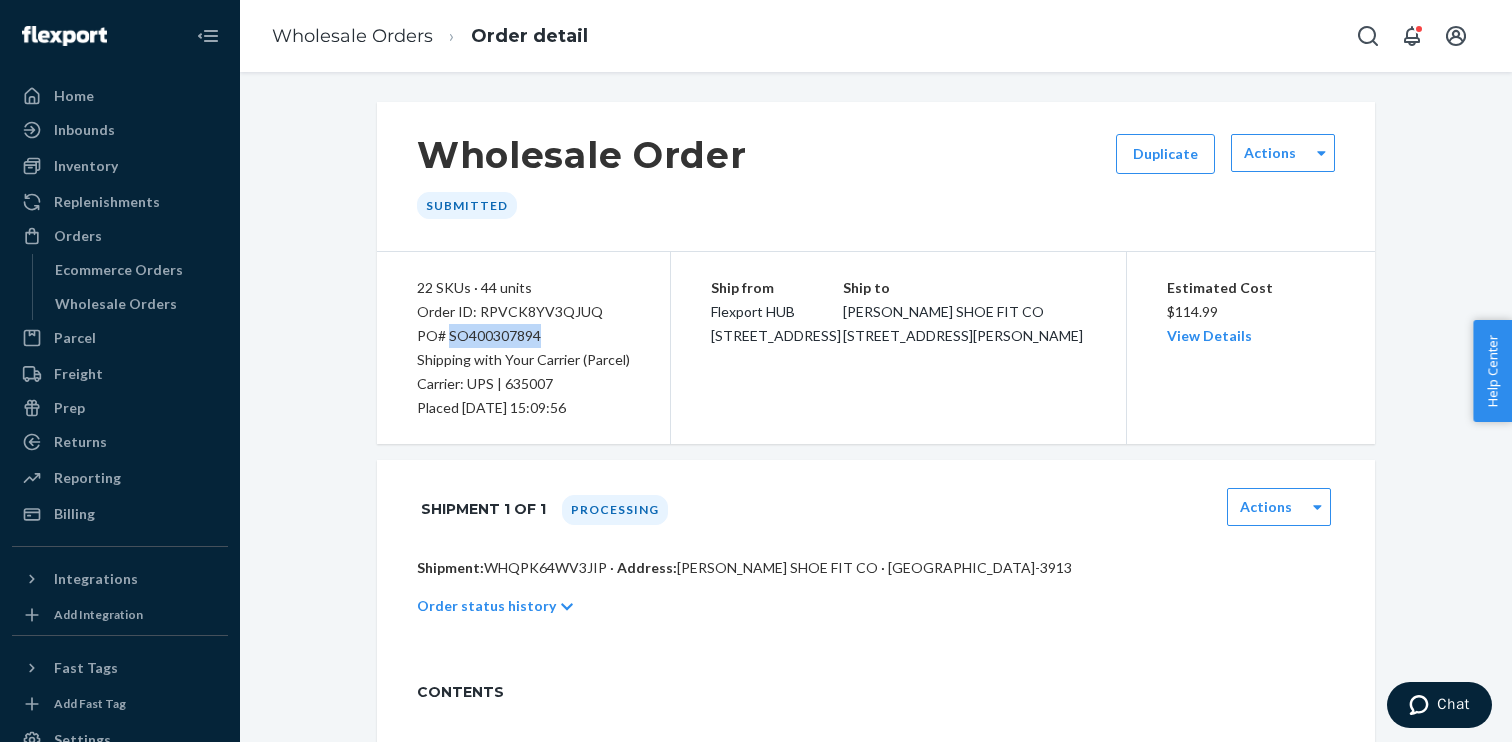 copy on "SO400307894" 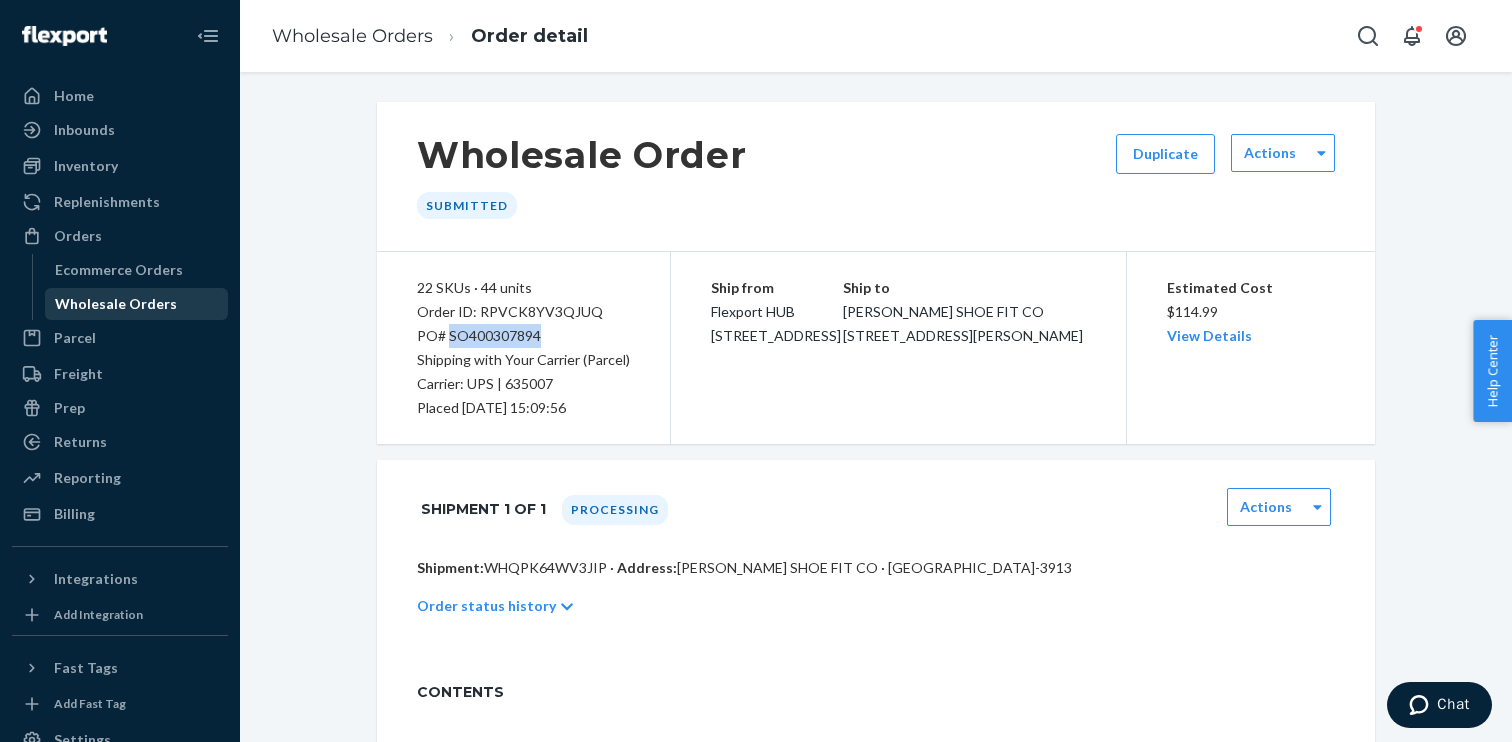 click on "Wholesale Orders" at bounding box center [137, 304] 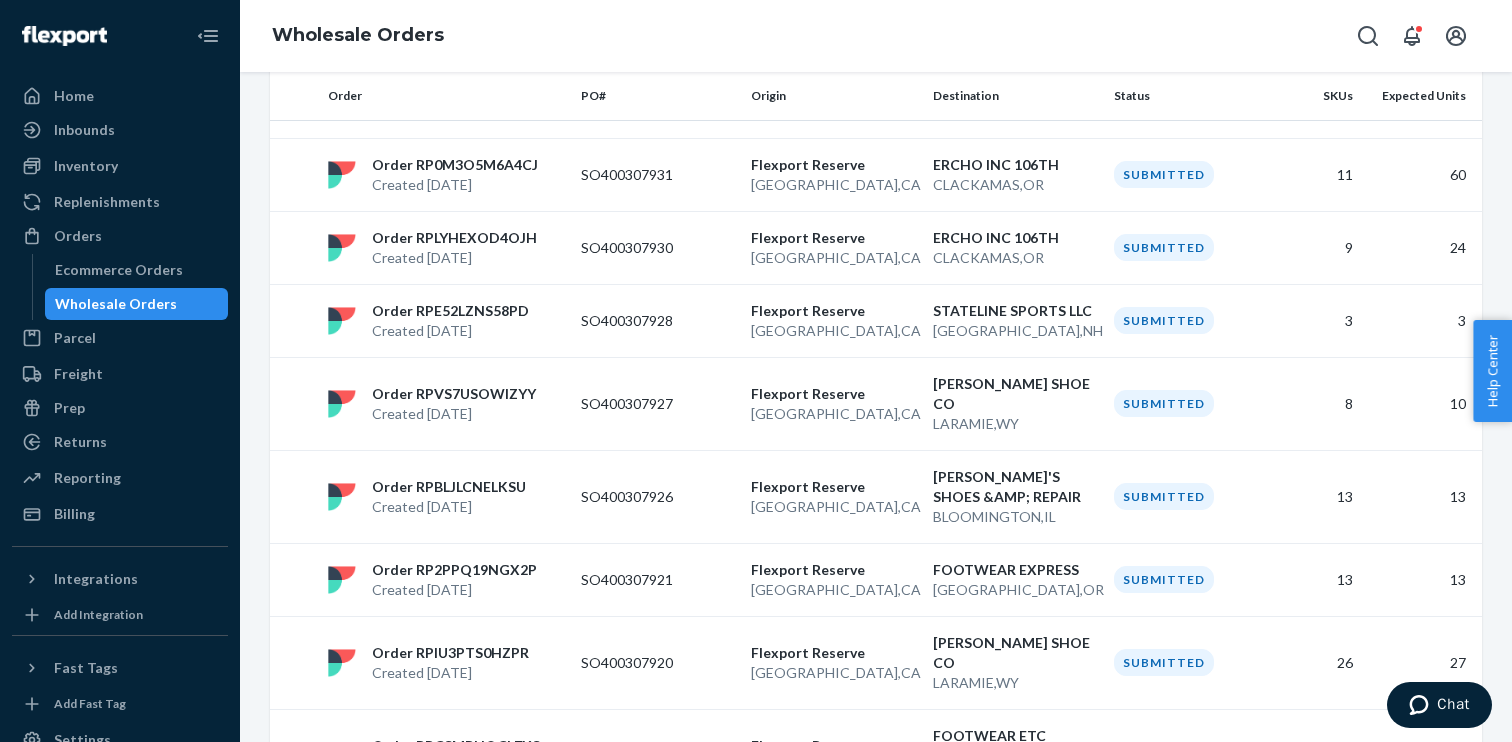 scroll, scrollTop: 1686, scrollLeft: 0, axis: vertical 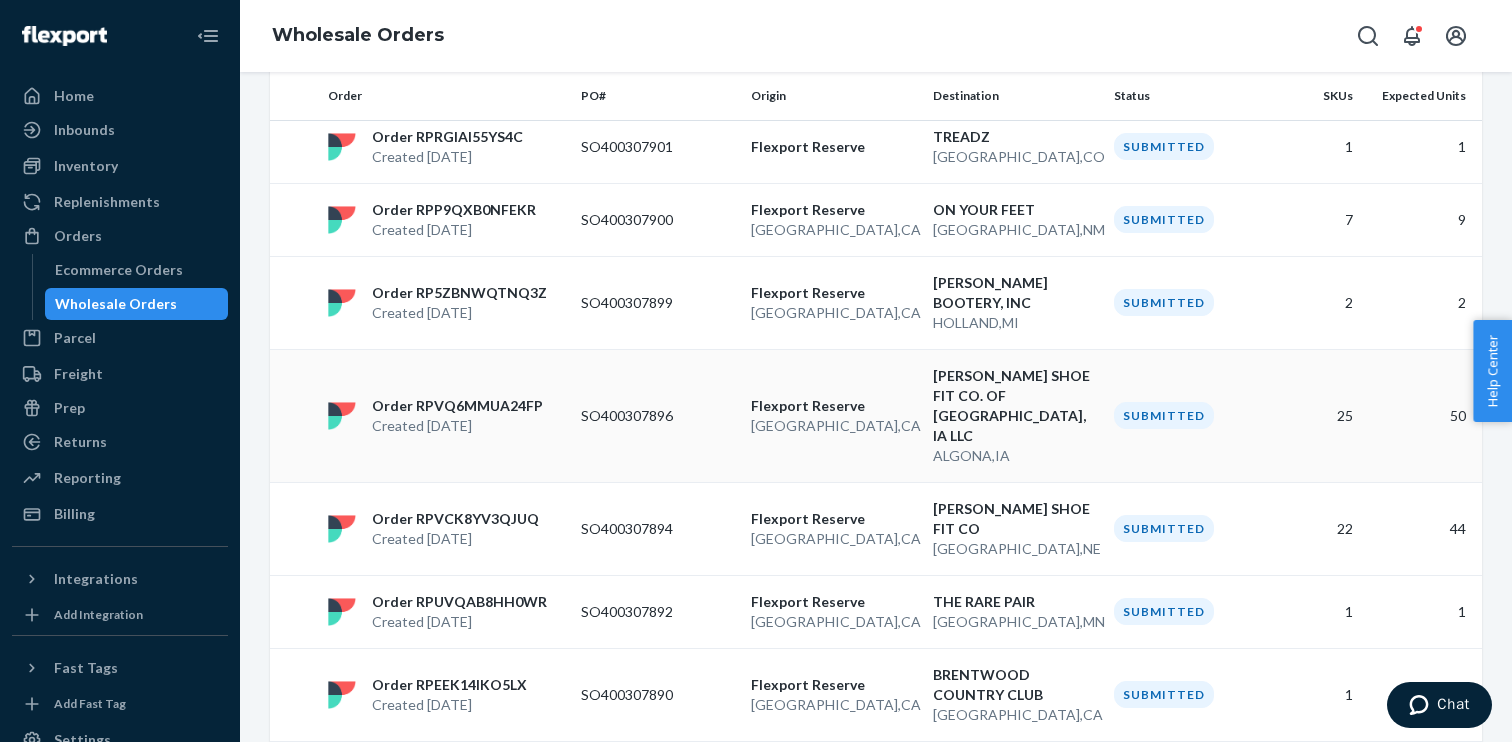click on "SO400307896" at bounding box center [658, 415] 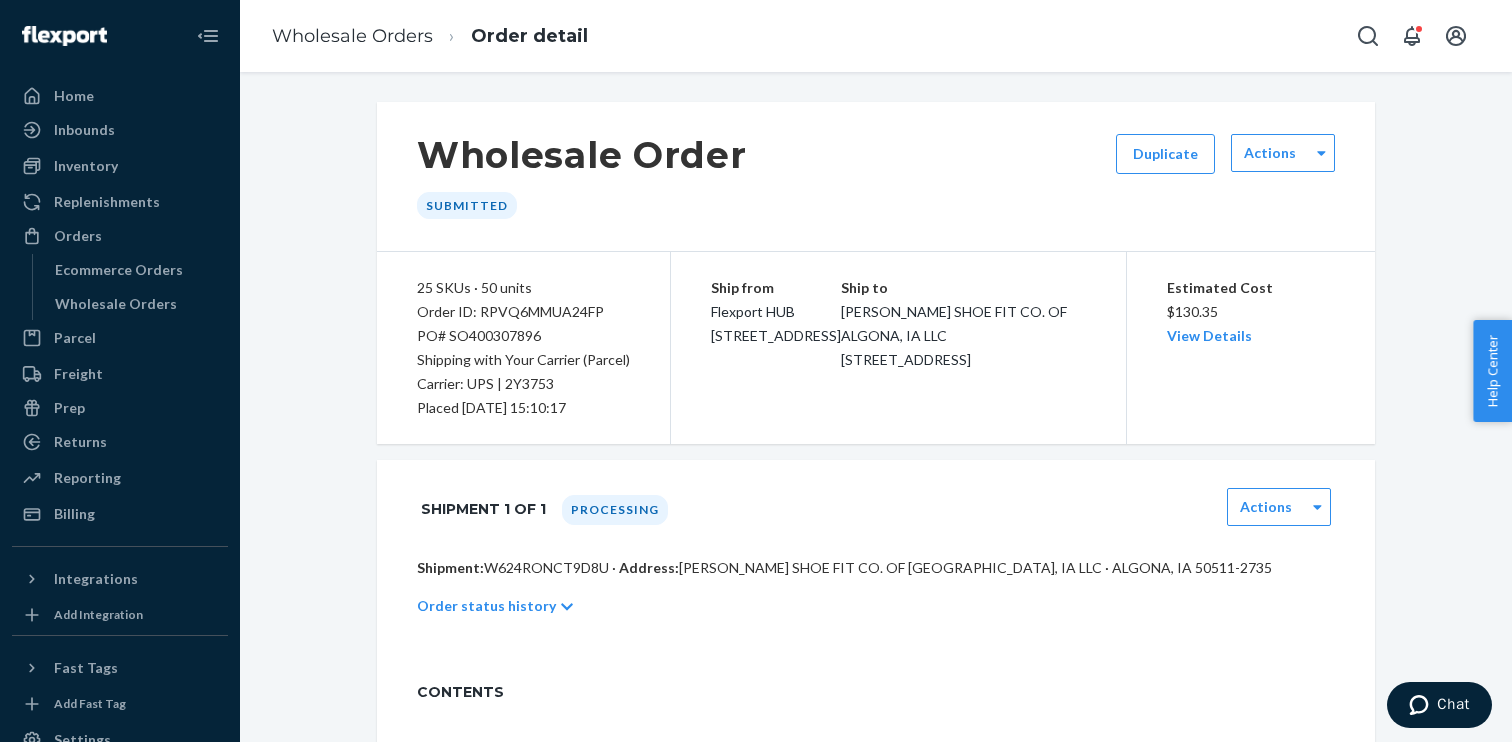 click on "PO# SO400307896" at bounding box center (523, 336) 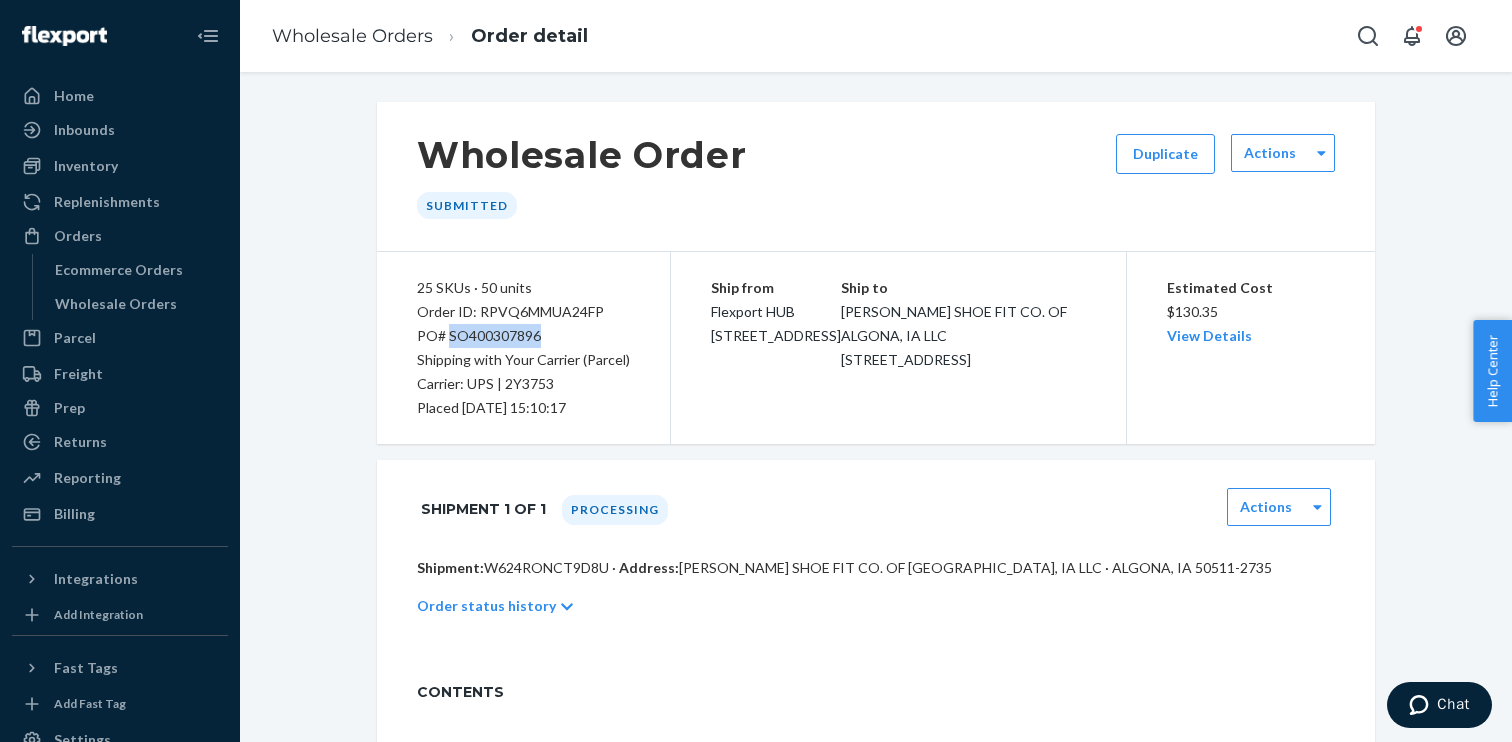 click on "PO# SO400307896" at bounding box center [523, 336] 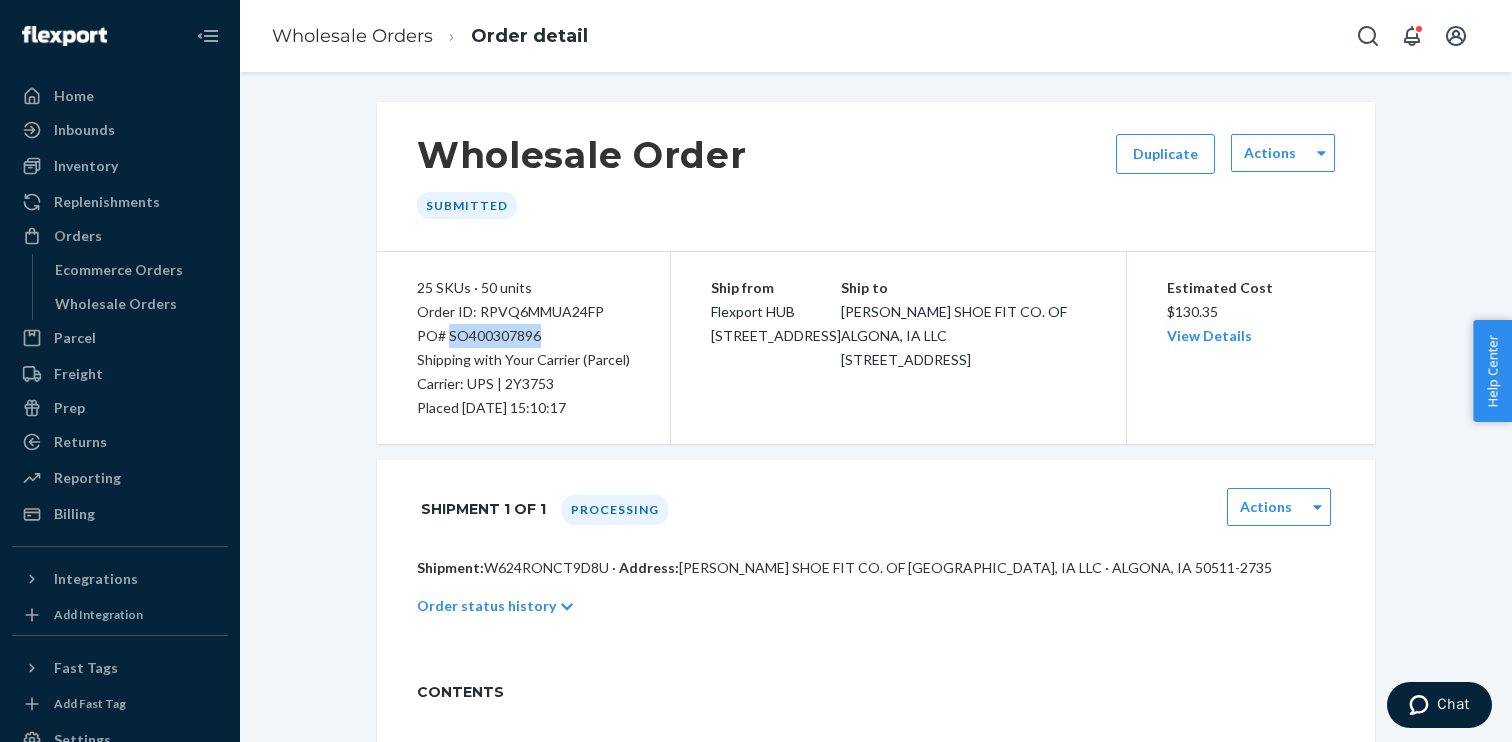 copy on "SO400307896" 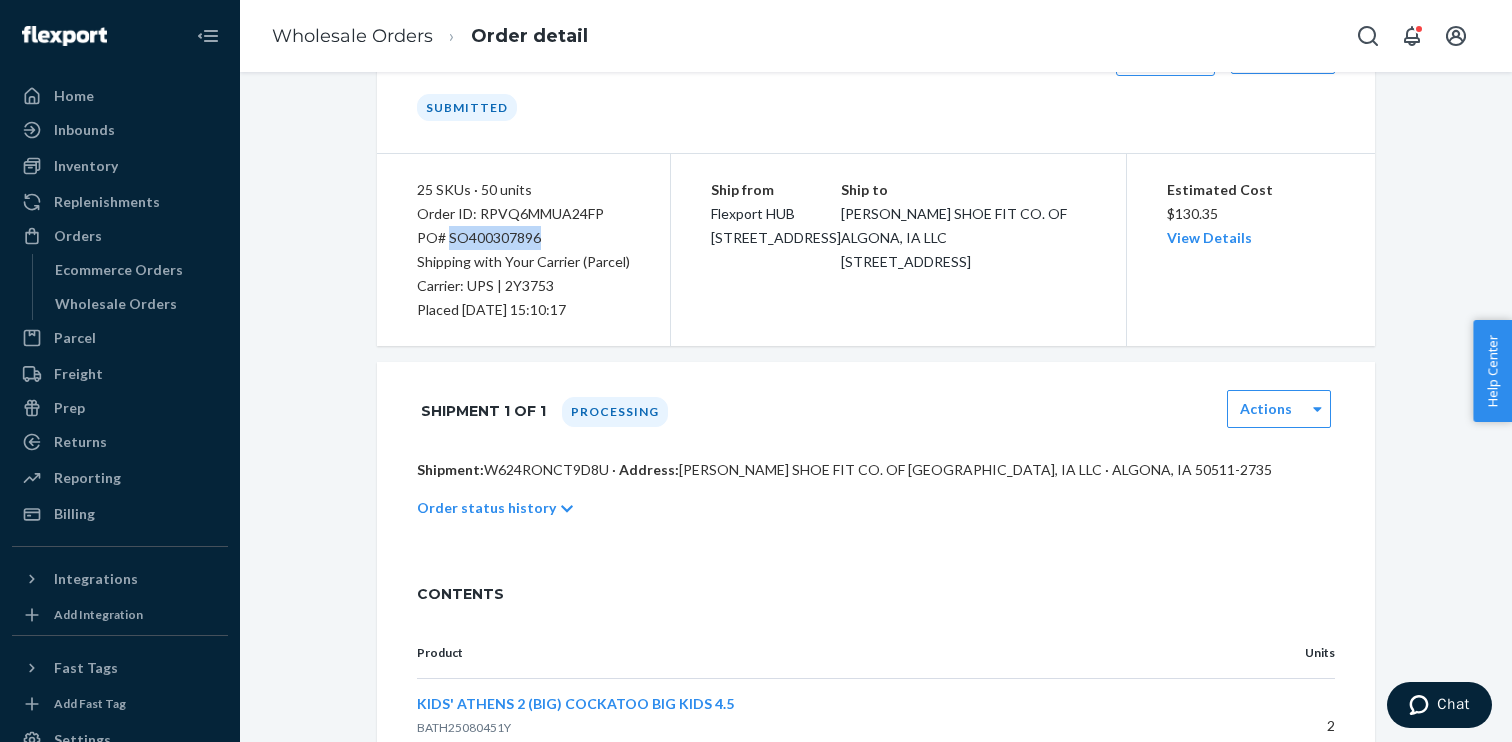 scroll, scrollTop: 0, scrollLeft: 0, axis: both 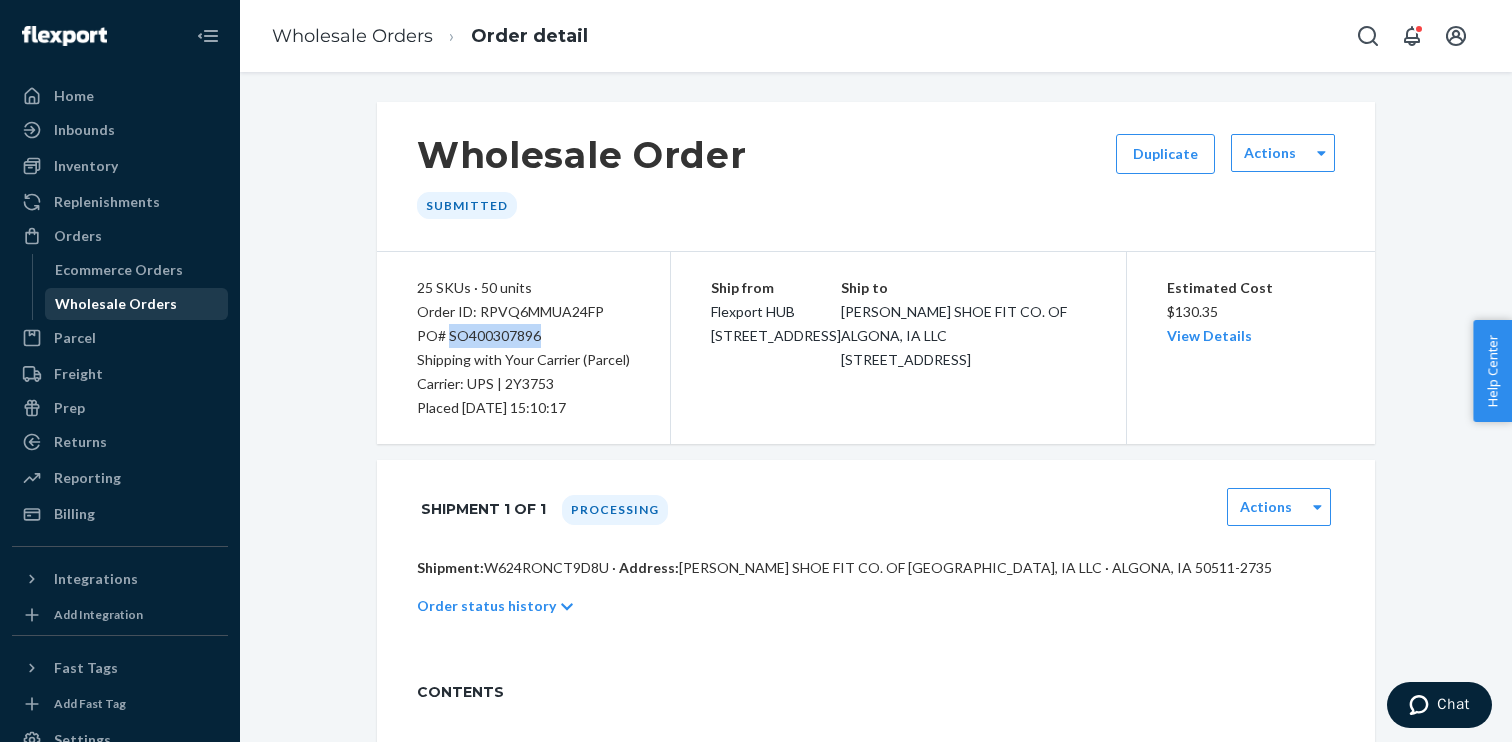 click on "Wholesale Orders" at bounding box center (116, 304) 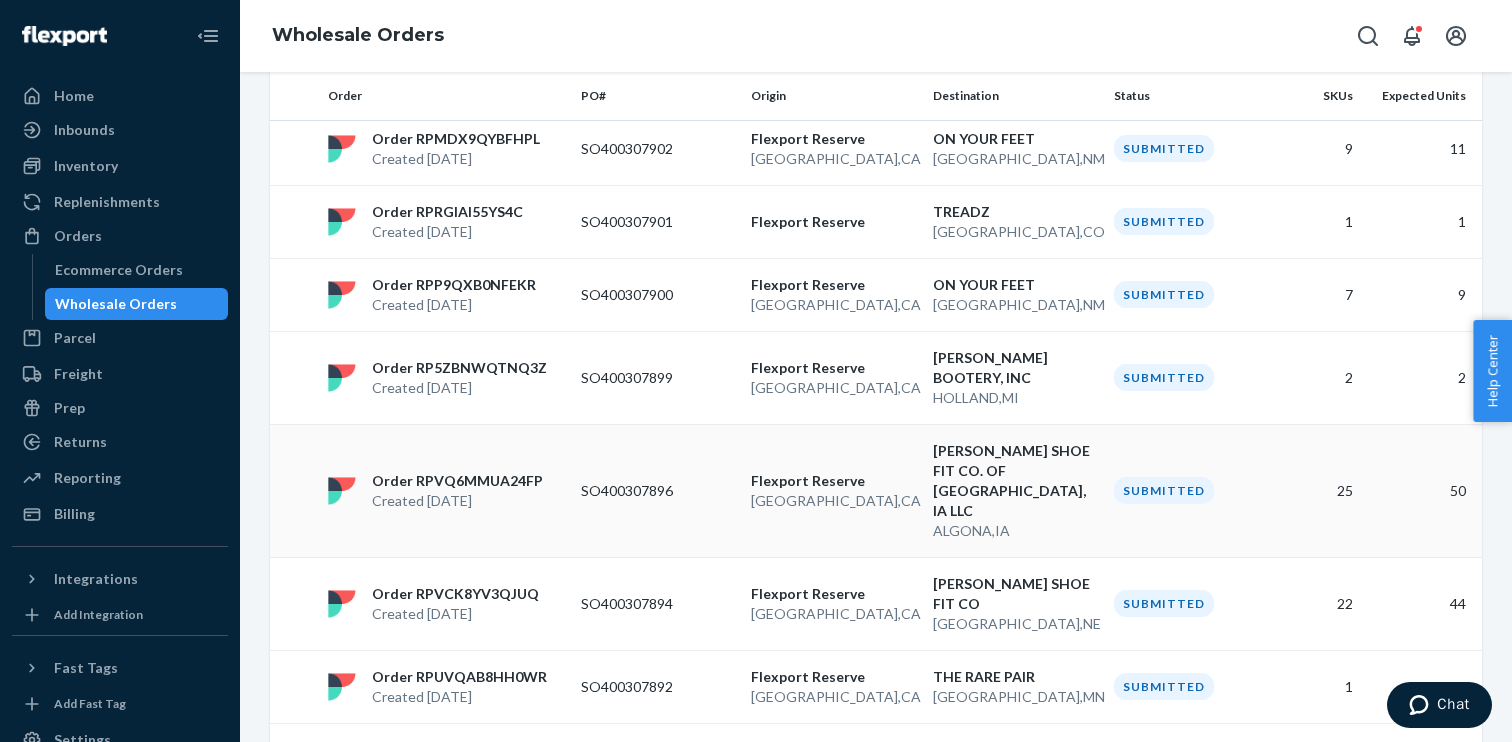 scroll, scrollTop: 1592, scrollLeft: 0, axis: vertical 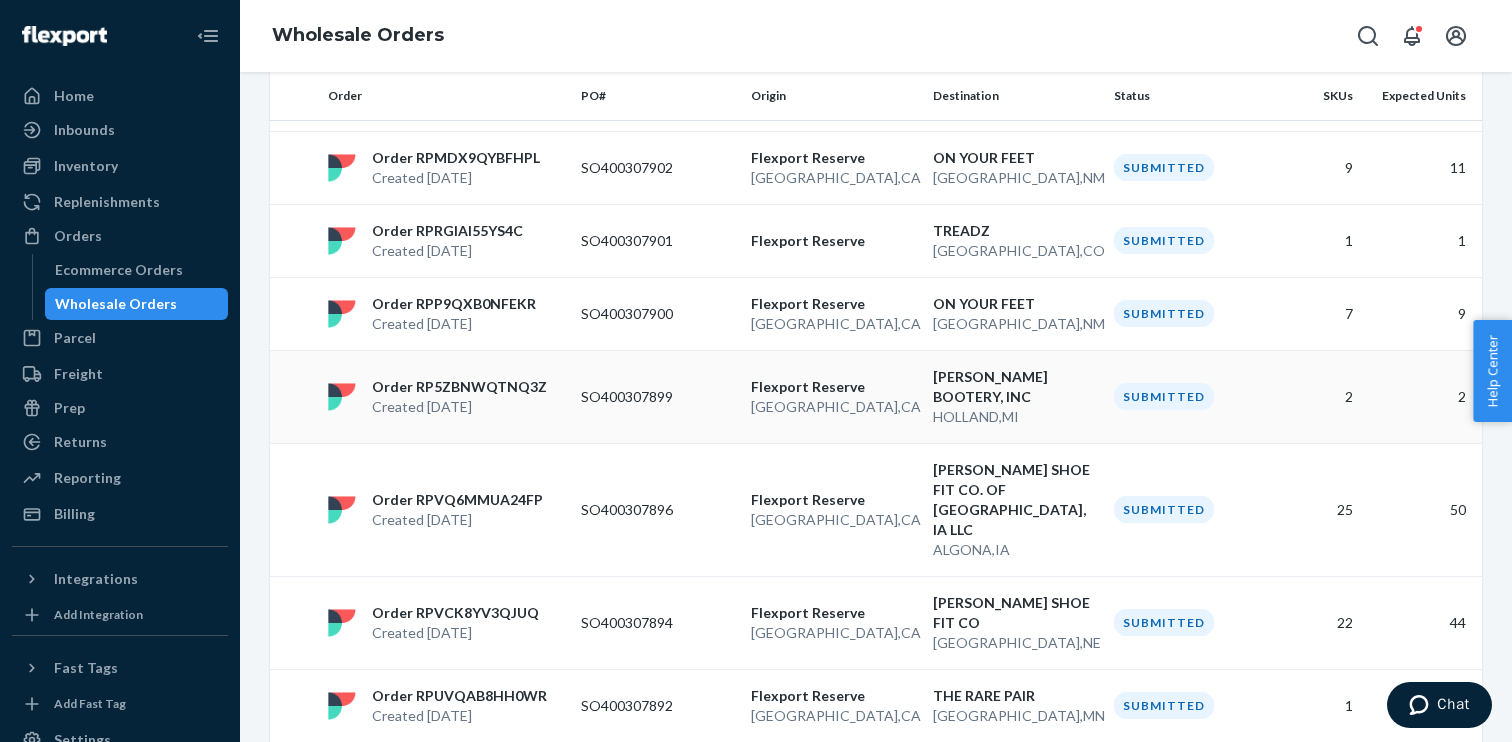click on "[GEOGRAPHIC_DATA] ,  [GEOGRAPHIC_DATA]" at bounding box center (834, 407) 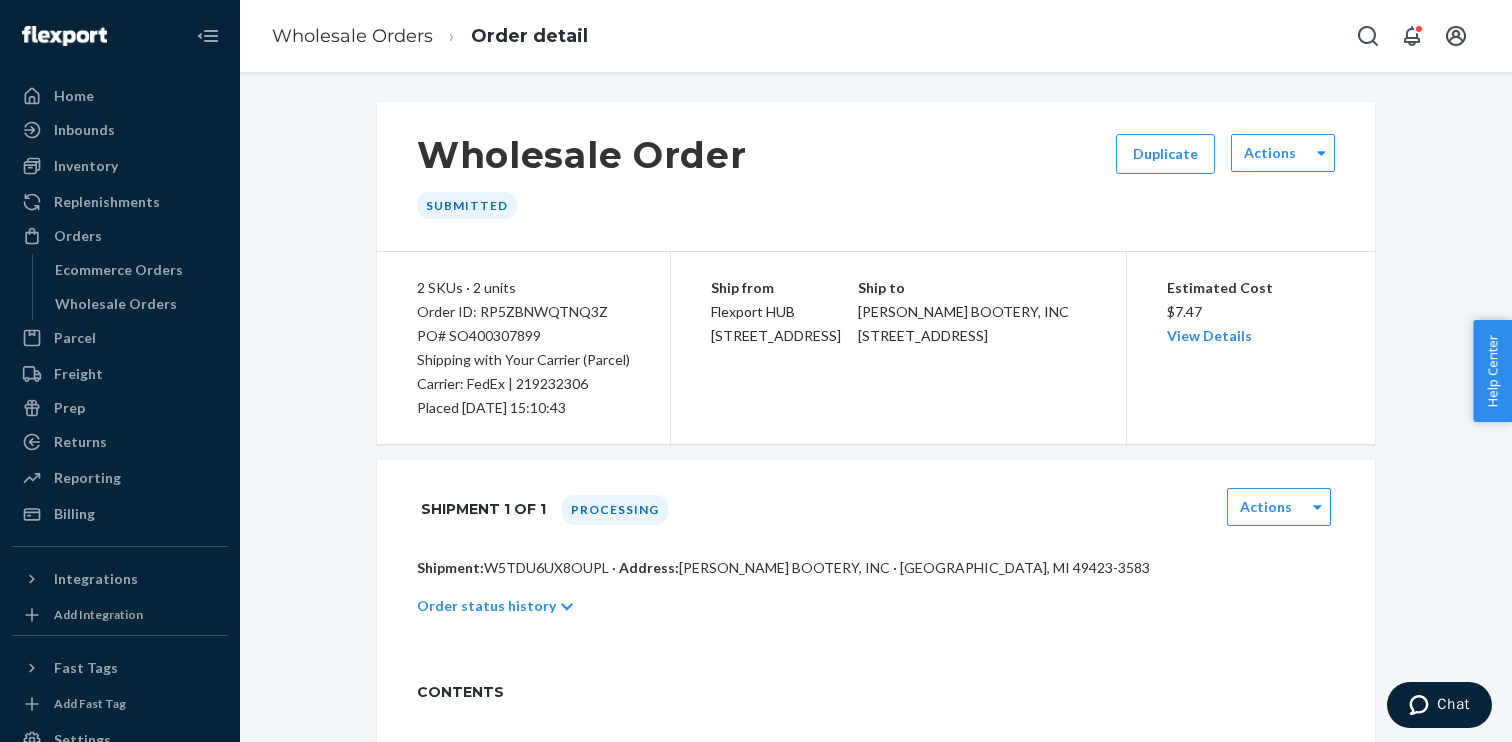click on "PO# SO400307899" at bounding box center [523, 336] 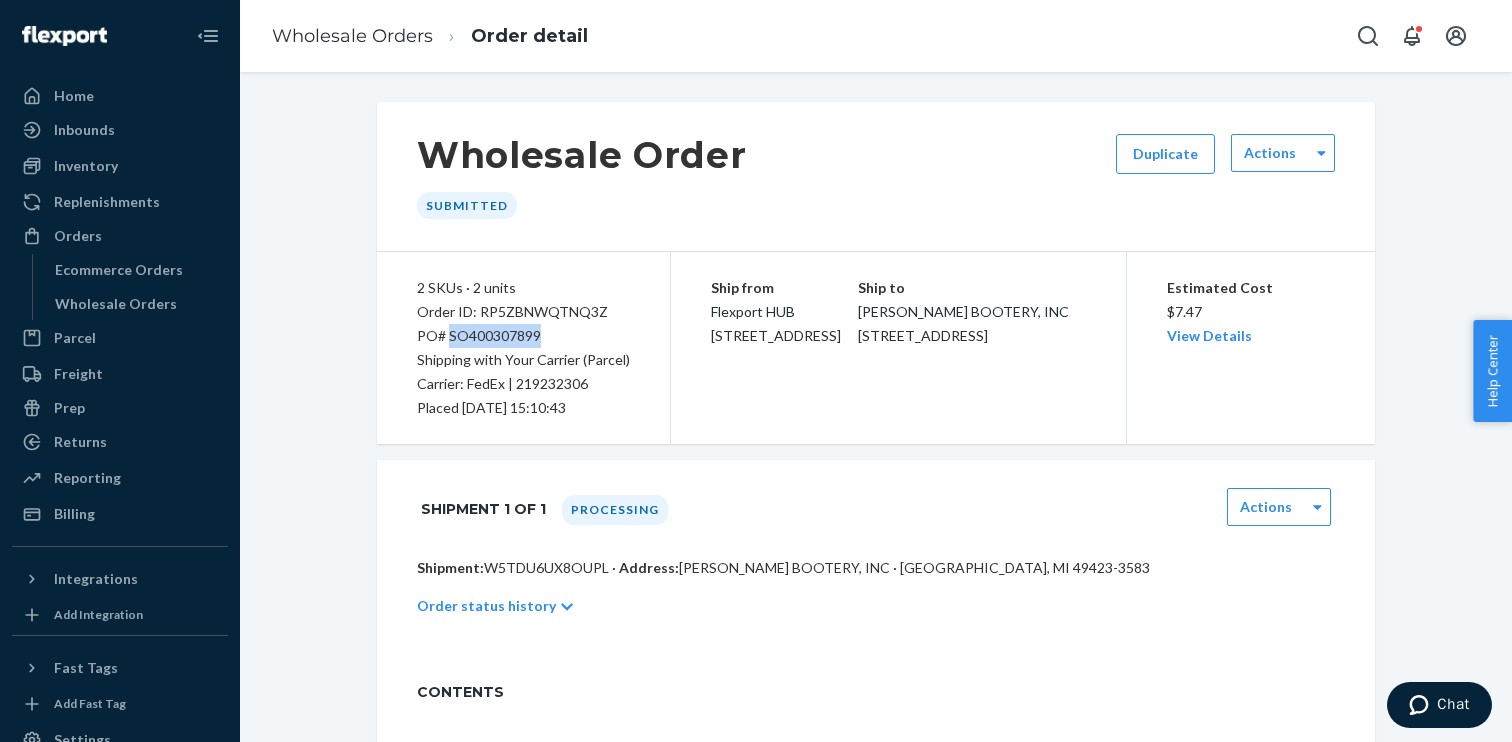 click on "PO# SO400307899" at bounding box center [523, 336] 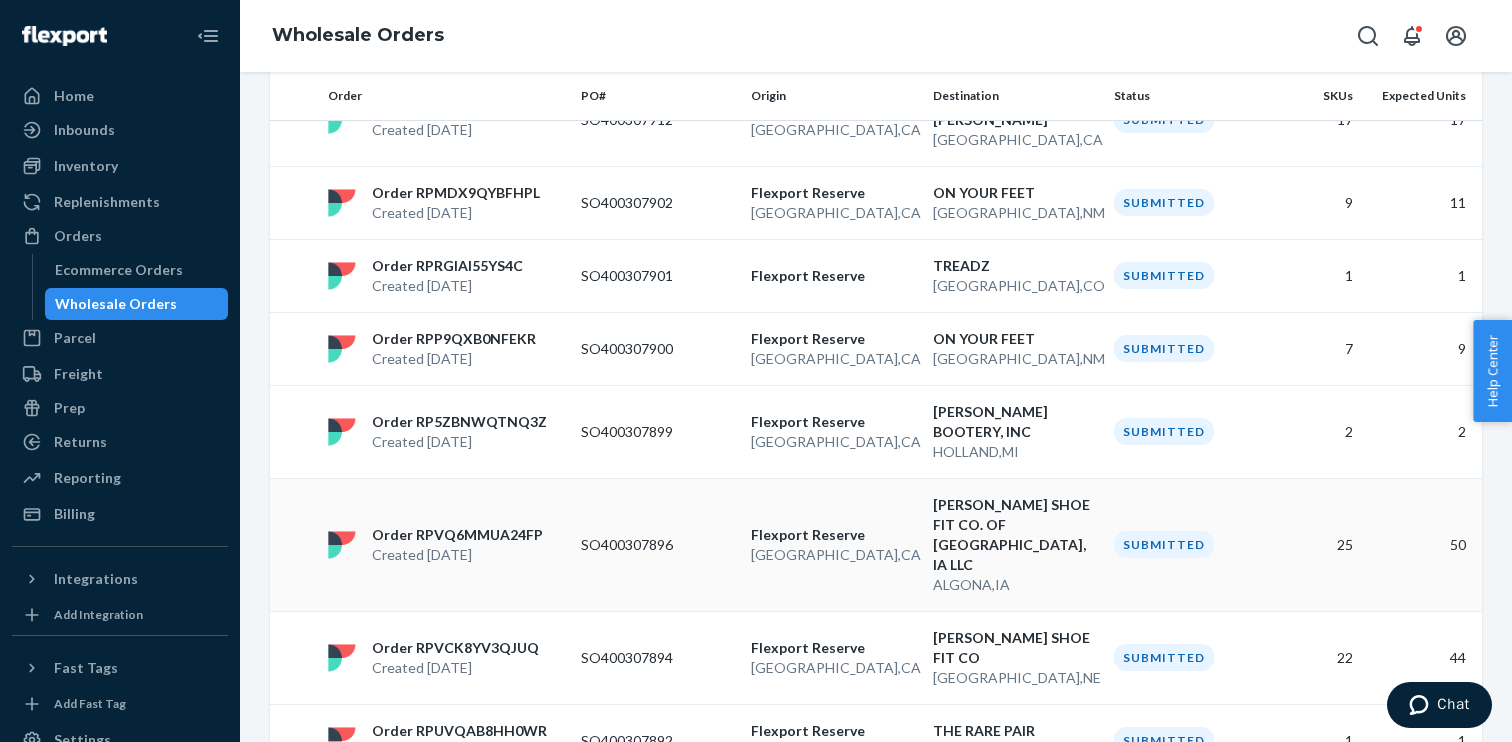 scroll, scrollTop: 1542, scrollLeft: 0, axis: vertical 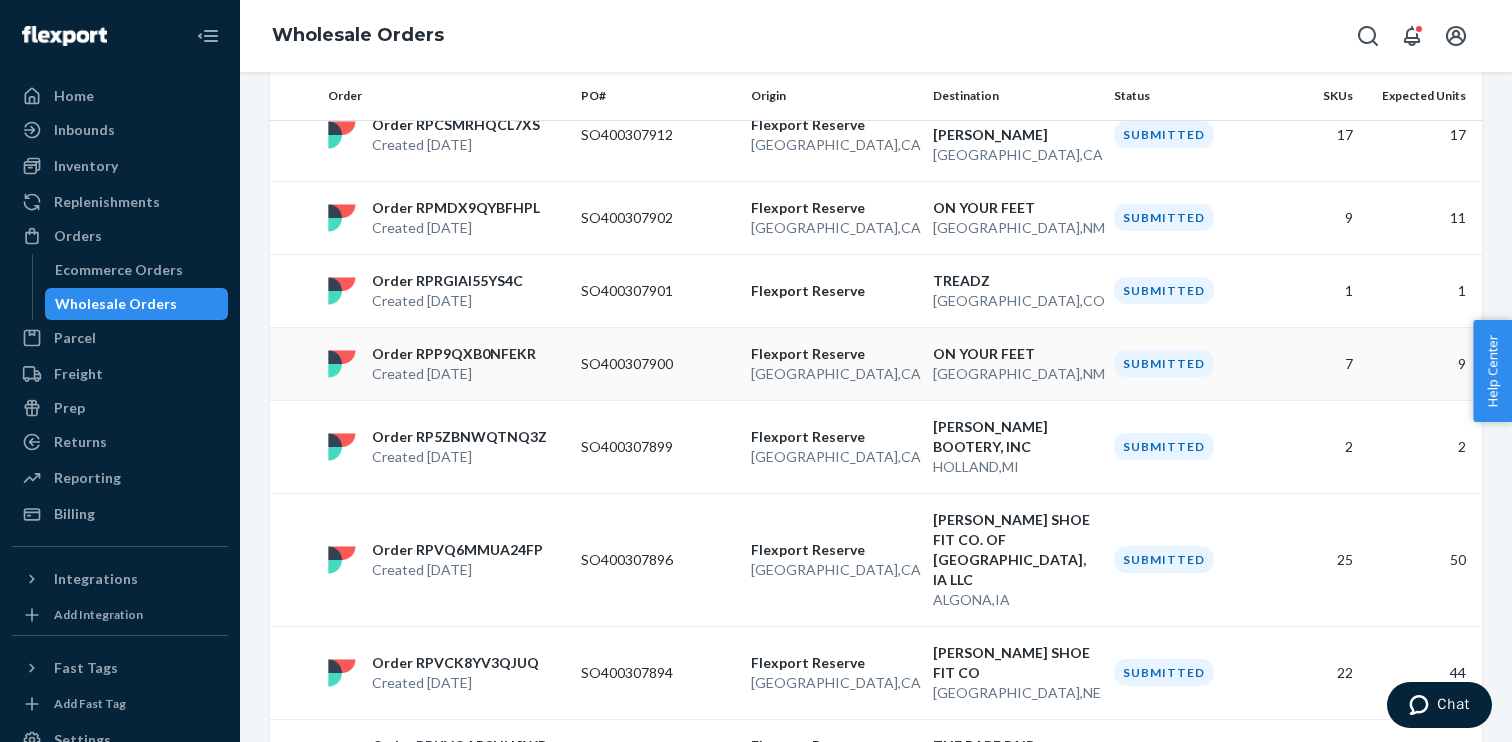 click on "[GEOGRAPHIC_DATA] ,  [GEOGRAPHIC_DATA]" at bounding box center [834, 374] 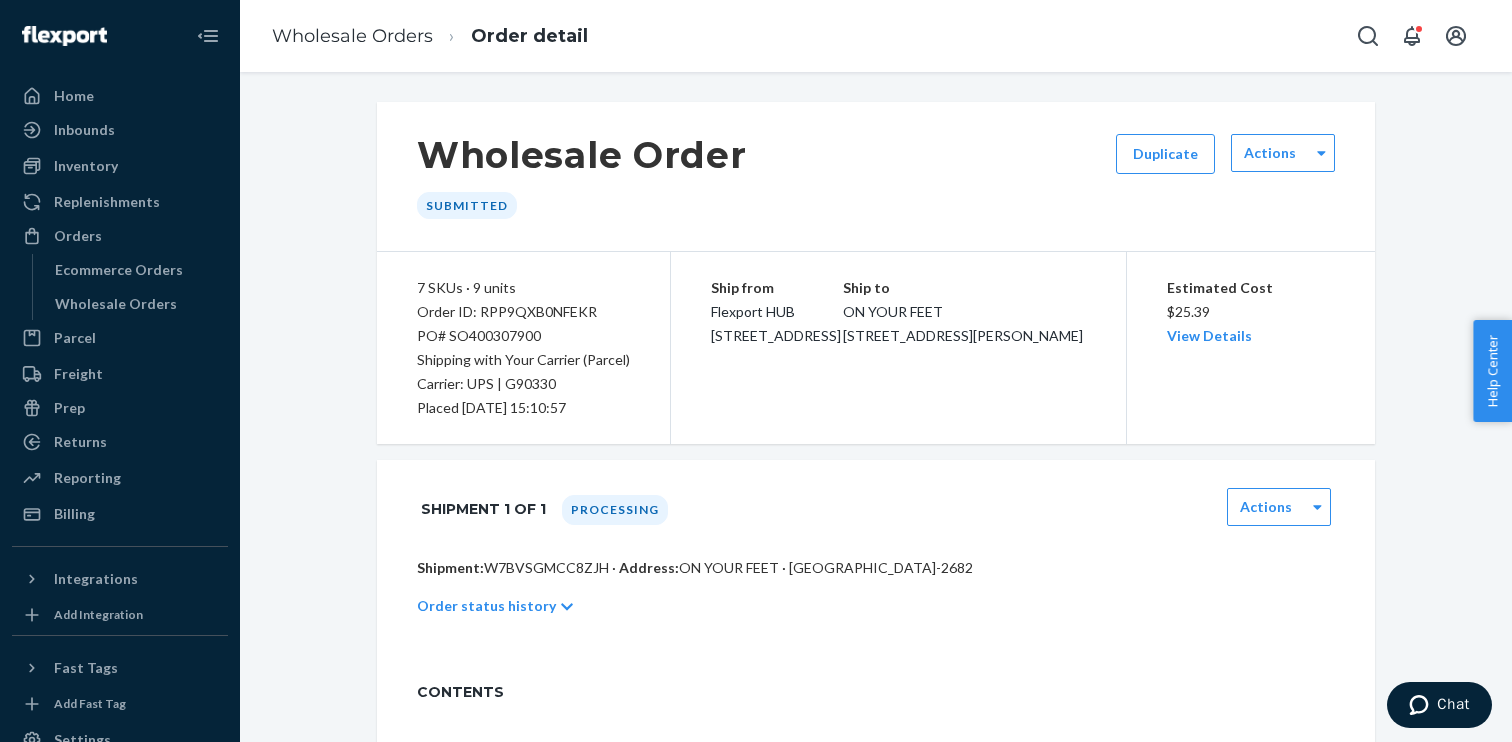 click on "PO# SO400307900" at bounding box center [523, 336] 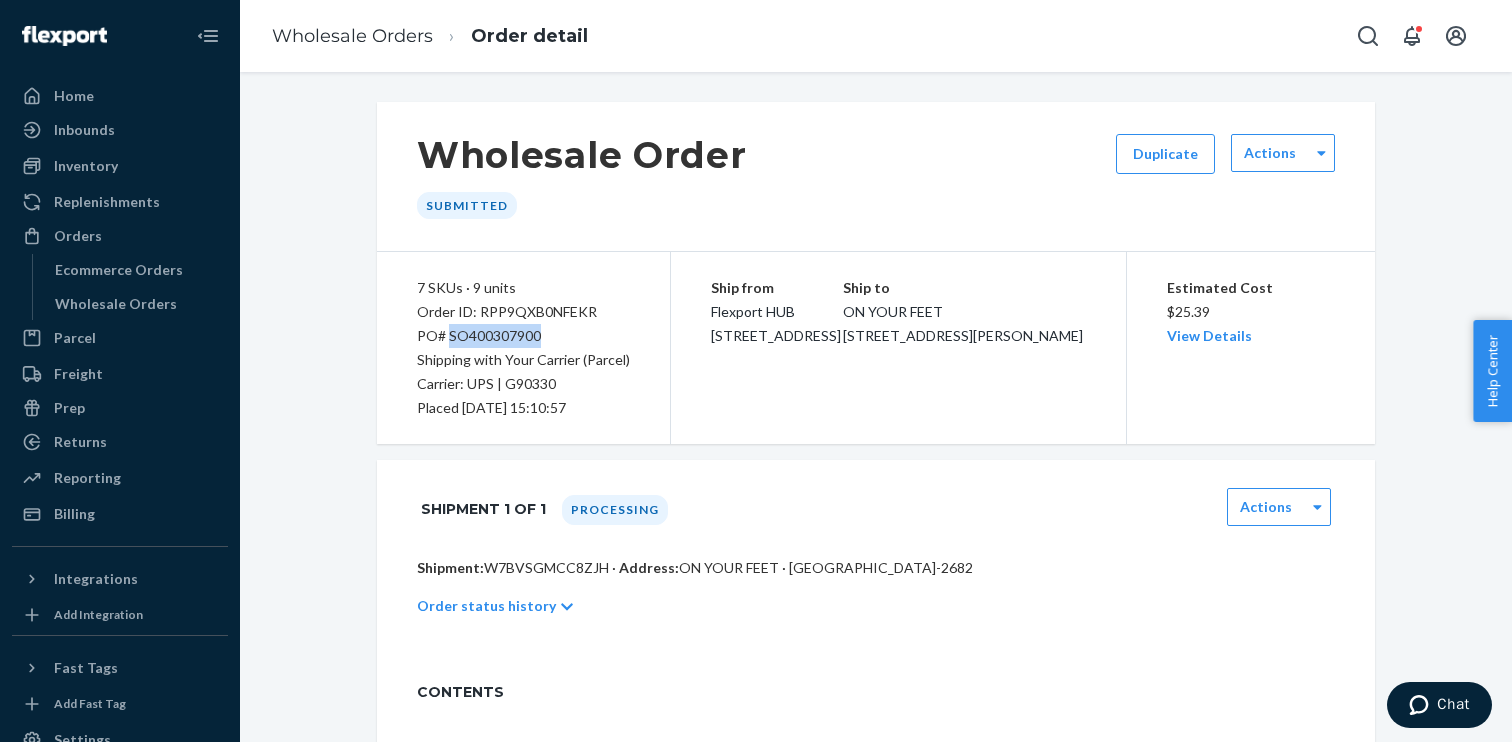 click on "PO# SO400307900" at bounding box center (523, 336) 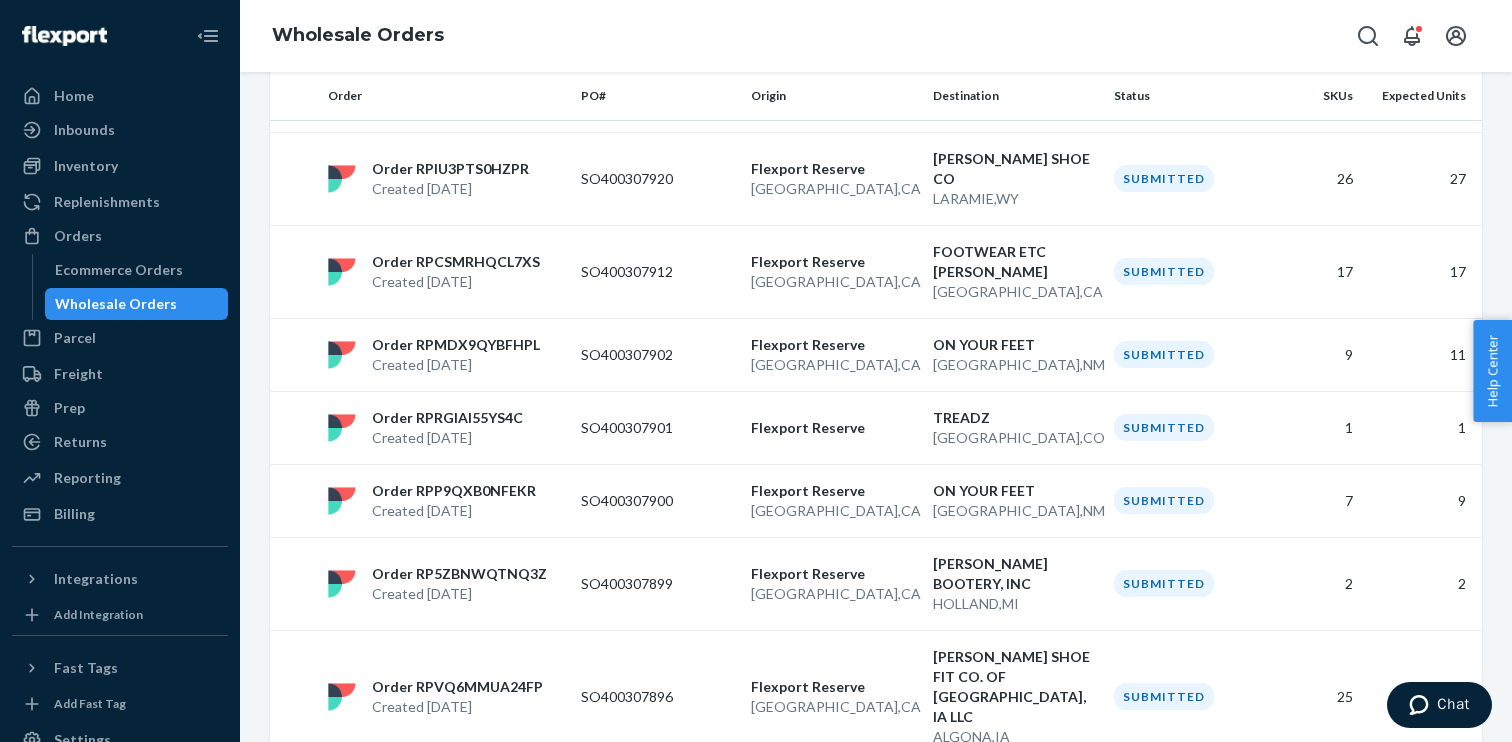 scroll, scrollTop: 1395, scrollLeft: 0, axis: vertical 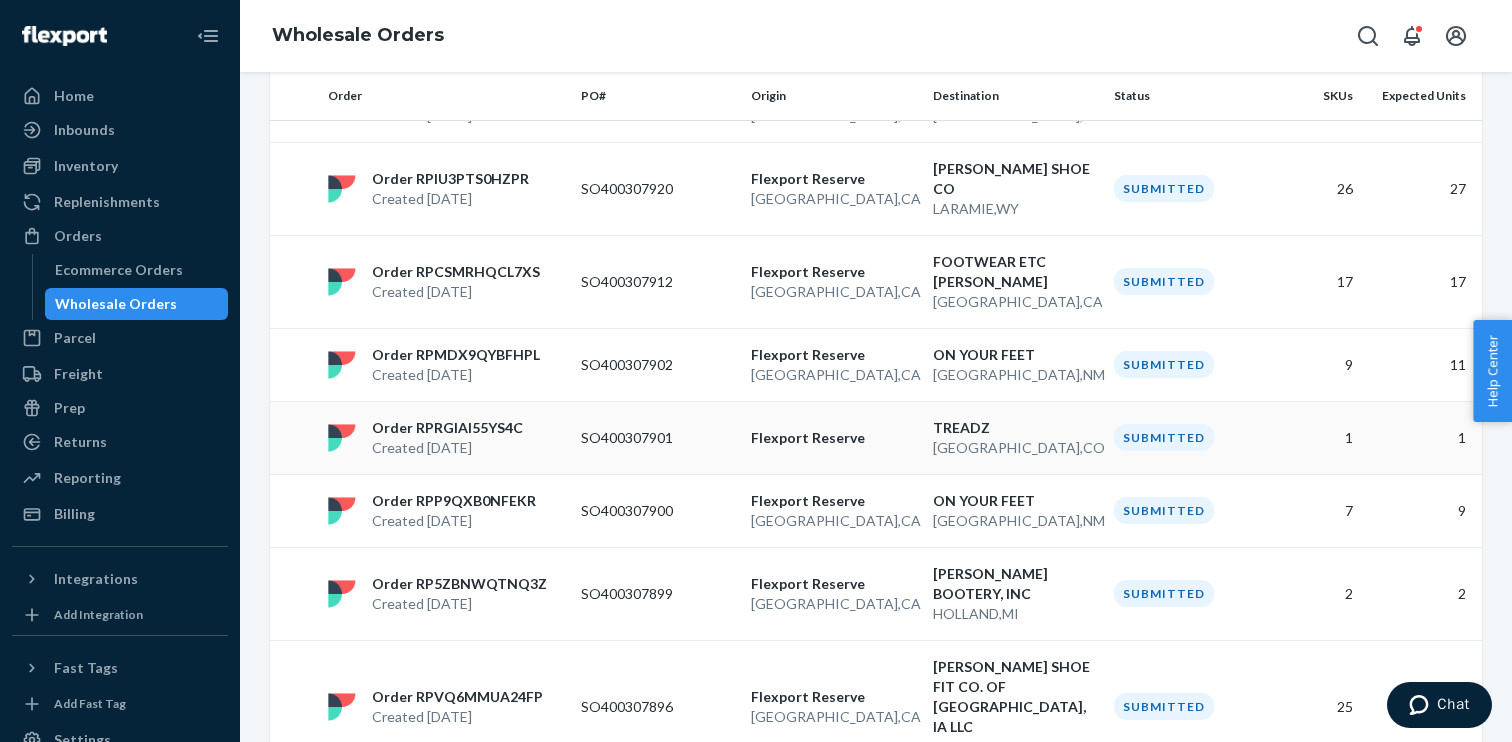 click on "Flexport Reserve" at bounding box center [834, 438] 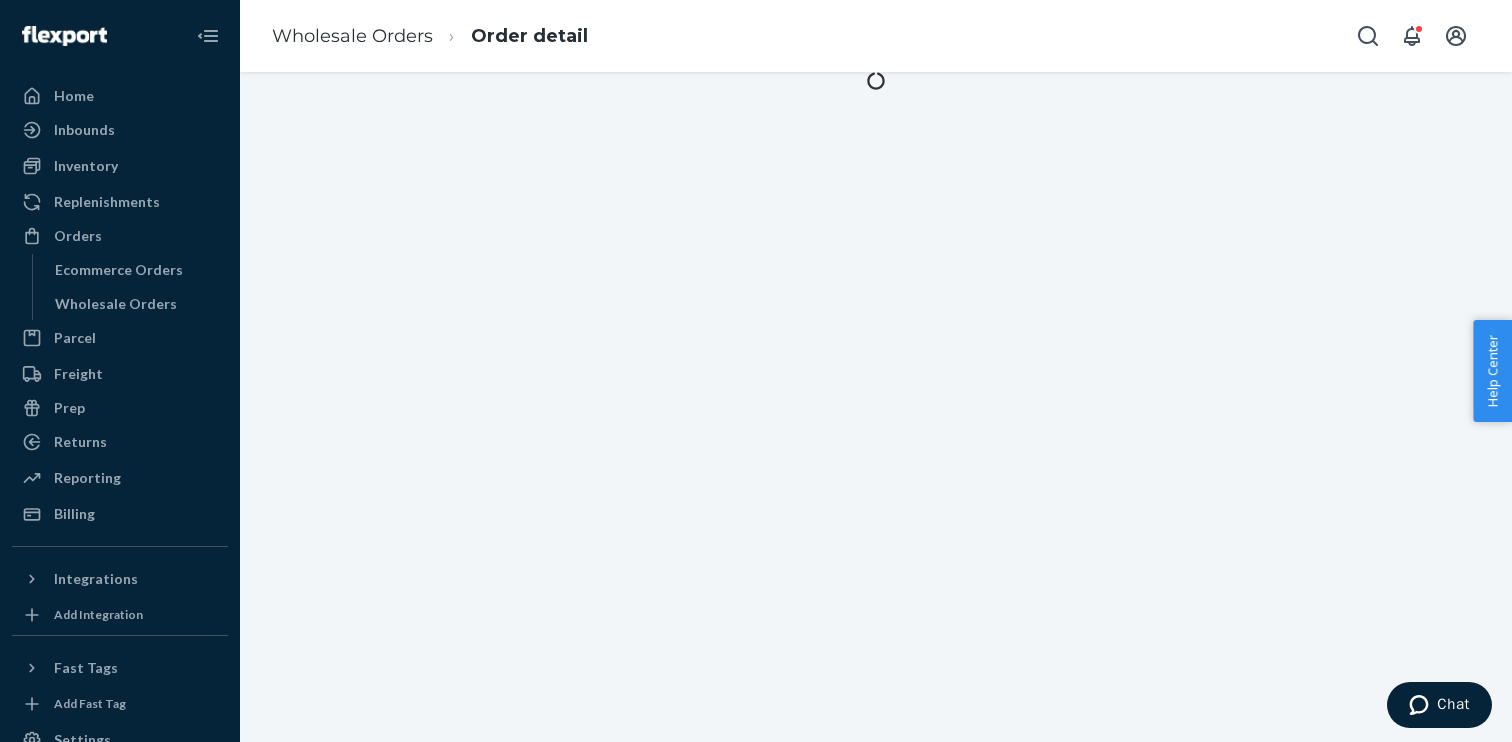 scroll, scrollTop: 0, scrollLeft: 0, axis: both 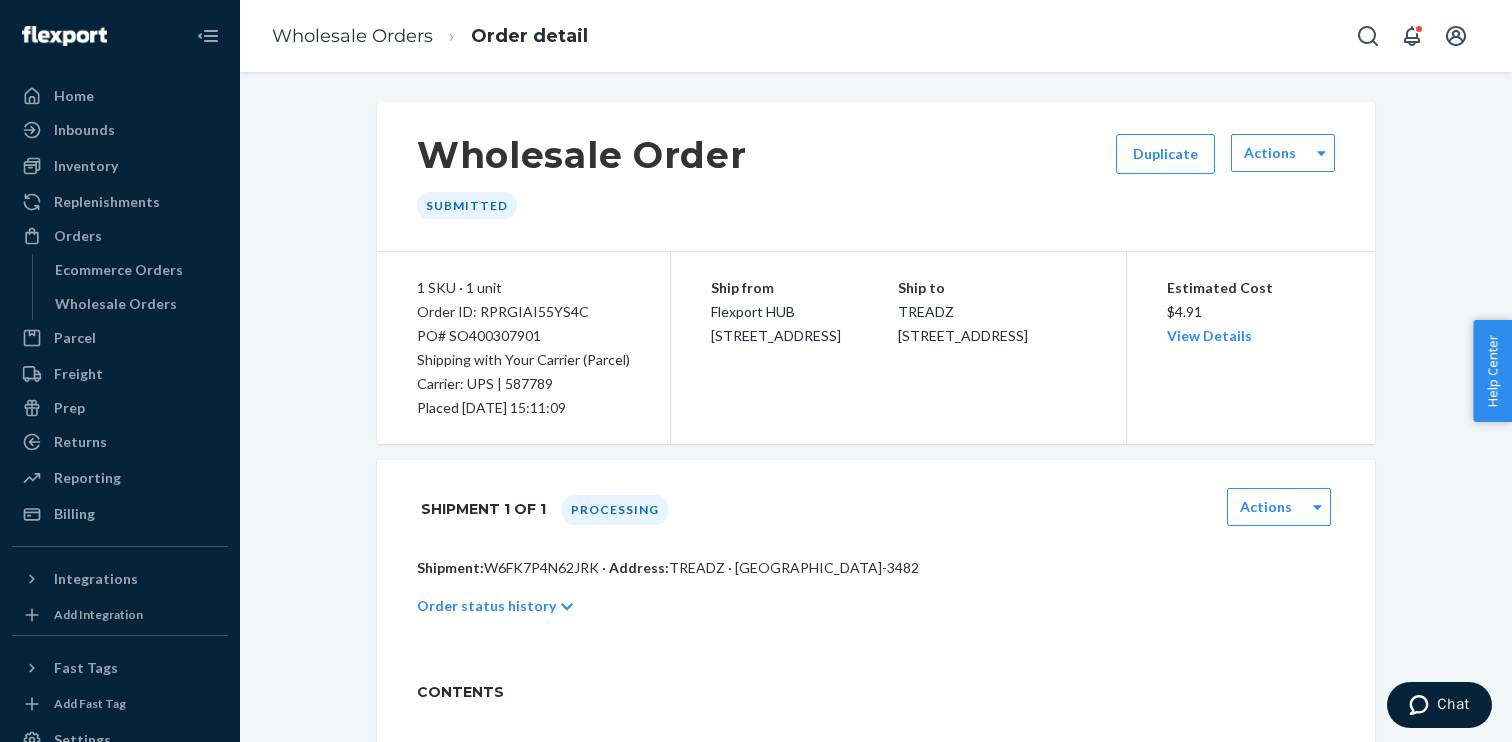 click on "PO# SO400307901" at bounding box center [523, 336] 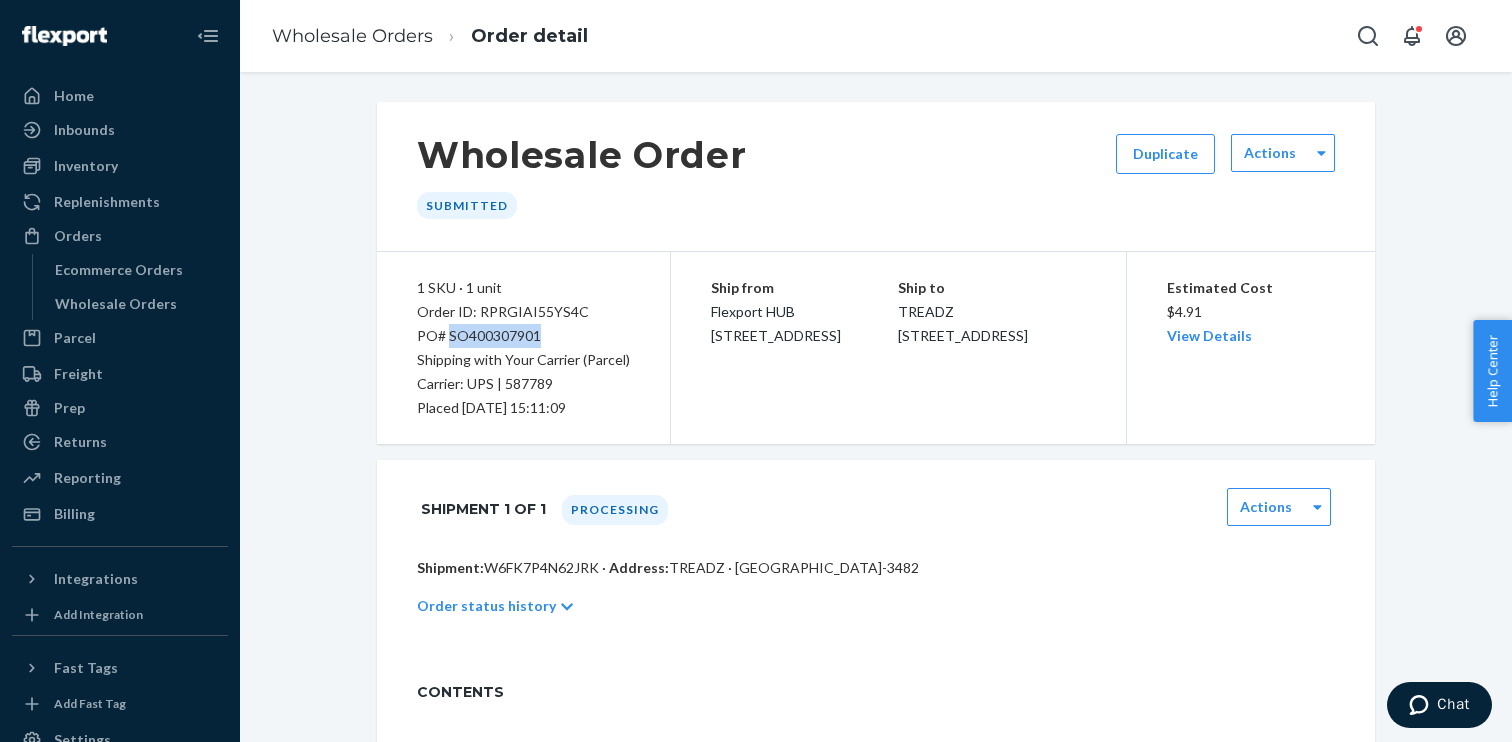 click on "PO# SO400307901" at bounding box center (523, 336) 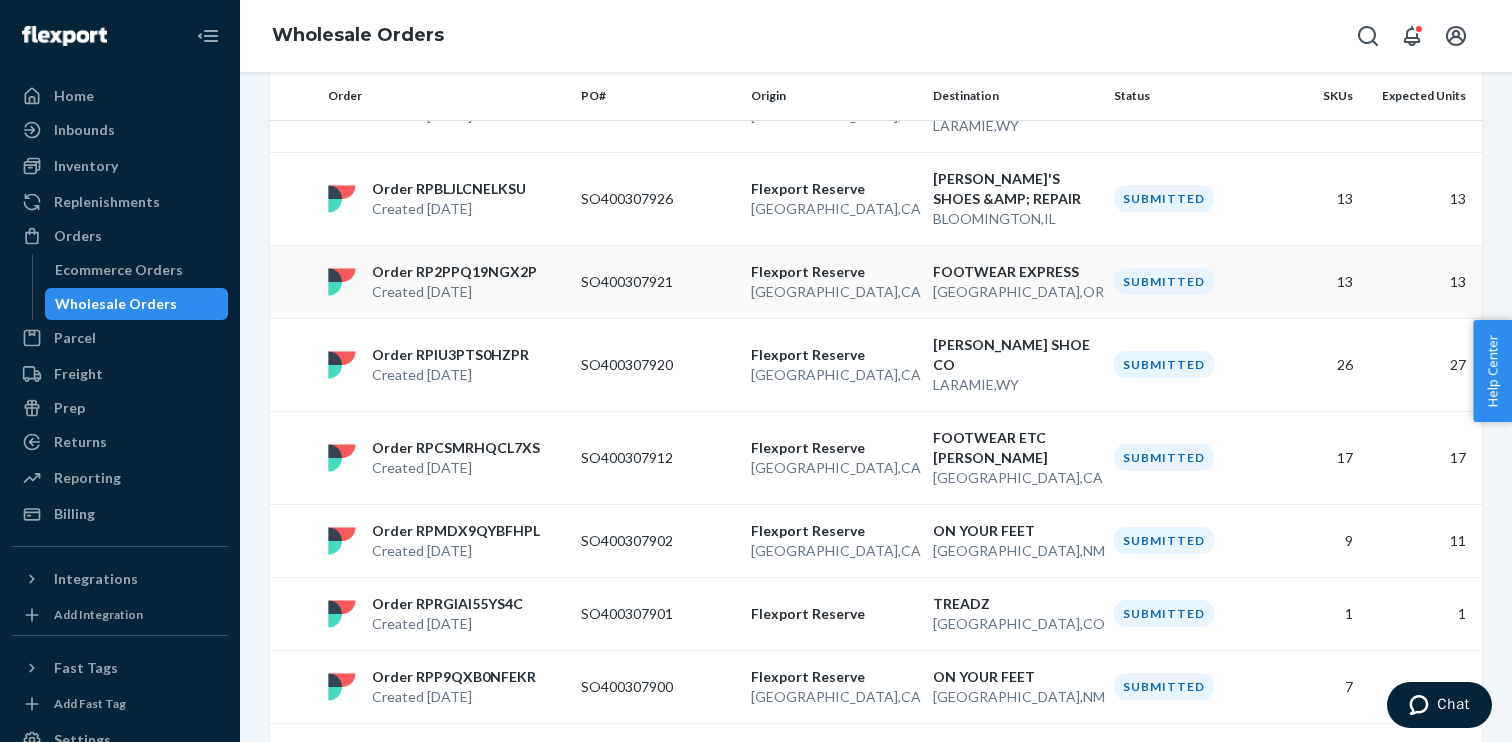 scroll, scrollTop: 1228, scrollLeft: 0, axis: vertical 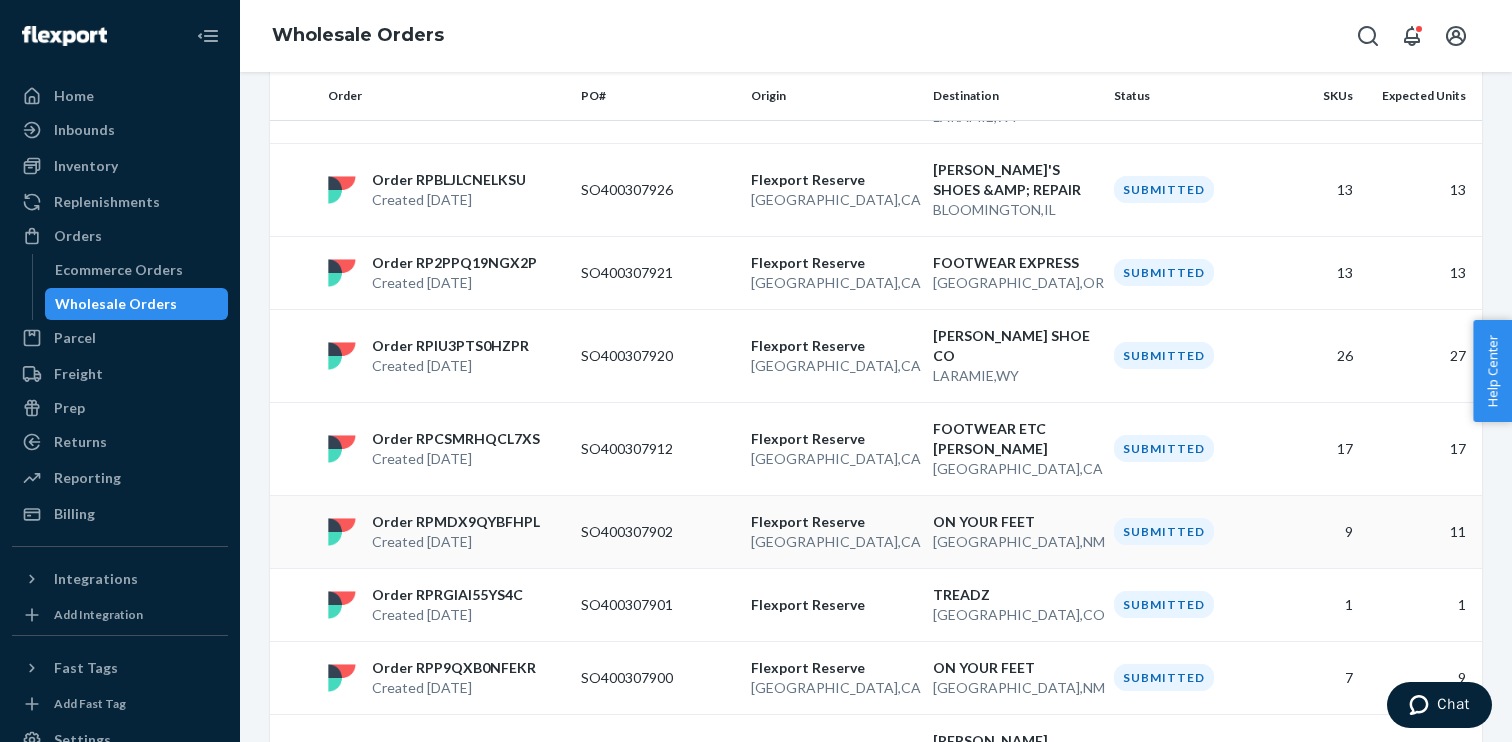 click on "Flexport Reserve" at bounding box center [834, 522] 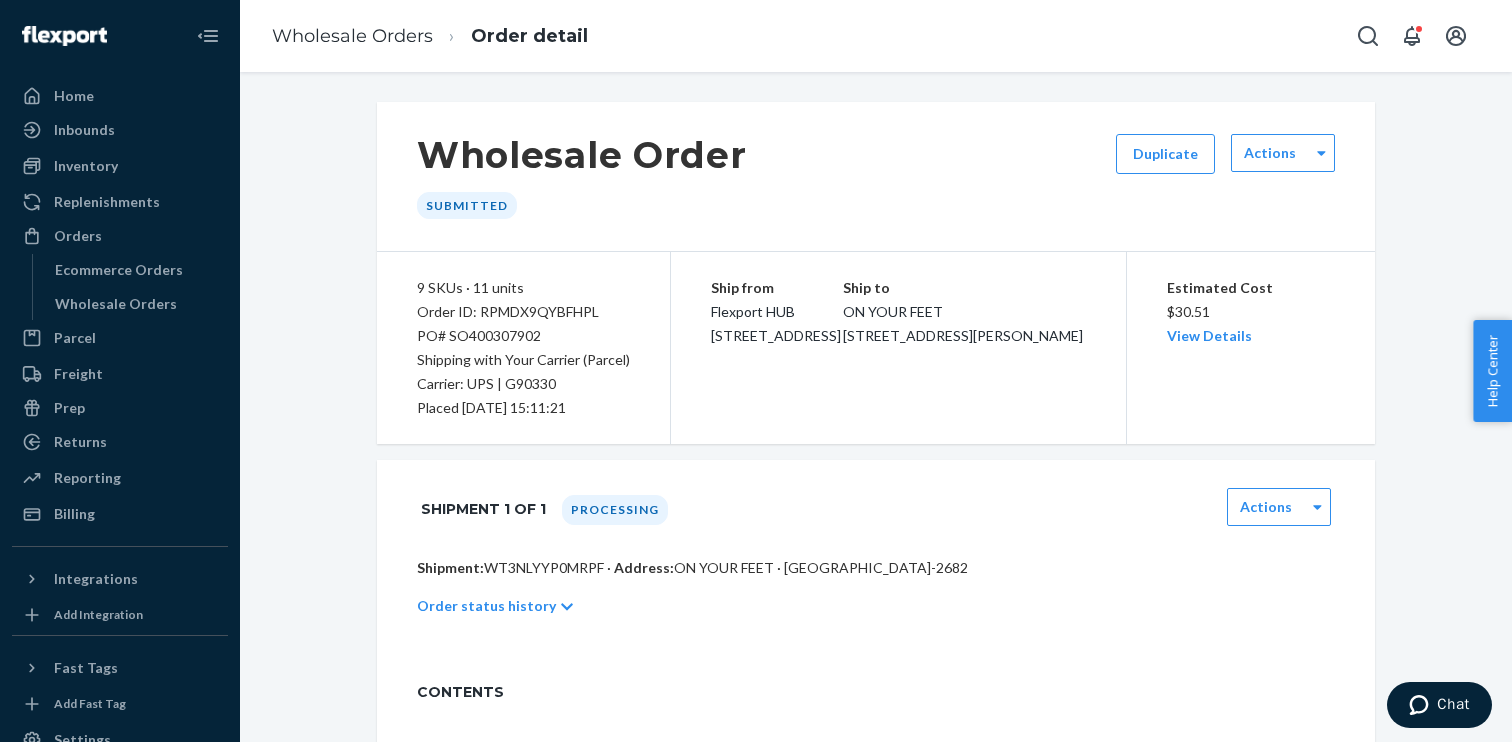 click on "Shipping with Your Carrier (Parcel)" at bounding box center [523, 360] 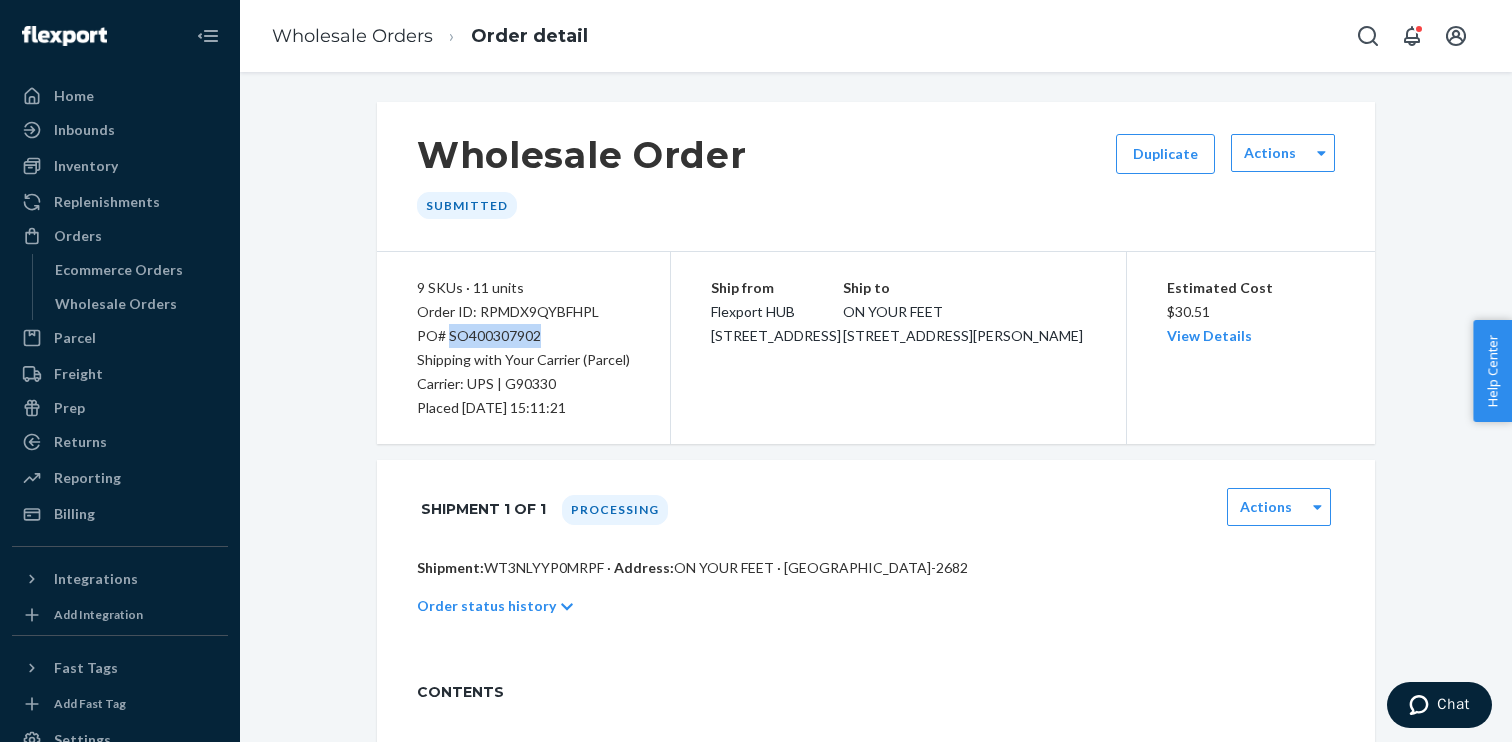 click on "PO# SO400307902" at bounding box center (523, 336) 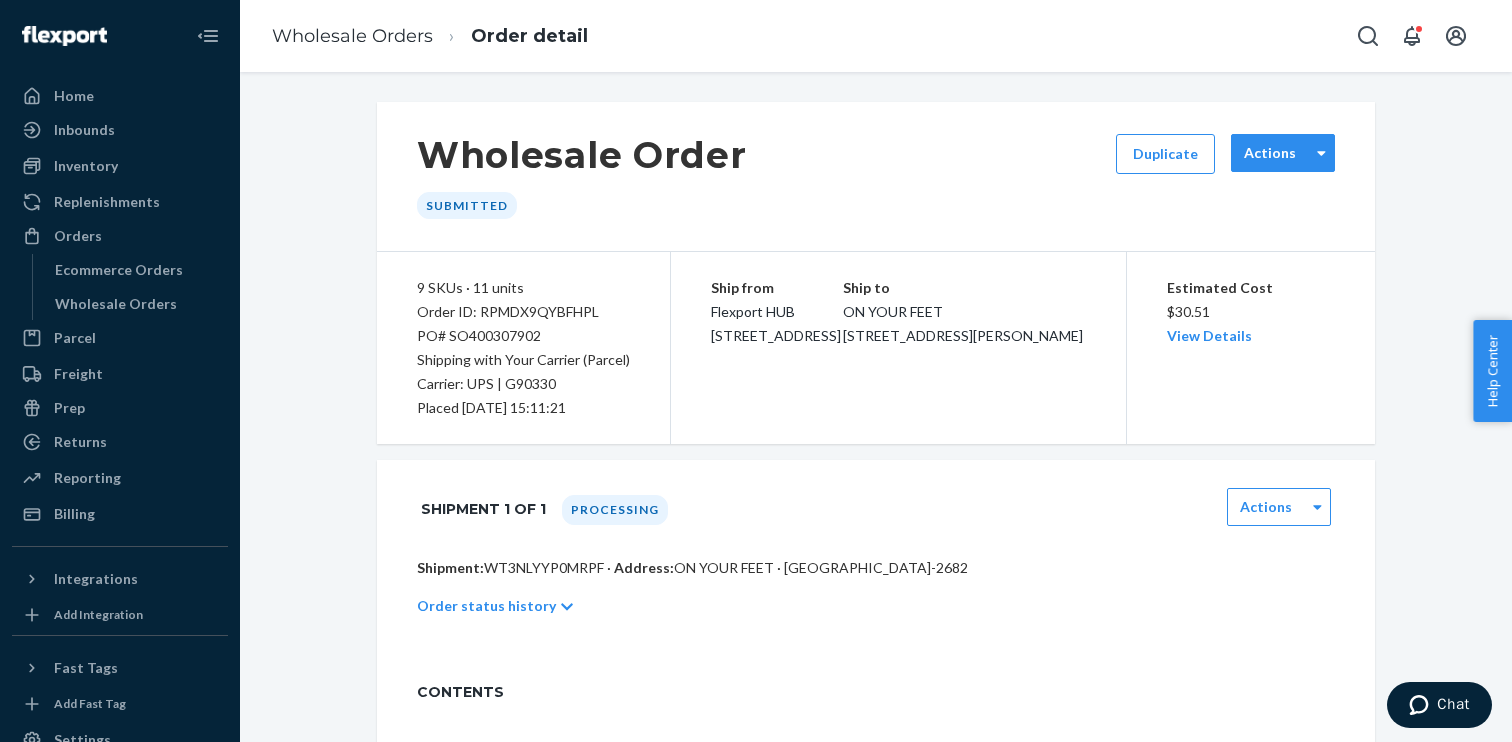 click on "Actions" at bounding box center [1270, 153] 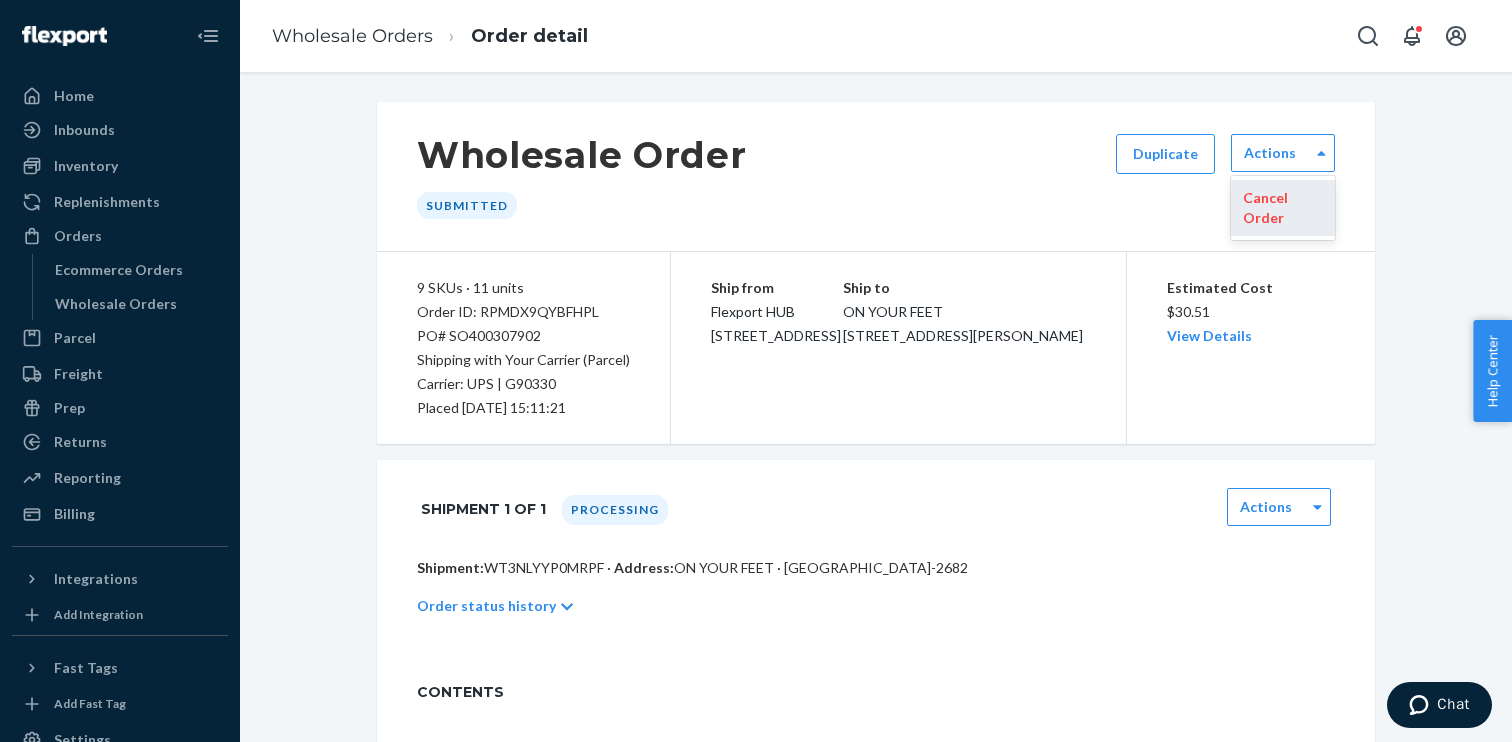 click on "Cancel Order" at bounding box center [1283, 208] 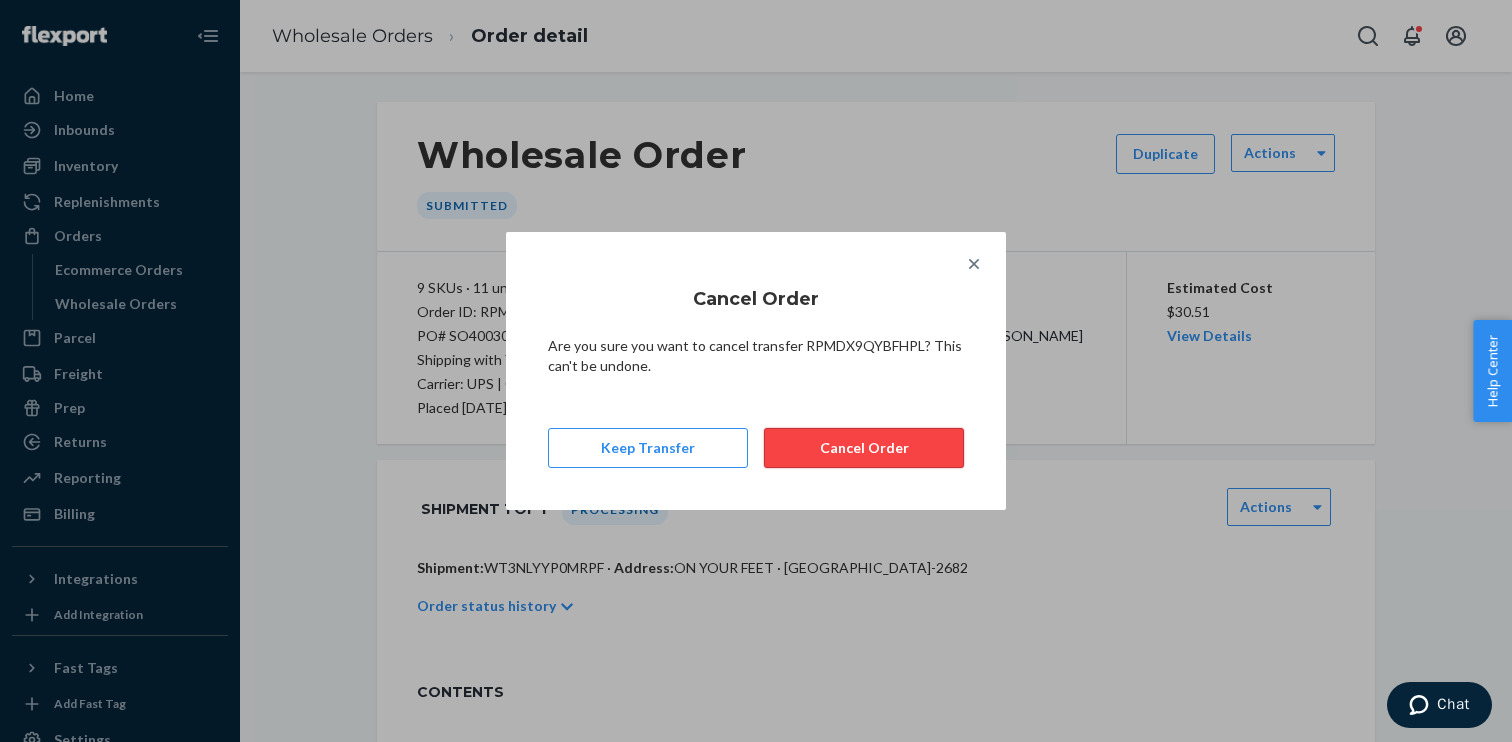 click on "Cancel Order" at bounding box center [864, 448] 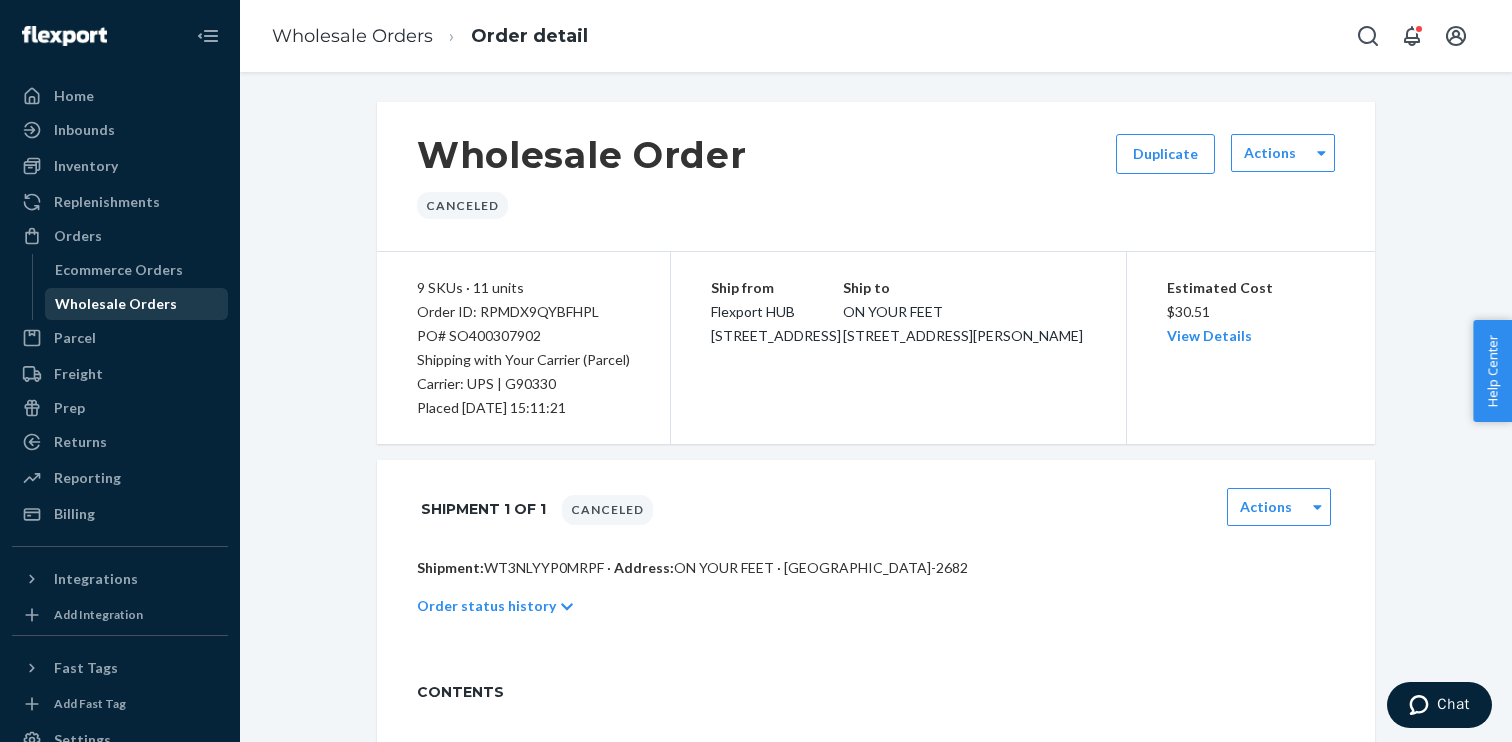 click on "Wholesale Orders" at bounding box center [137, 304] 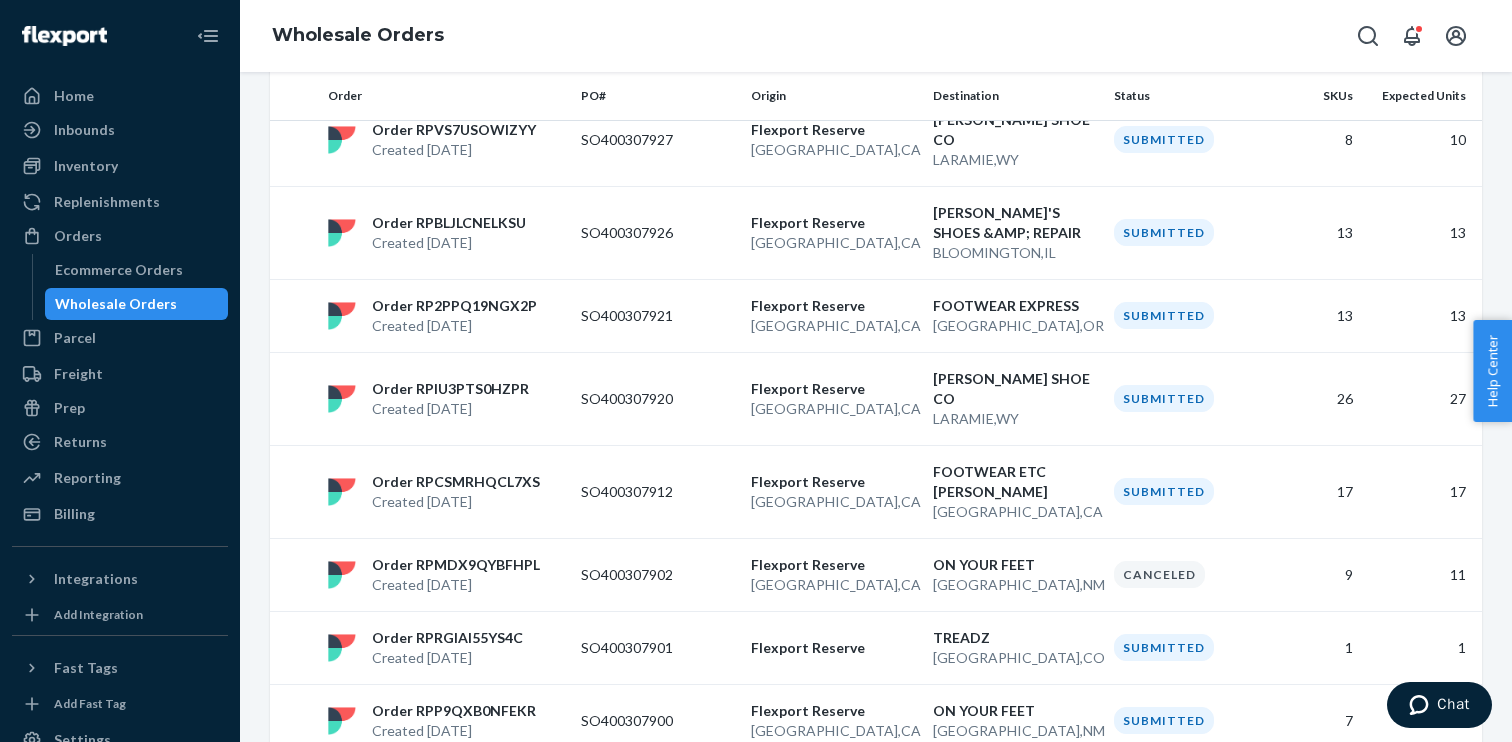 scroll, scrollTop: 1142, scrollLeft: 0, axis: vertical 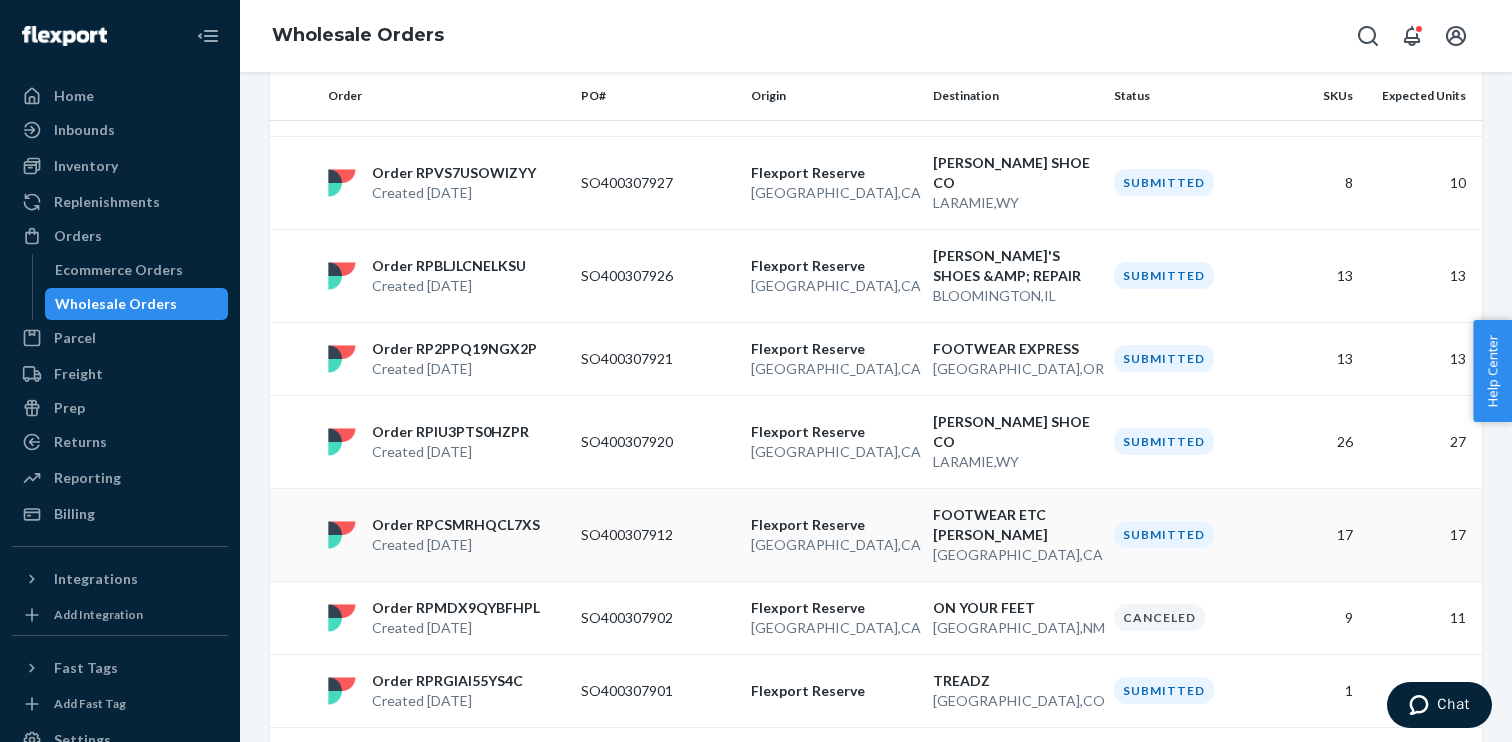 click on "Flexport Reserve" at bounding box center [834, 525] 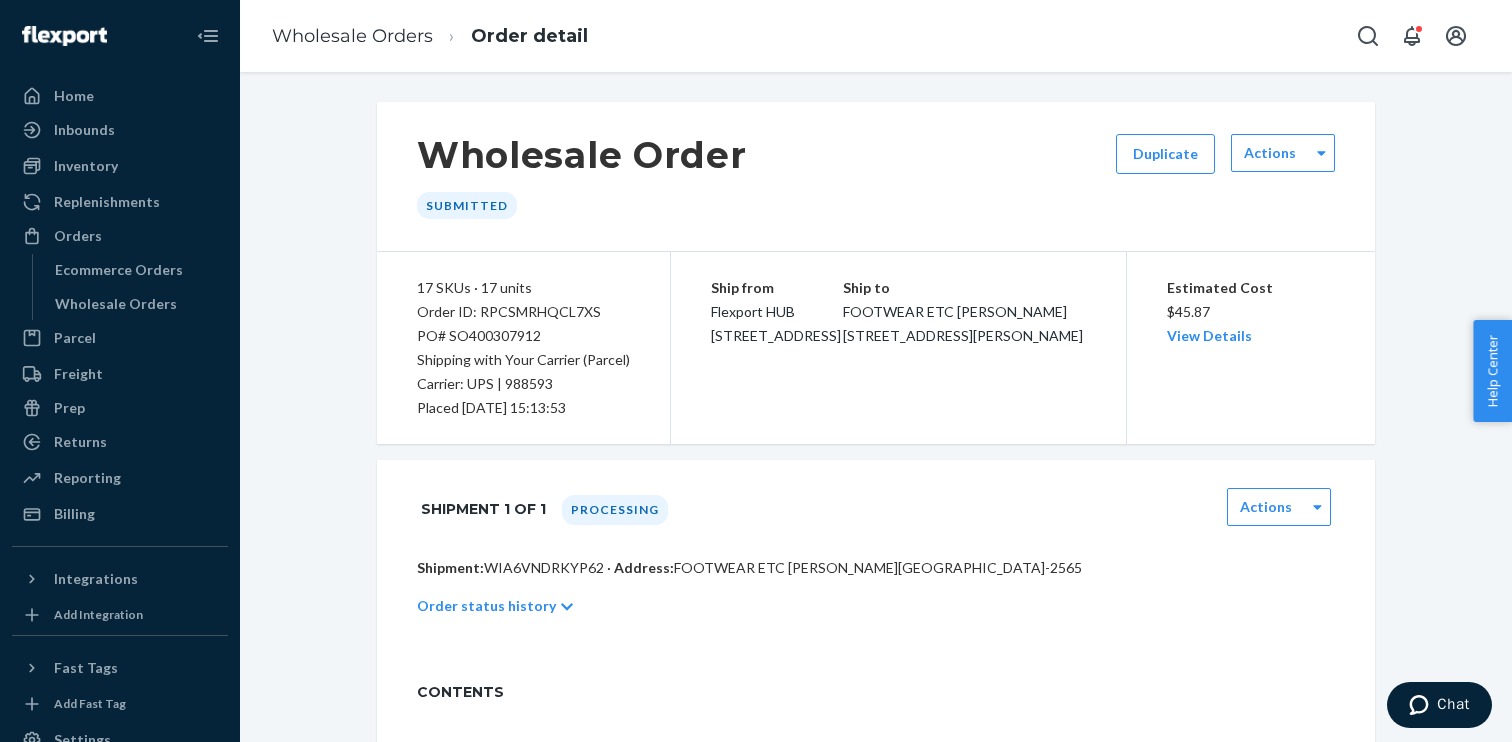 click on "PO# SO400307912" at bounding box center (523, 336) 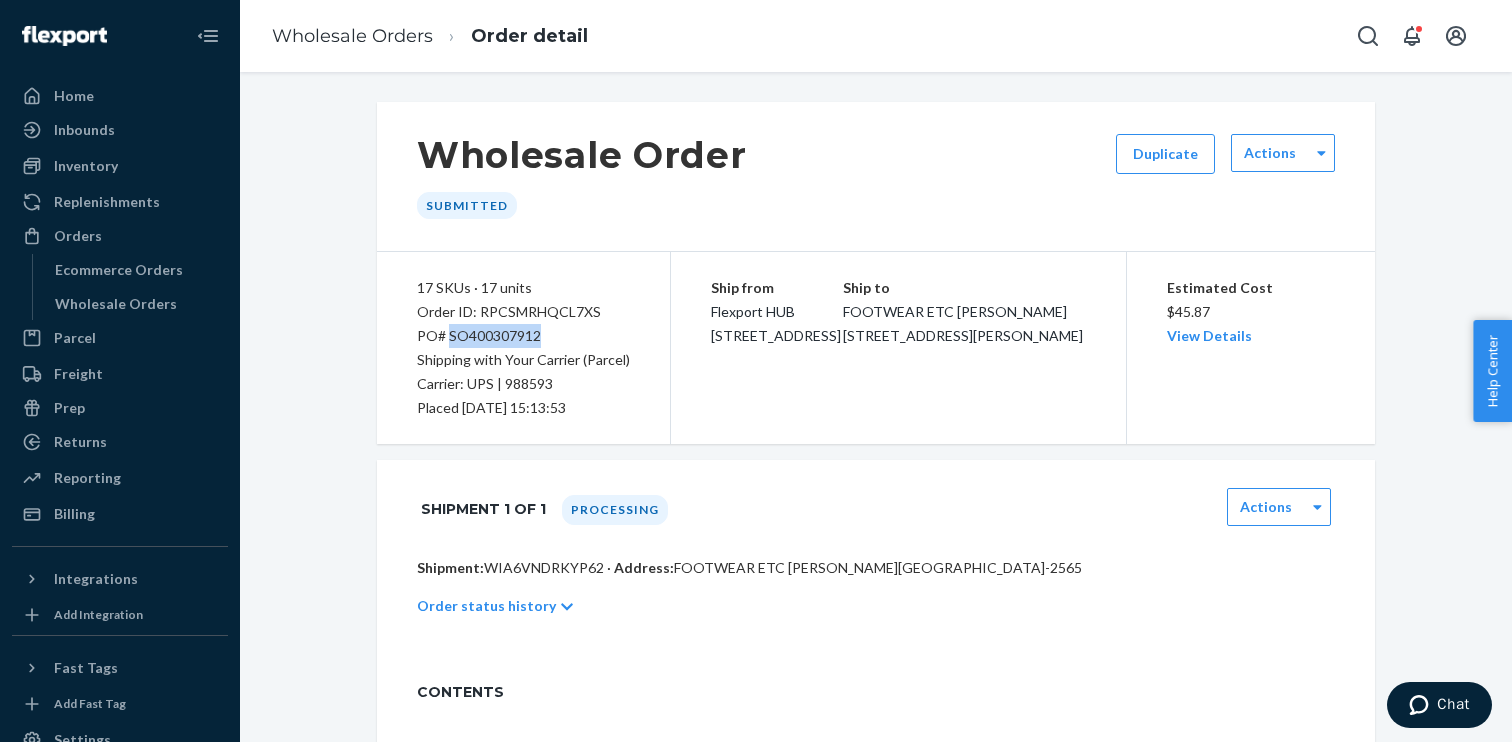 click on "PO# SO400307912" at bounding box center [523, 336] 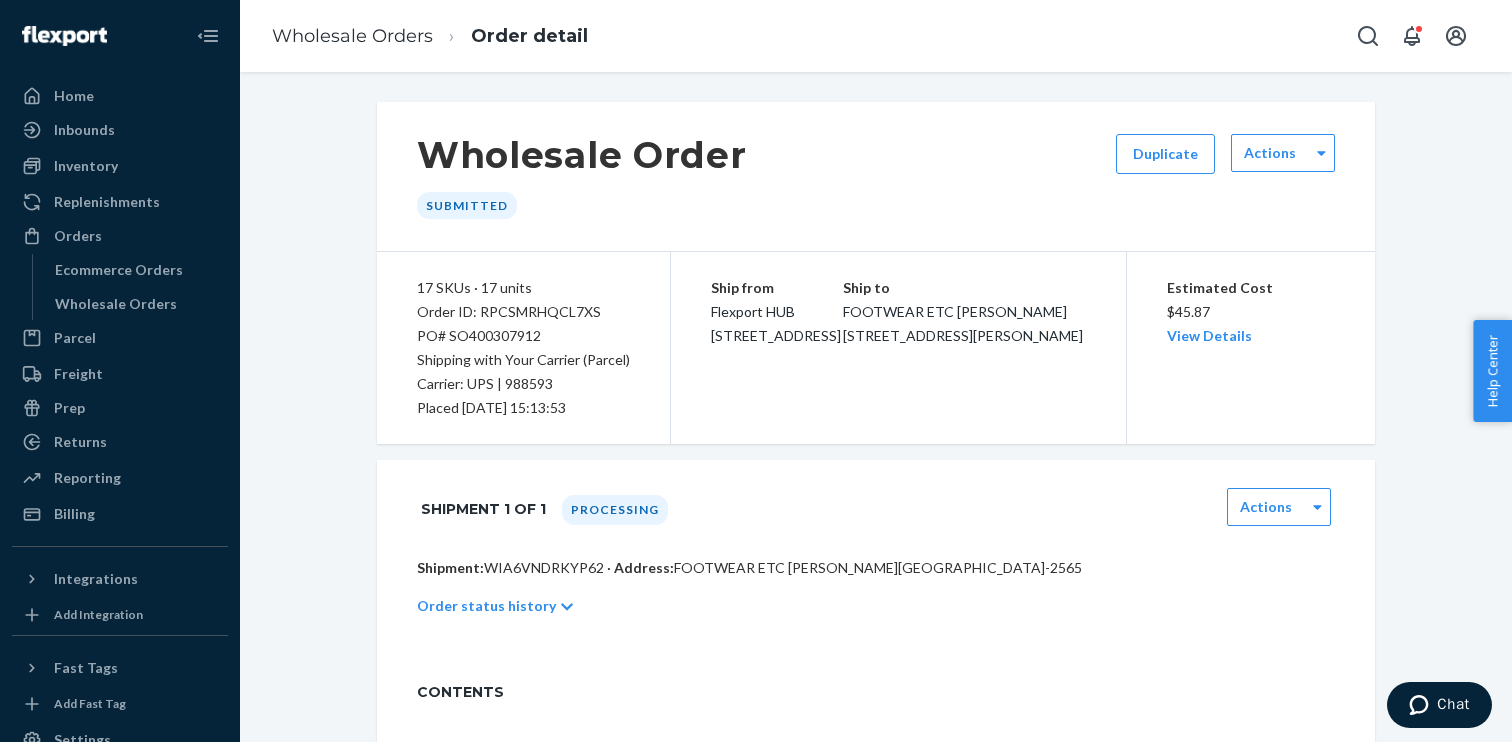 click on "Actions" at bounding box center [1283, 176] 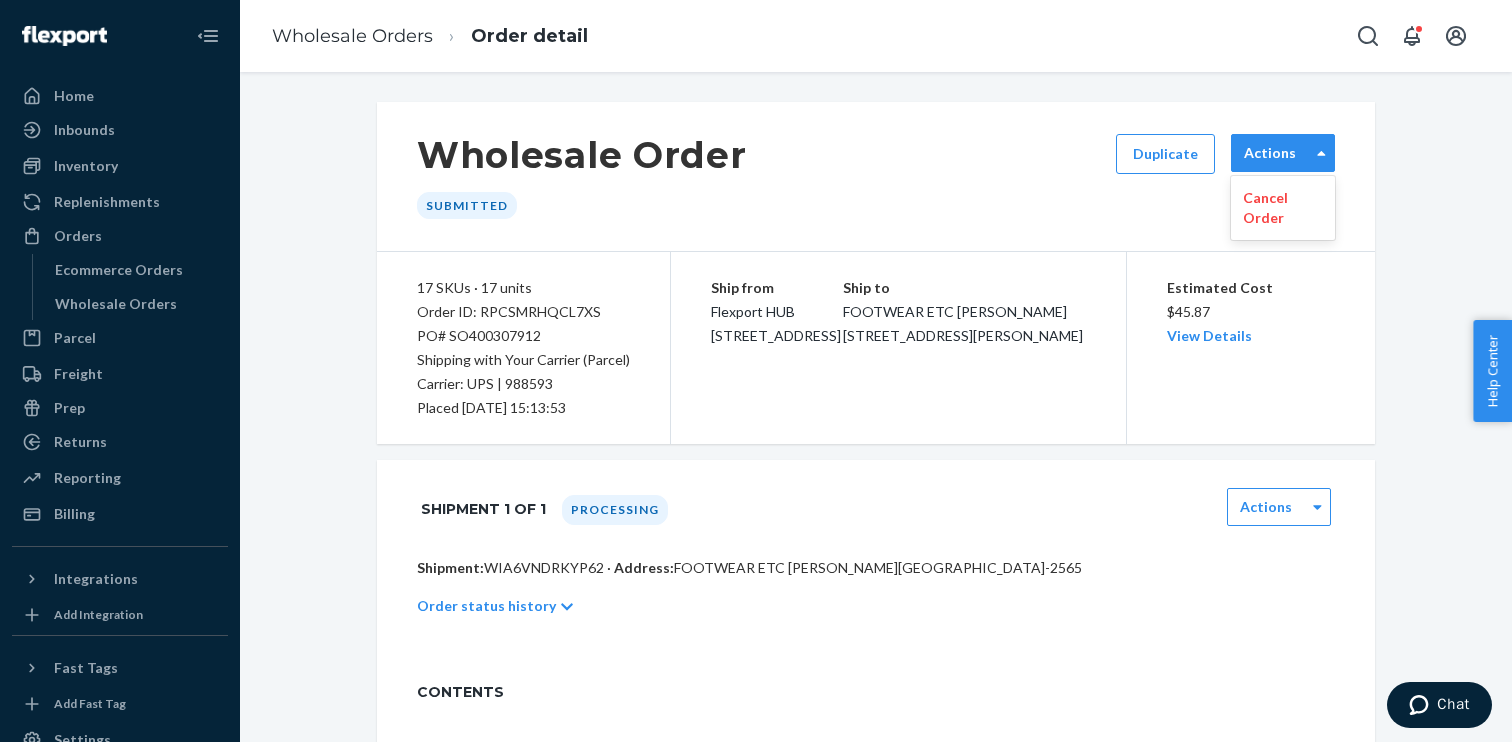 click on "Actions" at bounding box center [1283, 153] 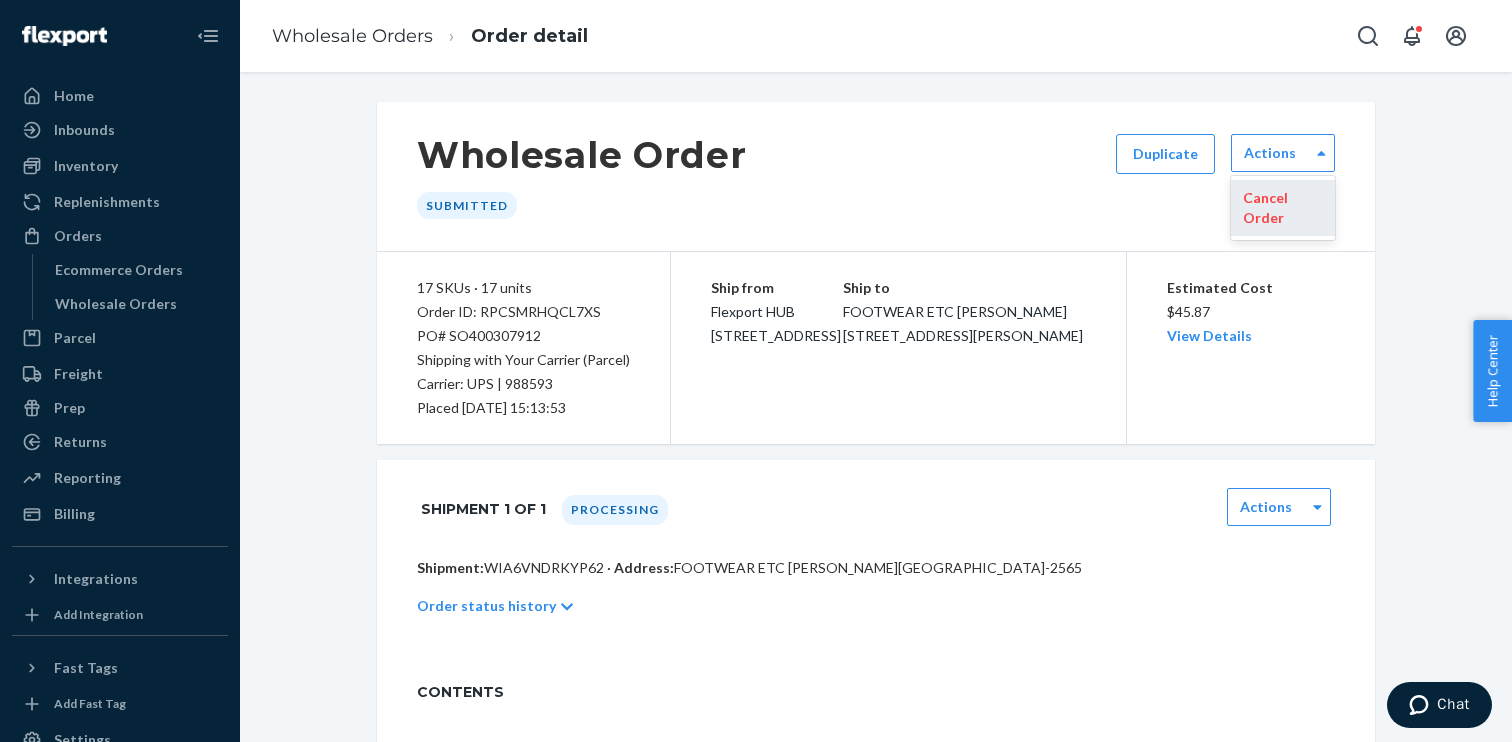 click on "Cancel Order" at bounding box center [1283, 208] 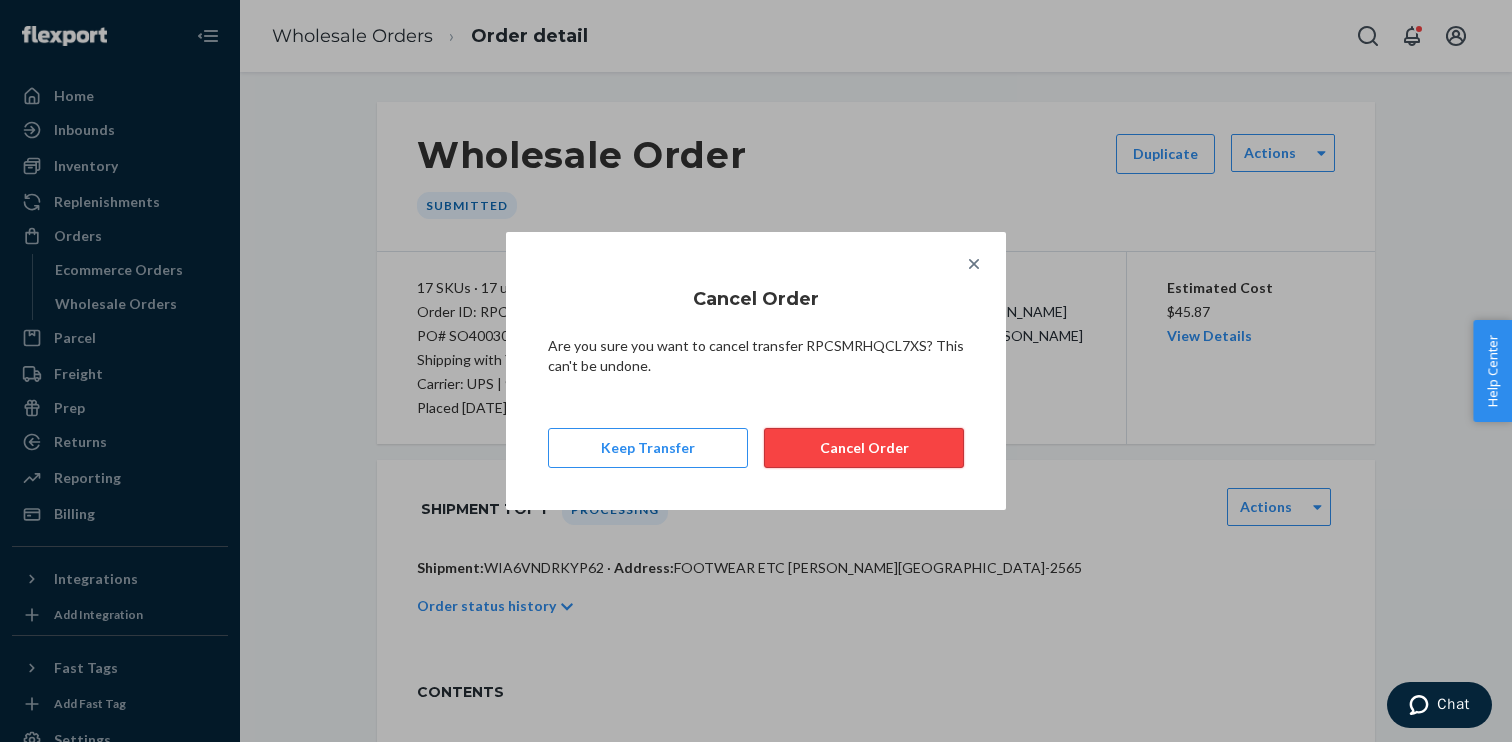 click on "Cancel Order" at bounding box center (864, 448) 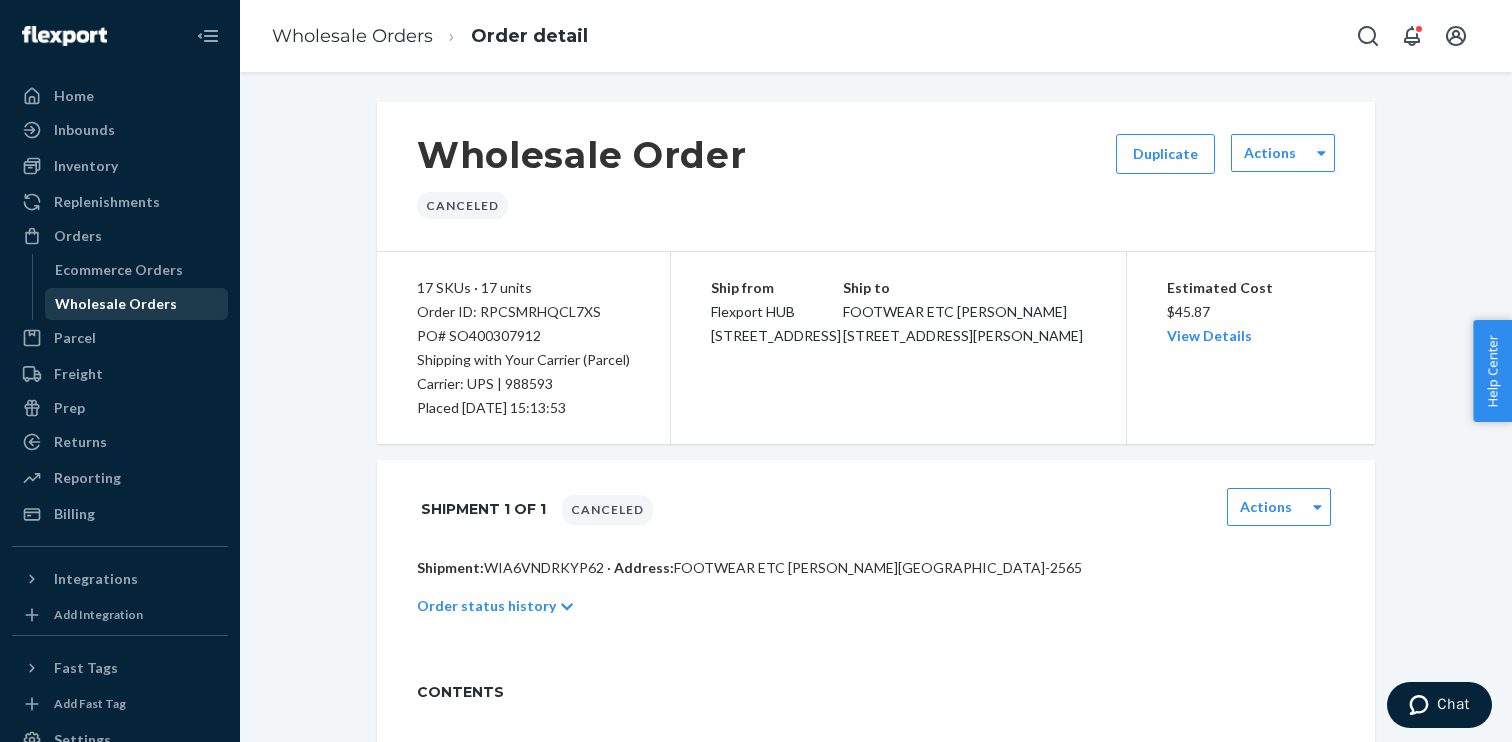 click on "Wholesale Orders" at bounding box center (116, 304) 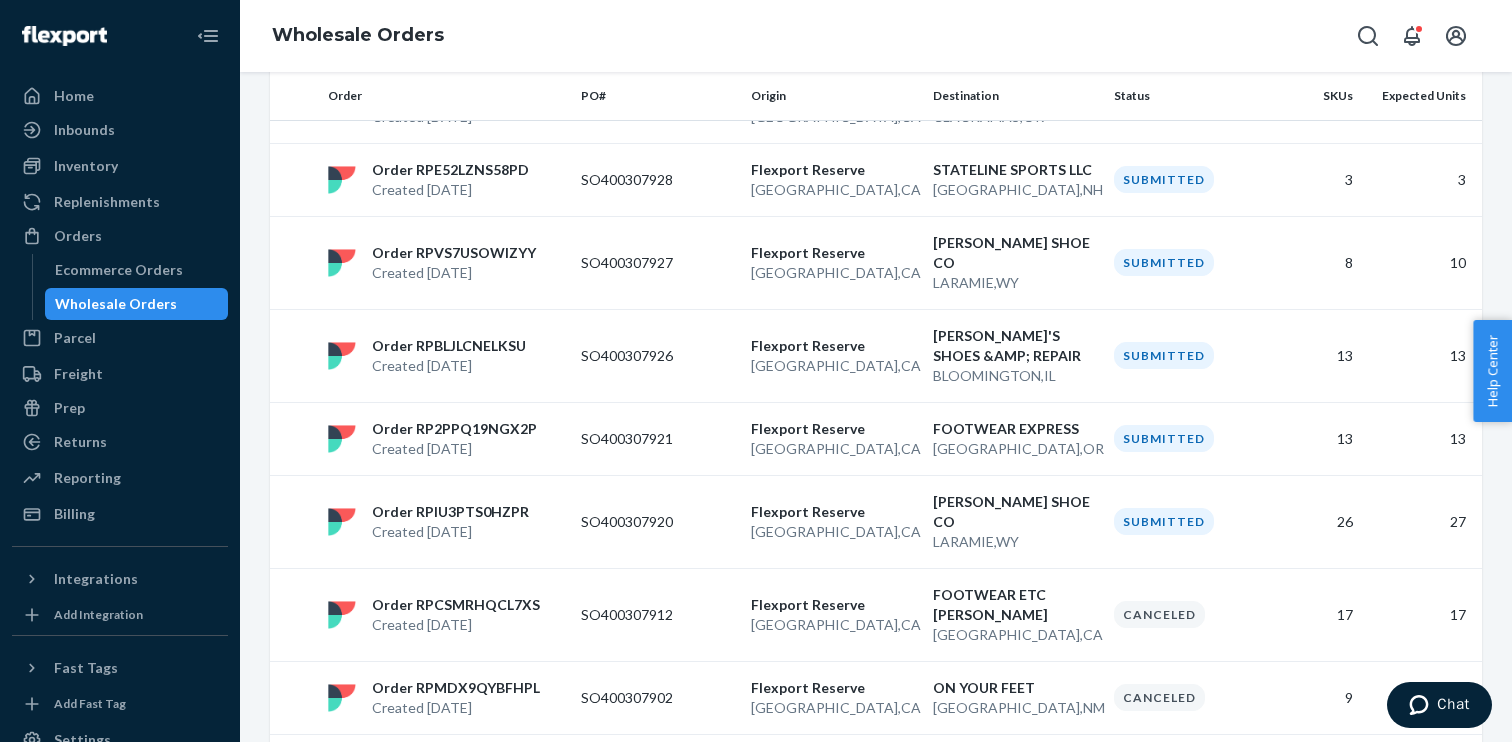 scroll, scrollTop: 1095, scrollLeft: 0, axis: vertical 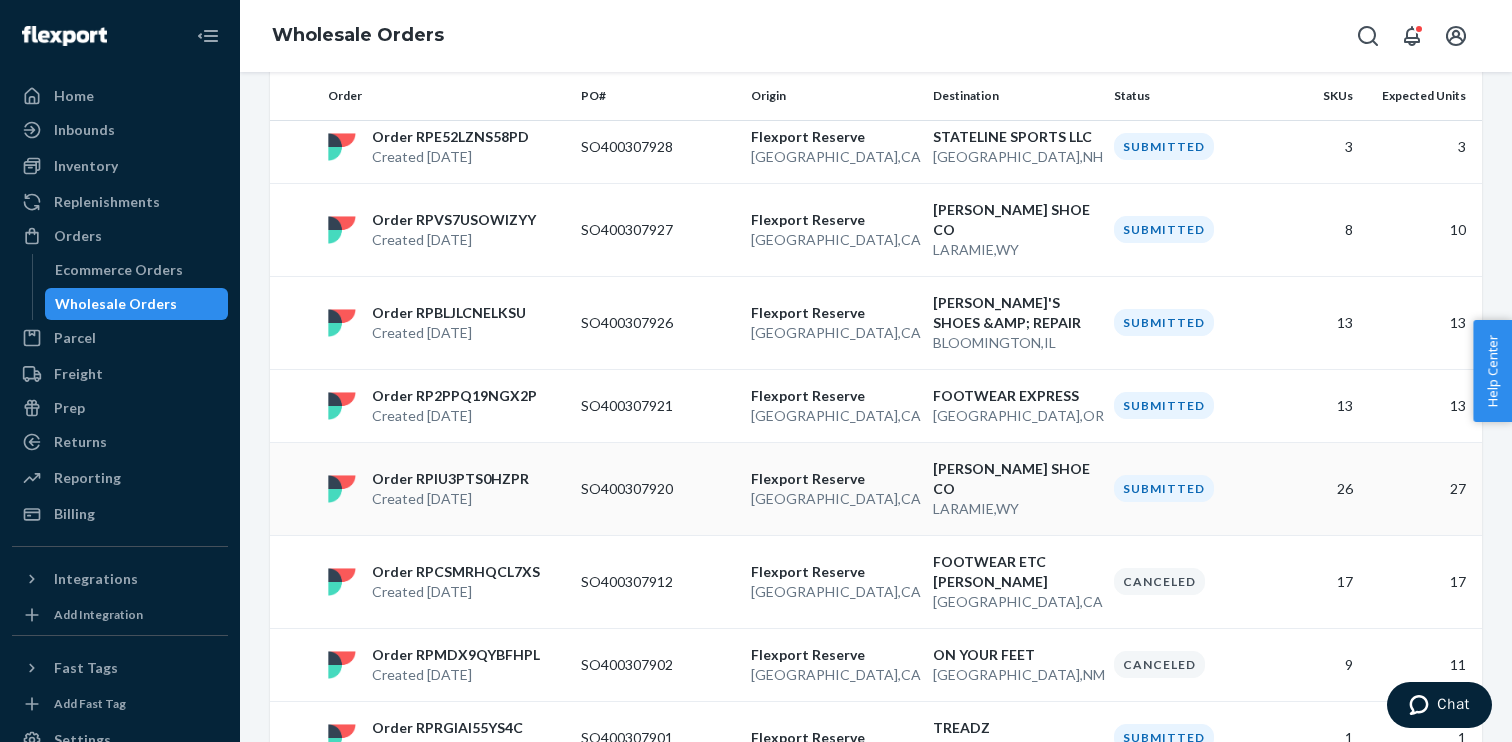 click on "Flexport Reserve" at bounding box center (834, 479) 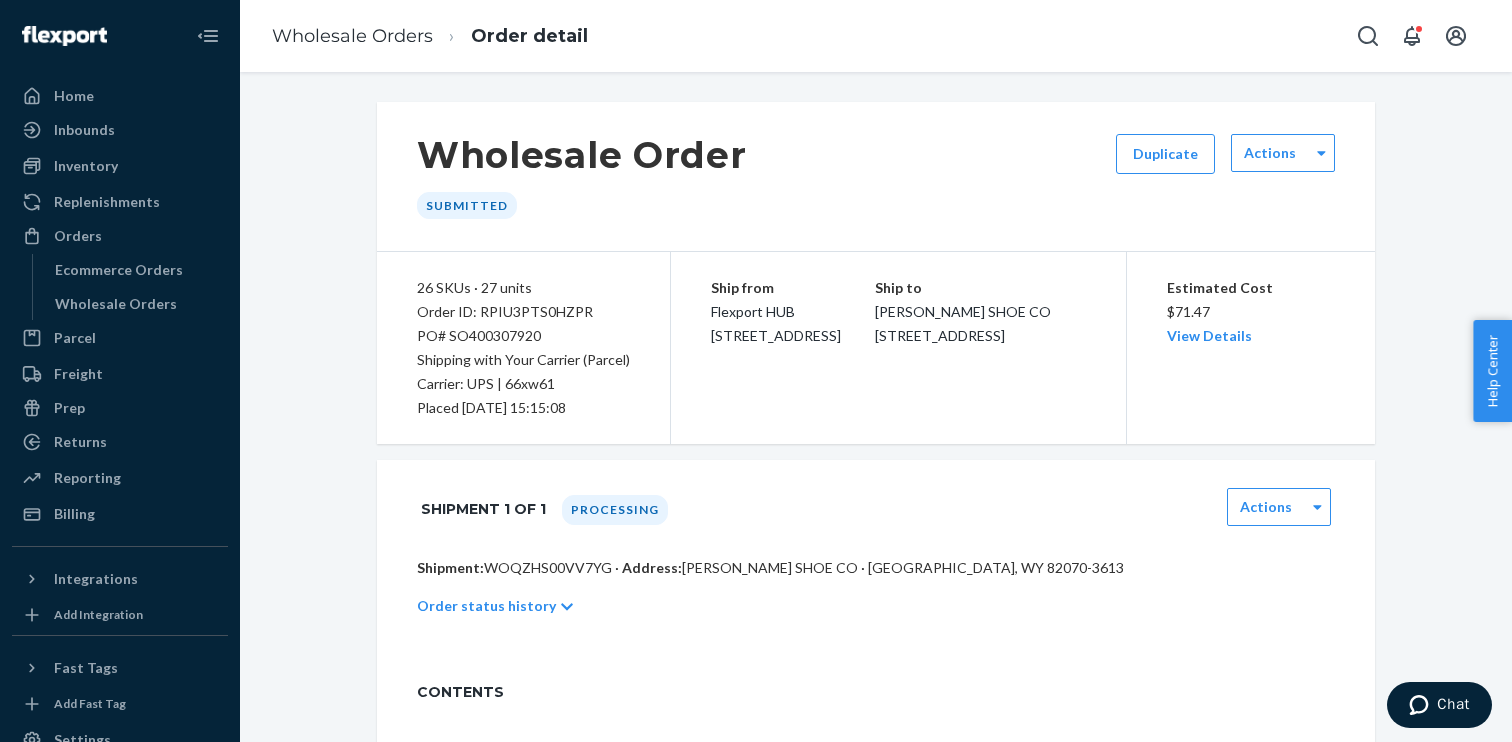 click on "PO# SO400307920" at bounding box center (523, 336) 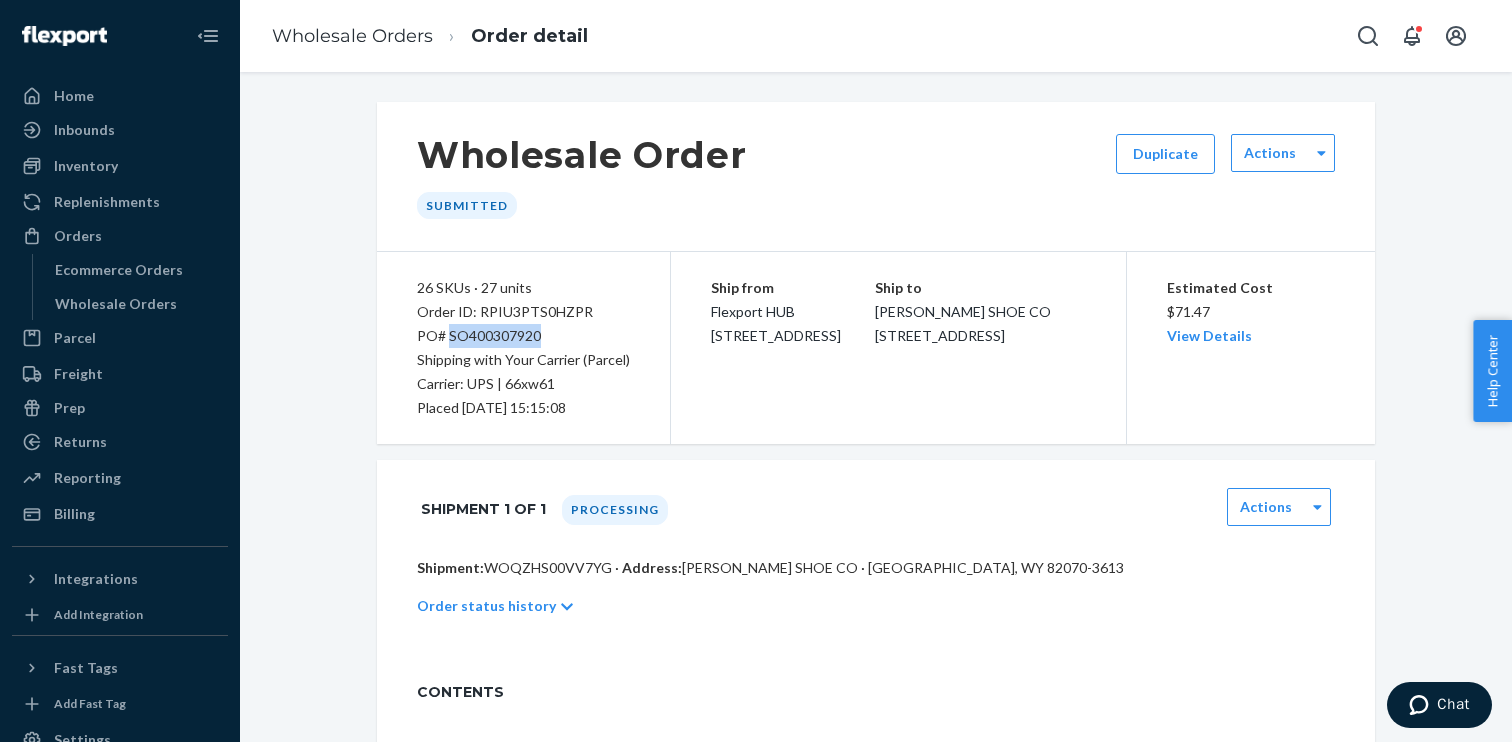 click on "PO# SO400307920" at bounding box center [523, 336] 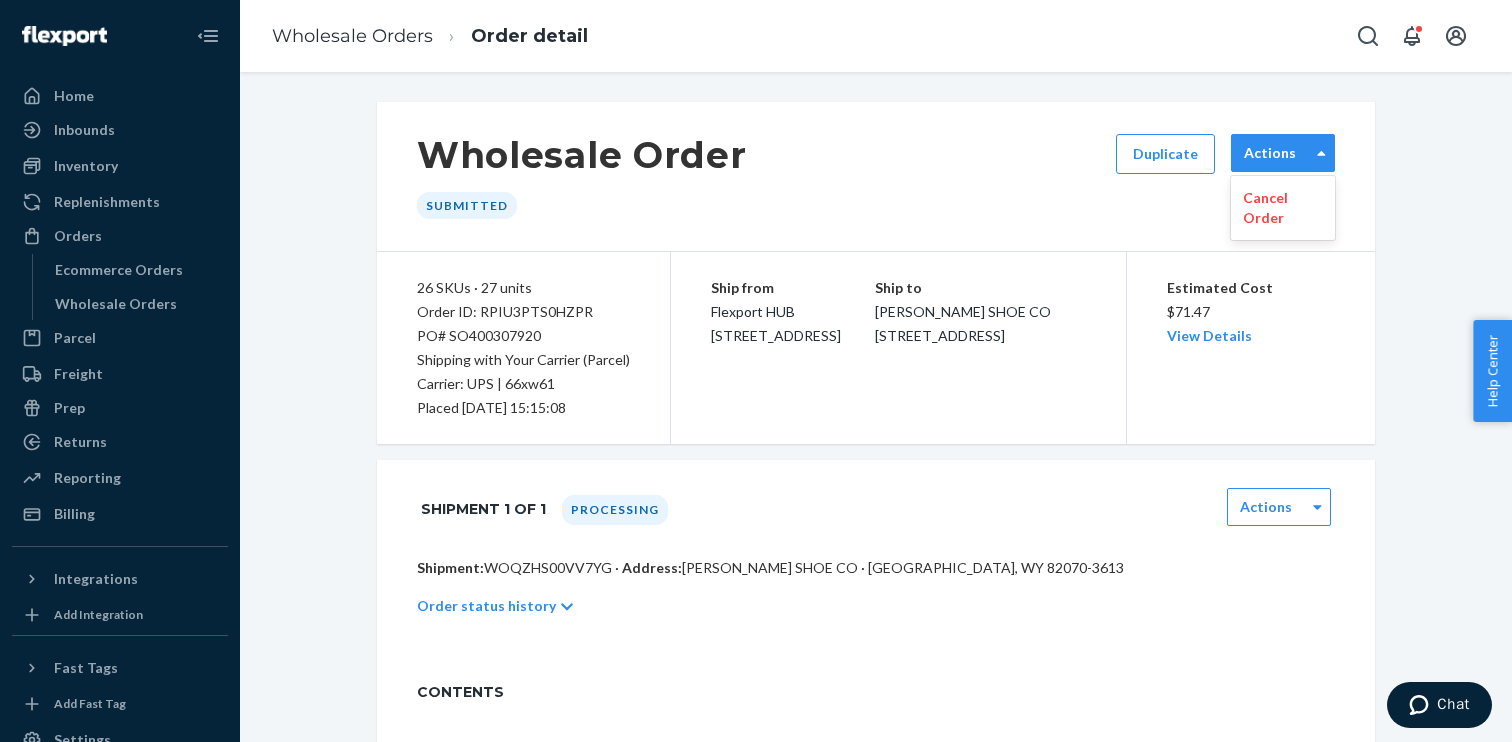 click on "Actions" at bounding box center (1283, 153) 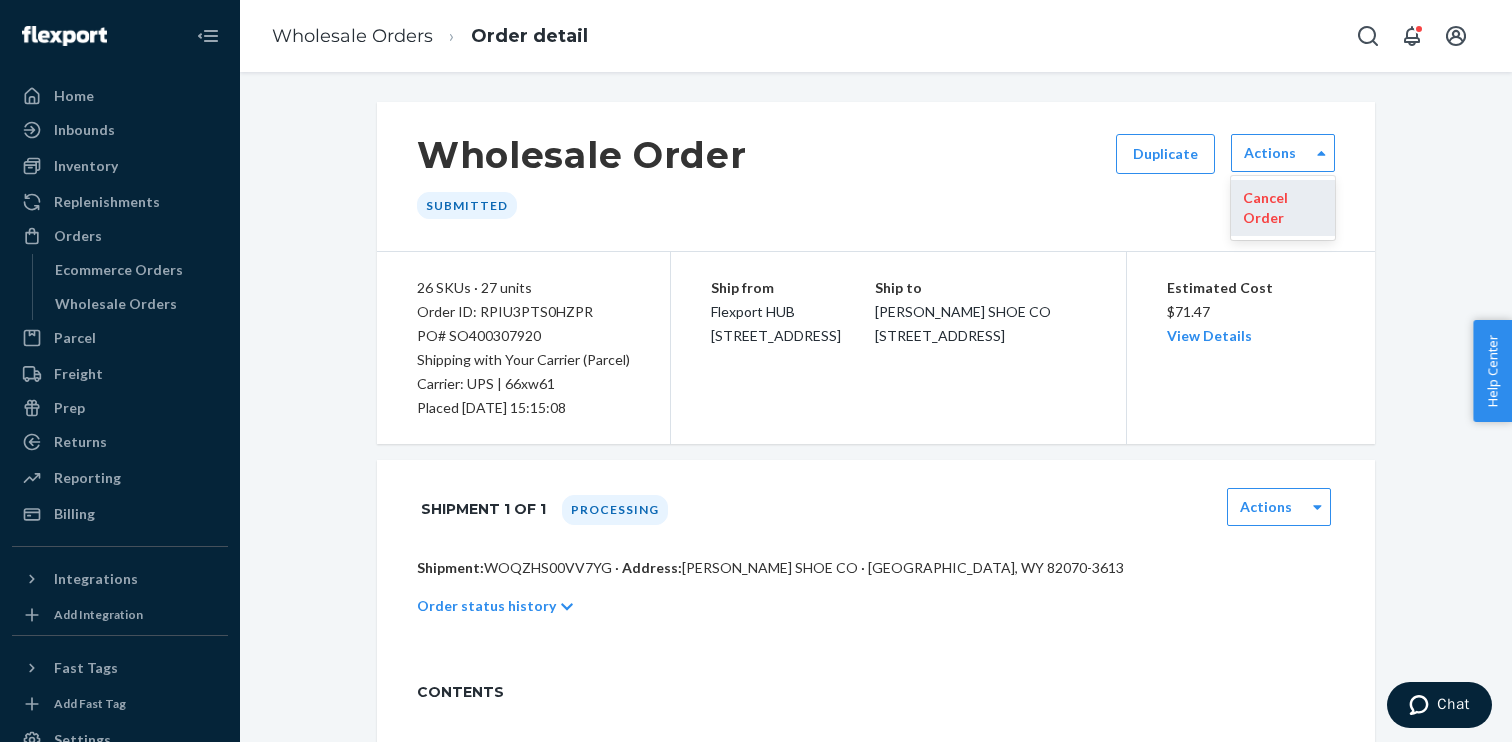 click on "Cancel Order" at bounding box center [1283, 208] 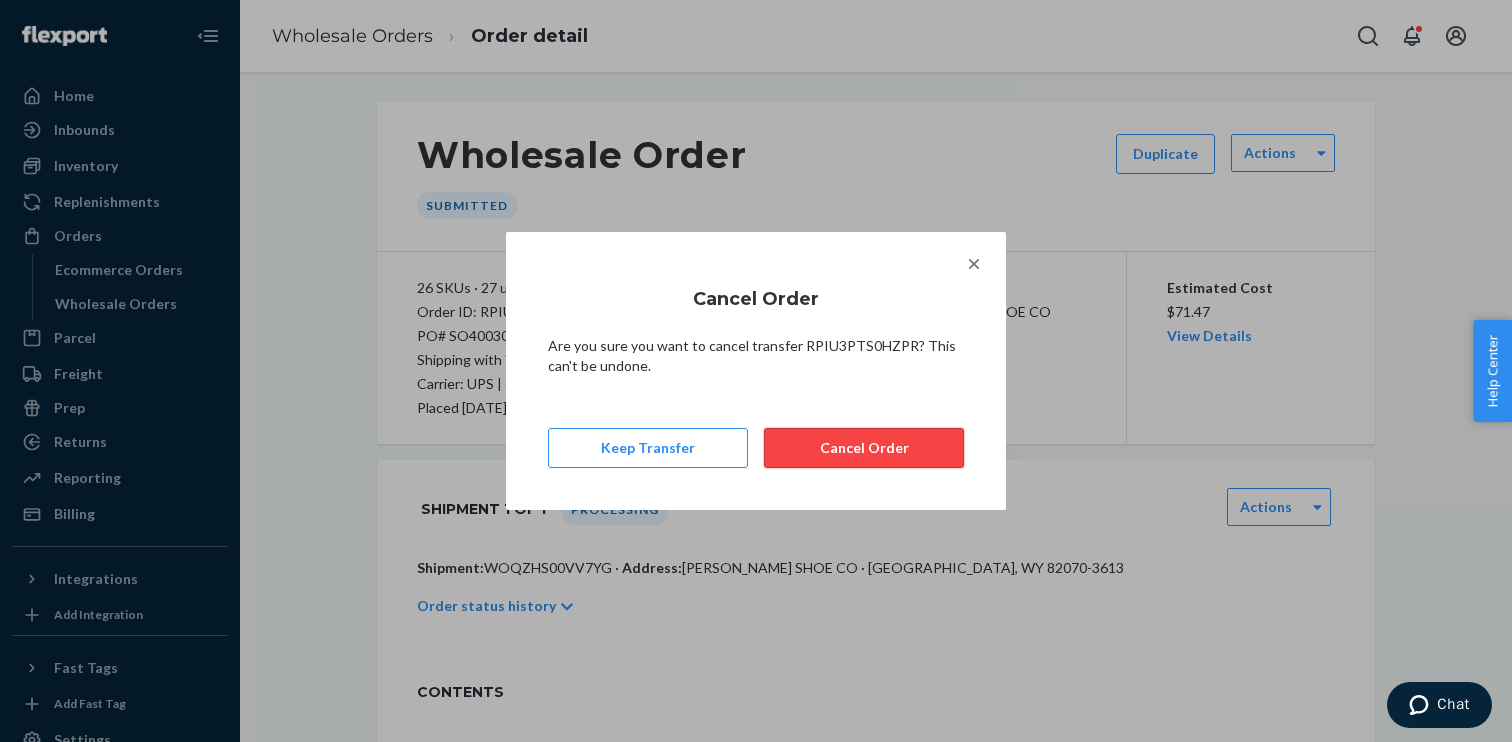 click on "Cancel Order" at bounding box center (864, 448) 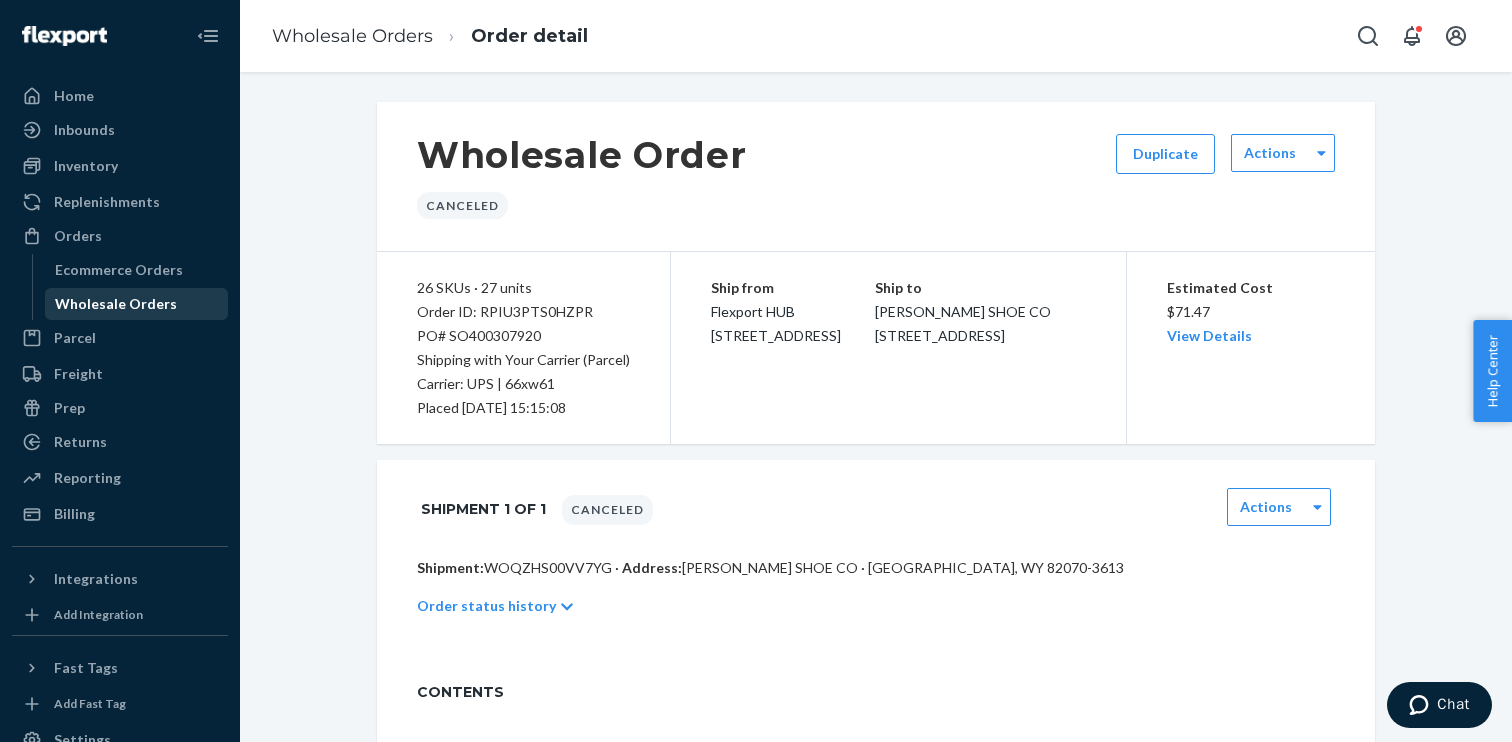 click on "Wholesale Orders" at bounding box center [116, 304] 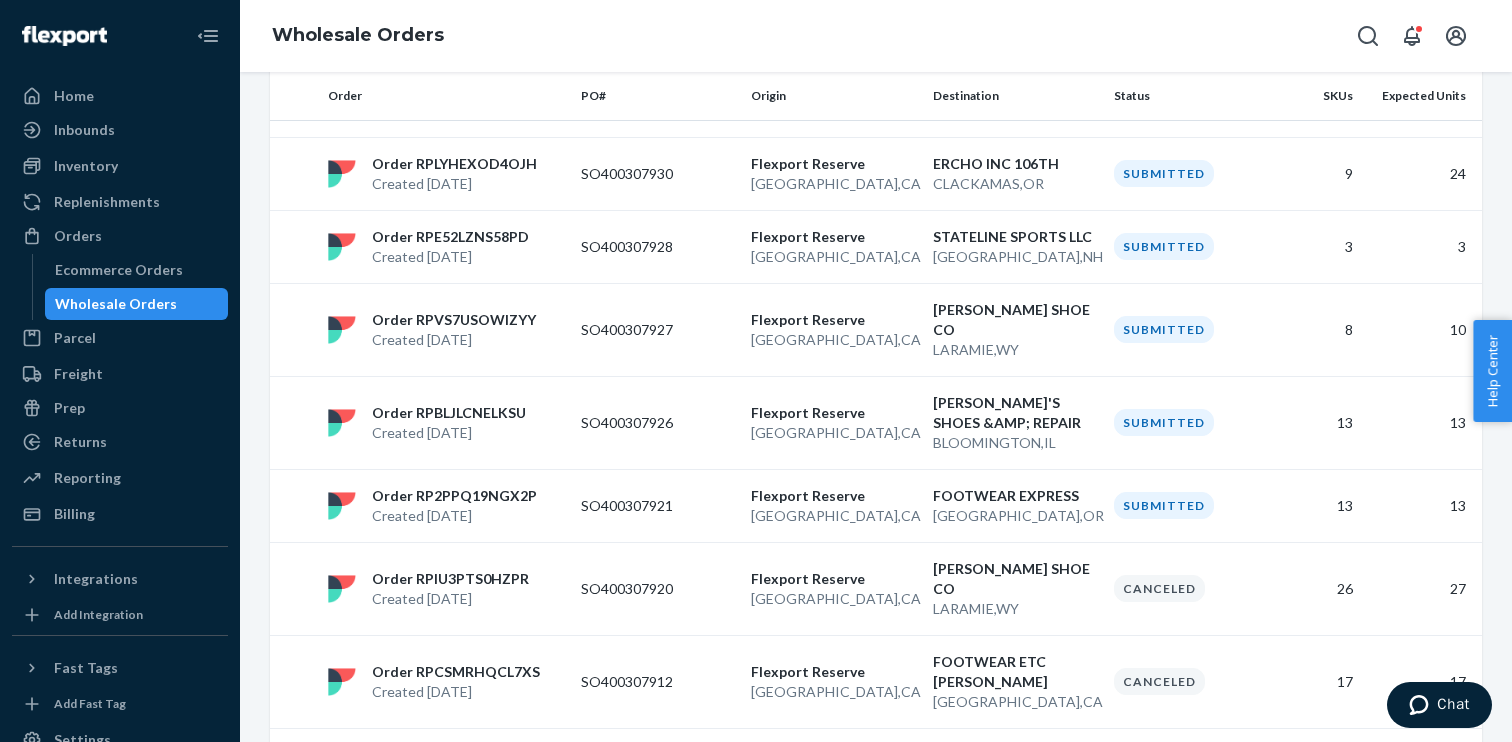 scroll, scrollTop: 1091, scrollLeft: 0, axis: vertical 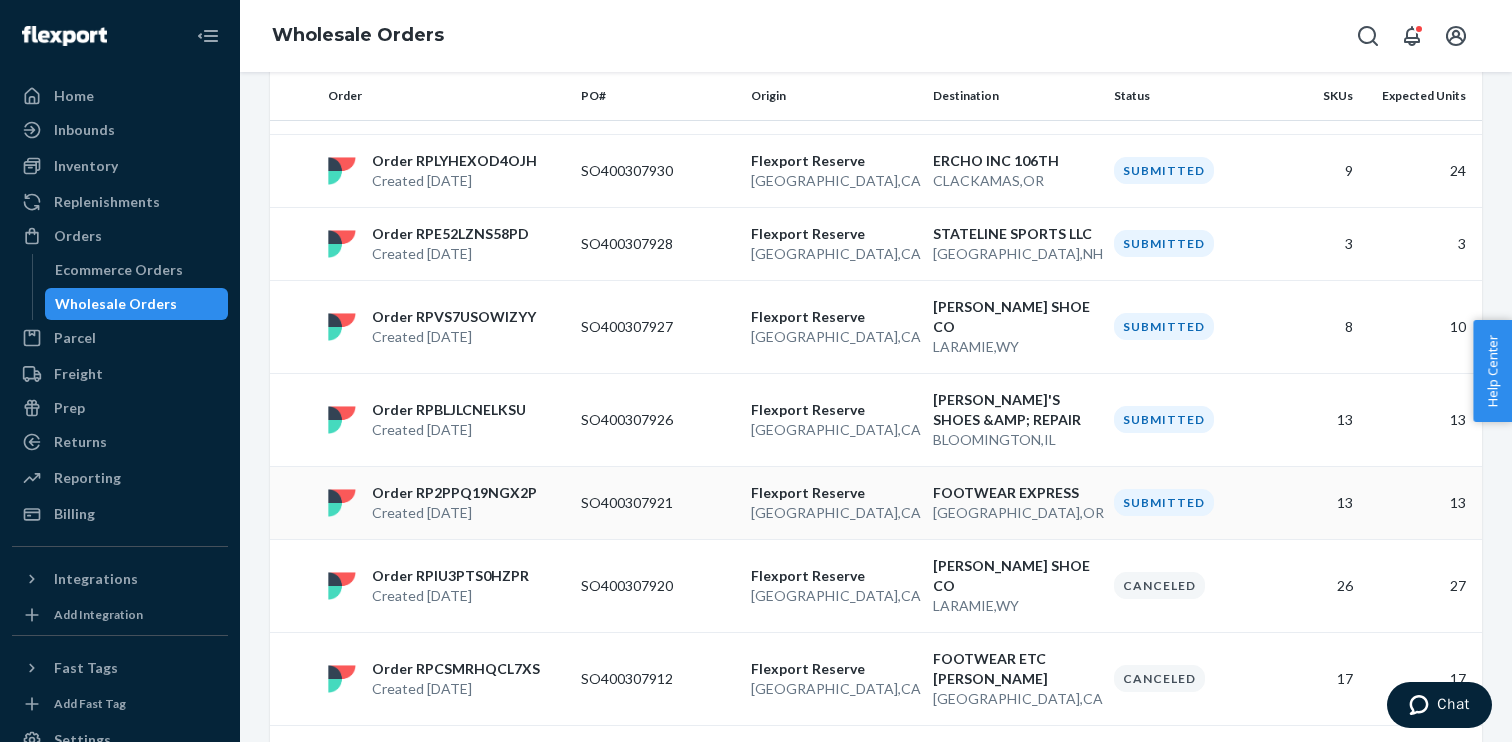 click on "Flexport Reserve" at bounding box center [834, 493] 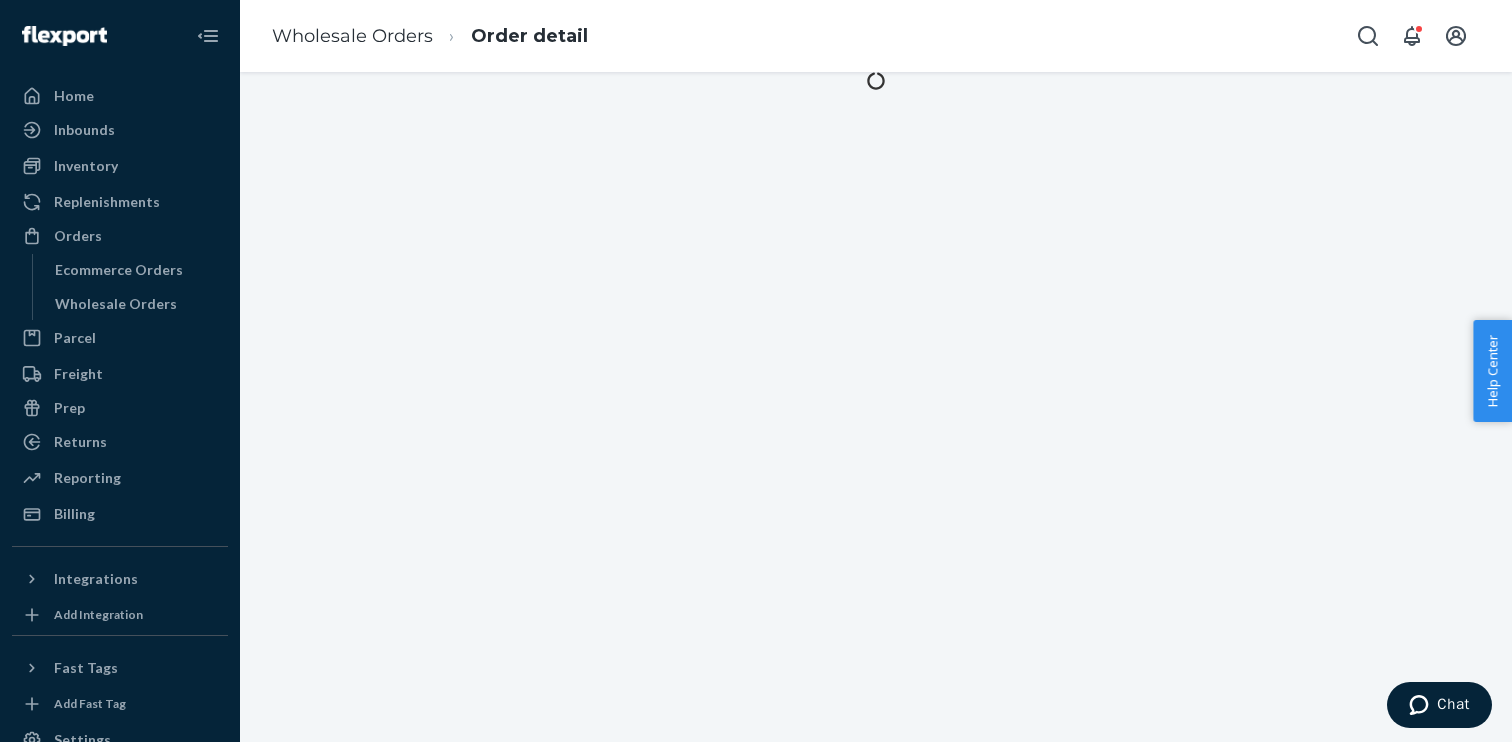 scroll, scrollTop: 0, scrollLeft: 0, axis: both 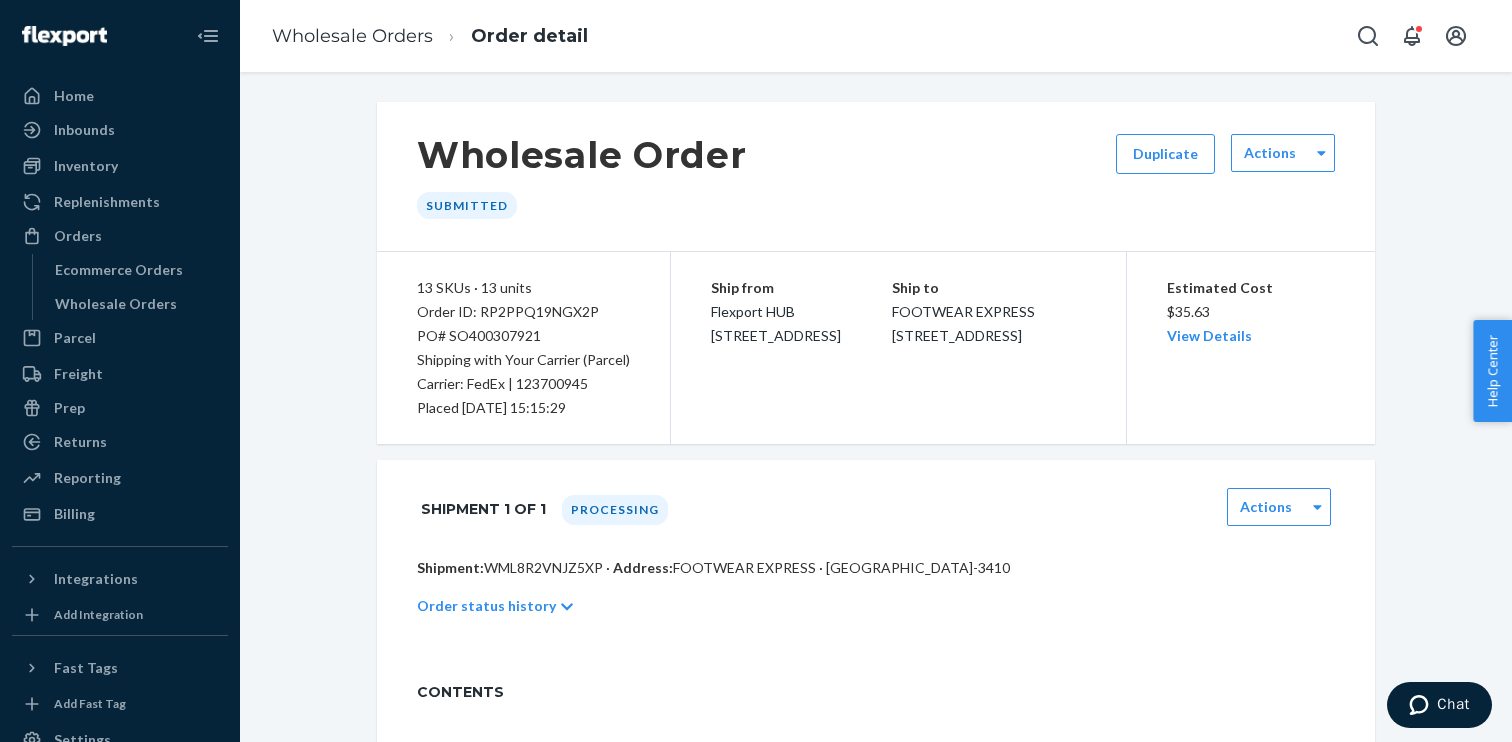 click on "Shipment:   WML8R2VNJZ5XP ·     Address:   FOOTWEAR EXPRESS · [GEOGRAPHIC_DATA]-3410" at bounding box center [876, 568] 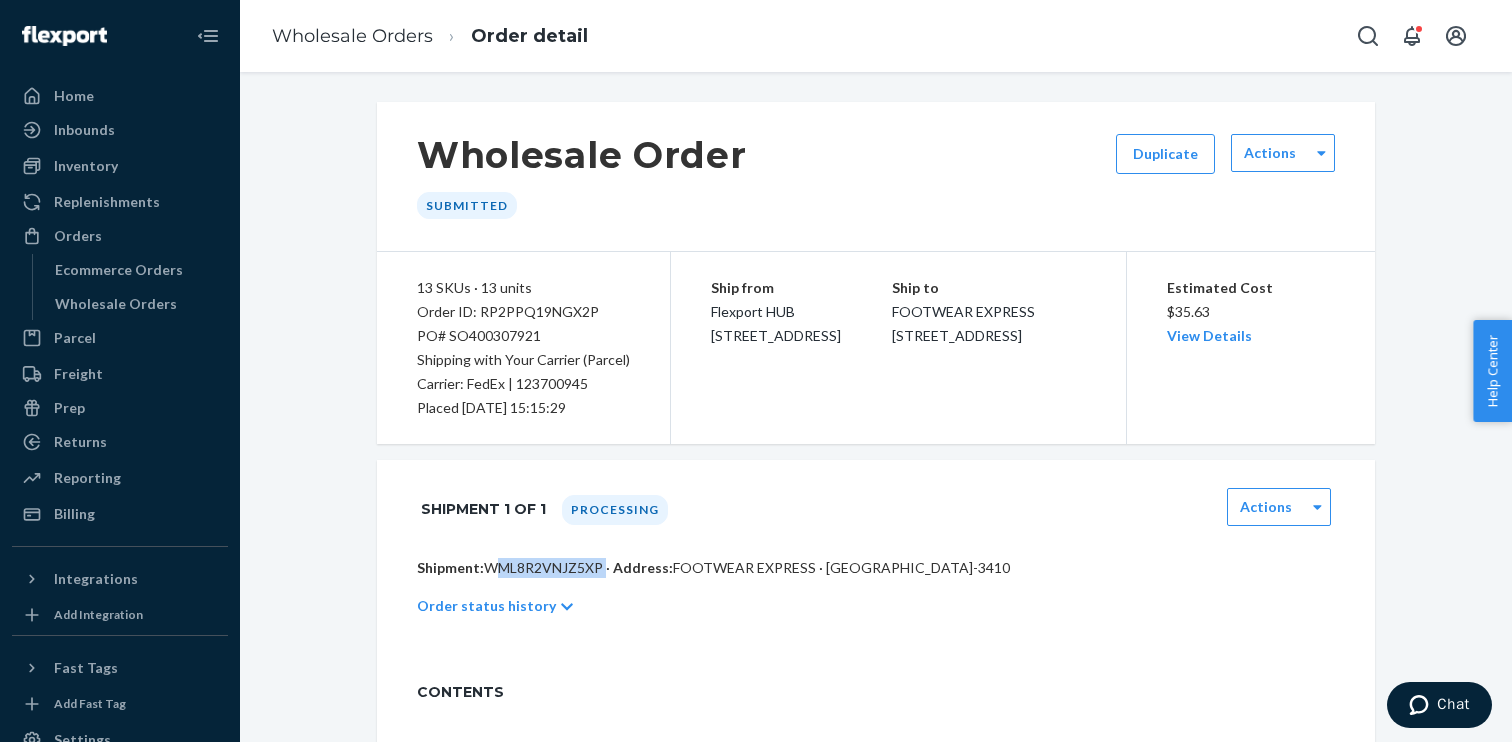 click on "Shipment:   WML8R2VNJZ5XP ·     Address:   FOOTWEAR EXPRESS · [GEOGRAPHIC_DATA]-3410" at bounding box center (876, 568) 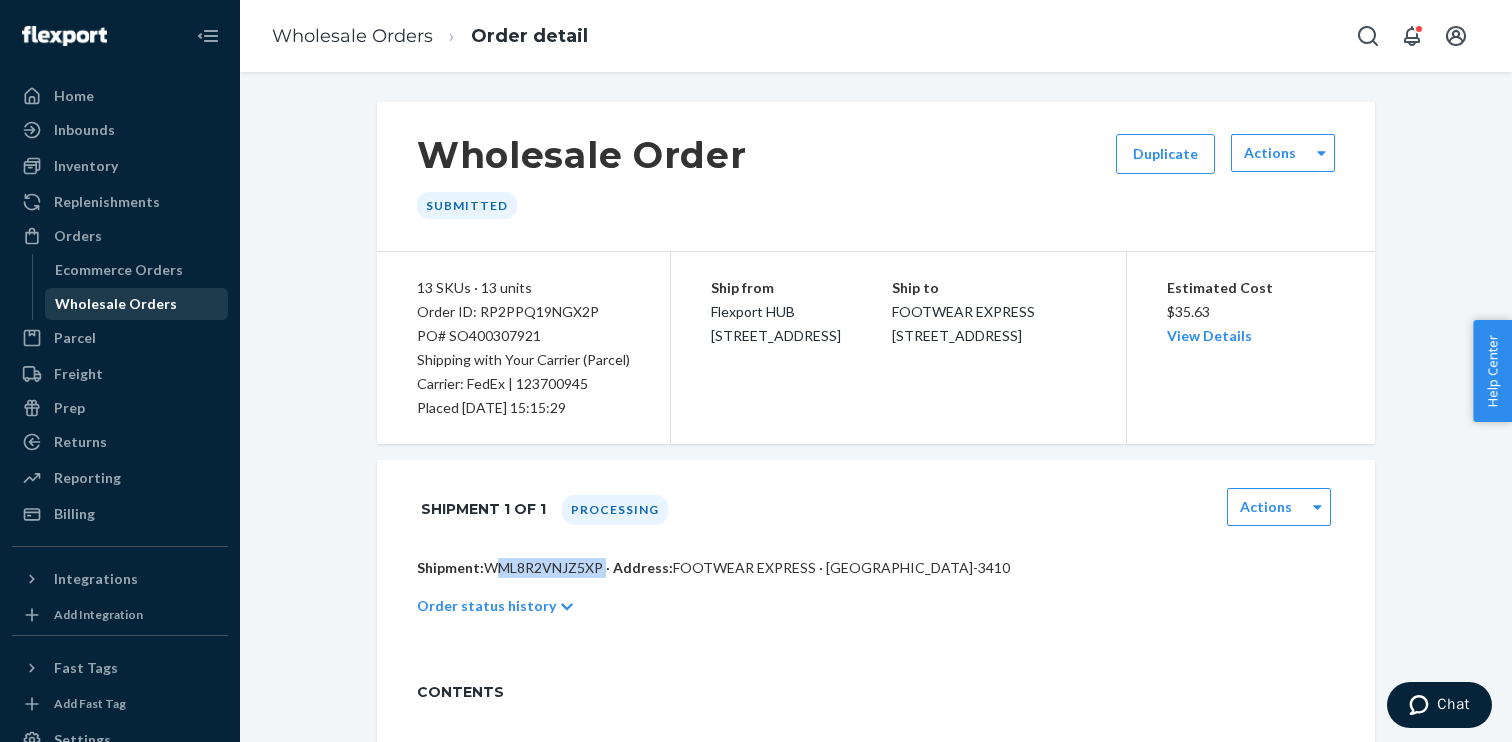 click on "Wholesale Orders" at bounding box center (116, 304) 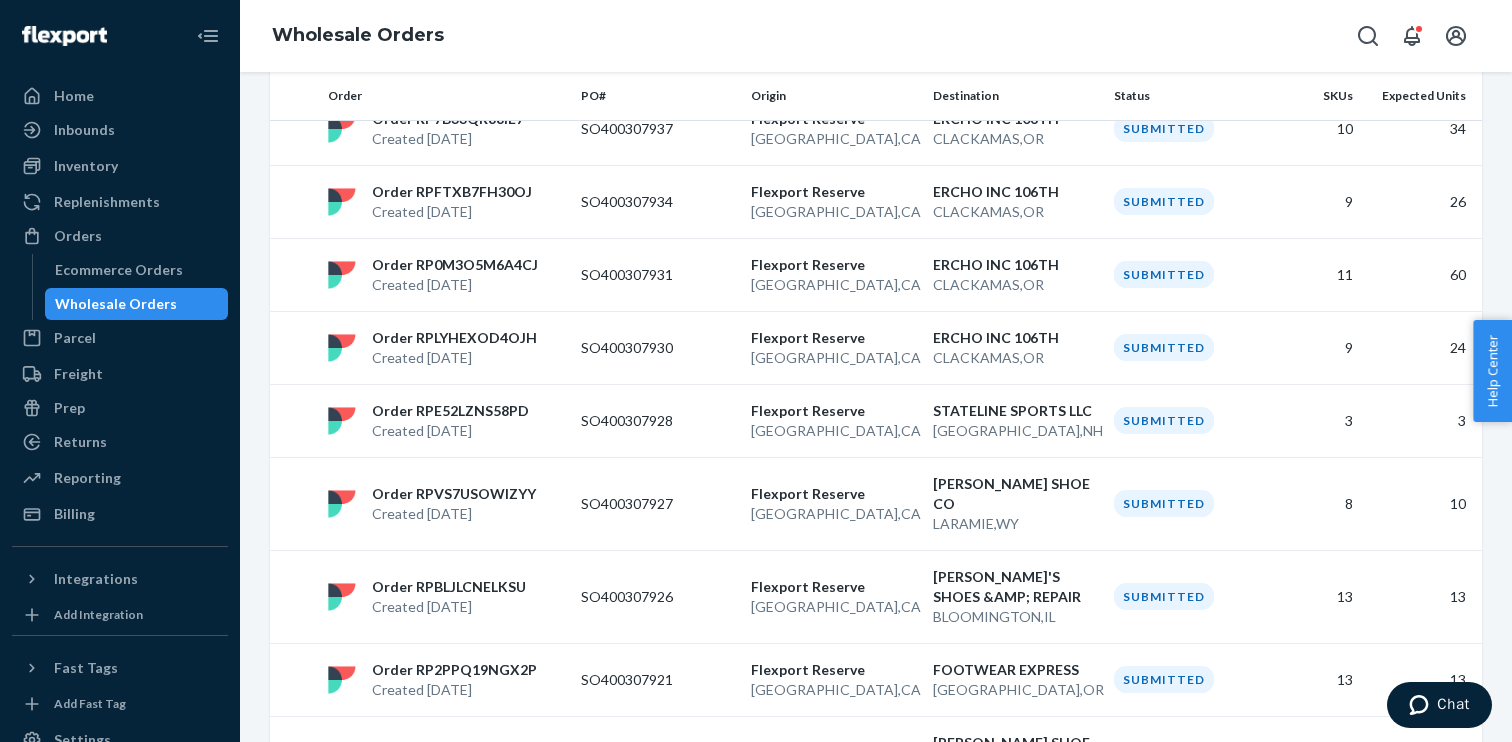 scroll, scrollTop: 1017, scrollLeft: 0, axis: vertical 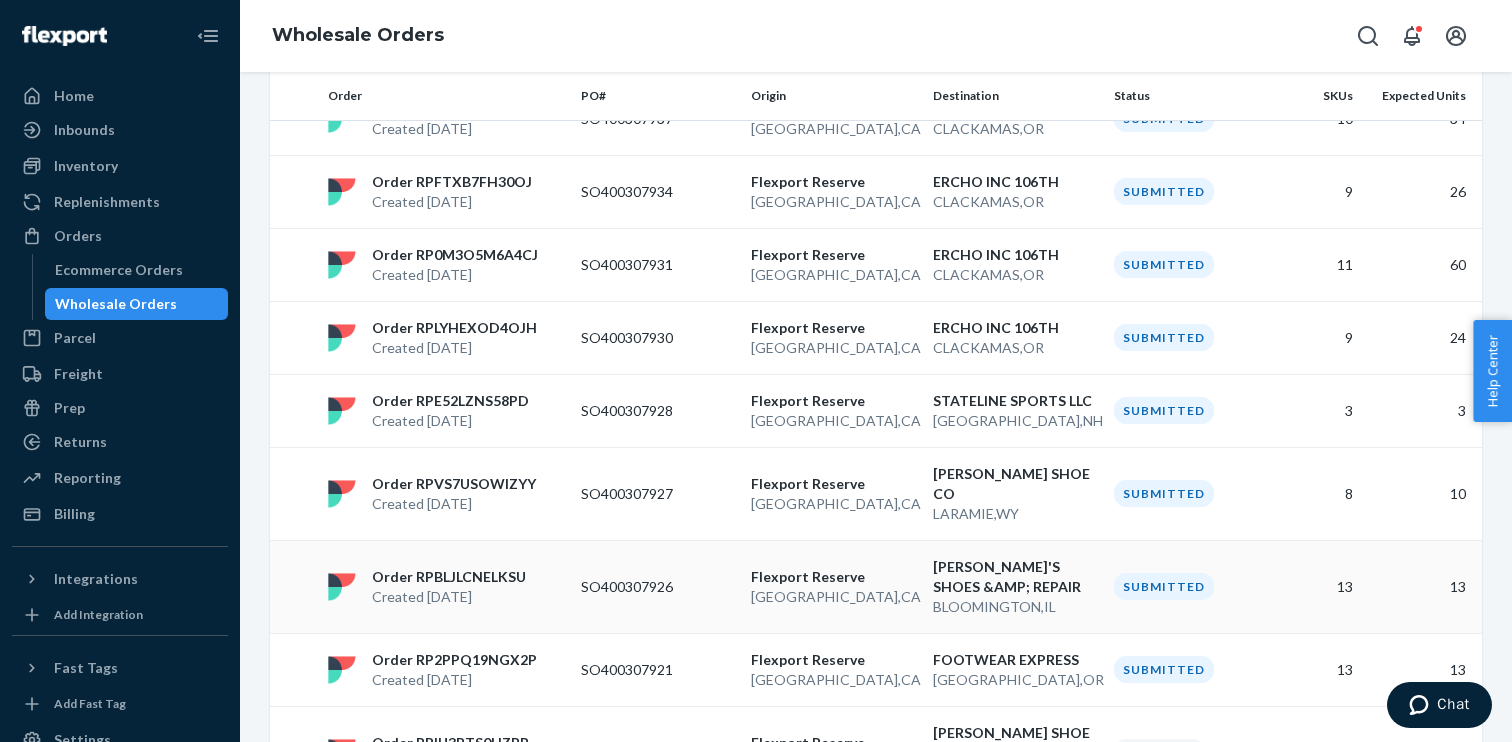 click on "Flexport Reserve" at bounding box center (834, 577) 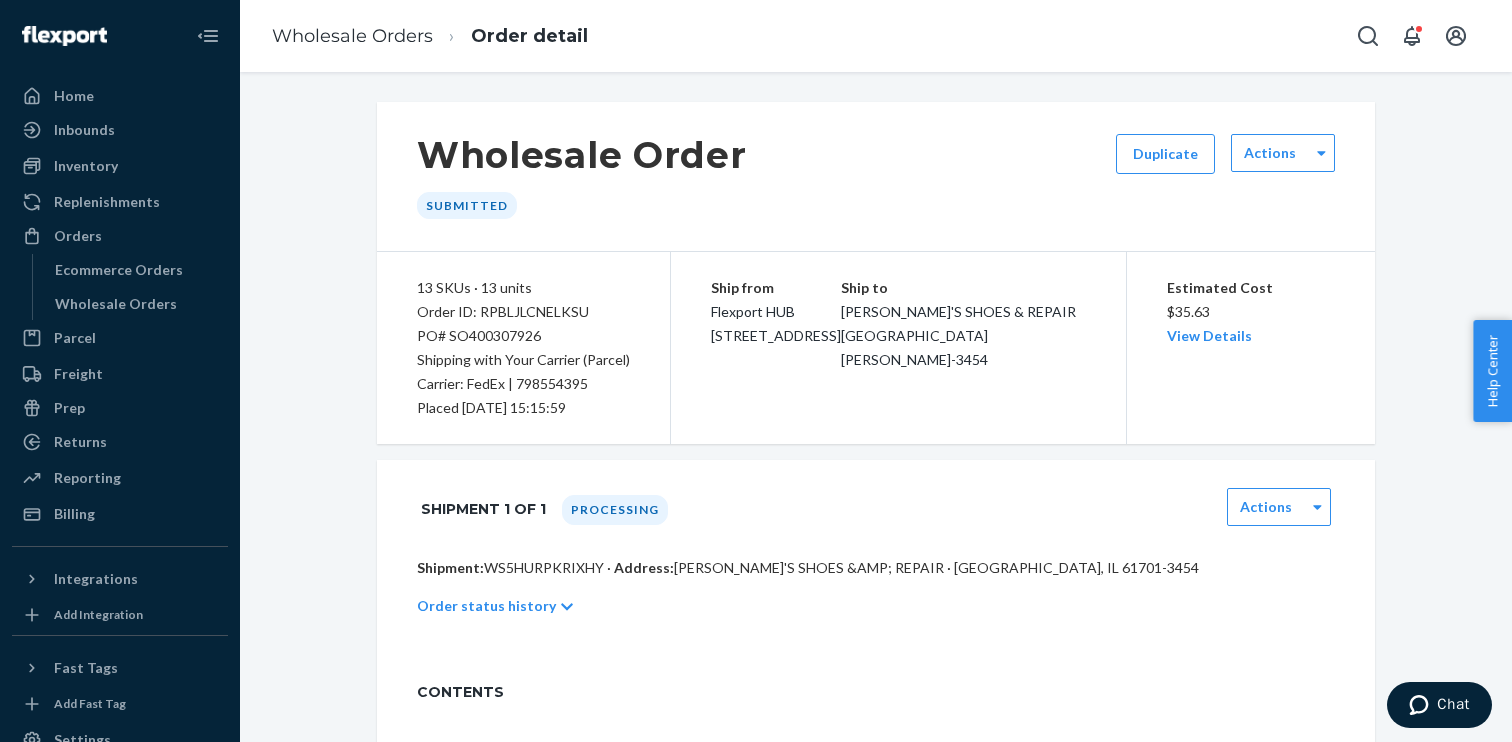 click on "PO# SO400307926" at bounding box center [523, 336] 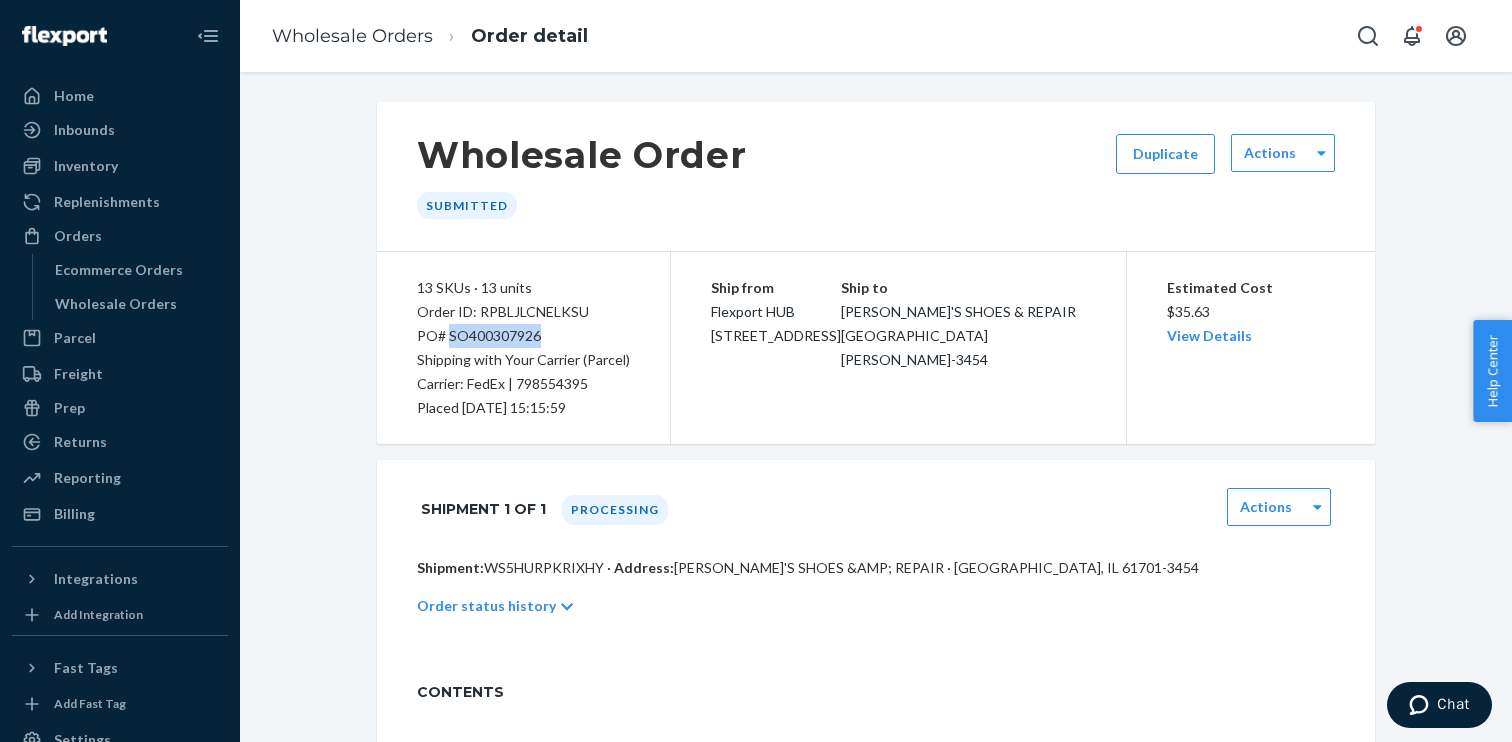 click on "PO# SO400307926" at bounding box center (523, 336) 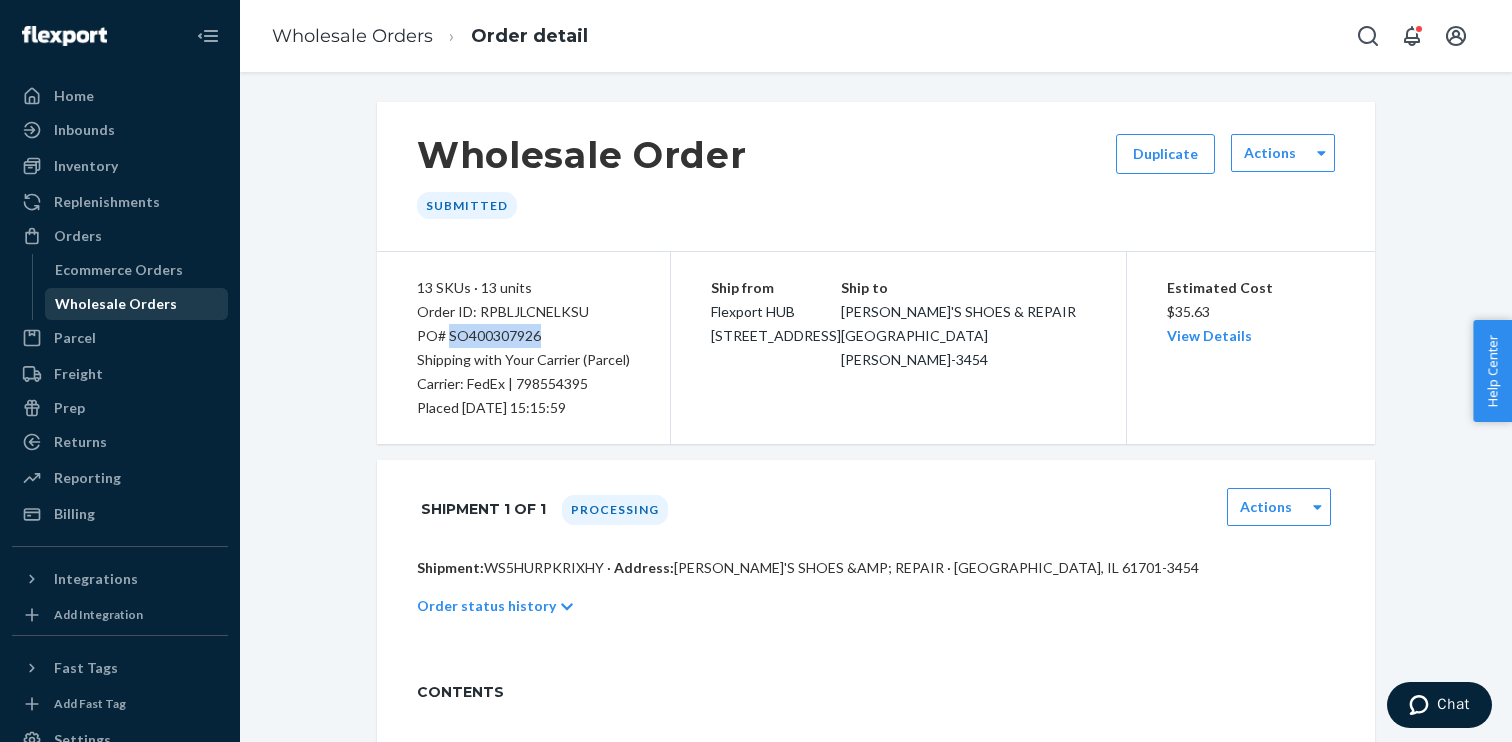 click on "Wholesale Orders" at bounding box center [137, 304] 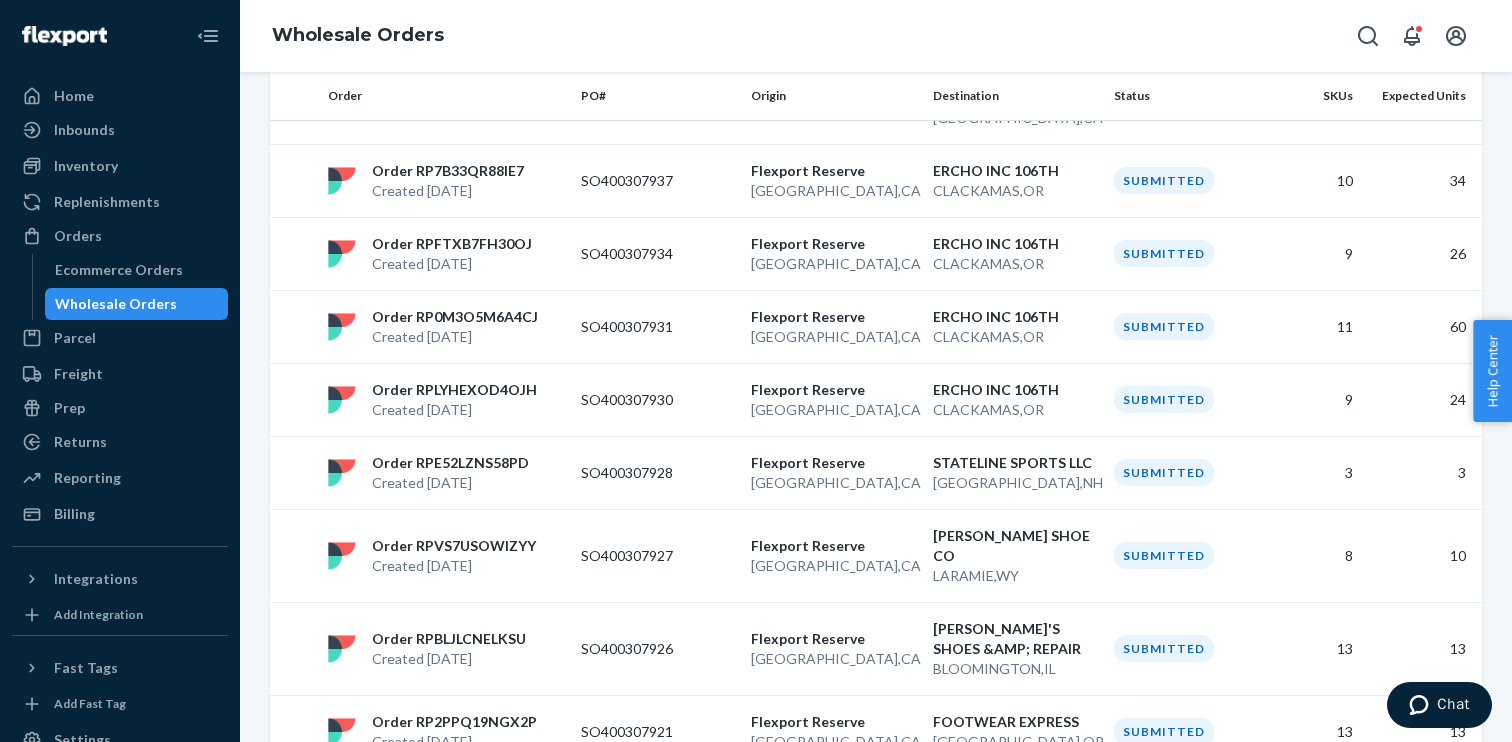 scroll, scrollTop: 965, scrollLeft: 0, axis: vertical 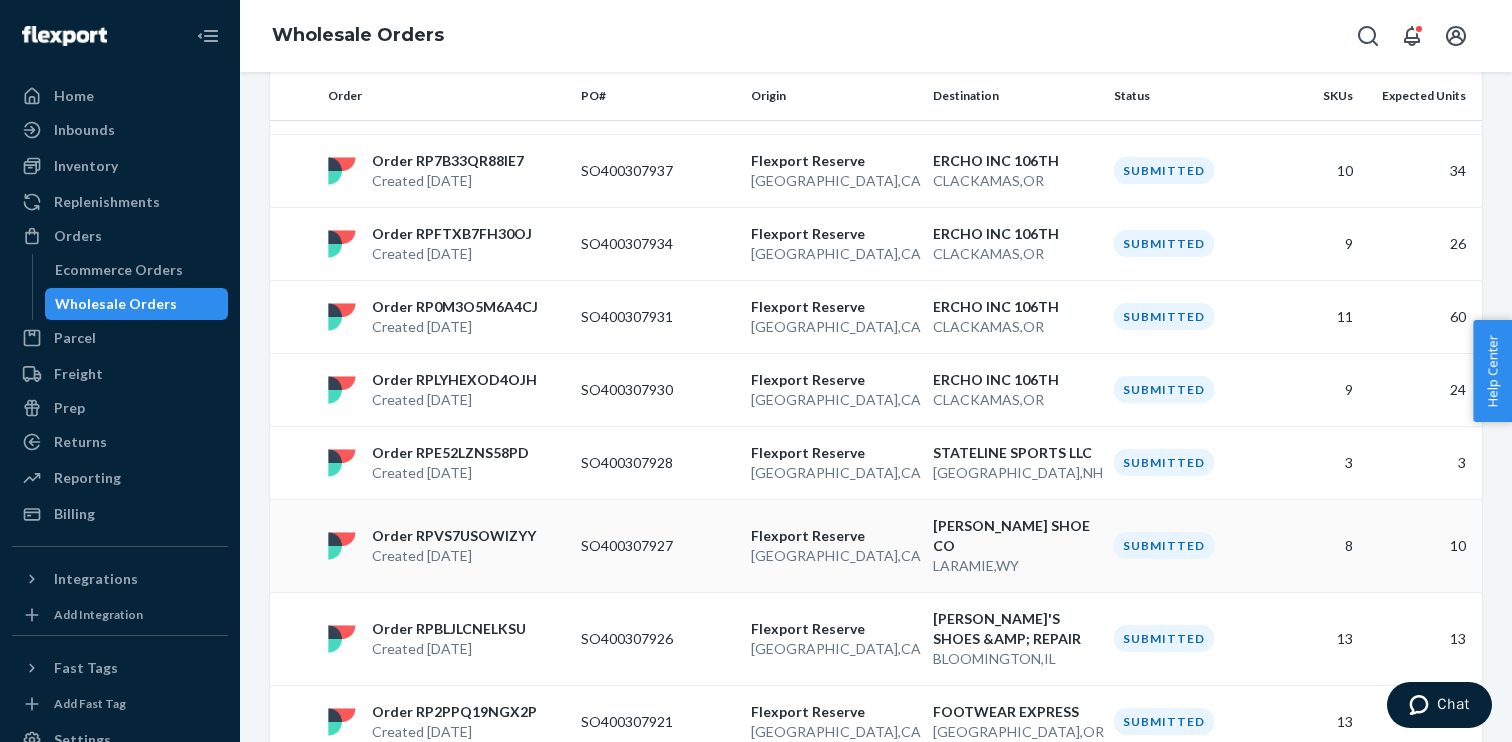 click on "[GEOGRAPHIC_DATA] ,  [GEOGRAPHIC_DATA]" at bounding box center [834, 556] 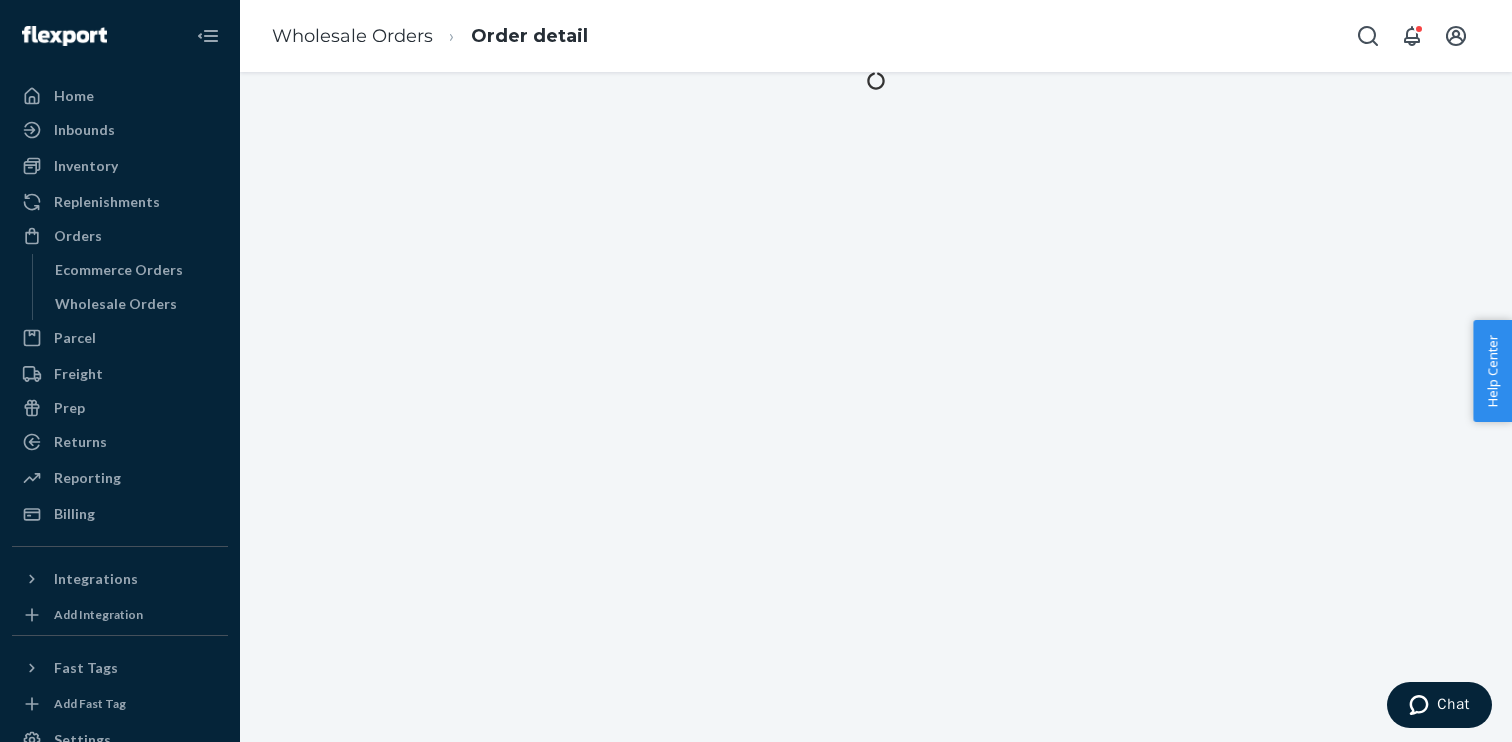 scroll, scrollTop: 0, scrollLeft: 0, axis: both 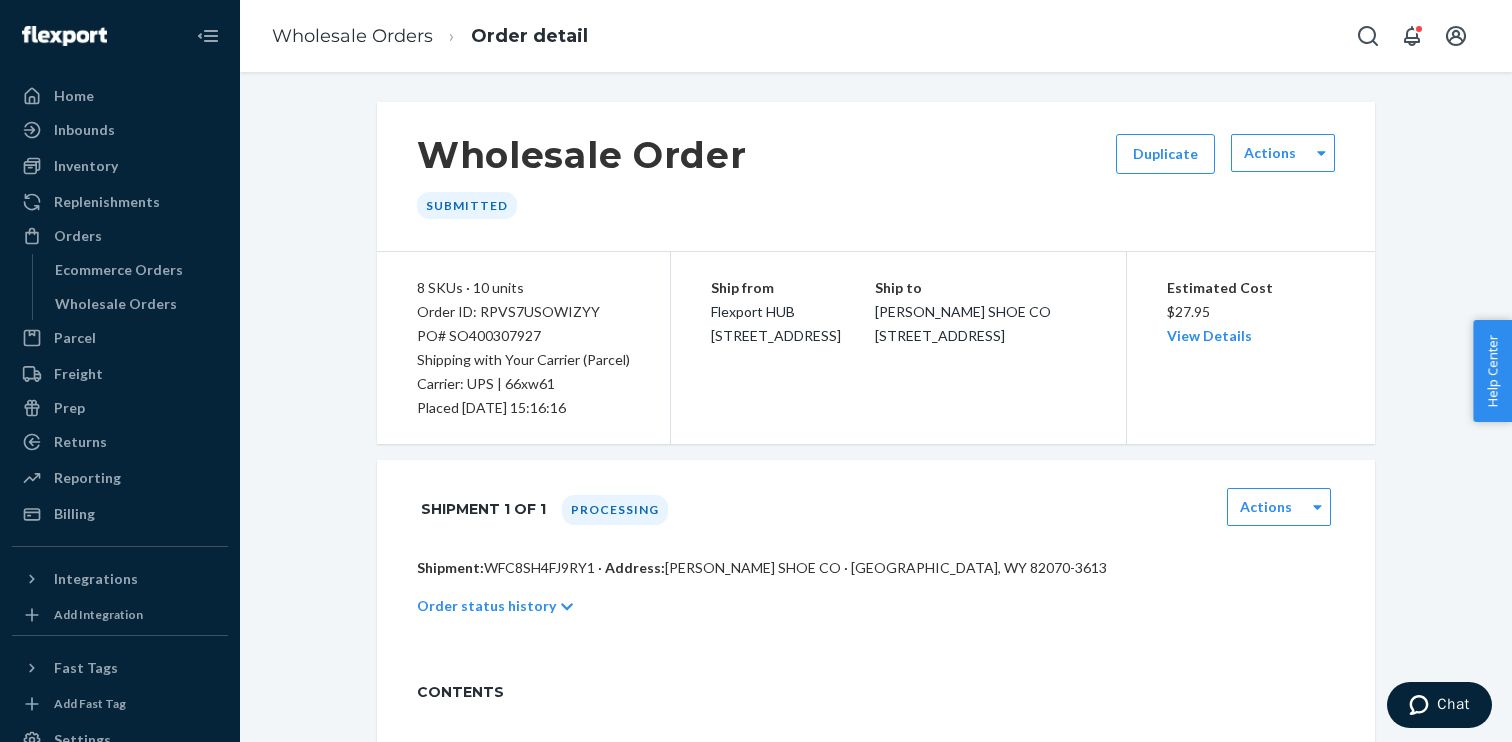 click on "PO# SO400307927" at bounding box center (523, 336) 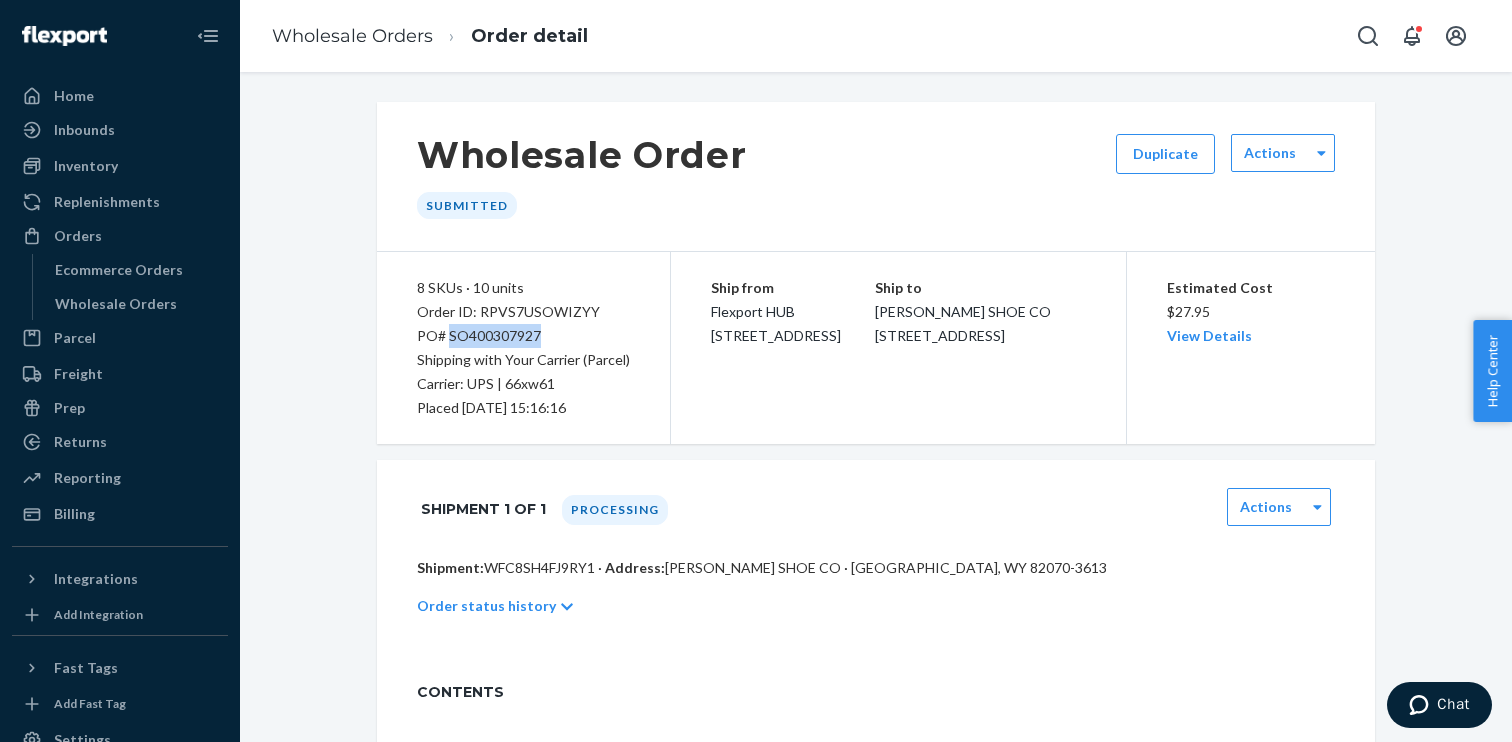 click on "PO# SO400307927" at bounding box center [523, 336] 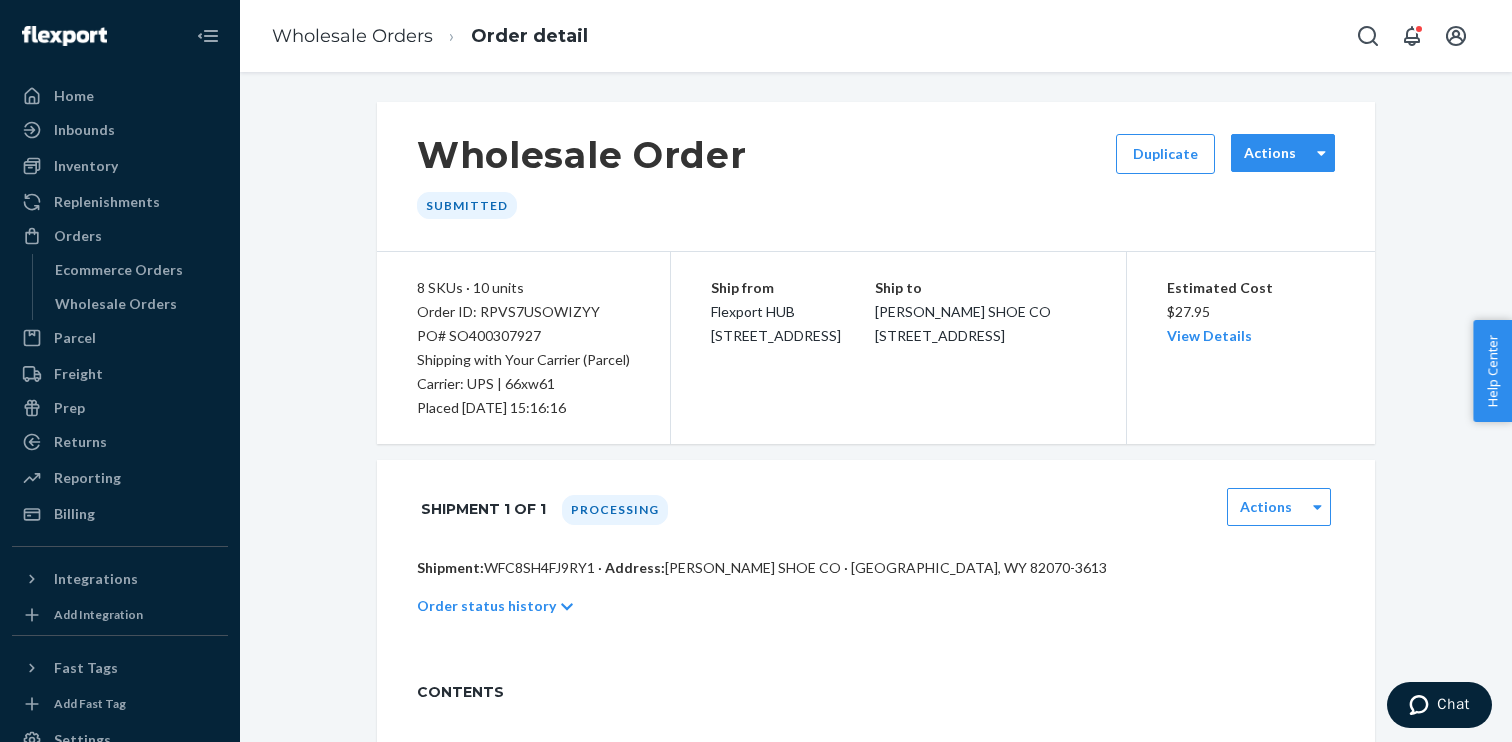 click on "Actions" at bounding box center (1270, 153) 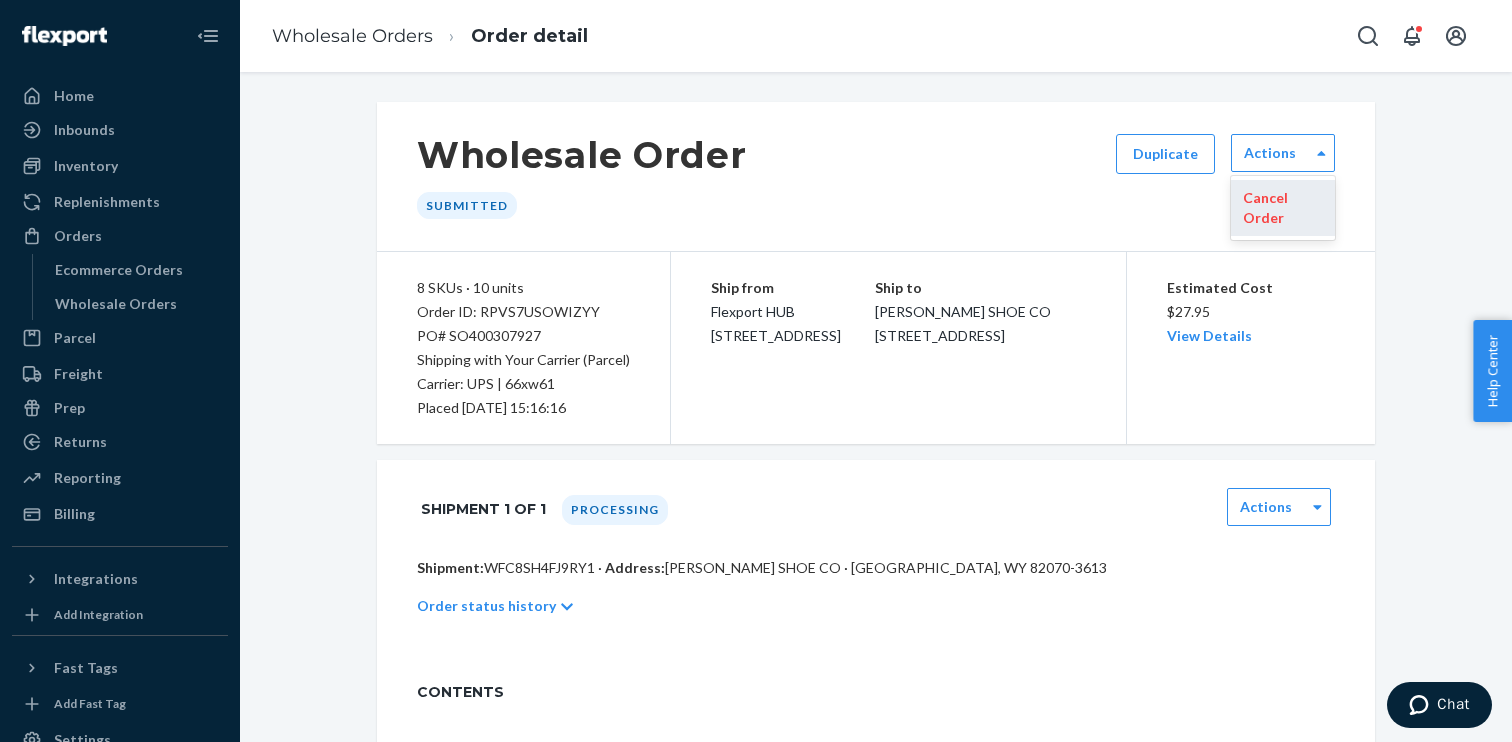 click on "Cancel Order" at bounding box center (1283, 208) 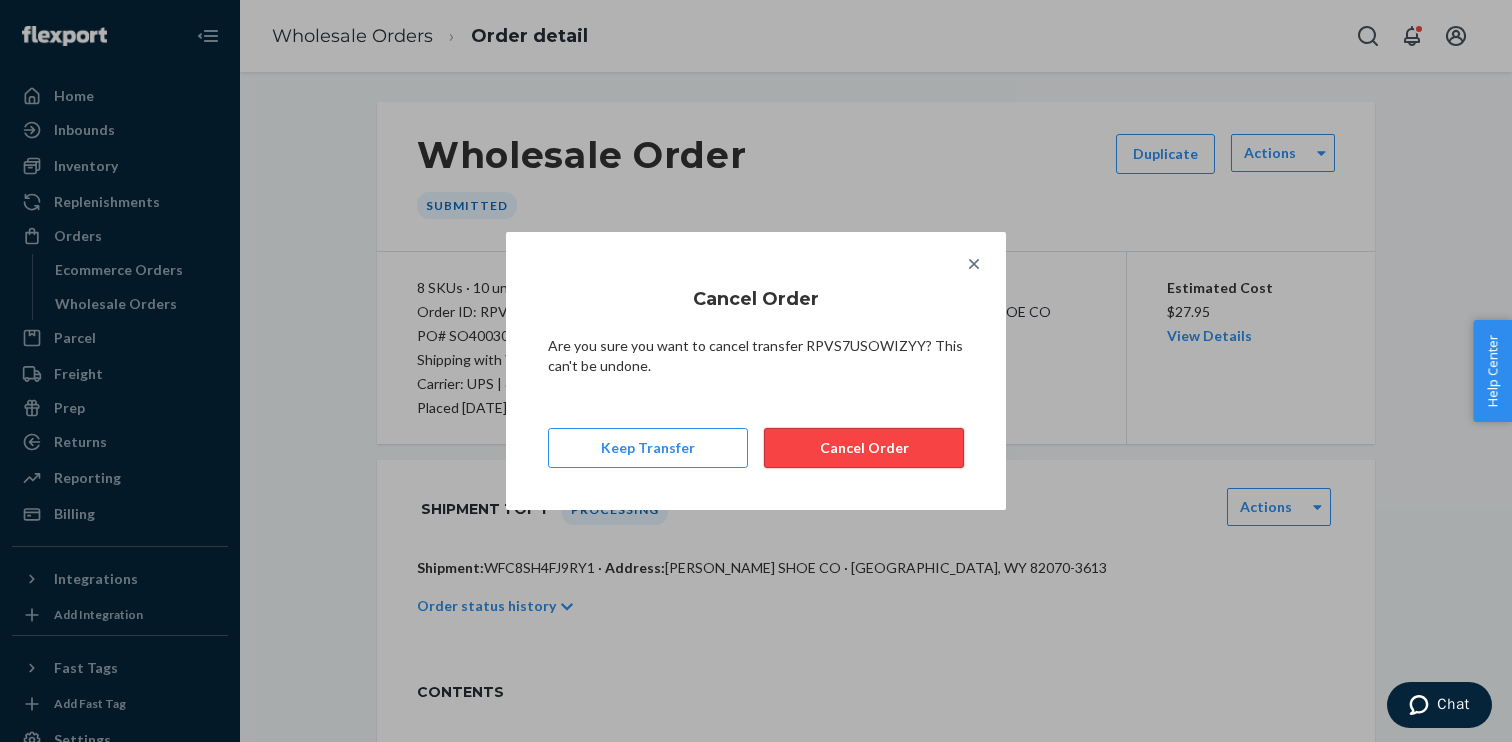 click on "Cancel Order" at bounding box center (864, 448) 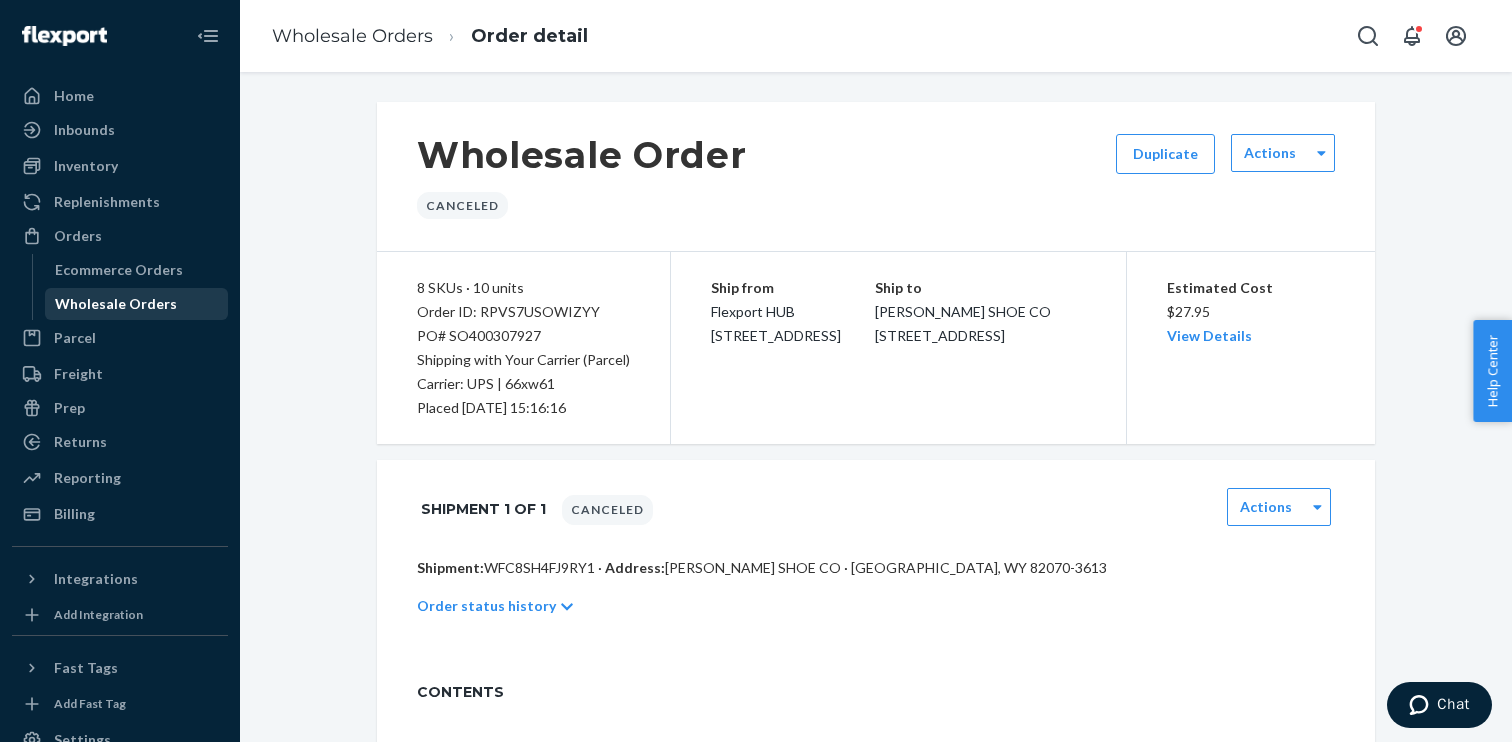 click on "Wholesale Orders" at bounding box center (116, 304) 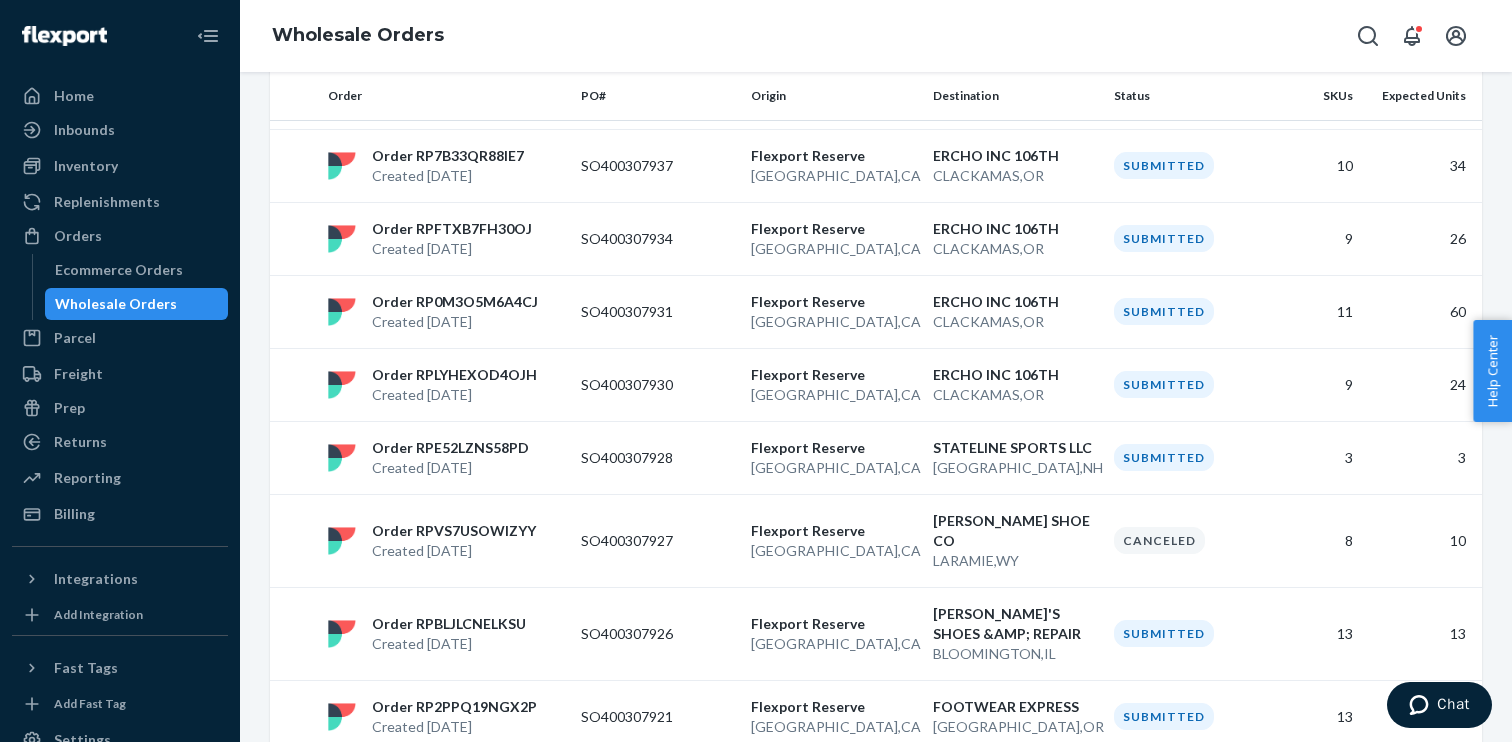 scroll, scrollTop: 955, scrollLeft: 0, axis: vertical 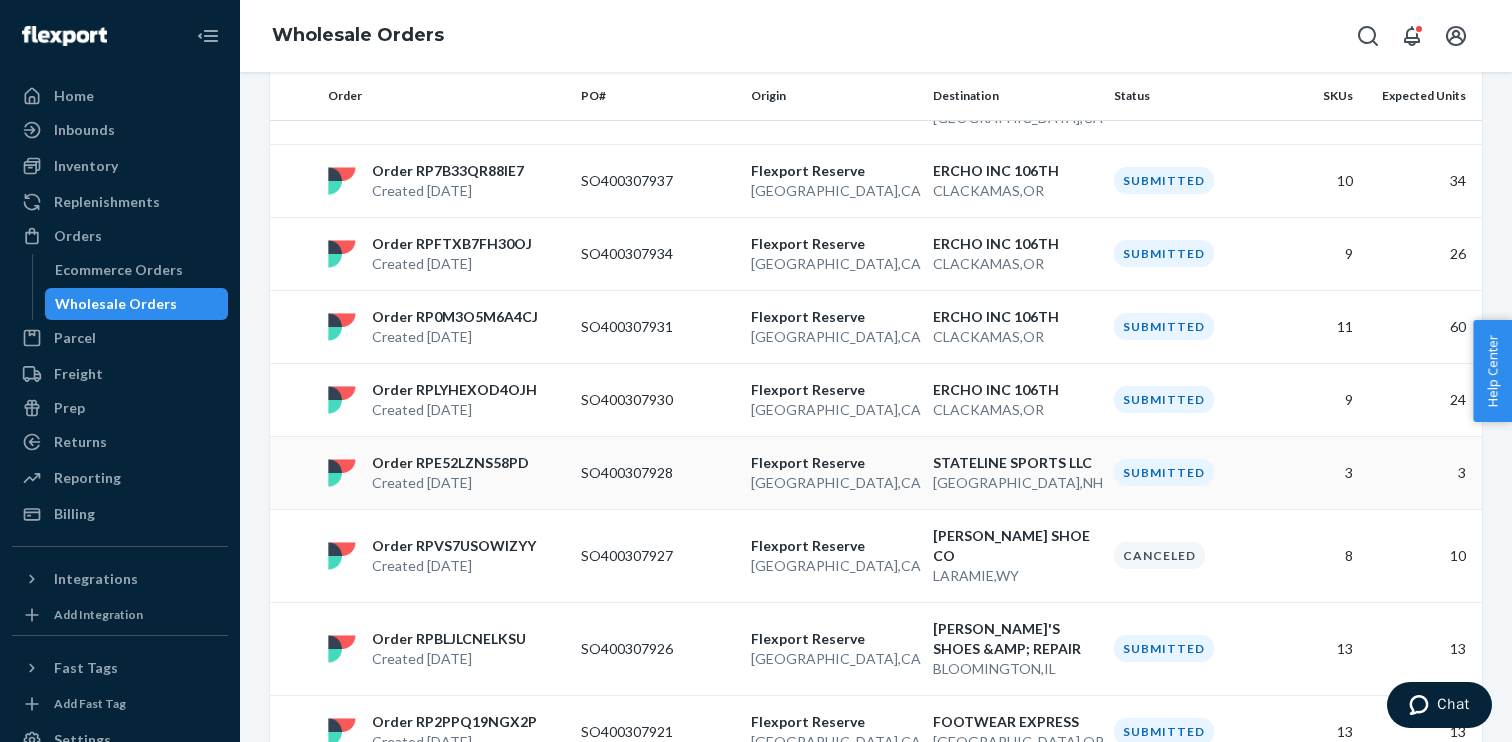 click on "[GEOGRAPHIC_DATA] ,  [GEOGRAPHIC_DATA]" at bounding box center [834, 483] 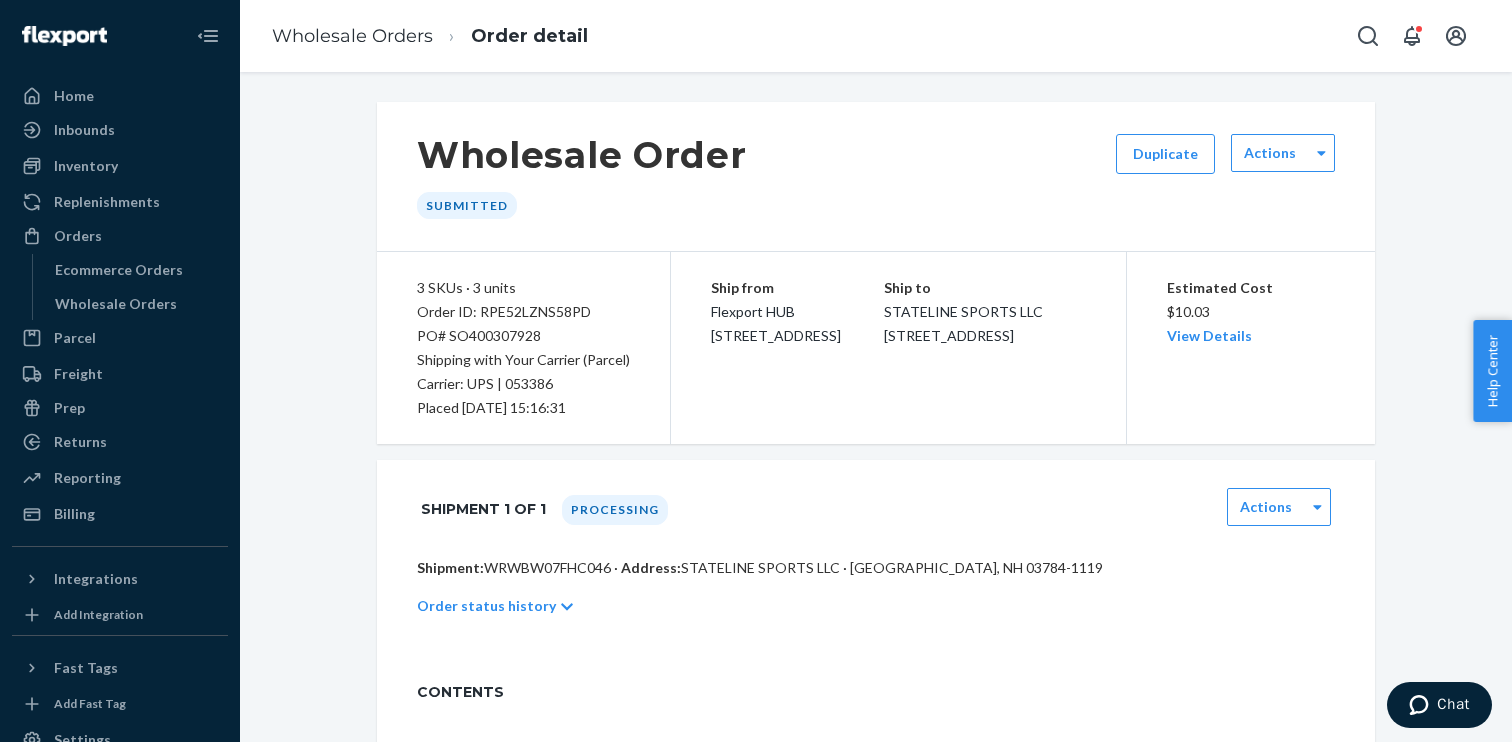 click on "PO# SO400307928" at bounding box center [523, 336] 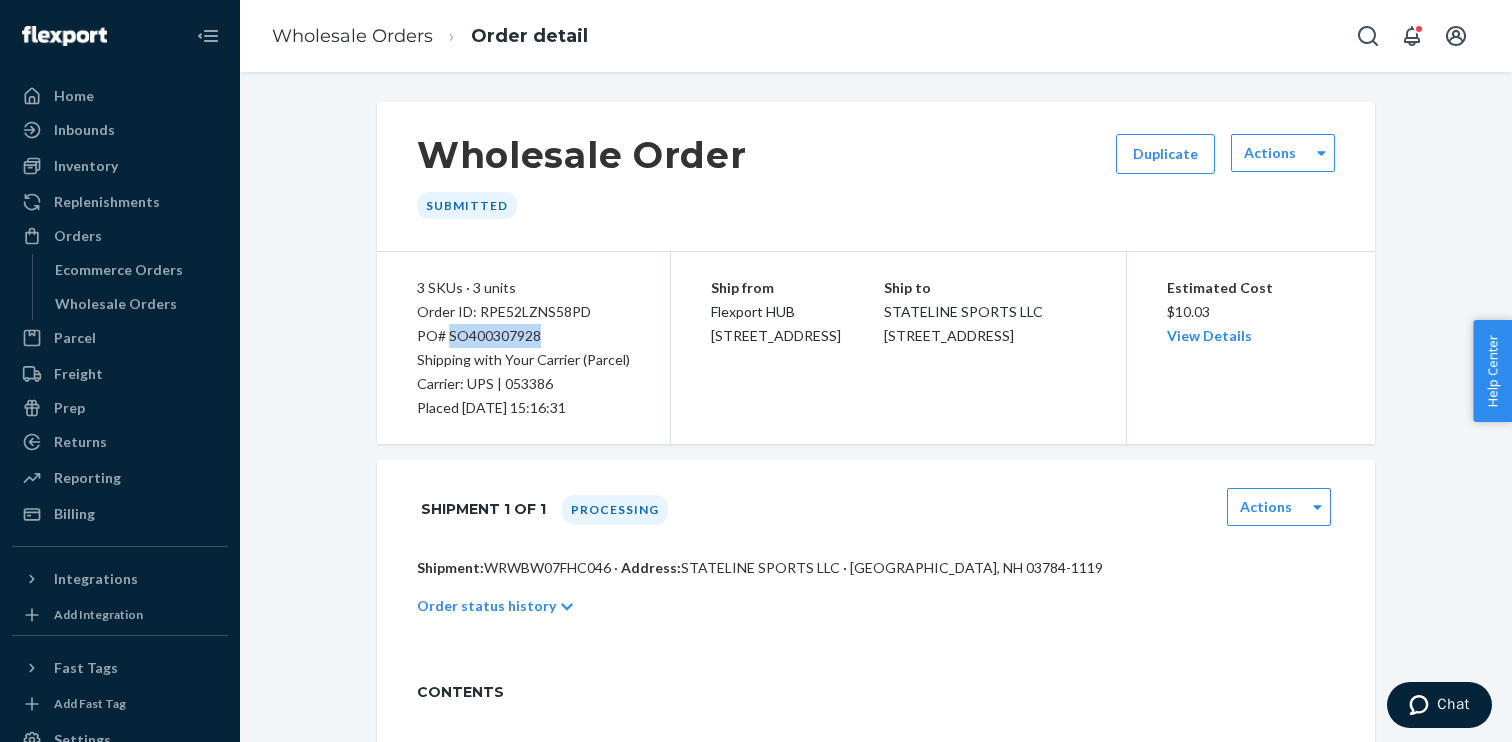 click on "PO# SO400307928" at bounding box center (523, 336) 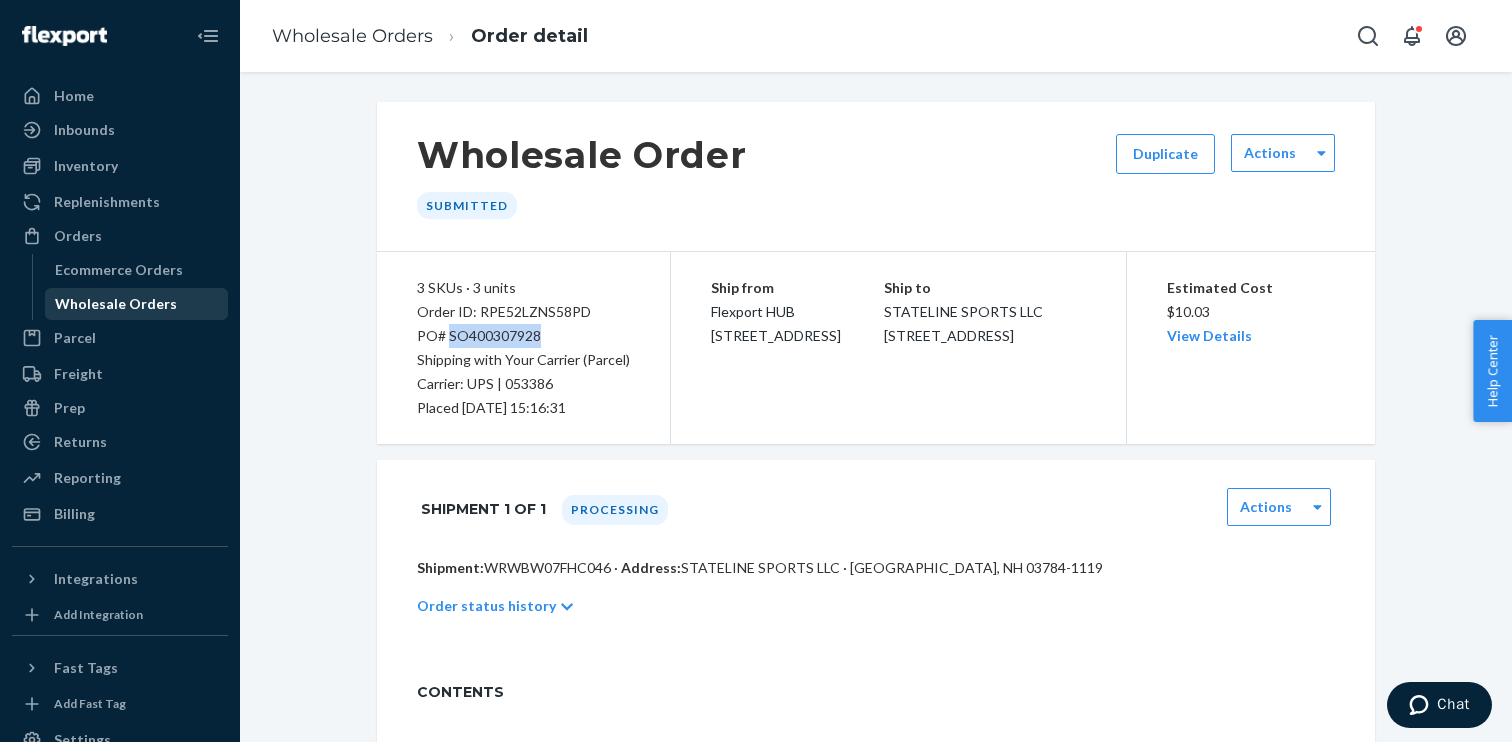 click on "Wholesale Orders" at bounding box center [116, 304] 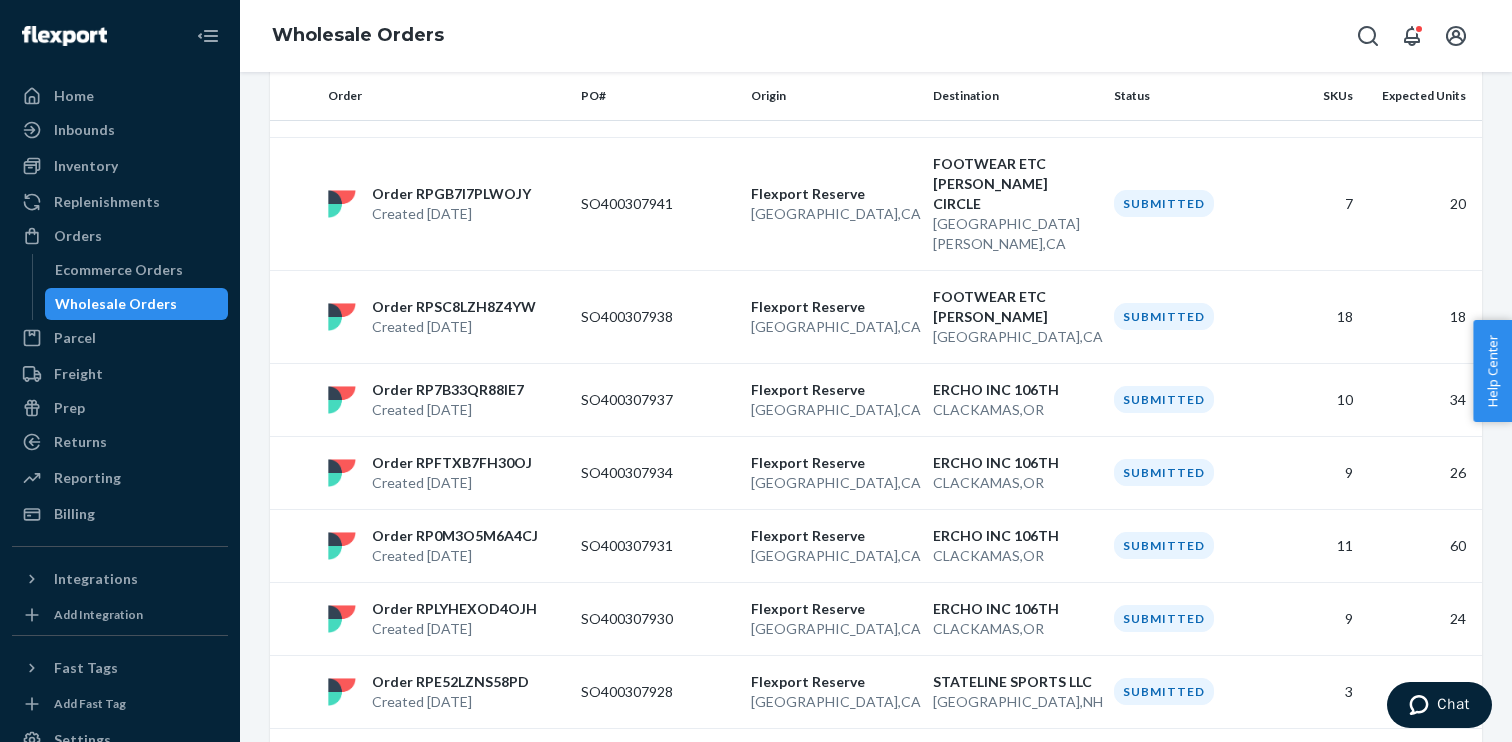 scroll, scrollTop: 742, scrollLeft: 0, axis: vertical 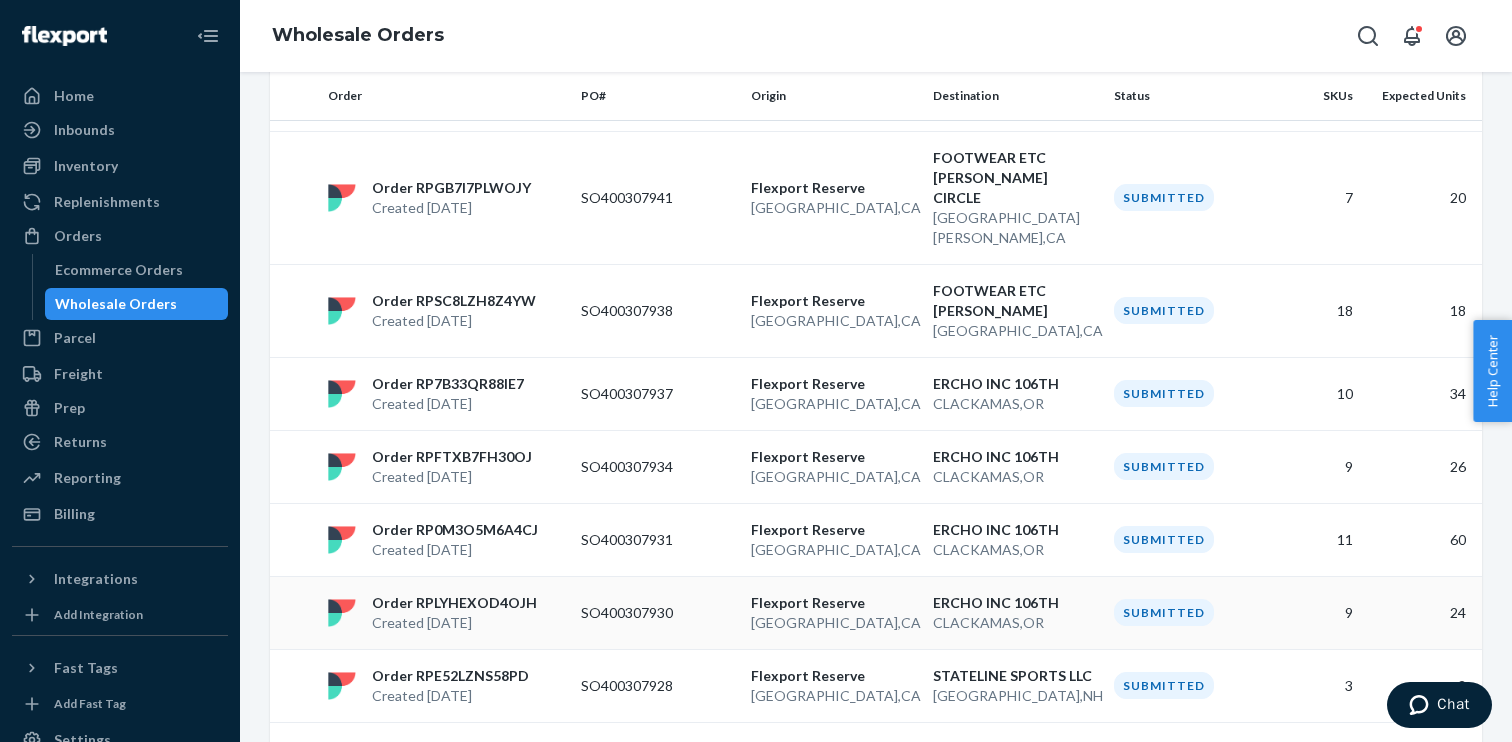 click on "[GEOGRAPHIC_DATA] ,  [GEOGRAPHIC_DATA]" at bounding box center (834, 623) 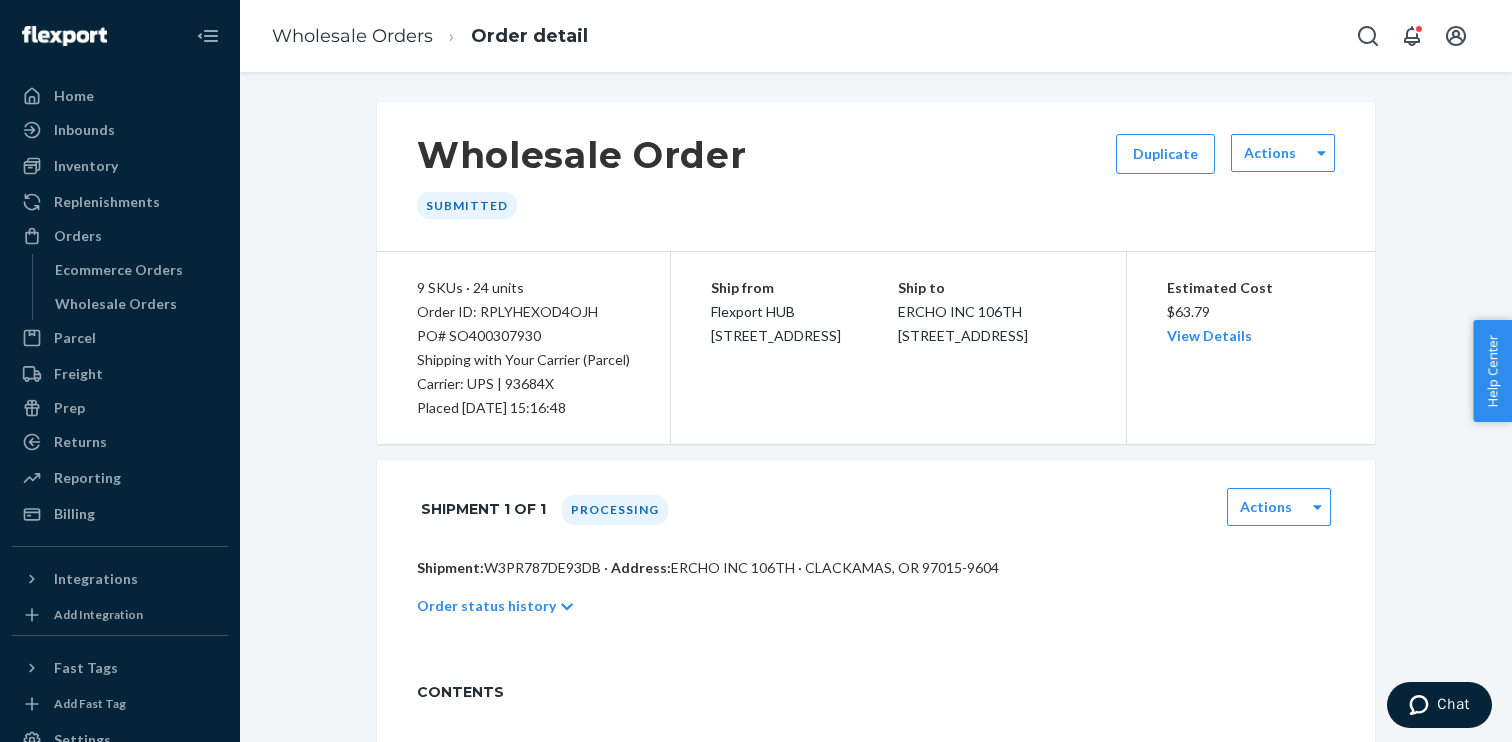 click on "PO# SO400307930" at bounding box center (523, 336) 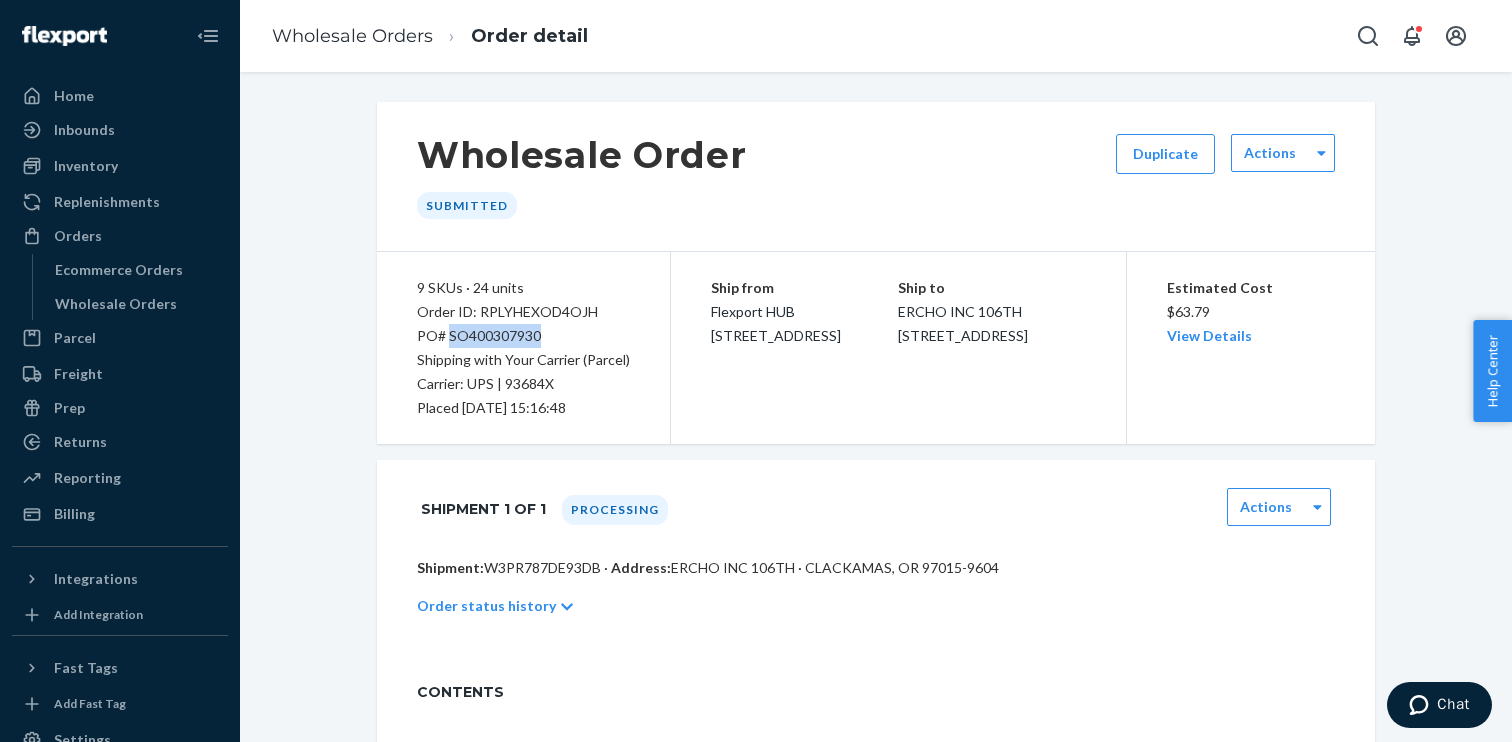 click on "PO# SO400307930" at bounding box center [523, 336] 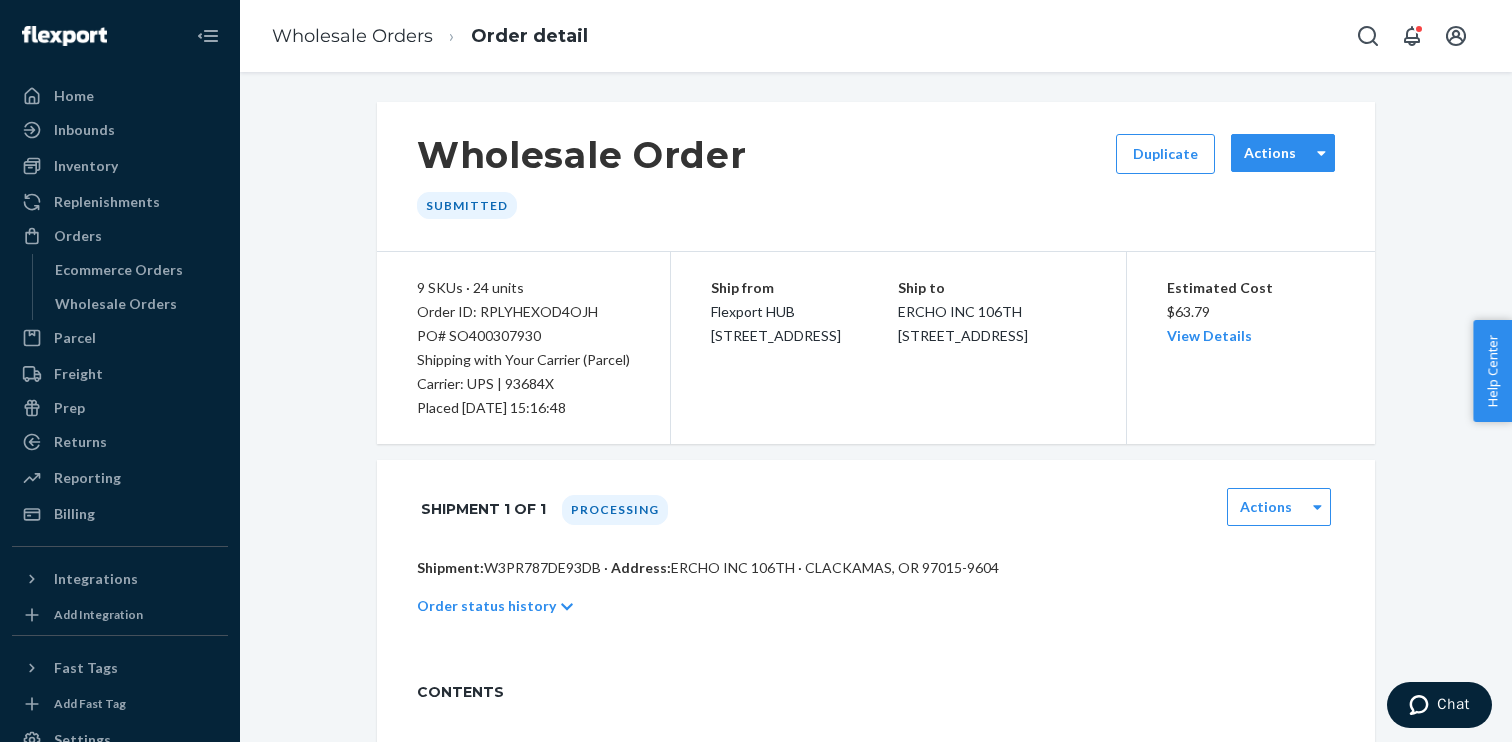 click on "Actions" at bounding box center (1283, 153) 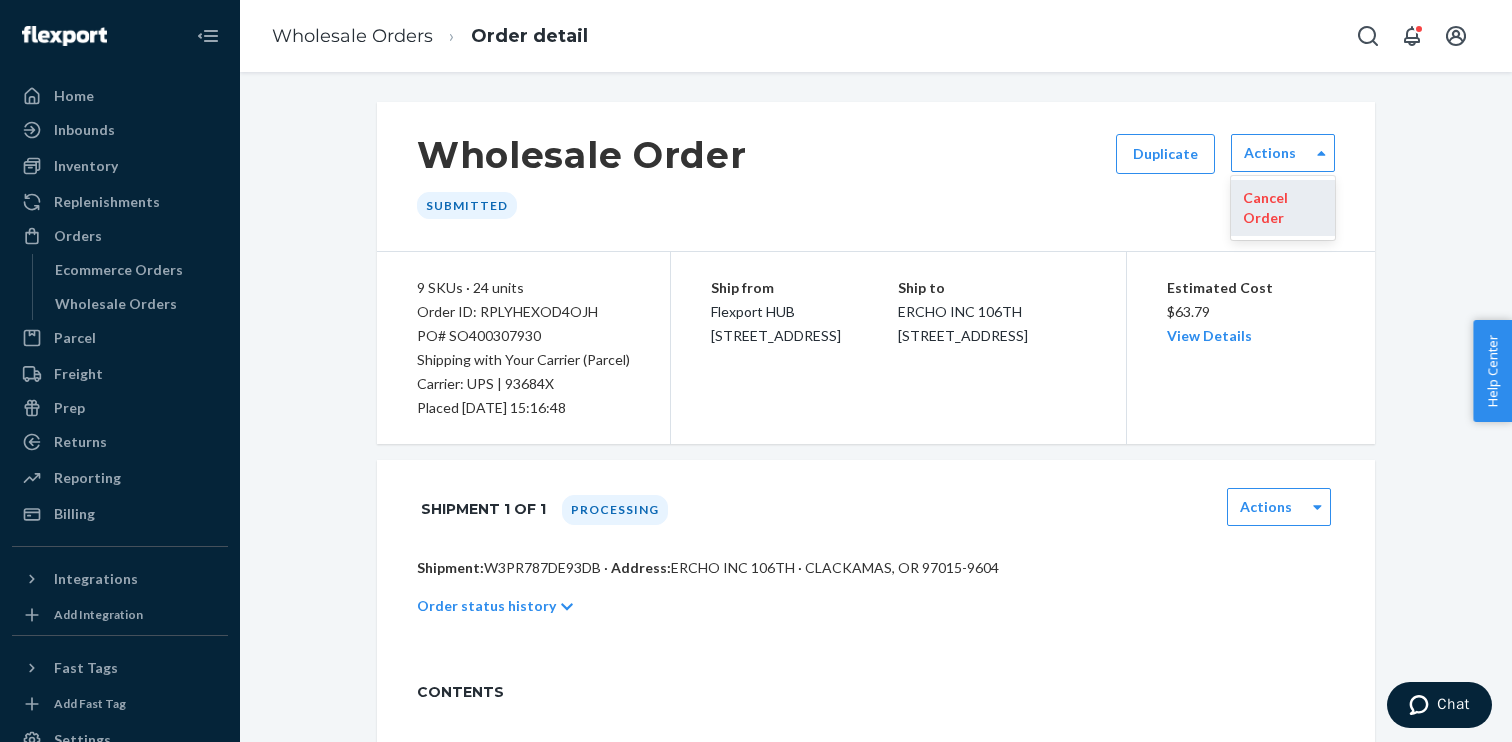click on "Cancel Order" at bounding box center [1283, 208] 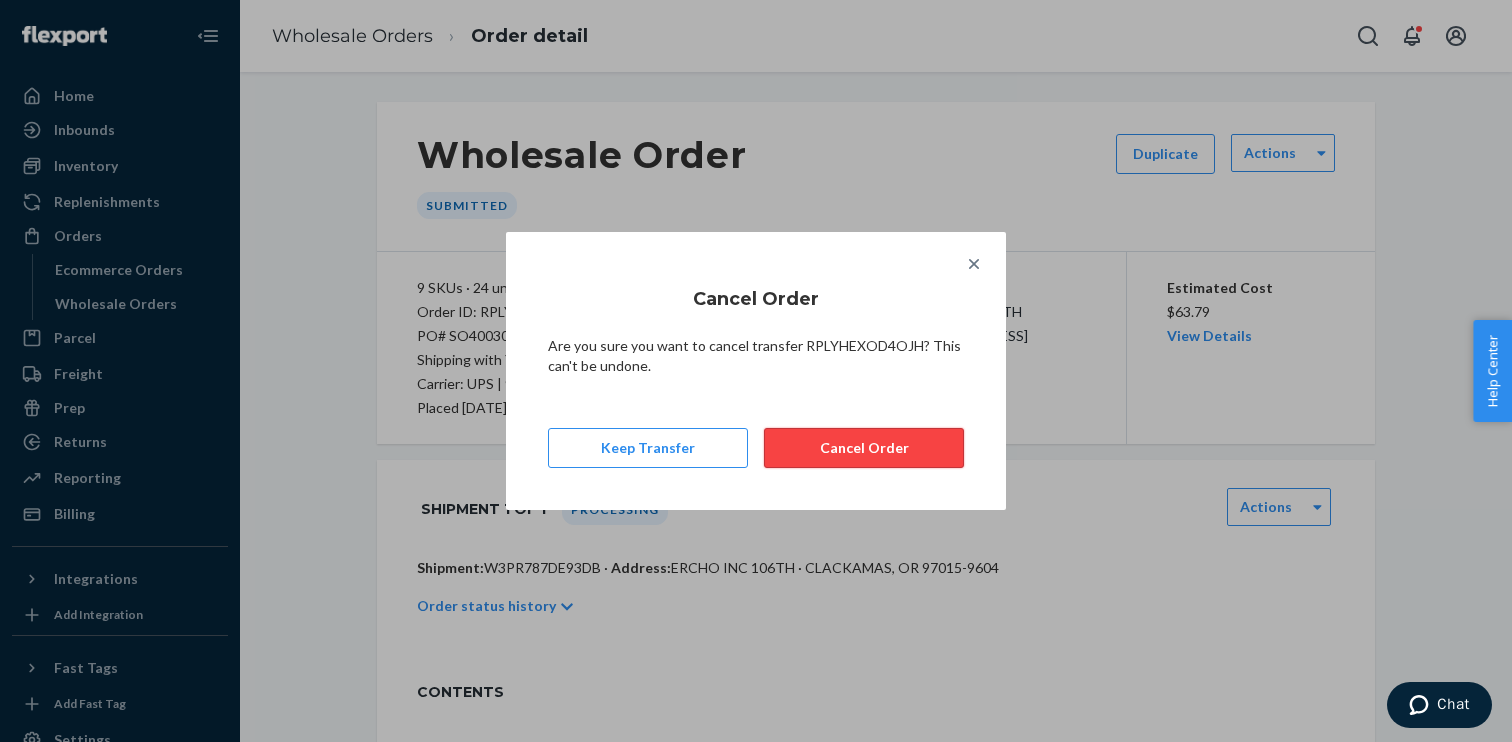 click on "Cancel Order" at bounding box center (864, 448) 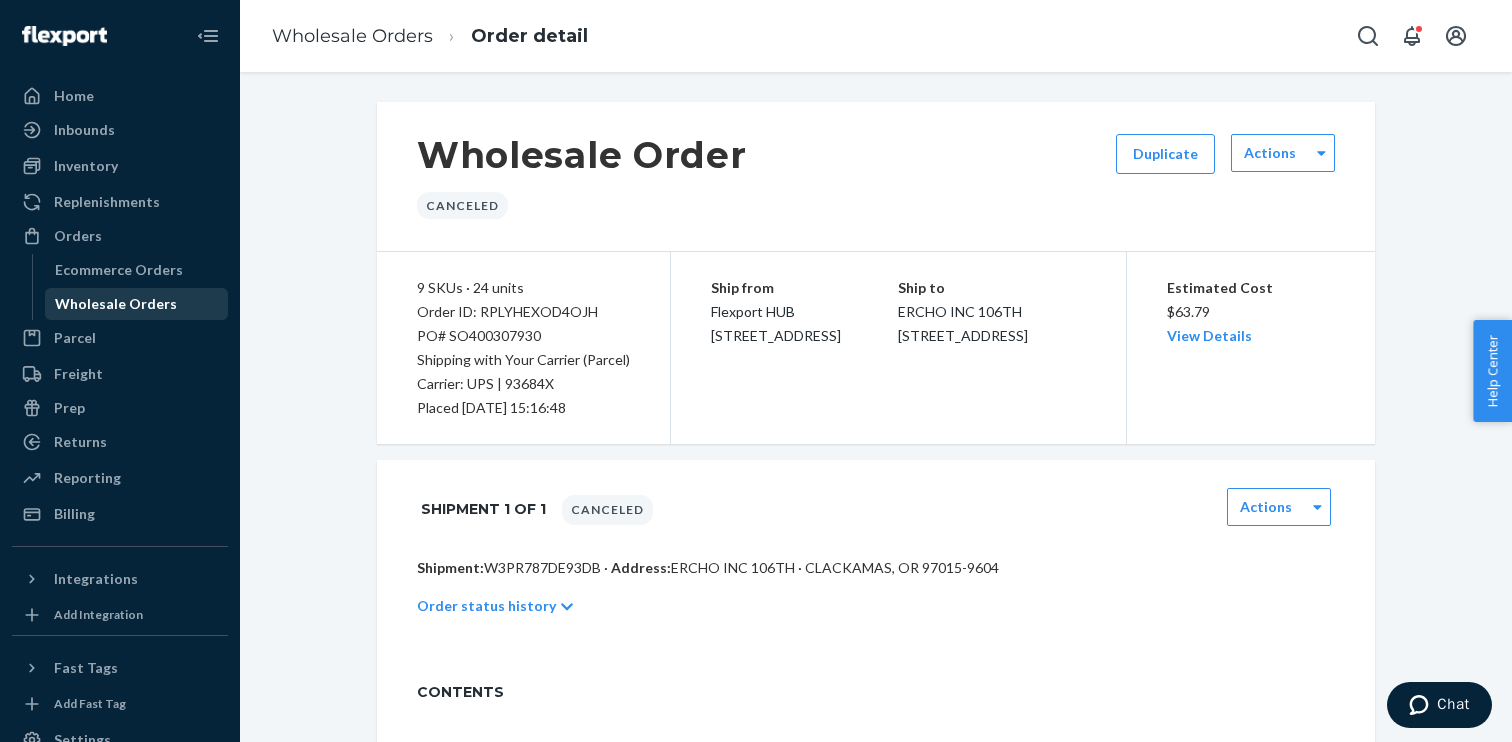click on "Wholesale Orders" at bounding box center [116, 304] 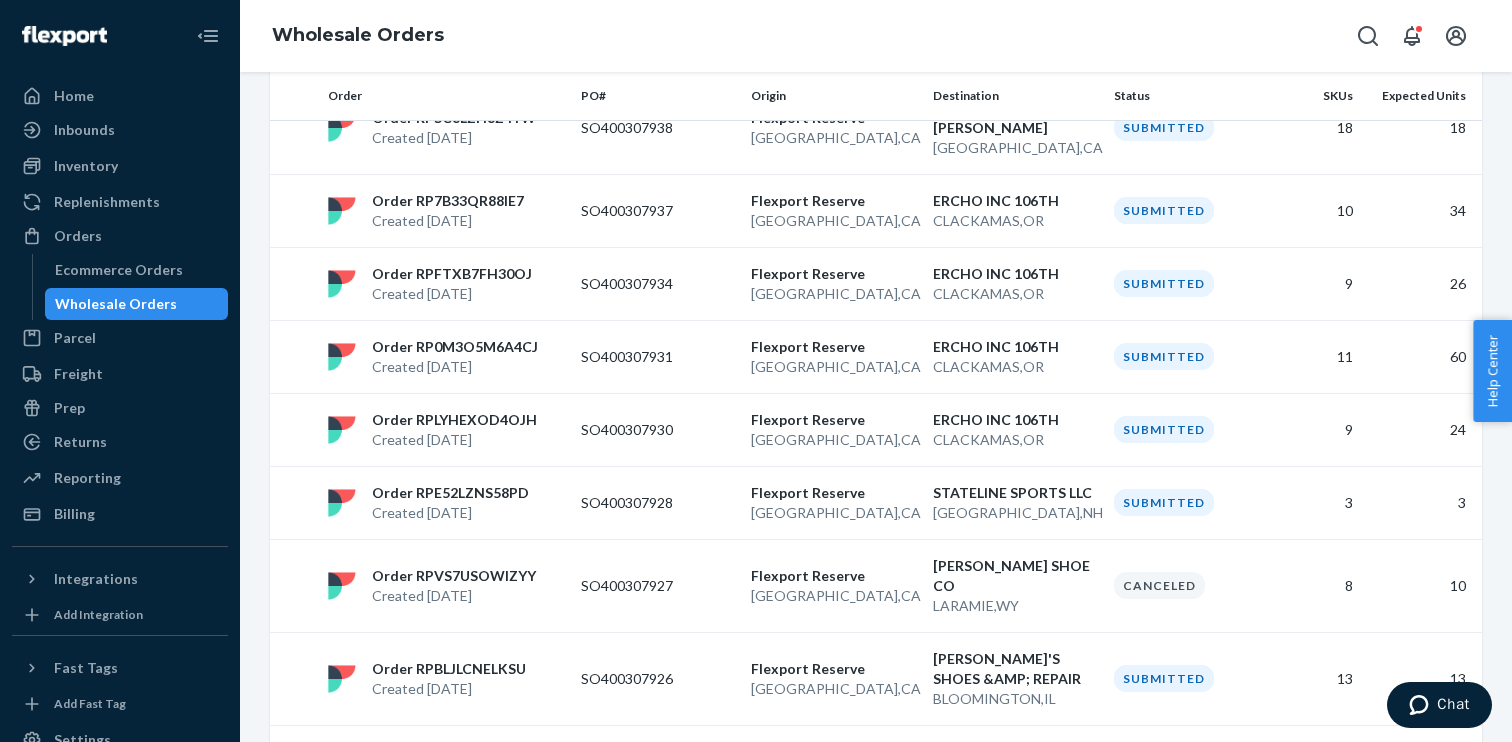 scroll, scrollTop: 1077, scrollLeft: 0, axis: vertical 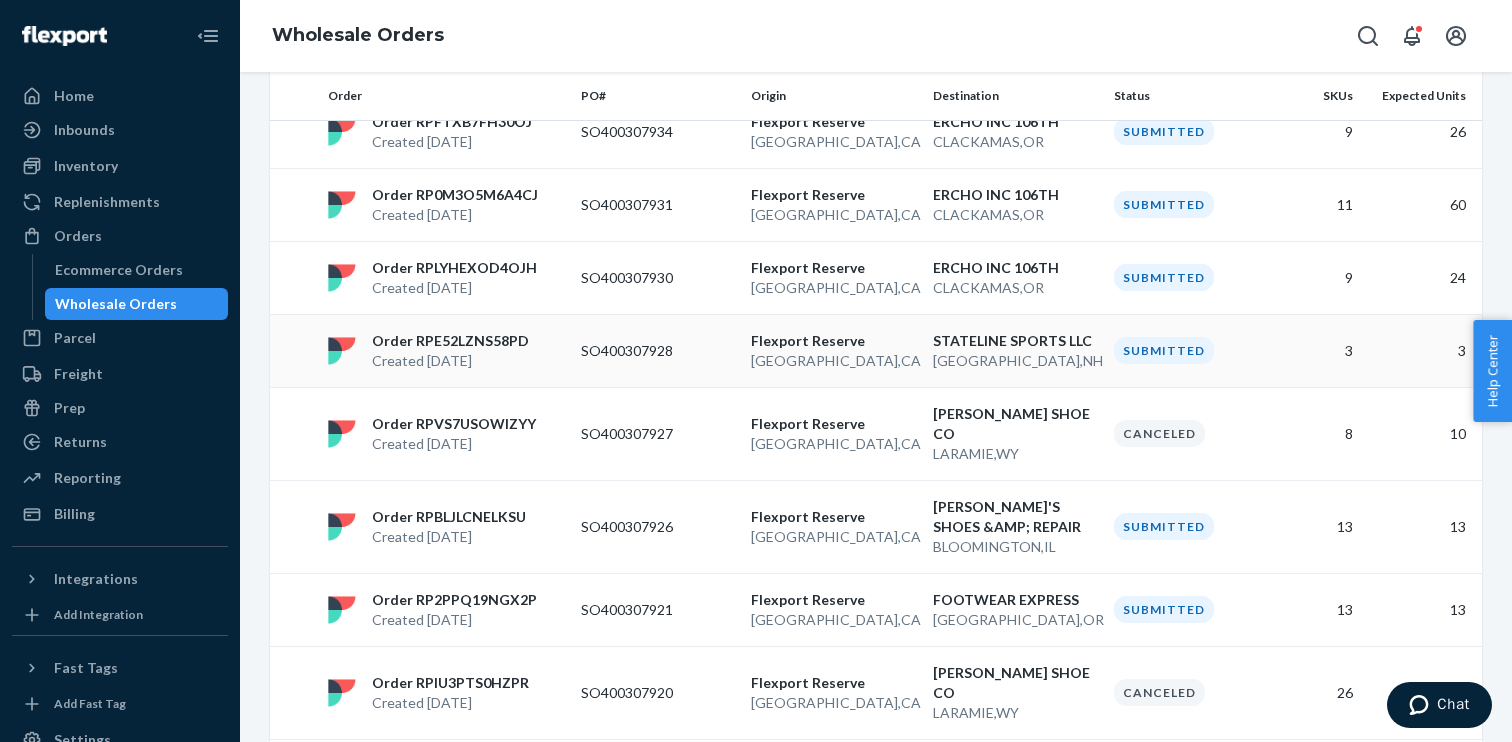 click on "[GEOGRAPHIC_DATA] ,  [GEOGRAPHIC_DATA]" at bounding box center [834, 361] 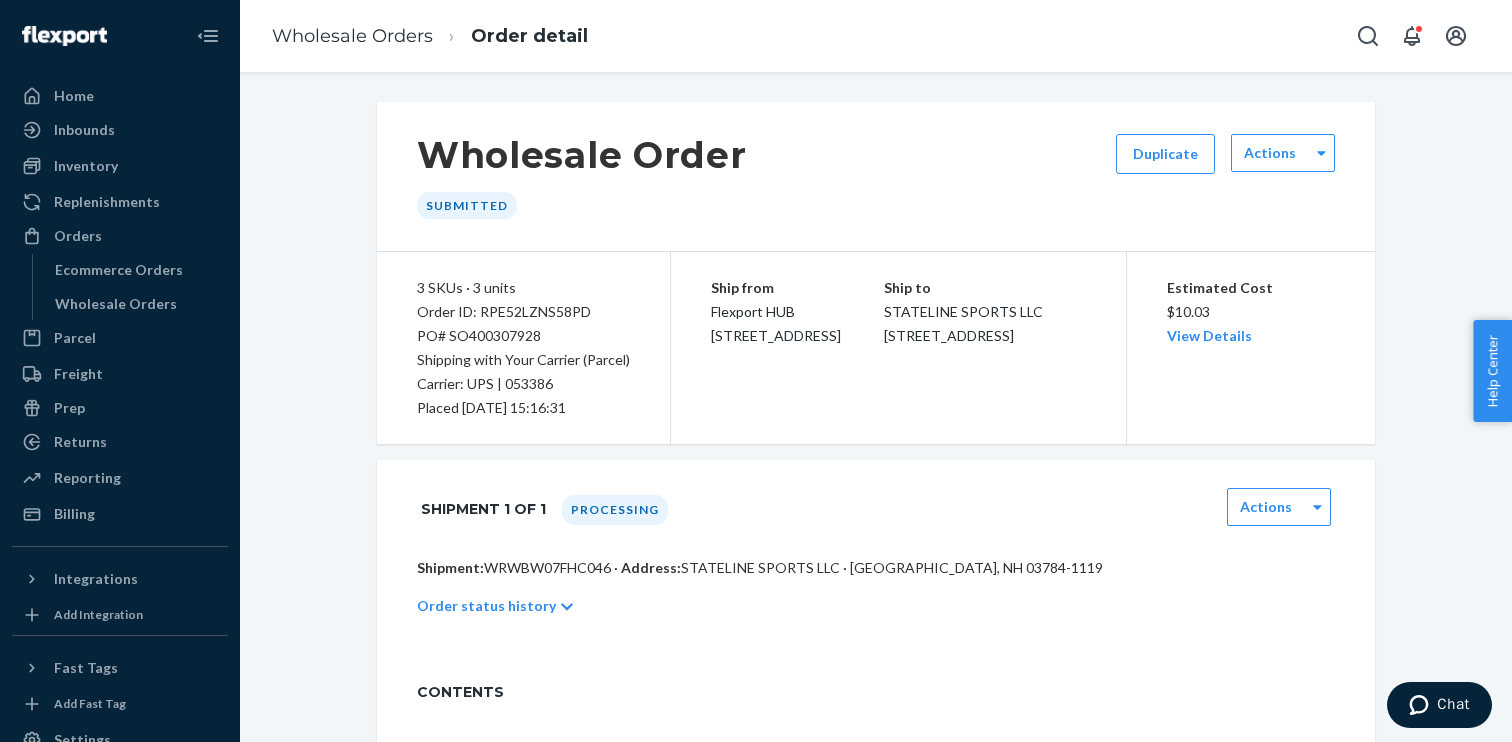 click on "PO# SO400307928" at bounding box center (523, 336) 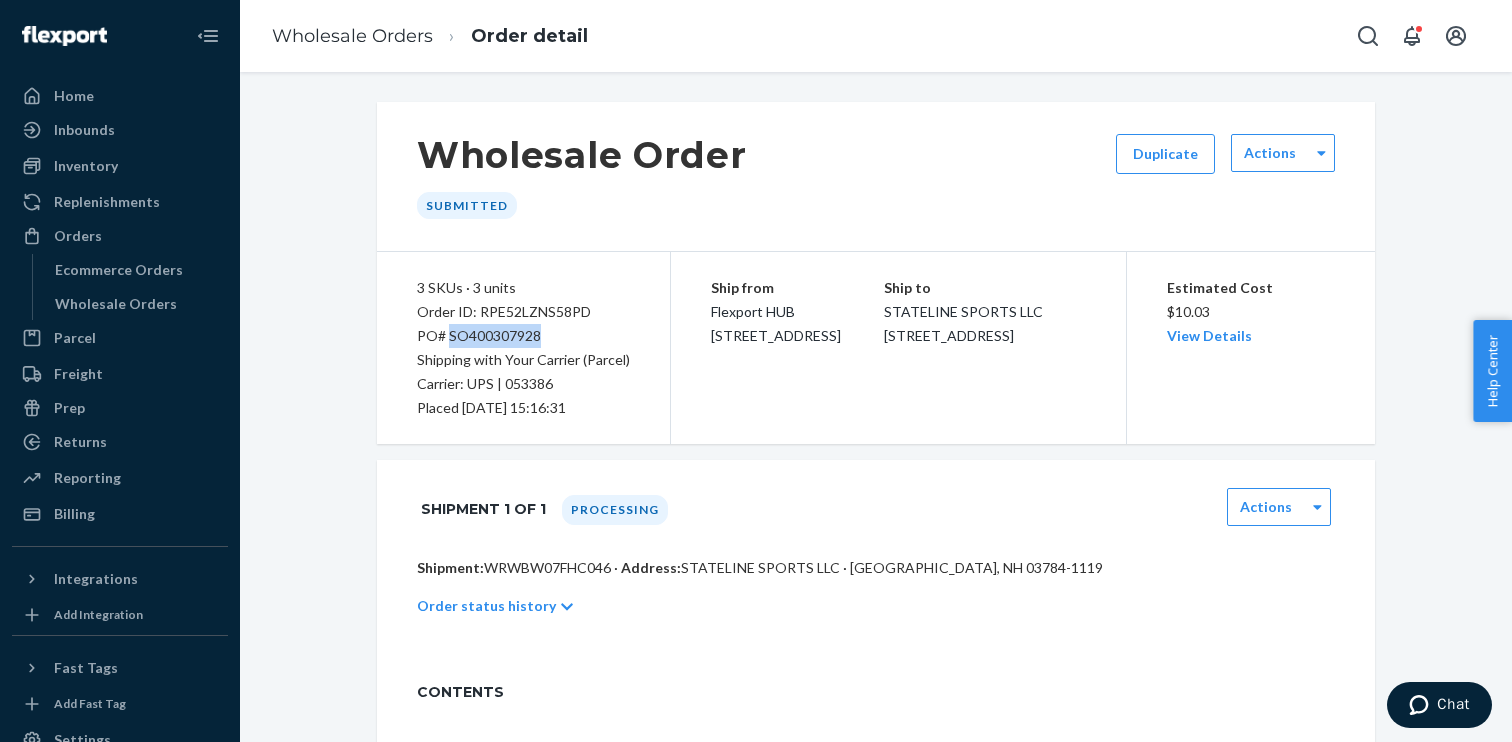 click on "PO# SO400307928" at bounding box center [523, 336] 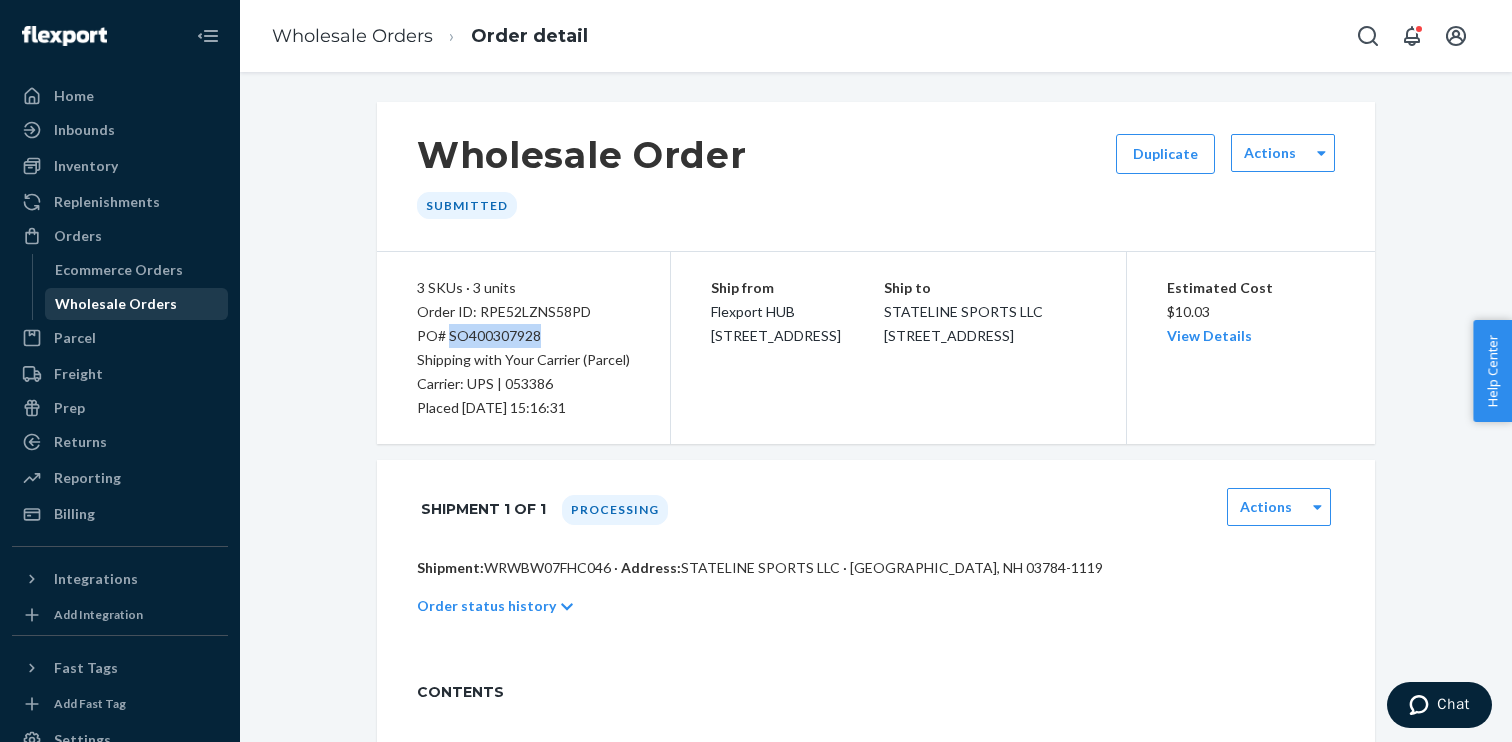 click on "Wholesale Orders" at bounding box center (116, 304) 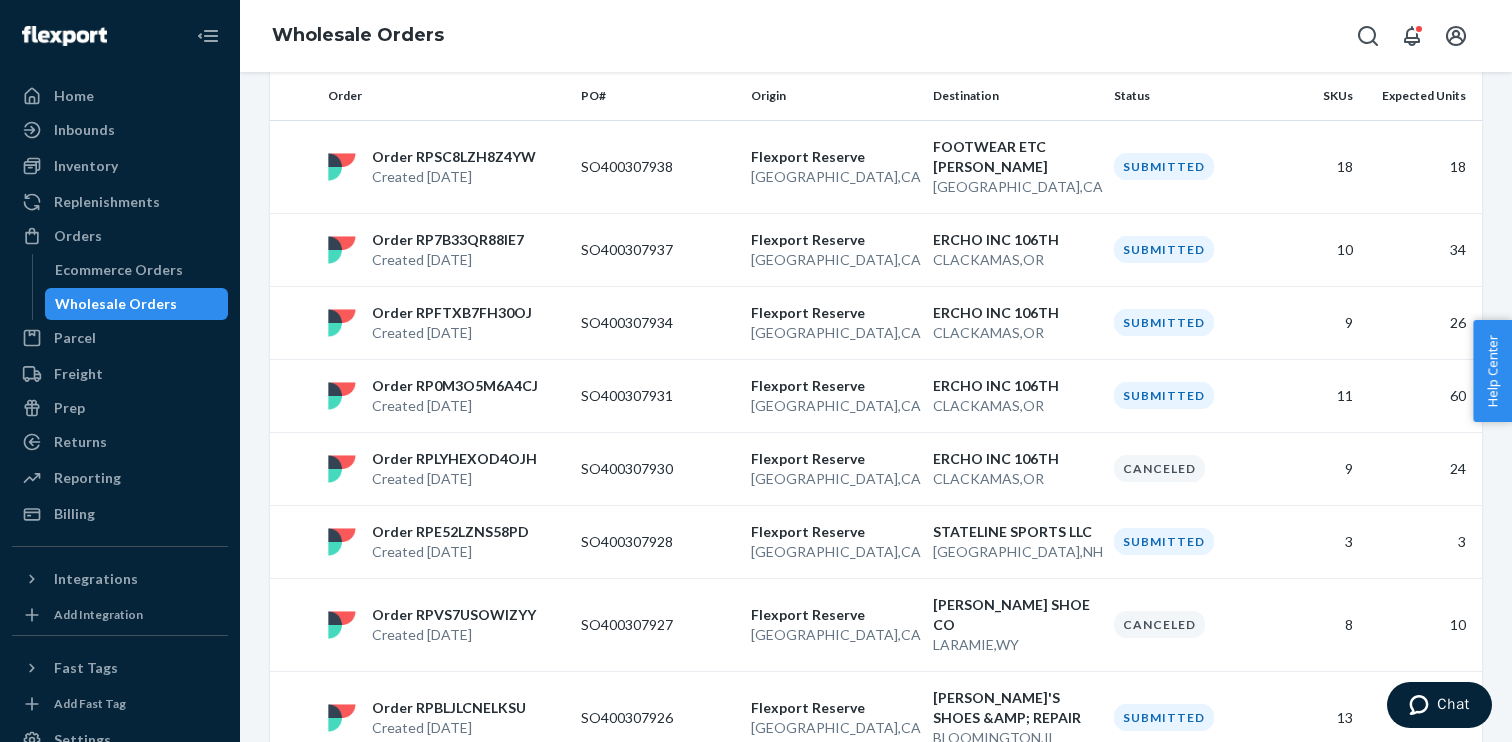 scroll, scrollTop: 889, scrollLeft: 0, axis: vertical 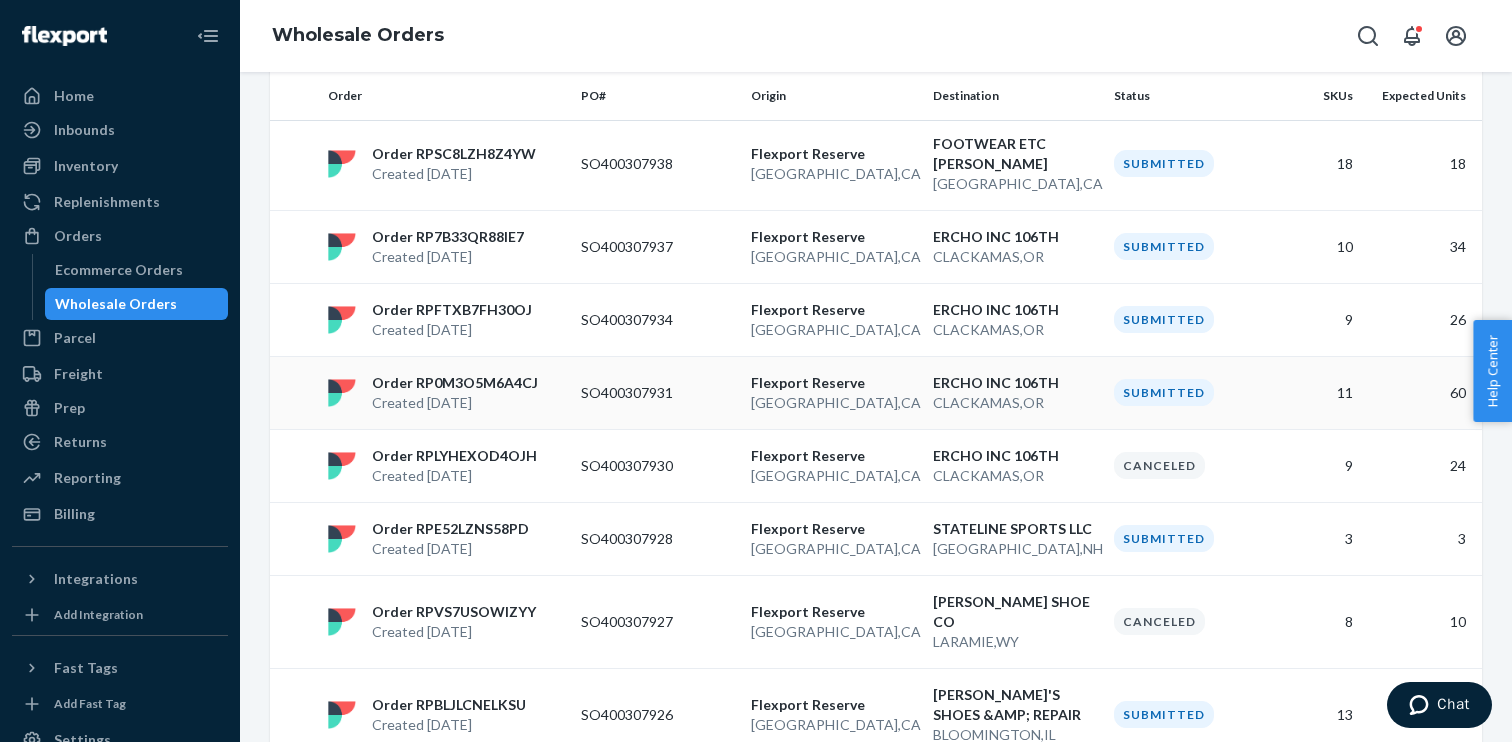 click on "Flexport Reserve" at bounding box center [834, 383] 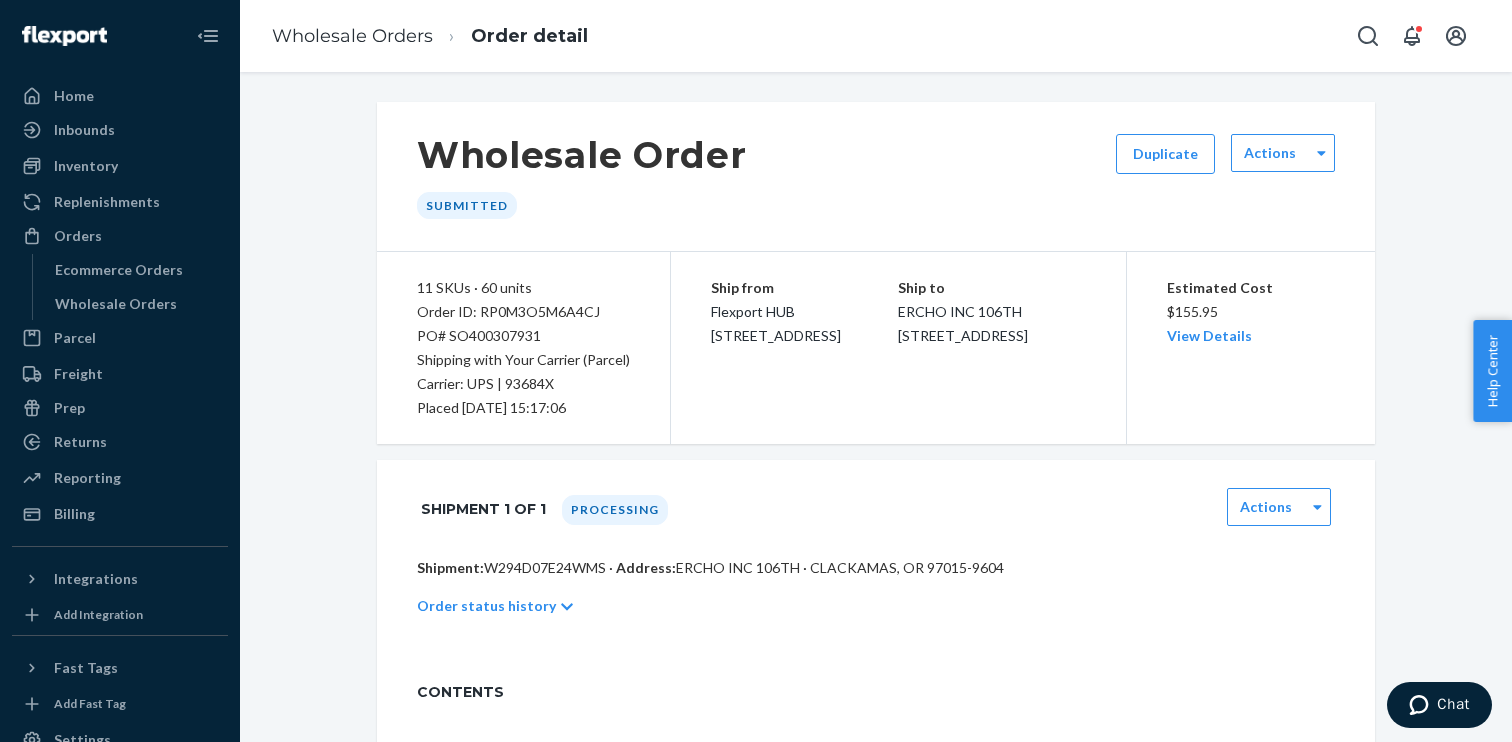 click on "PO# SO400307931" at bounding box center (523, 336) 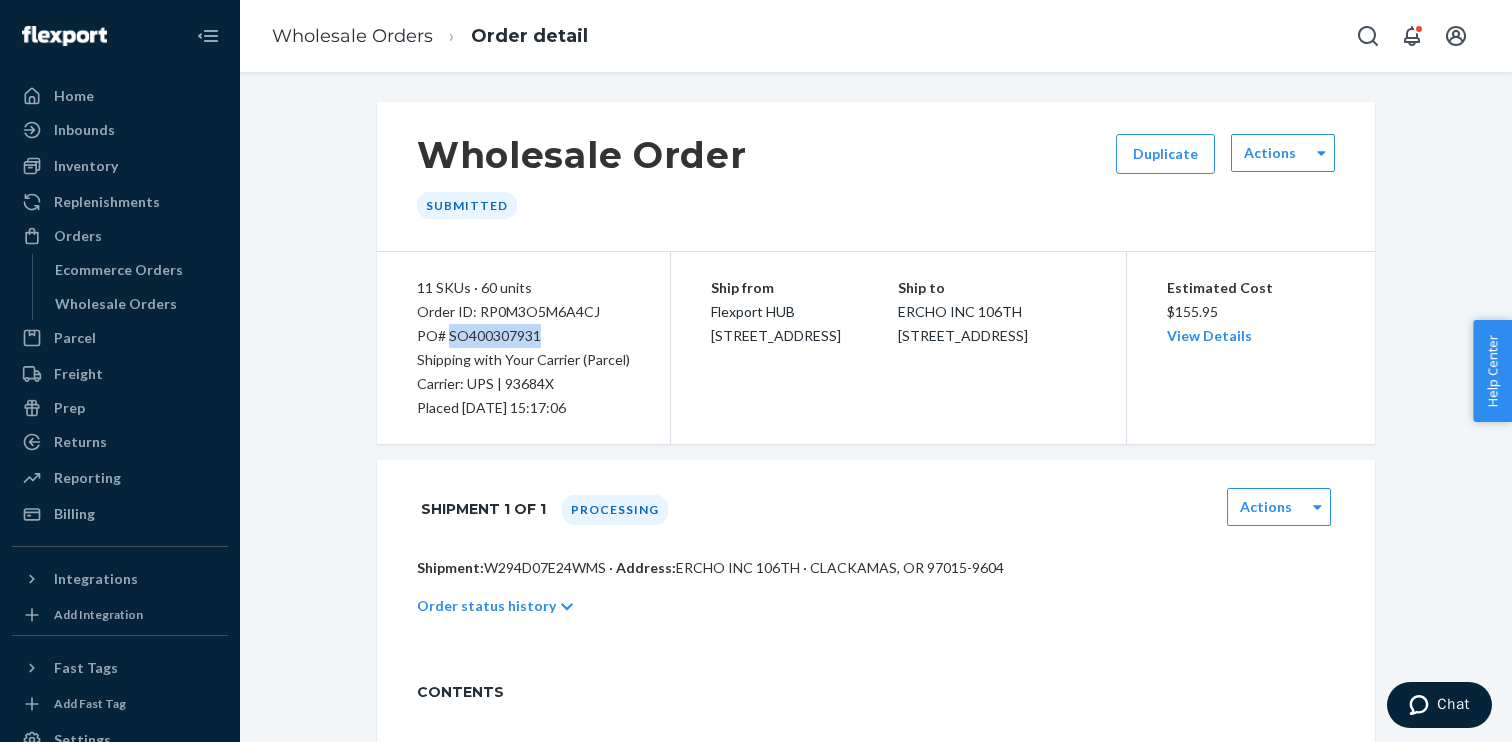click on "PO# SO400307931" at bounding box center (523, 336) 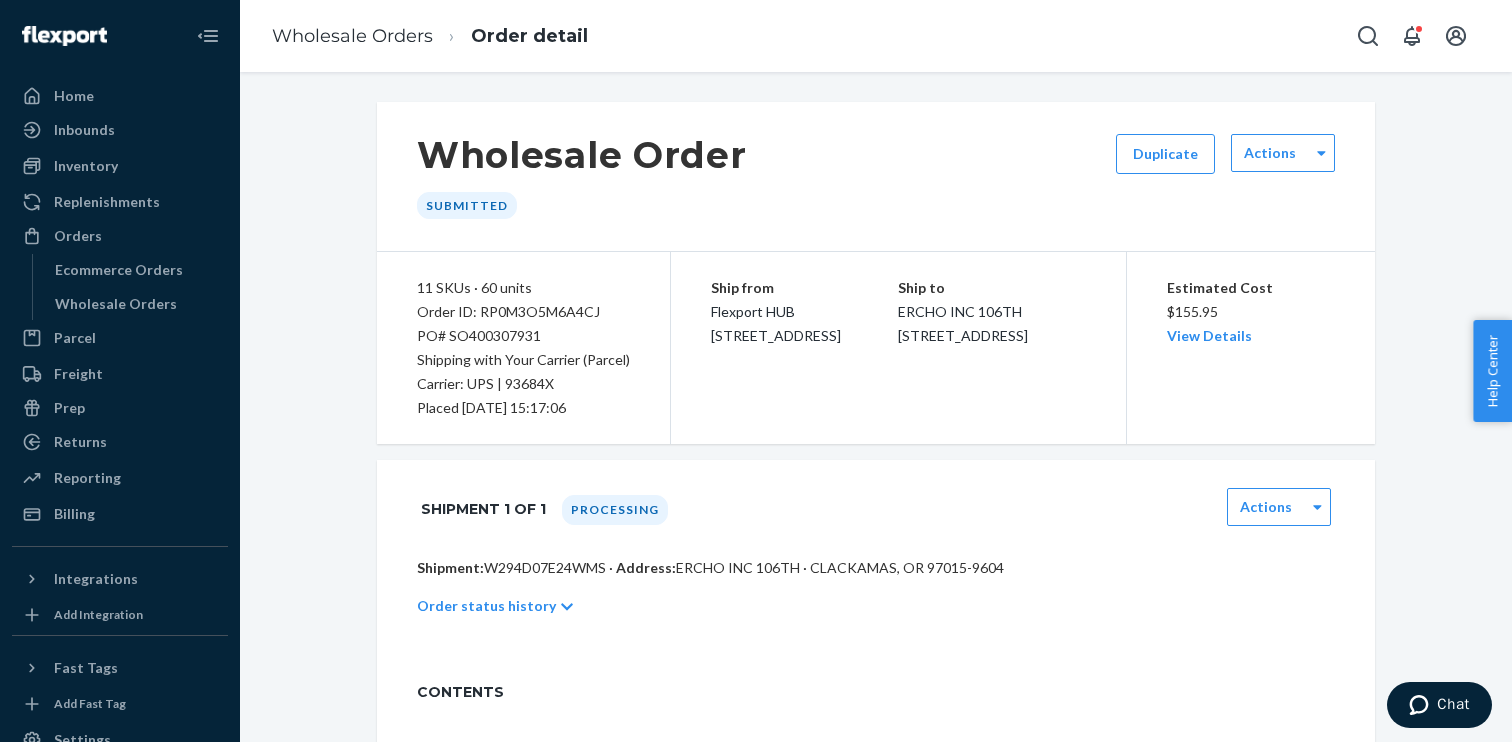 click on "Wholesale Order Submitted Duplicate Actions" at bounding box center (876, 177) 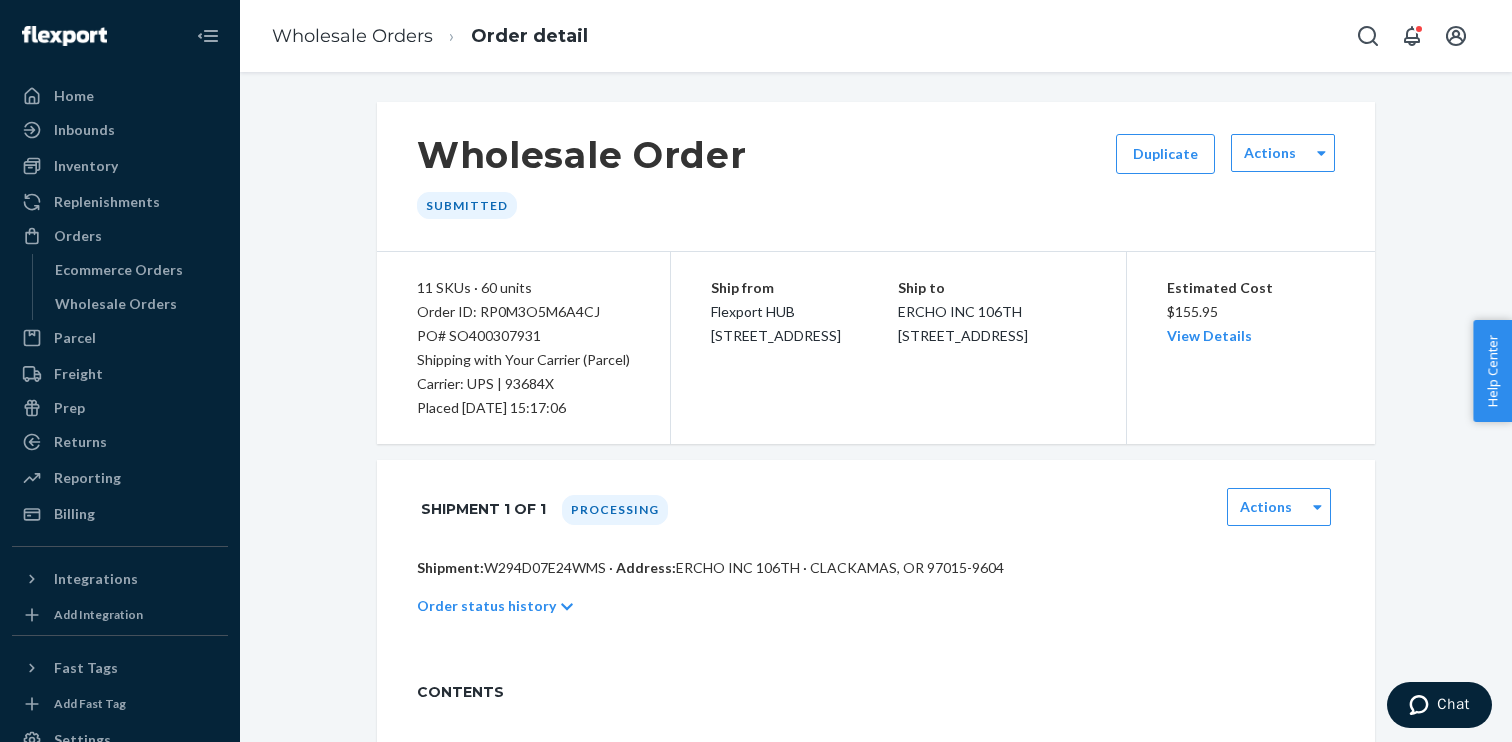 click on "Actions" at bounding box center [1283, 176] 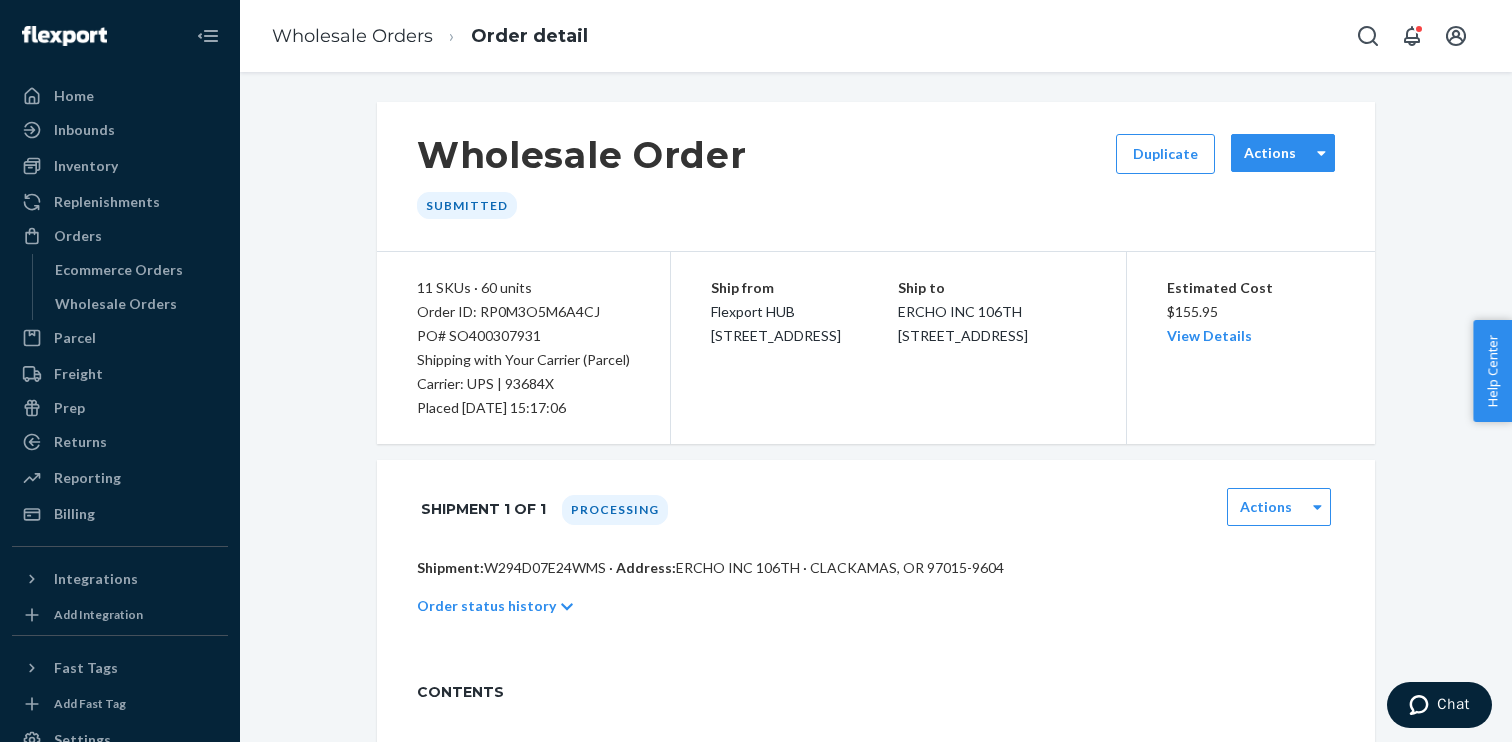 click on "Actions" at bounding box center [1283, 153] 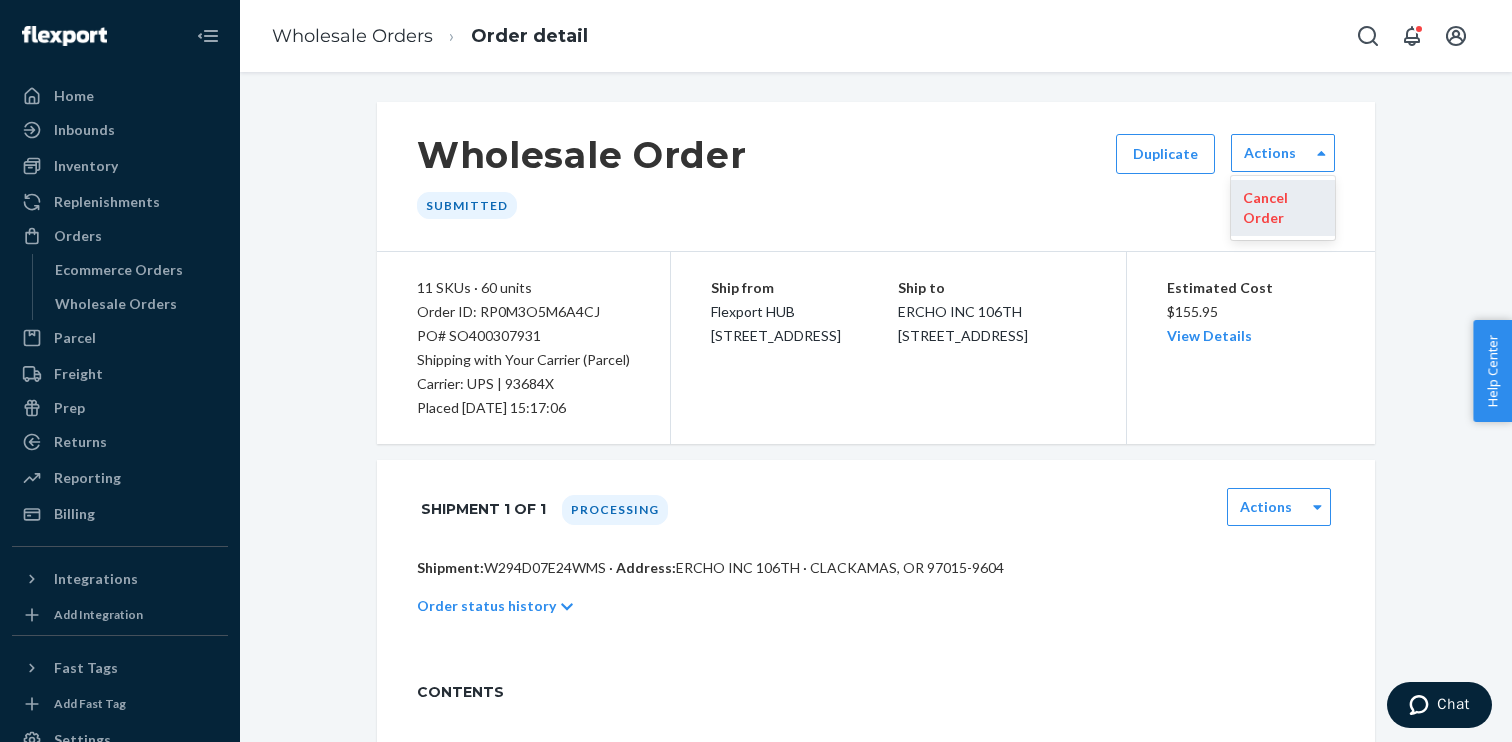 click on "Cancel Order" at bounding box center [1283, 208] 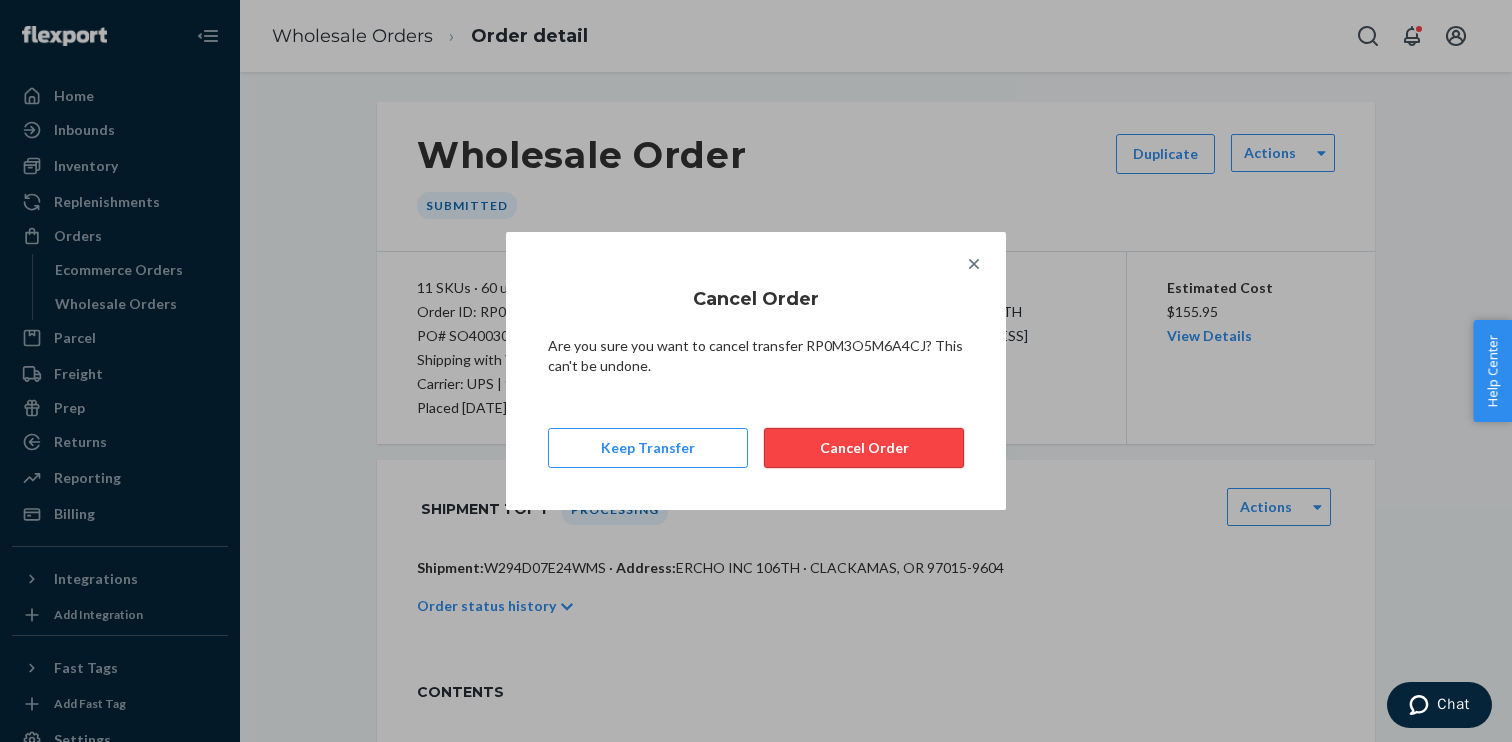 click on "Cancel Order" at bounding box center (864, 448) 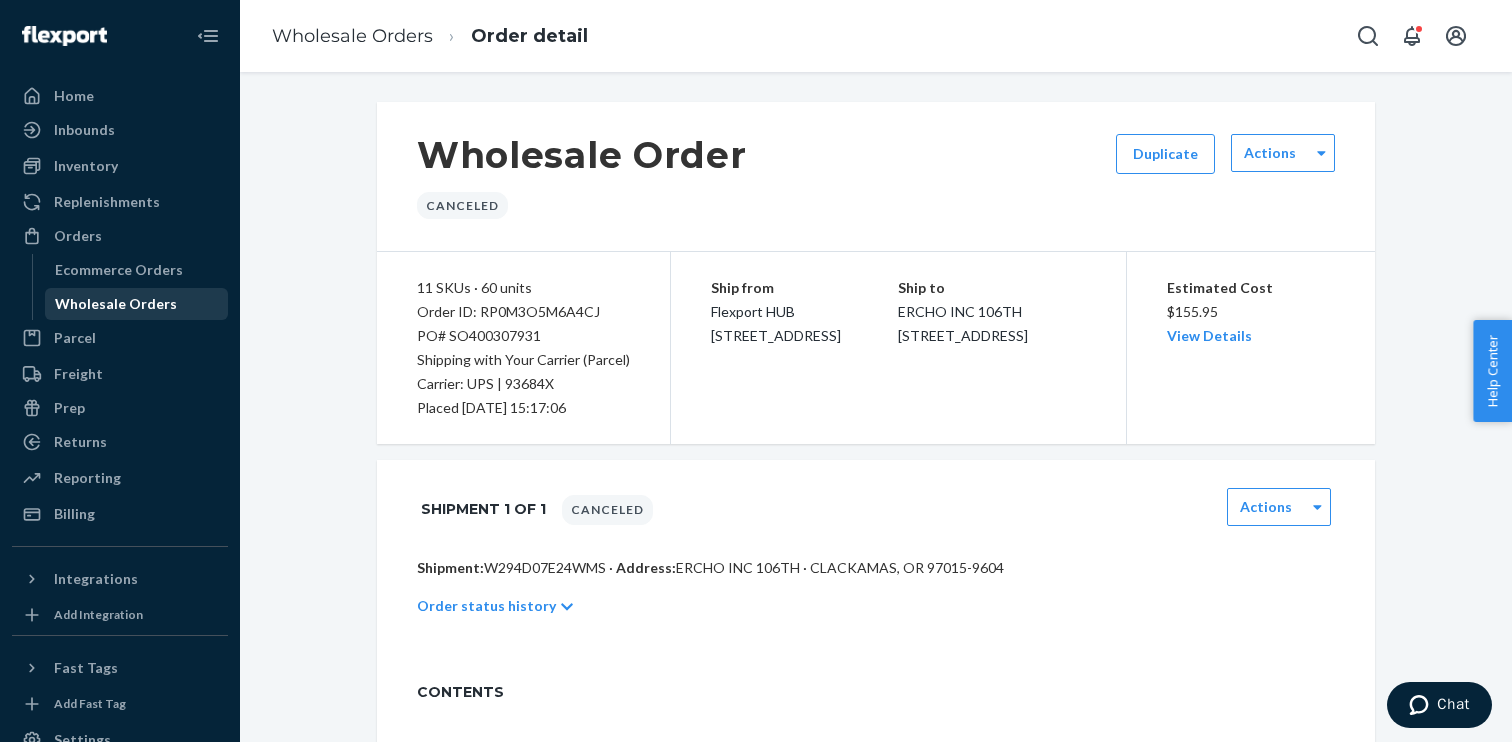 click on "Wholesale Orders" at bounding box center [137, 304] 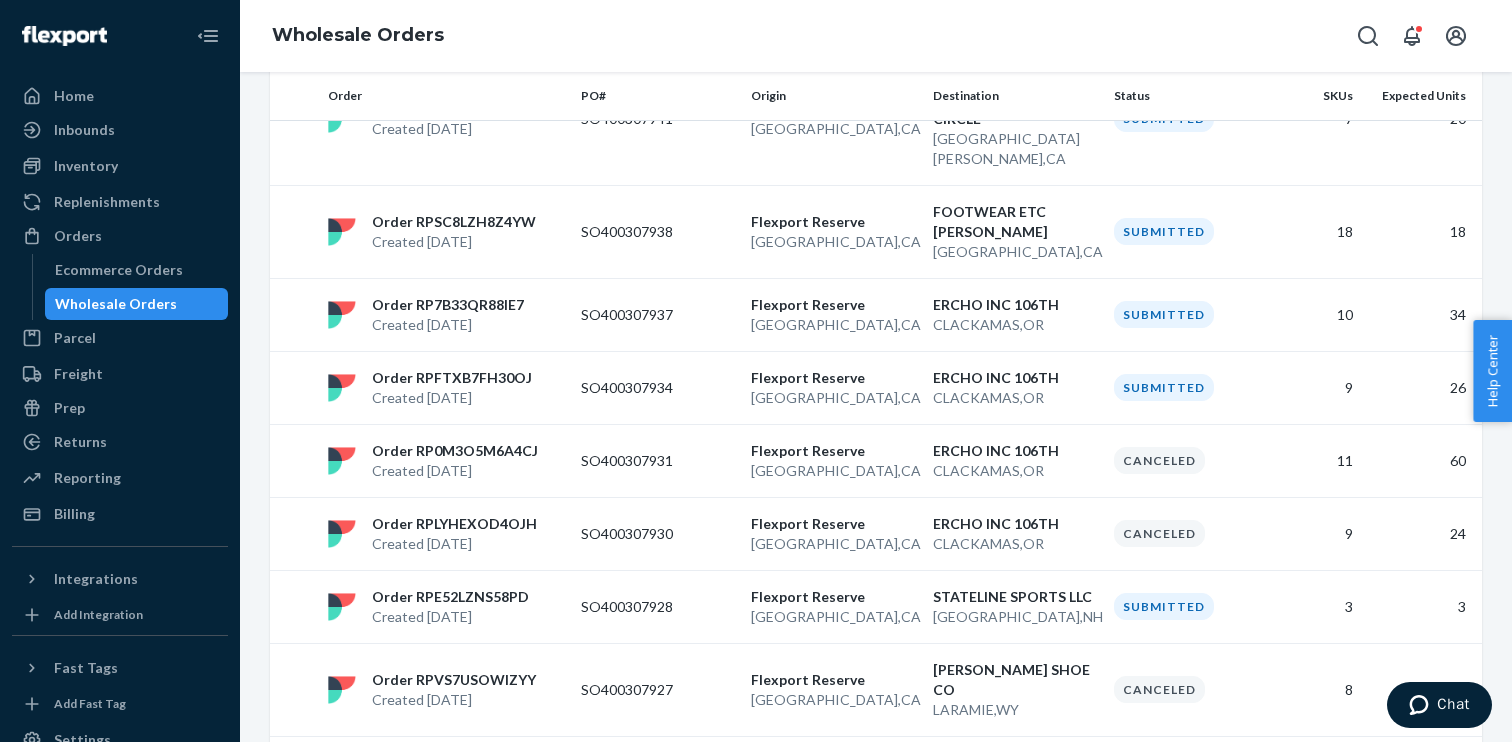 scroll, scrollTop: 826, scrollLeft: 0, axis: vertical 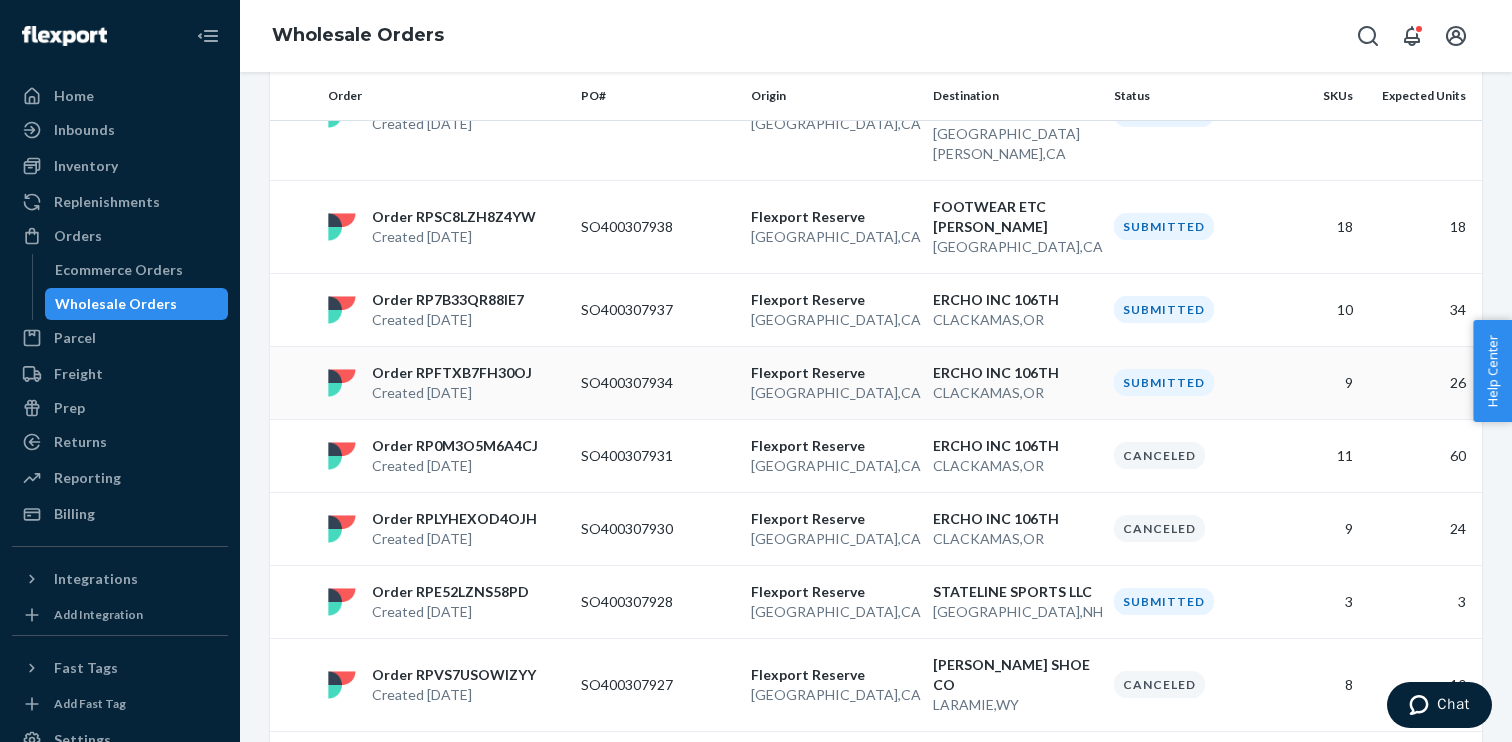 click on "Flexport Reserve" at bounding box center [834, 373] 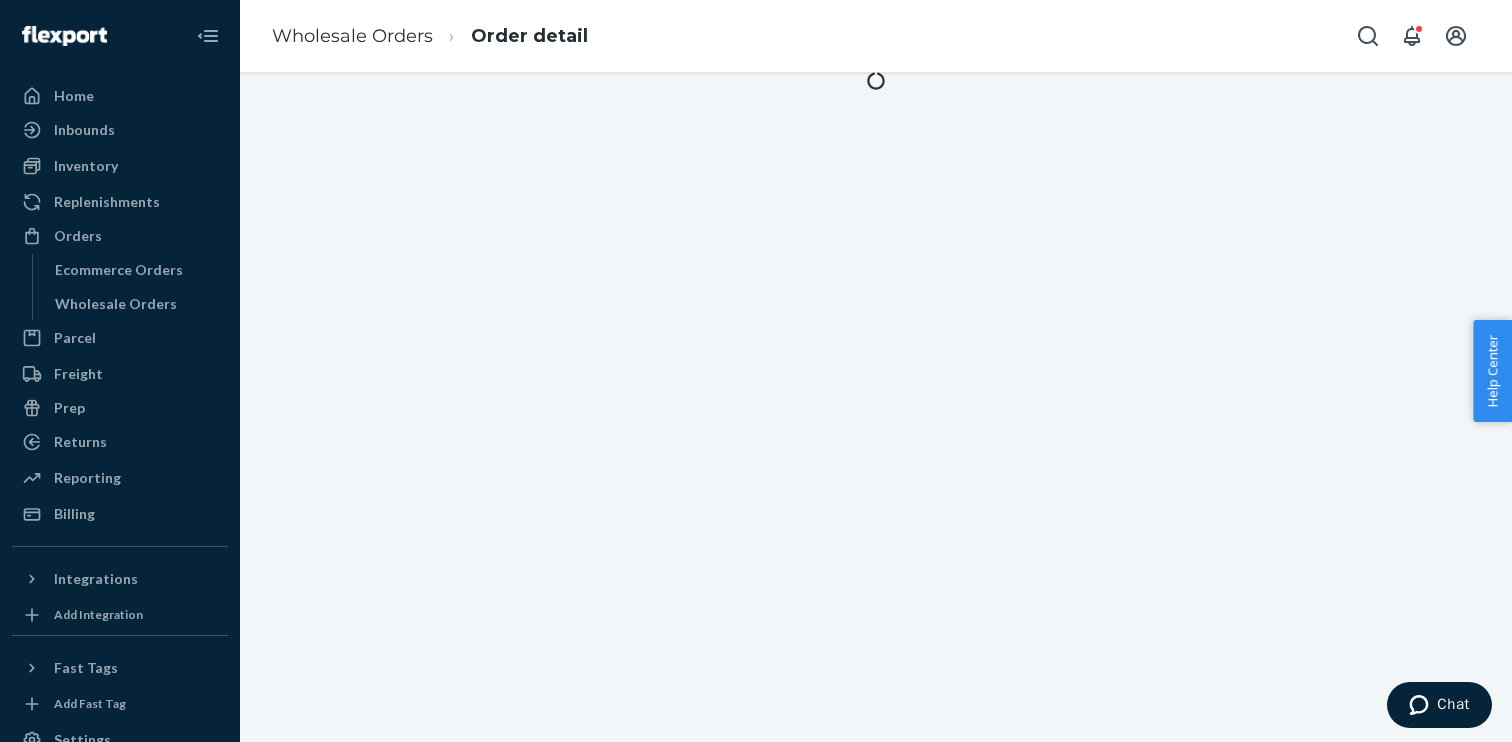scroll, scrollTop: 0, scrollLeft: 0, axis: both 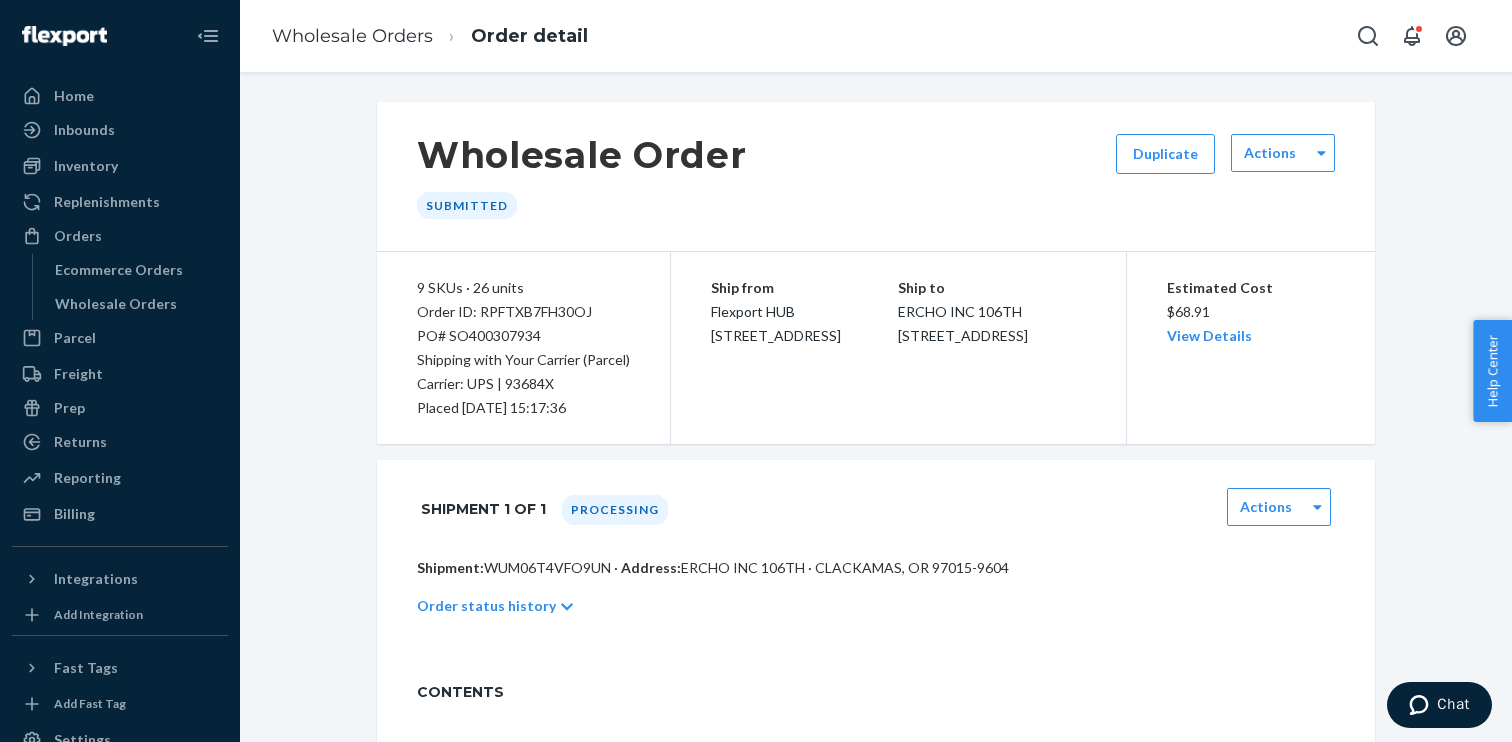 click on "PO# SO400307934" at bounding box center [523, 336] 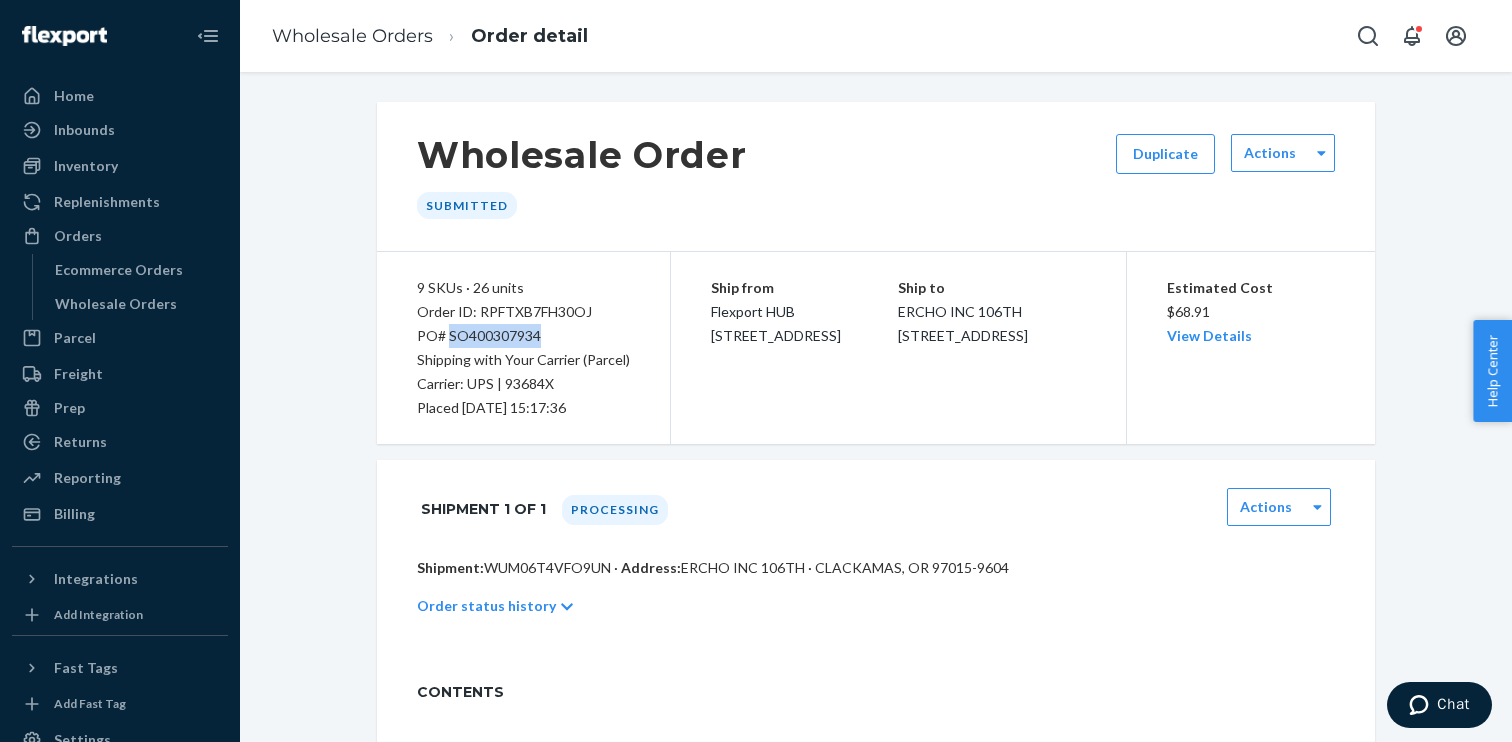 click on "PO# SO400307934" at bounding box center [523, 336] 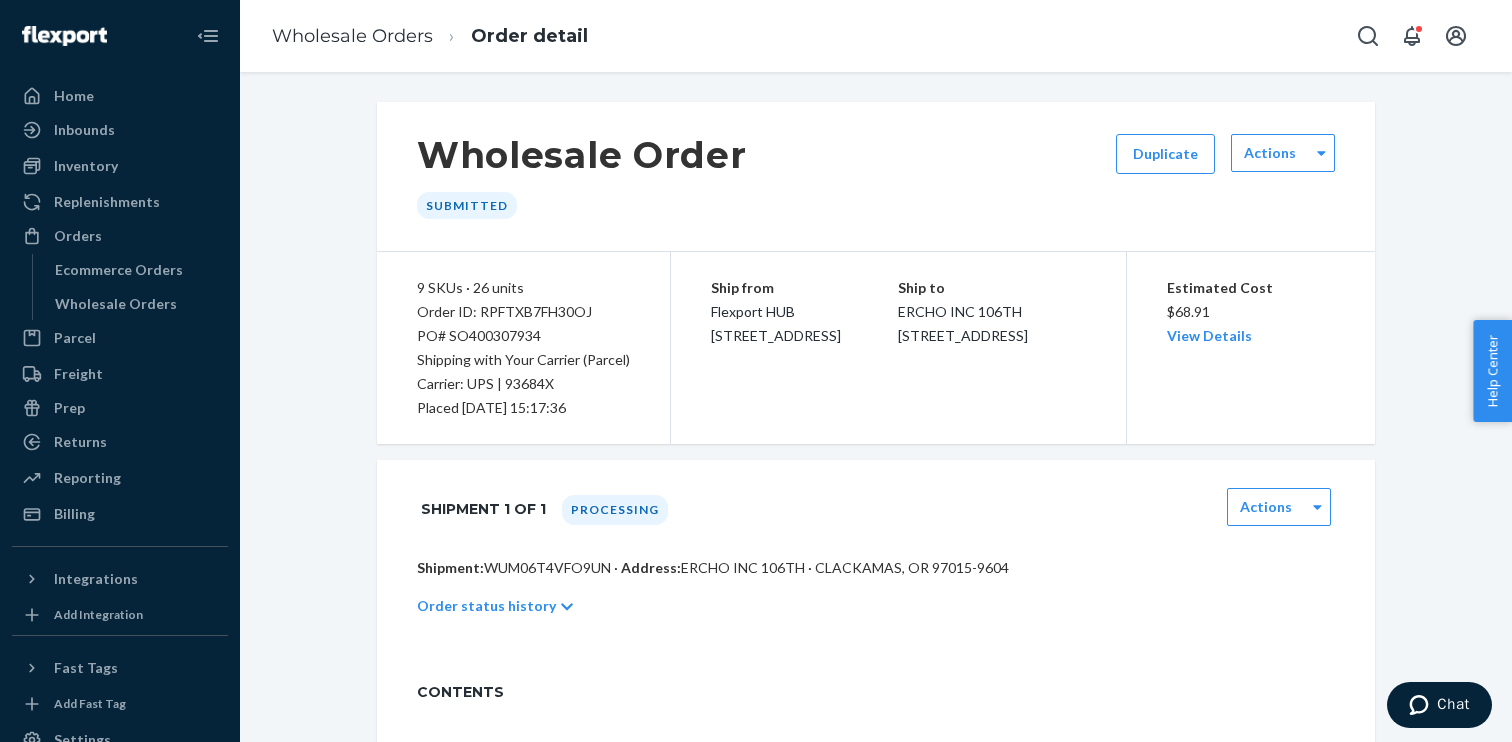 click on "Actions" at bounding box center (1283, 176) 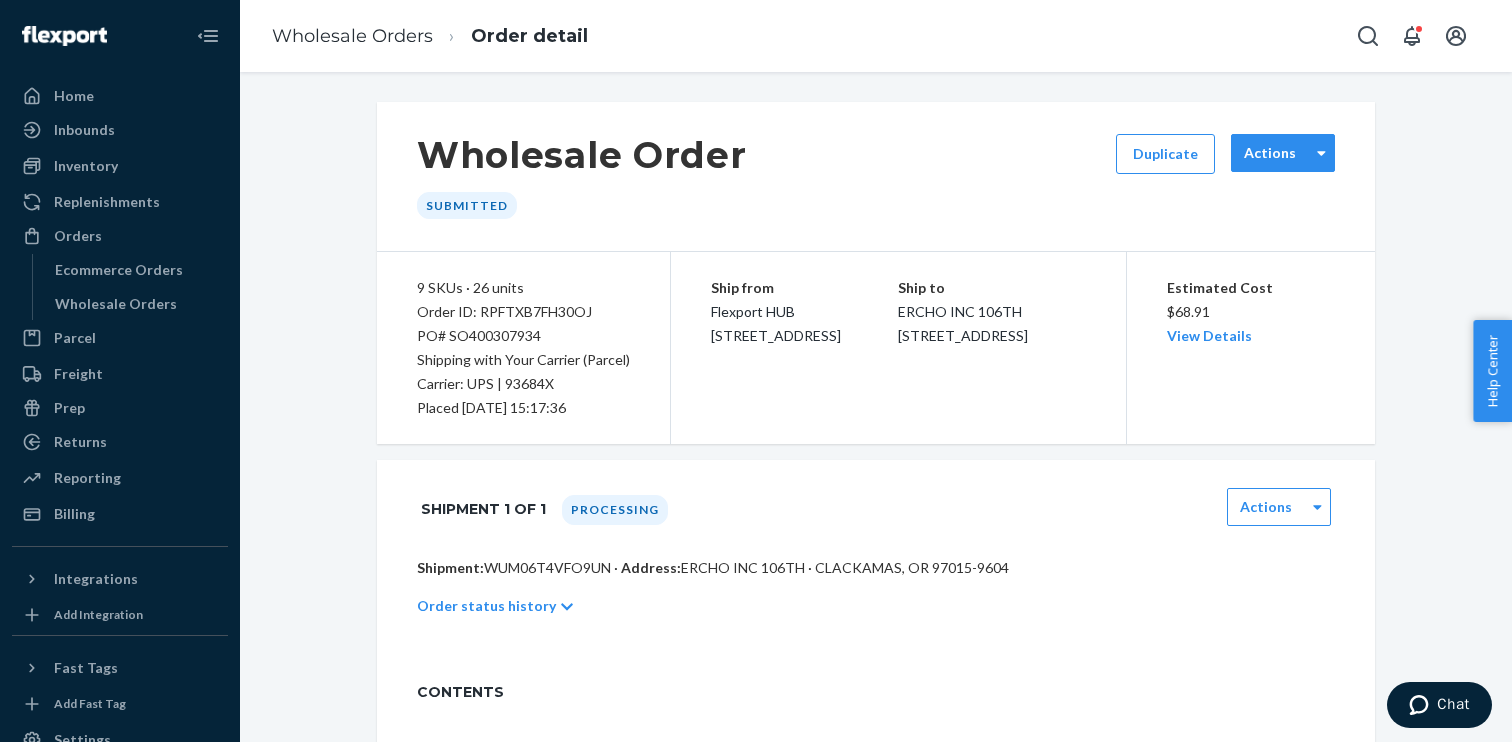 click on "Actions" at bounding box center [1283, 153] 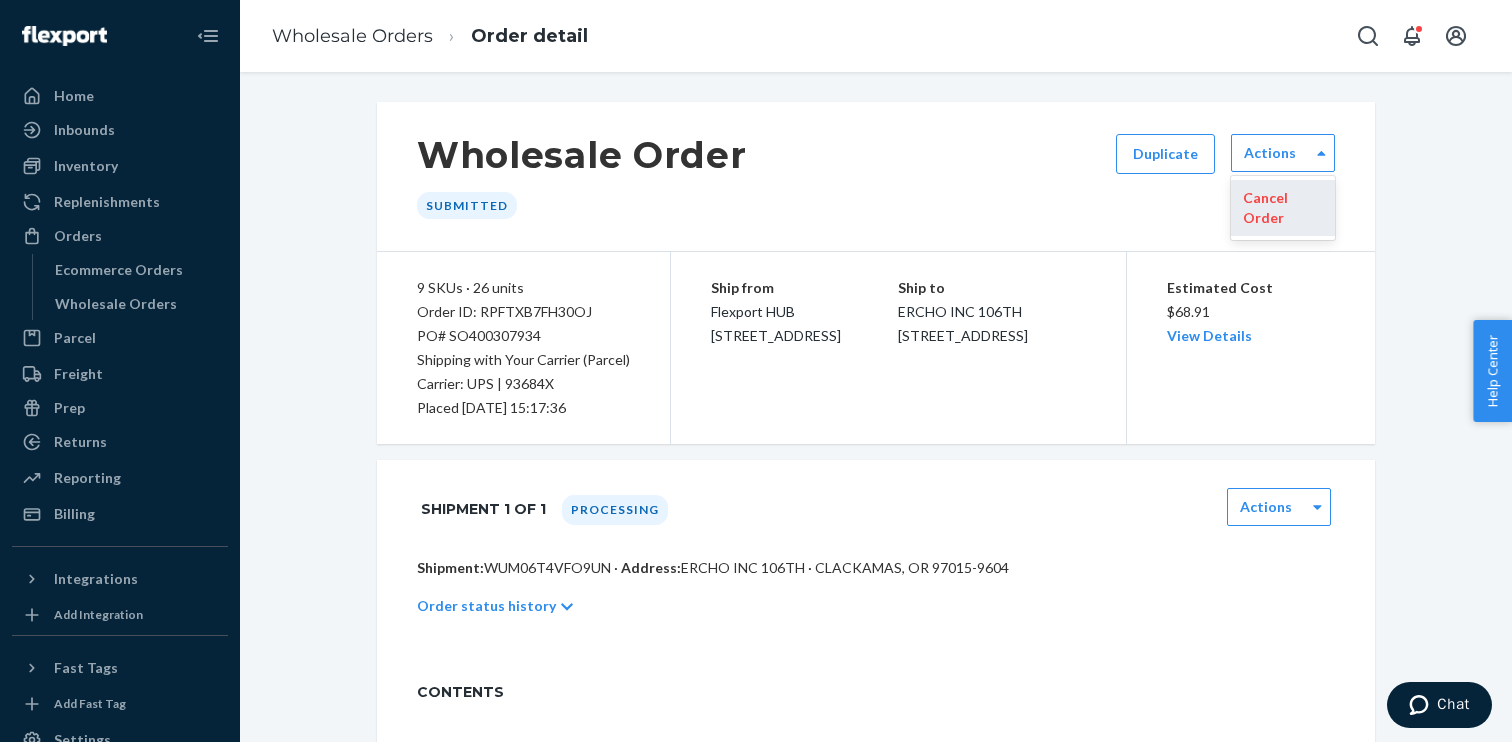 click on "Cancel Order" at bounding box center (1283, 208) 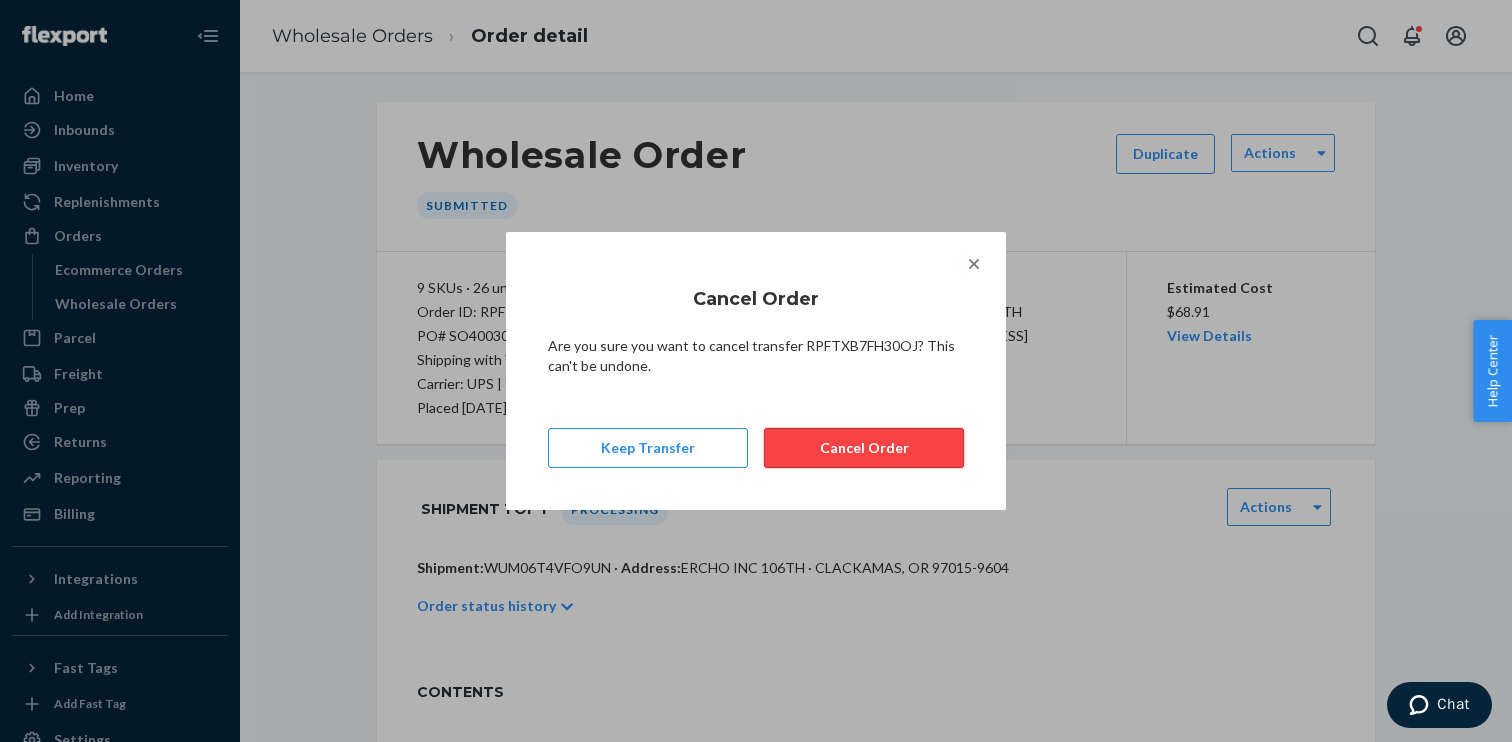 click on "Cancel Order" at bounding box center [864, 448] 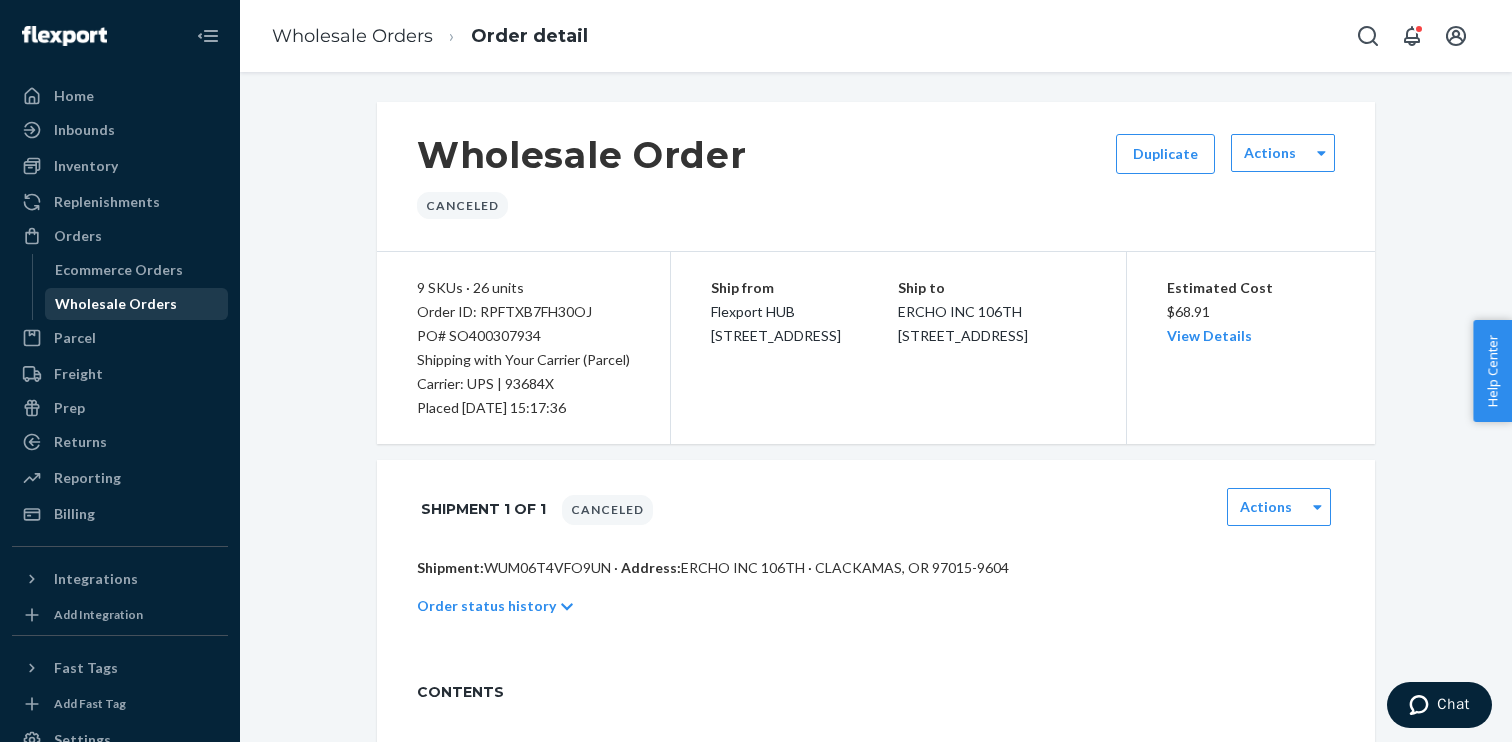 click on "Wholesale Orders" at bounding box center (116, 304) 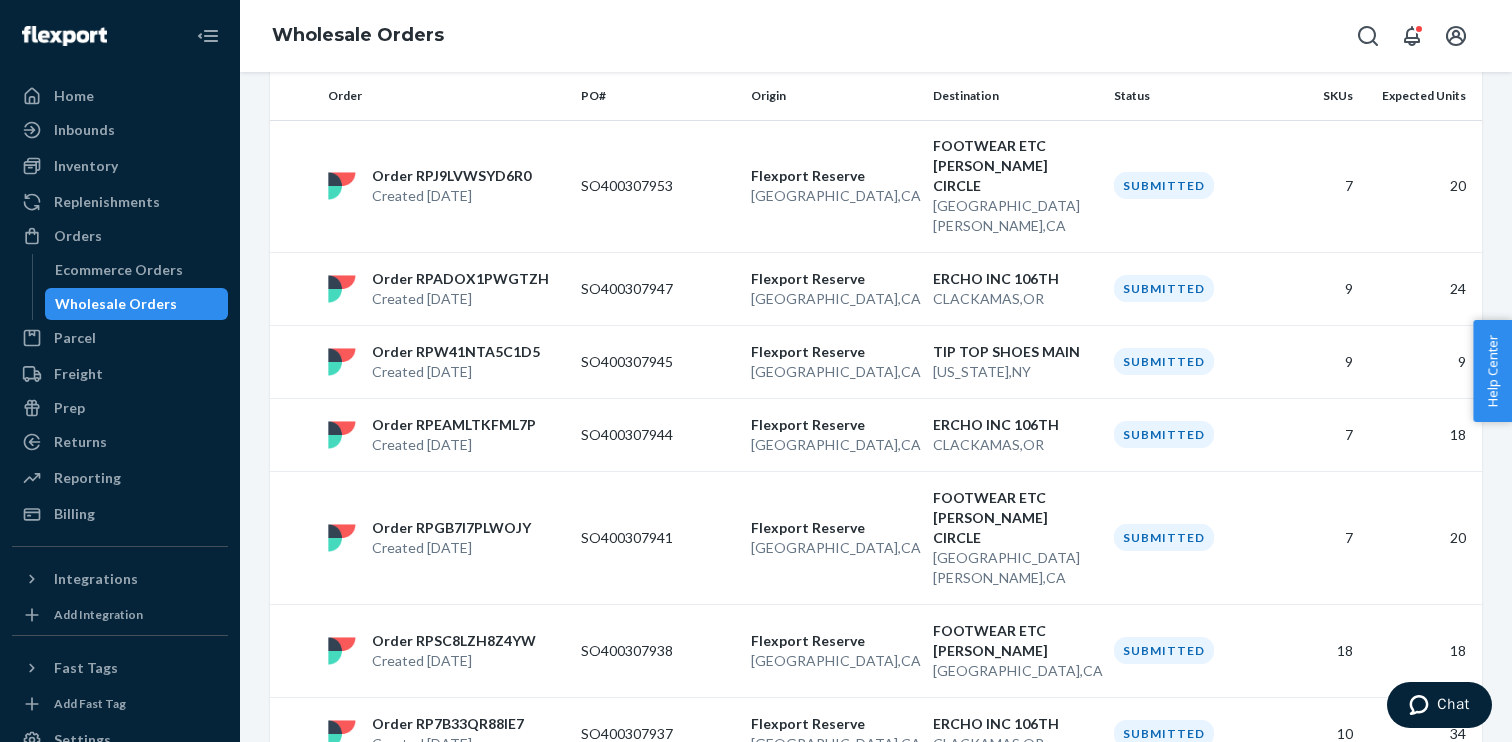 scroll, scrollTop: 661, scrollLeft: 0, axis: vertical 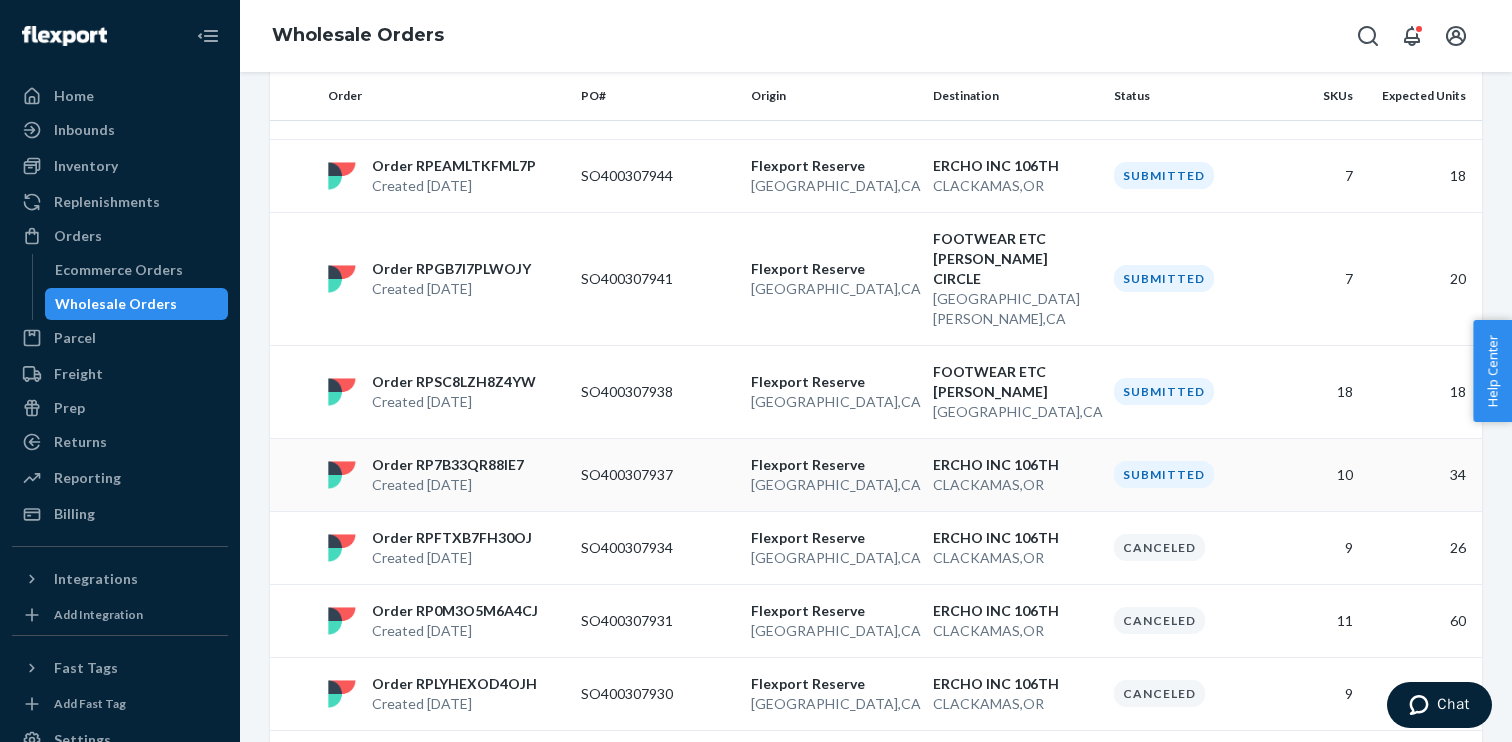 click on "Flexport Reserve" at bounding box center [834, 465] 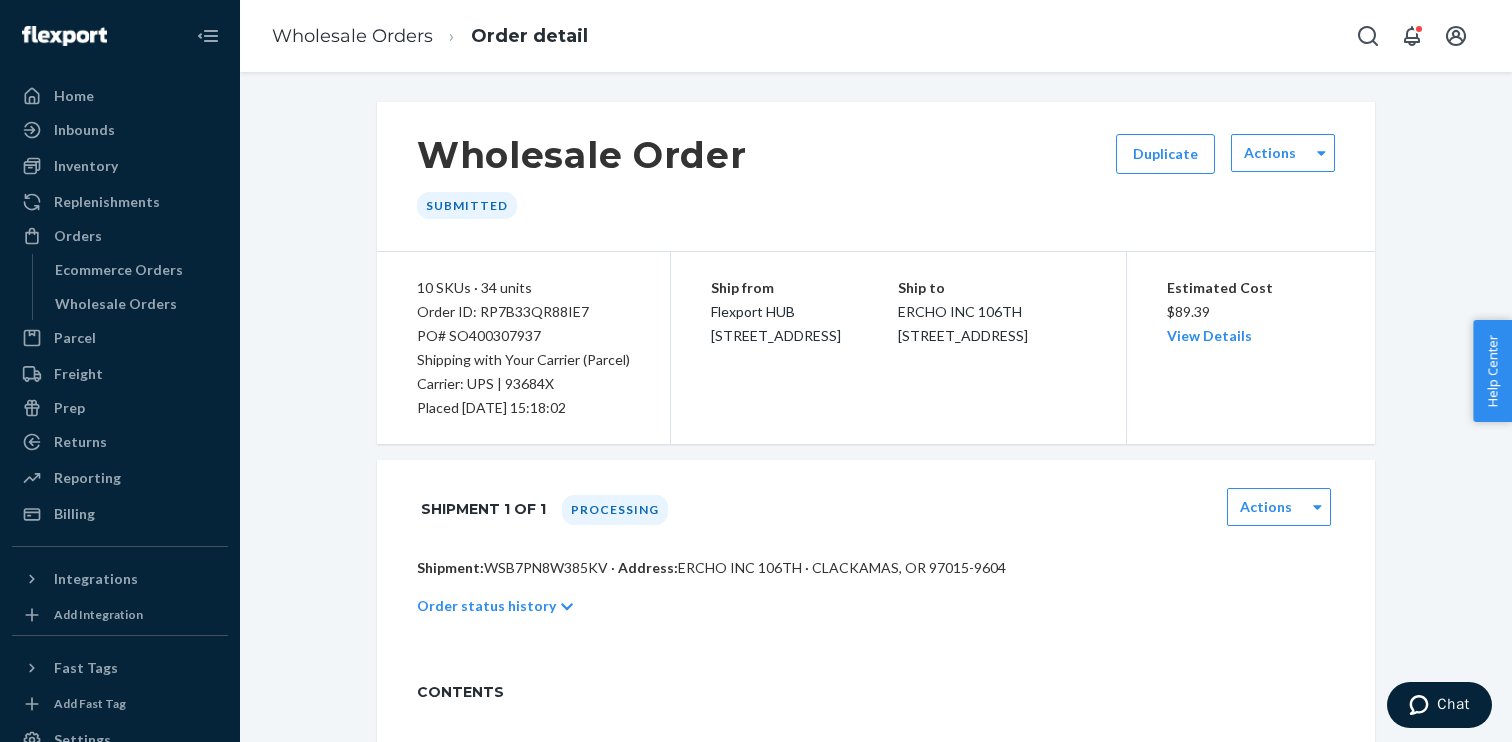 click on "PO# SO400307937" at bounding box center (523, 336) 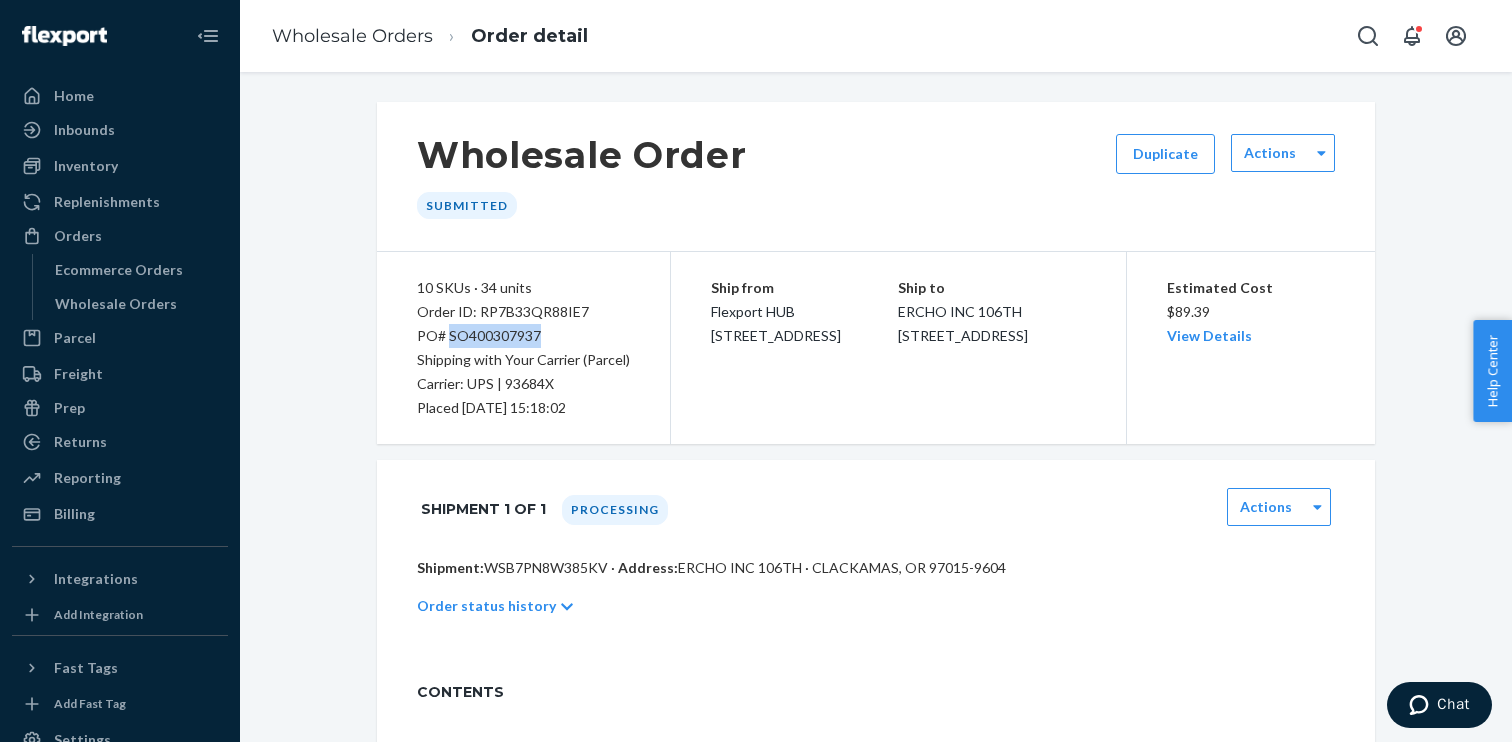 click on "PO# SO400307937" at bounding box center (523, 336) 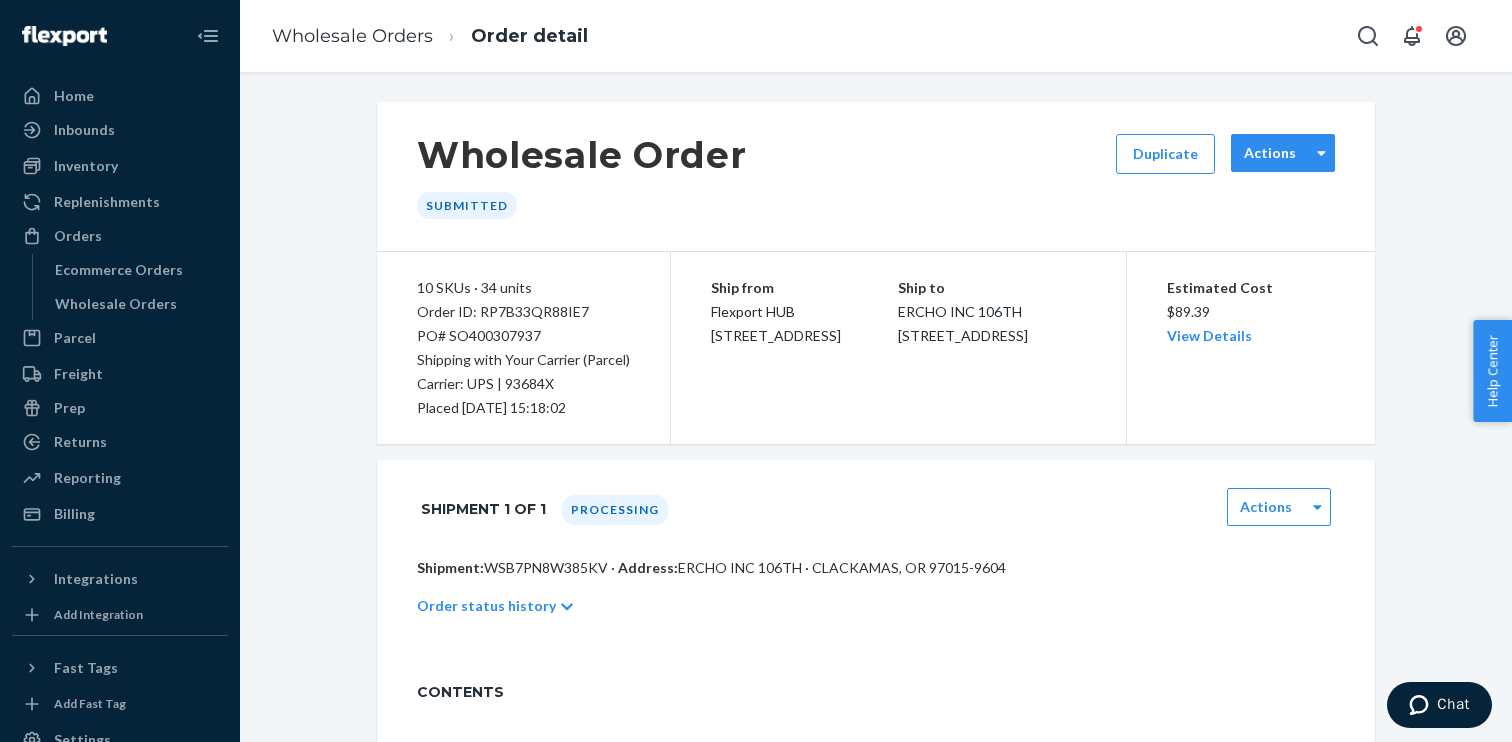 click on "Actions" at bounding box center (1270, 153) 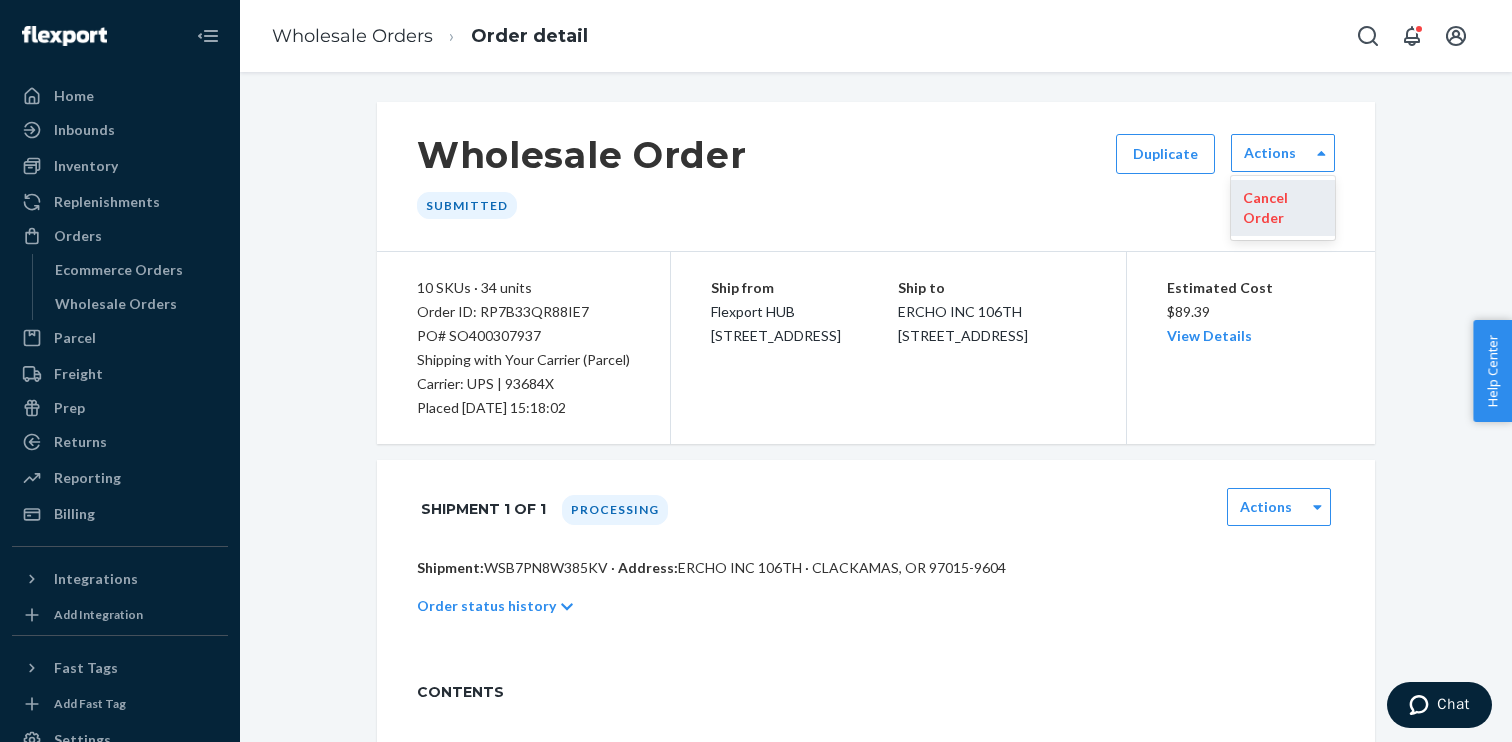 click on "Cancel Order" at bounding box center (1283, 208) 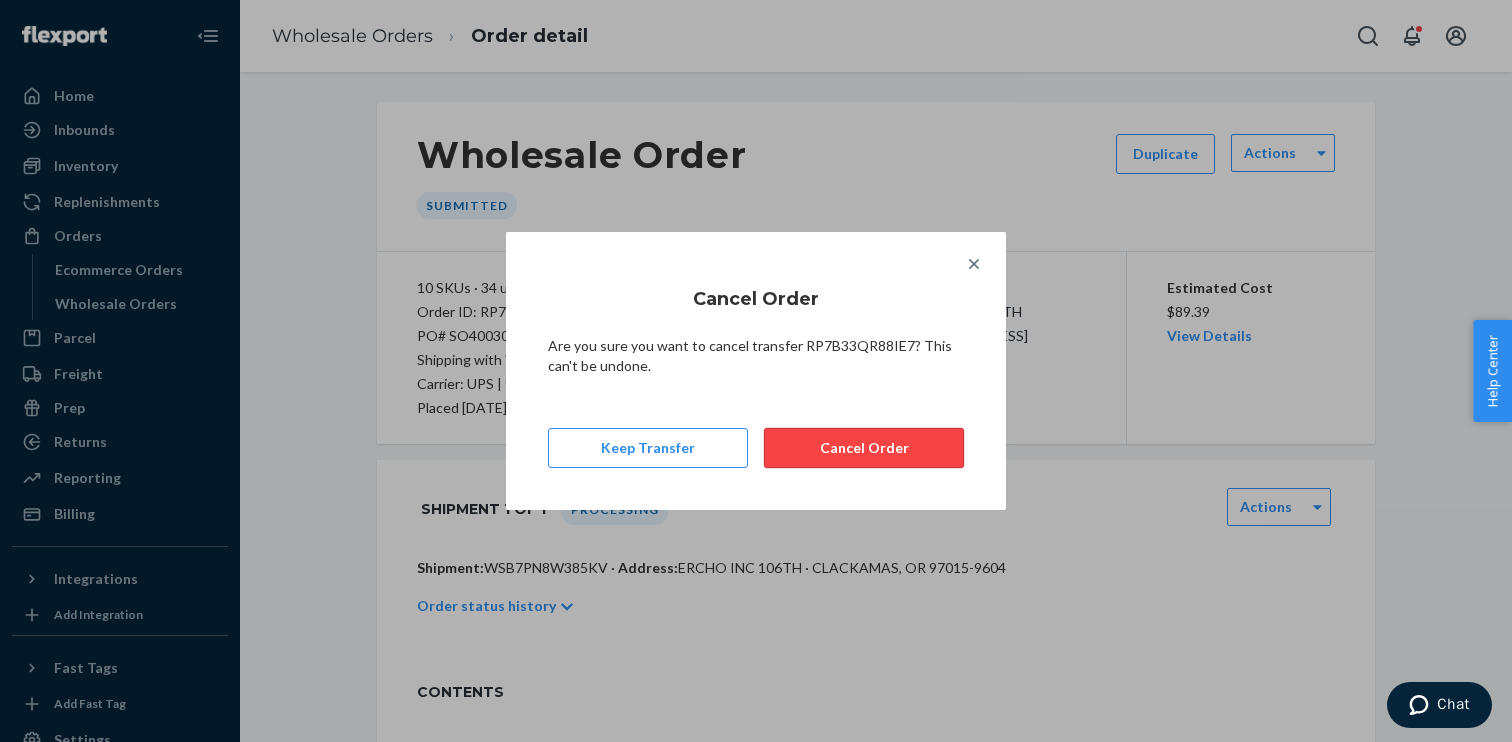click on "Cancel Order" at bounding box center (864, 448) 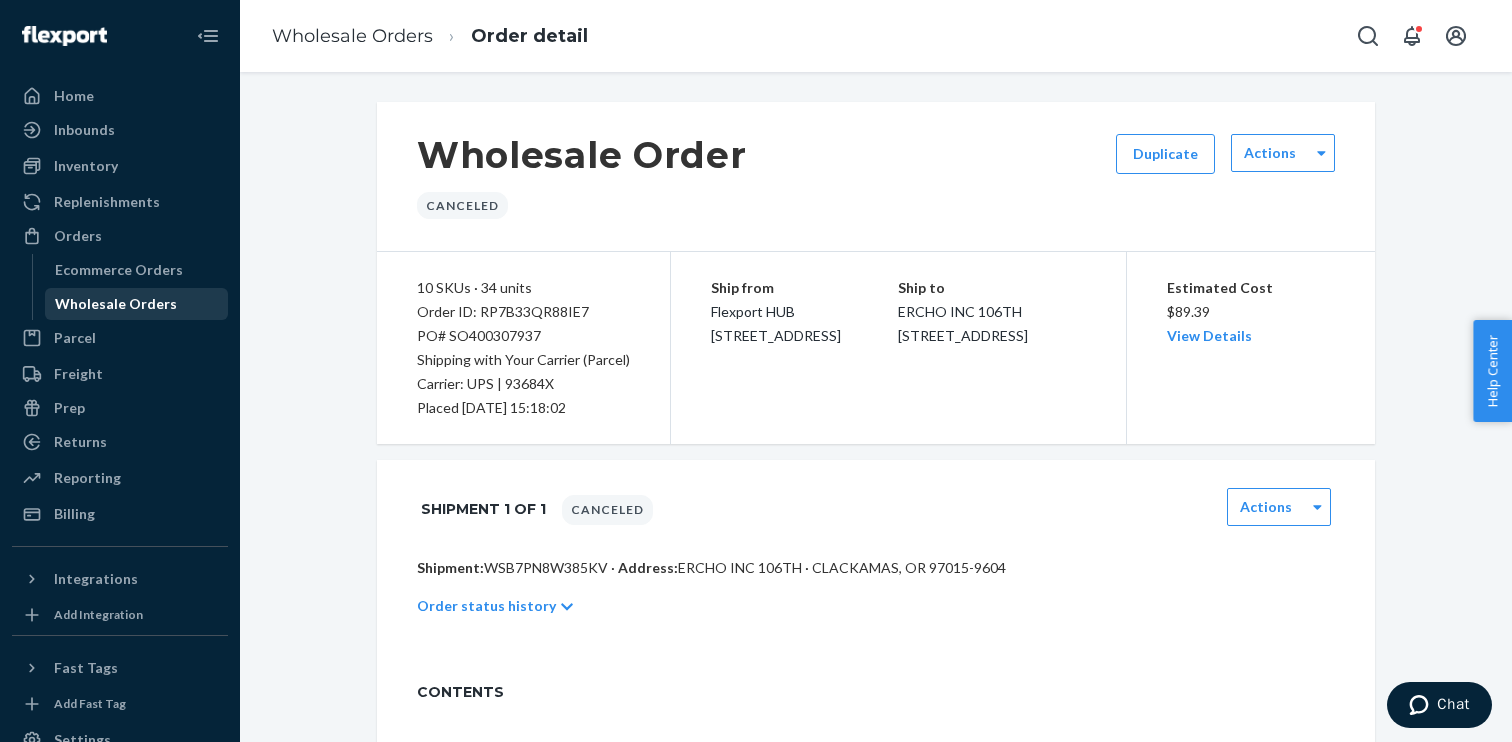 click on "Wholesale Orders" at bounding box center (137, 304) 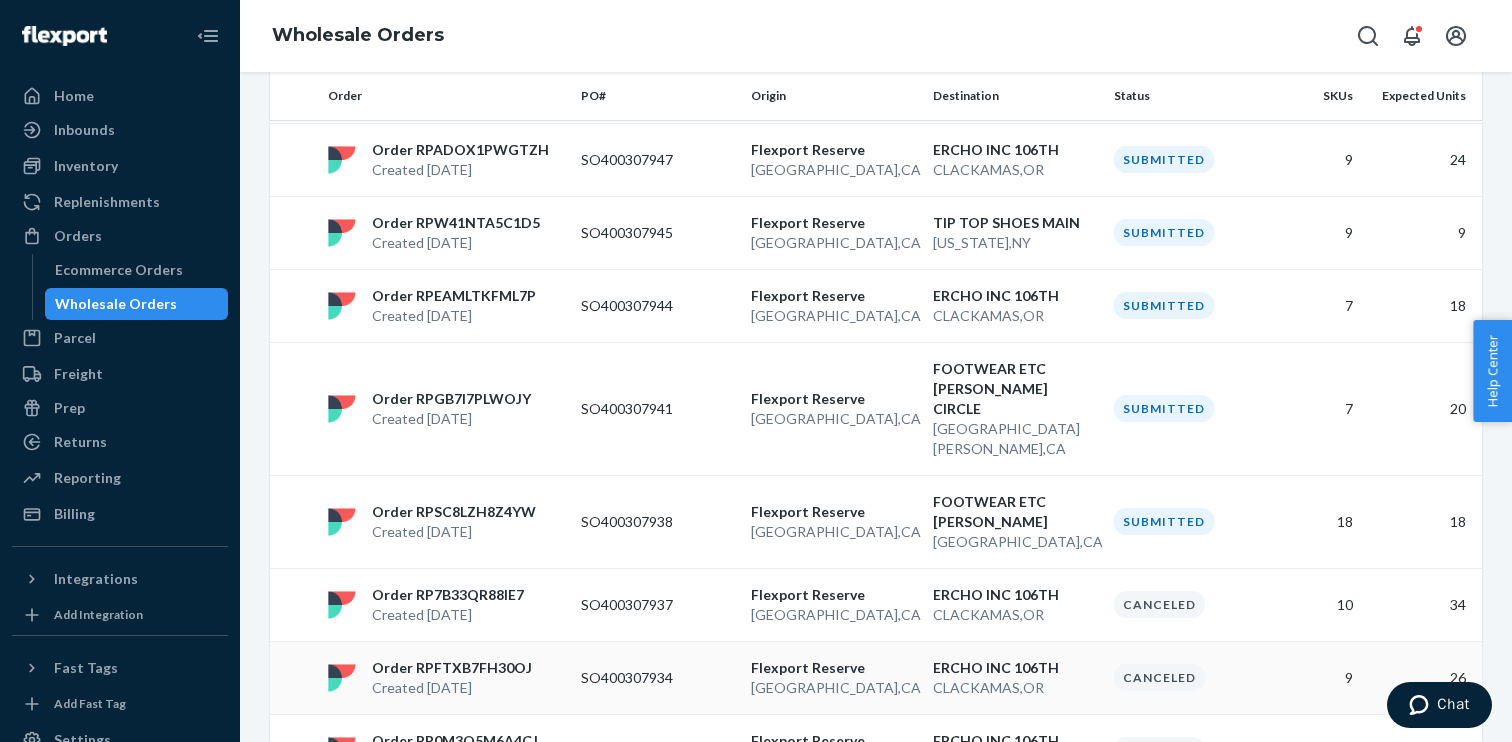 scroll, scrollTop: 529, scrollLeft: 0, axis: vertical 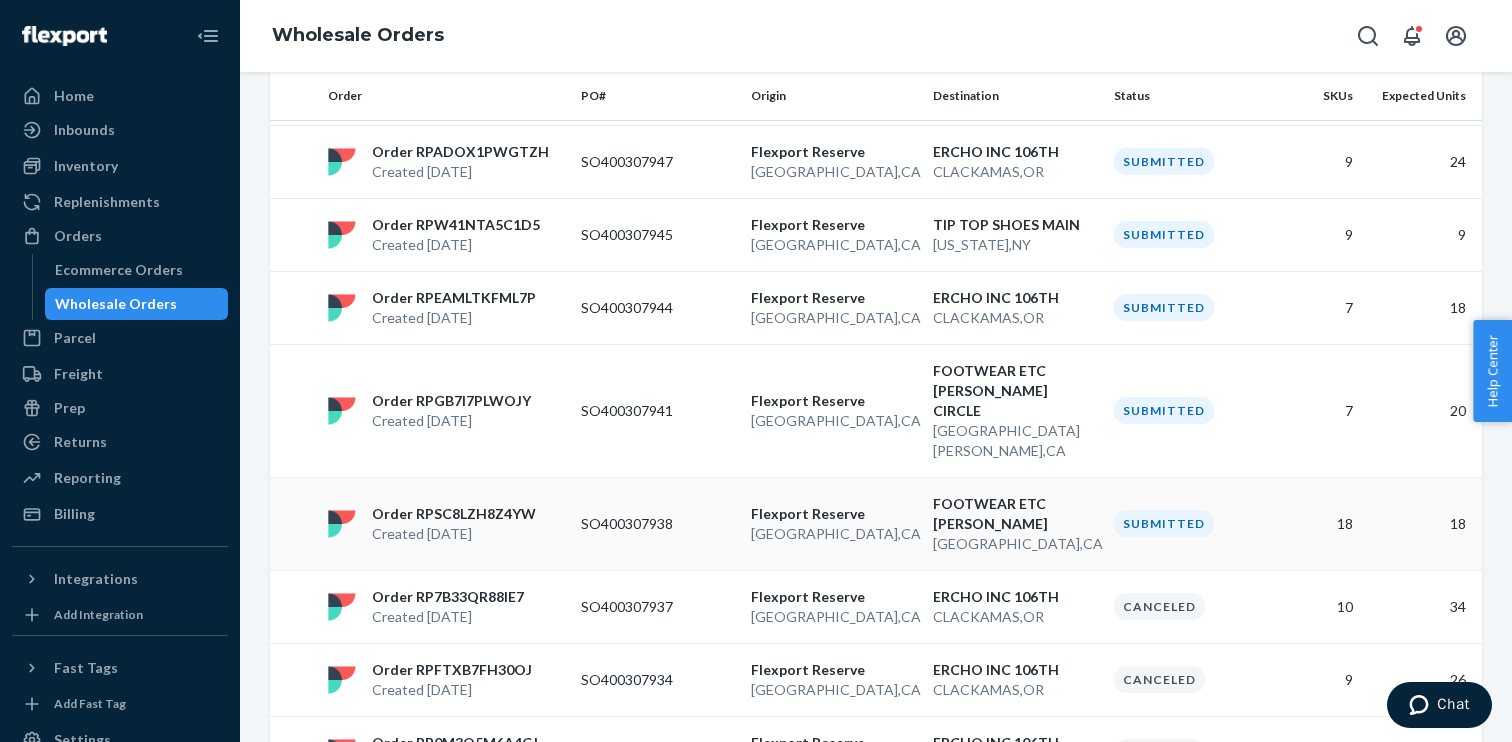 click on "Flexport Reserve" at bounding box center [834, 514] 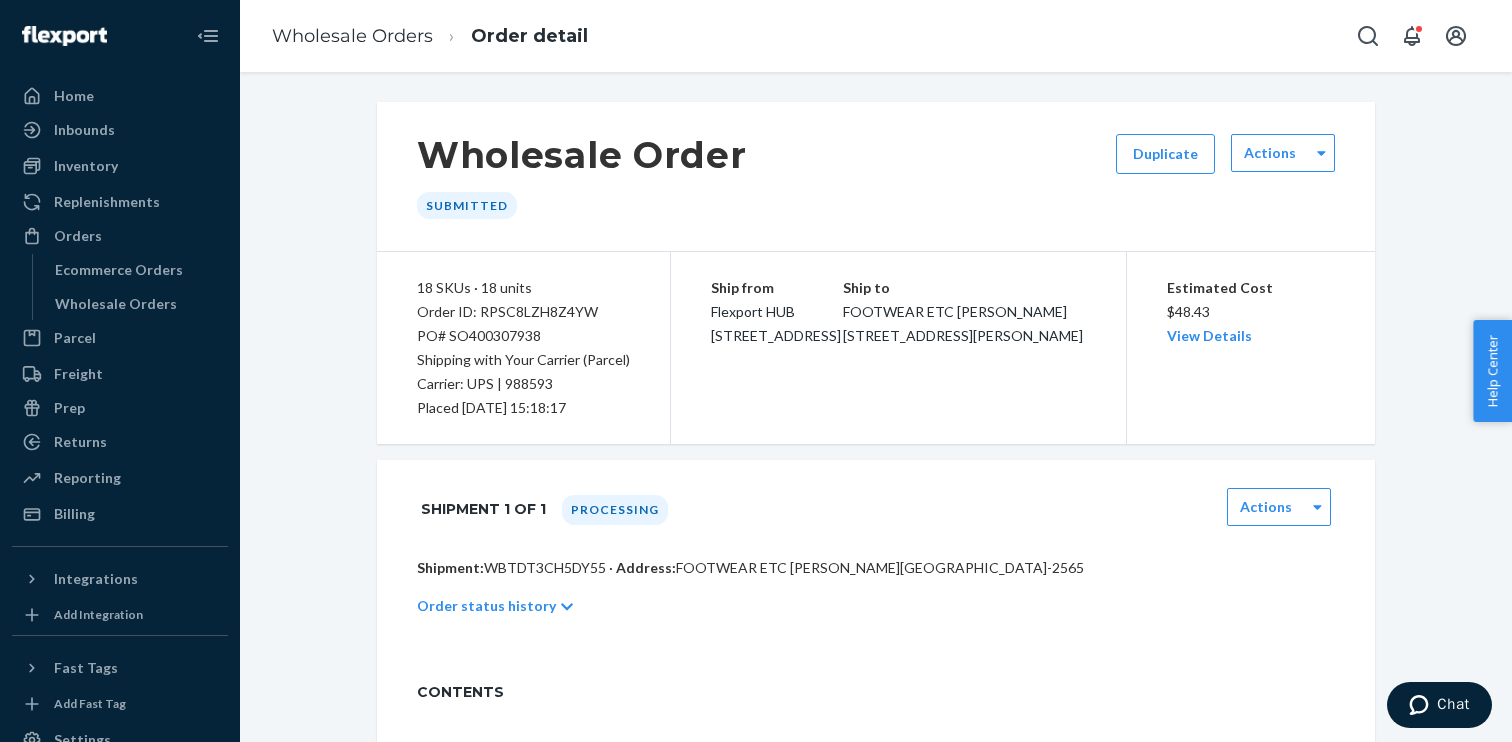 click on "PO# SO400307938" at bounding box center (523, 336) 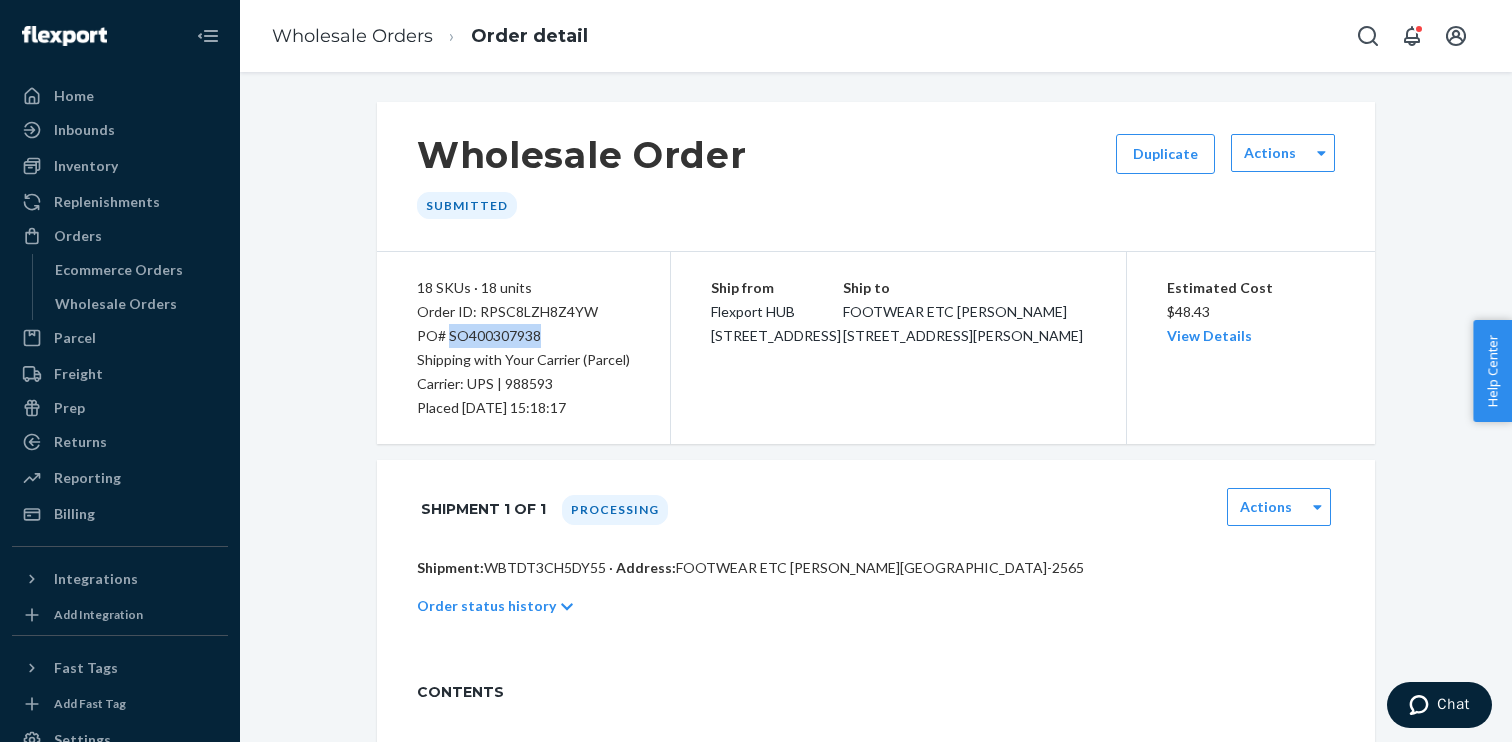 click on "PO# SO400307938" at bounding box center (523, 336) 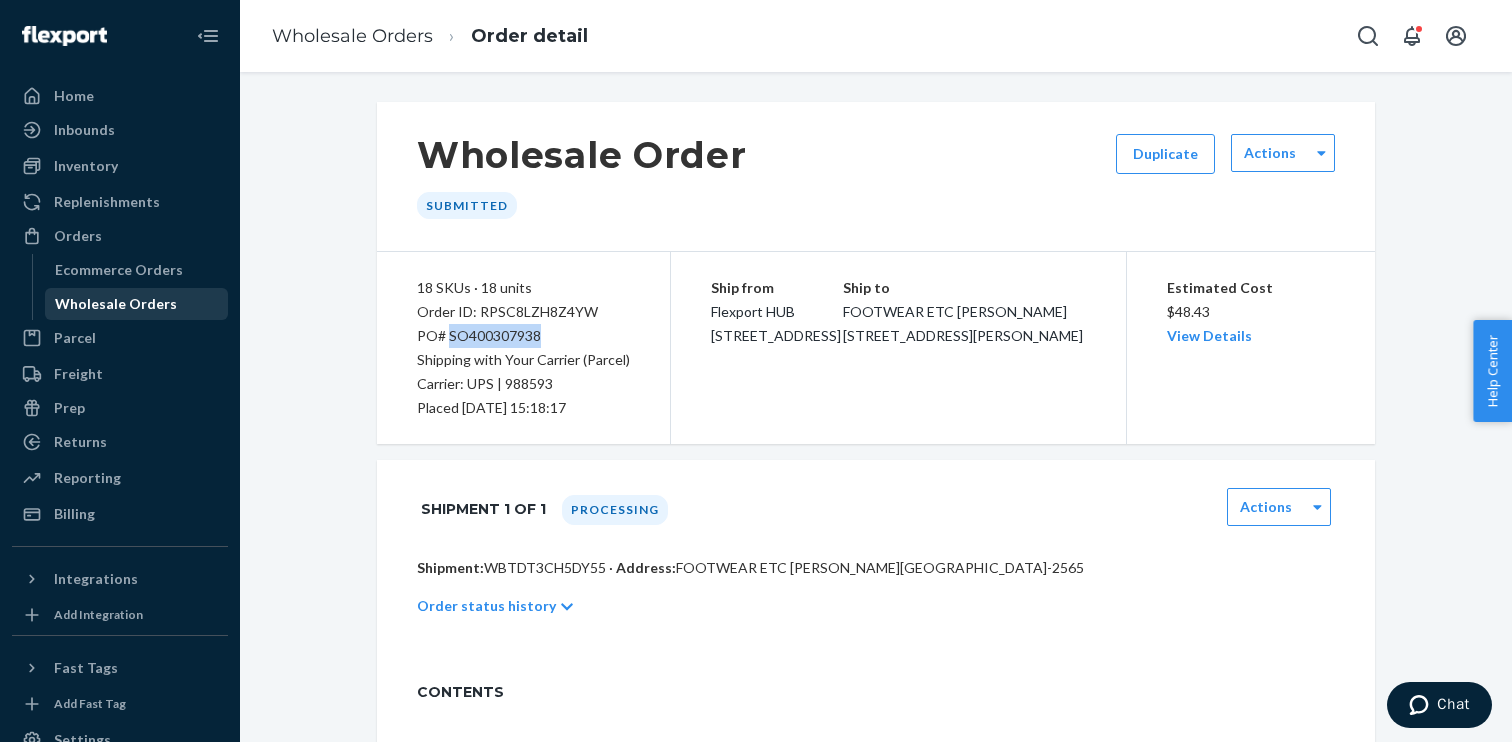 click on "Wholesale Orders" at bounding box center (116, 304) 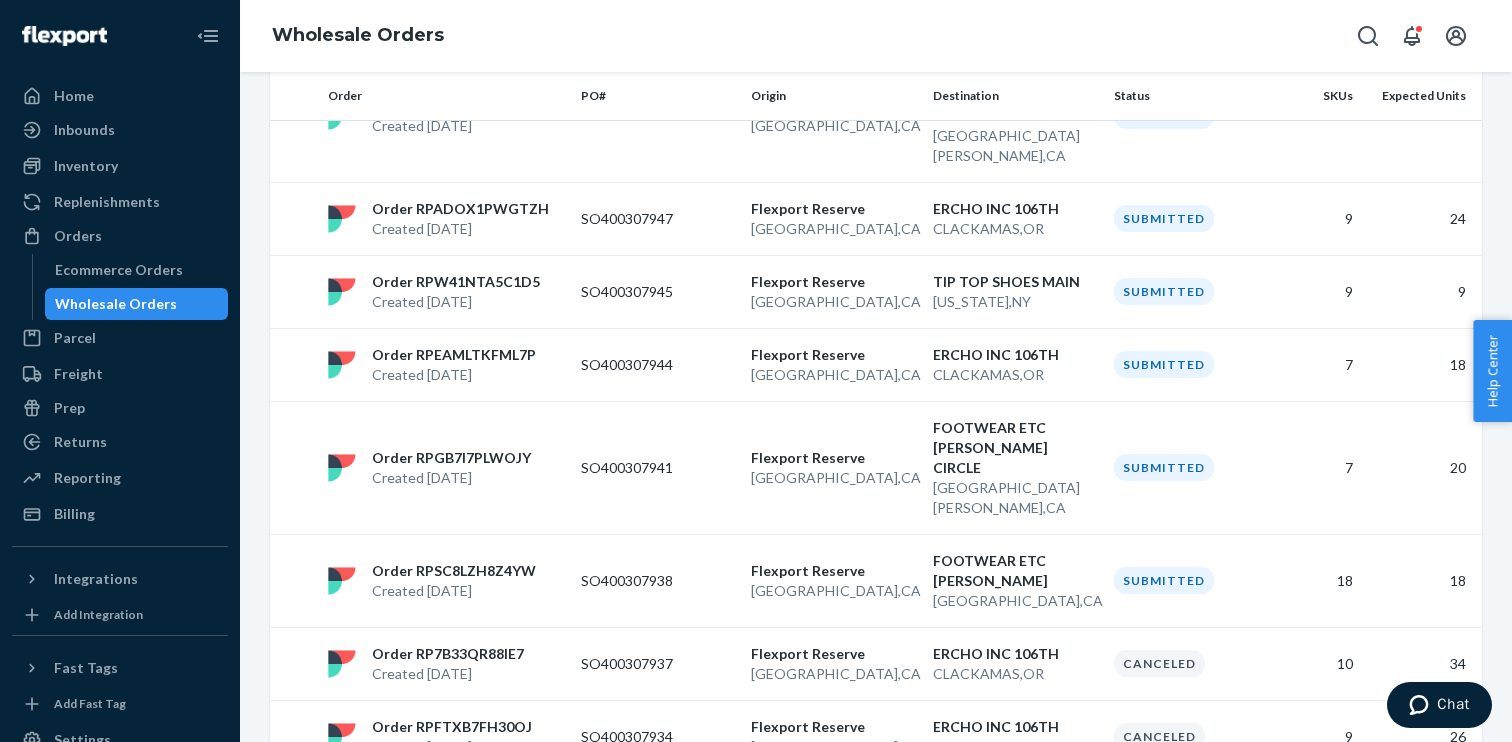 scroll, scrollTop: 463, scrollLeft: 0, axis: vertical 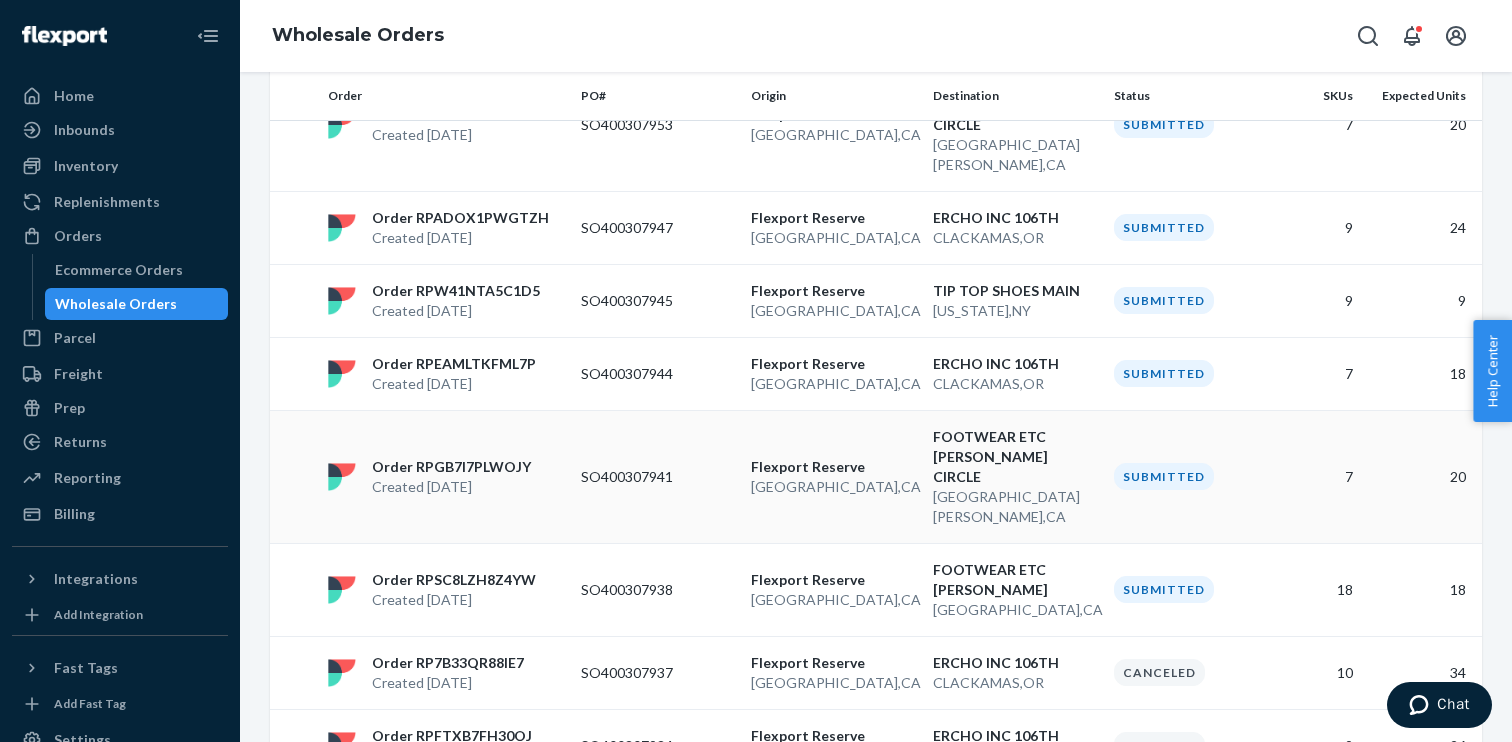 click on "Flexport Reserve" at bounding box center (834, 467) 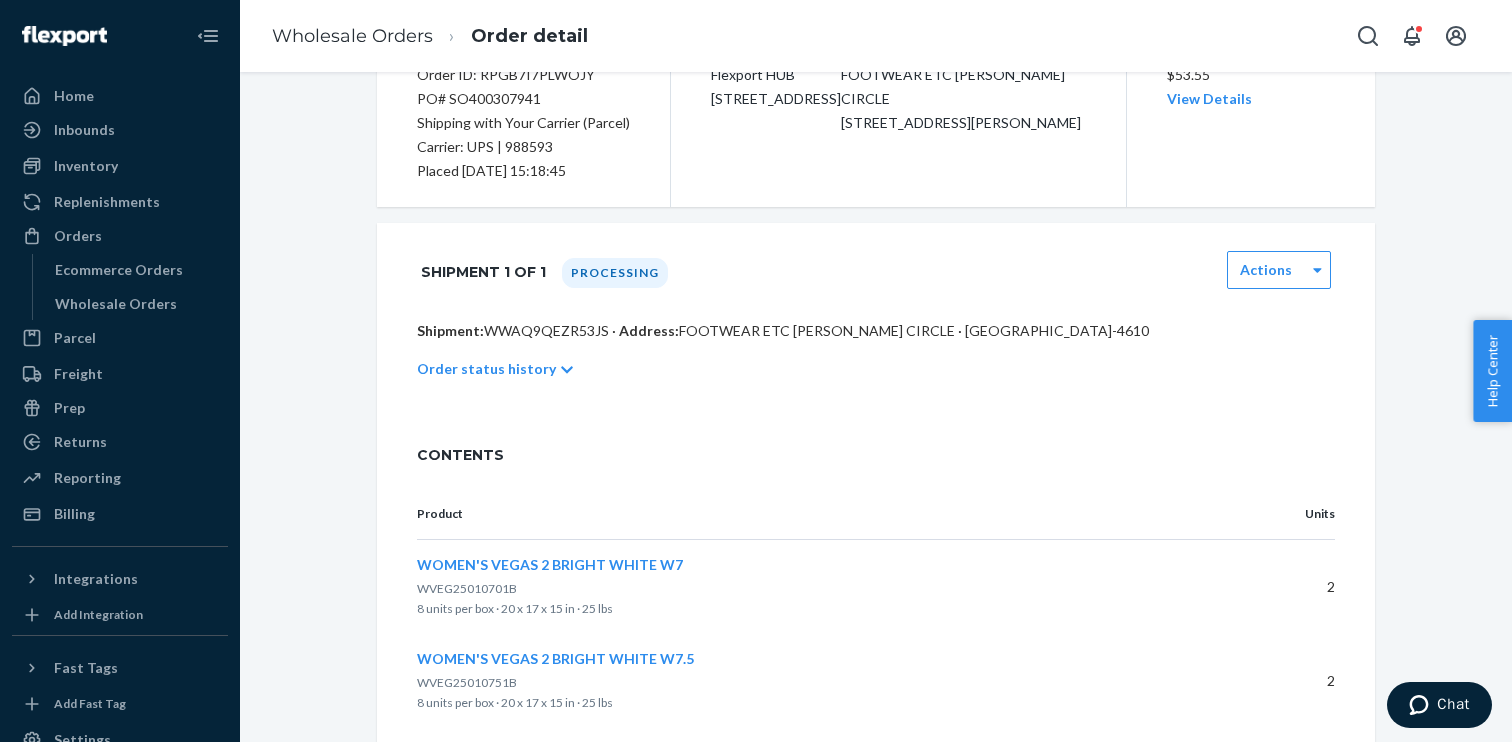 scroll, scrollTop: 0, scrollLeft: 0, axis: both 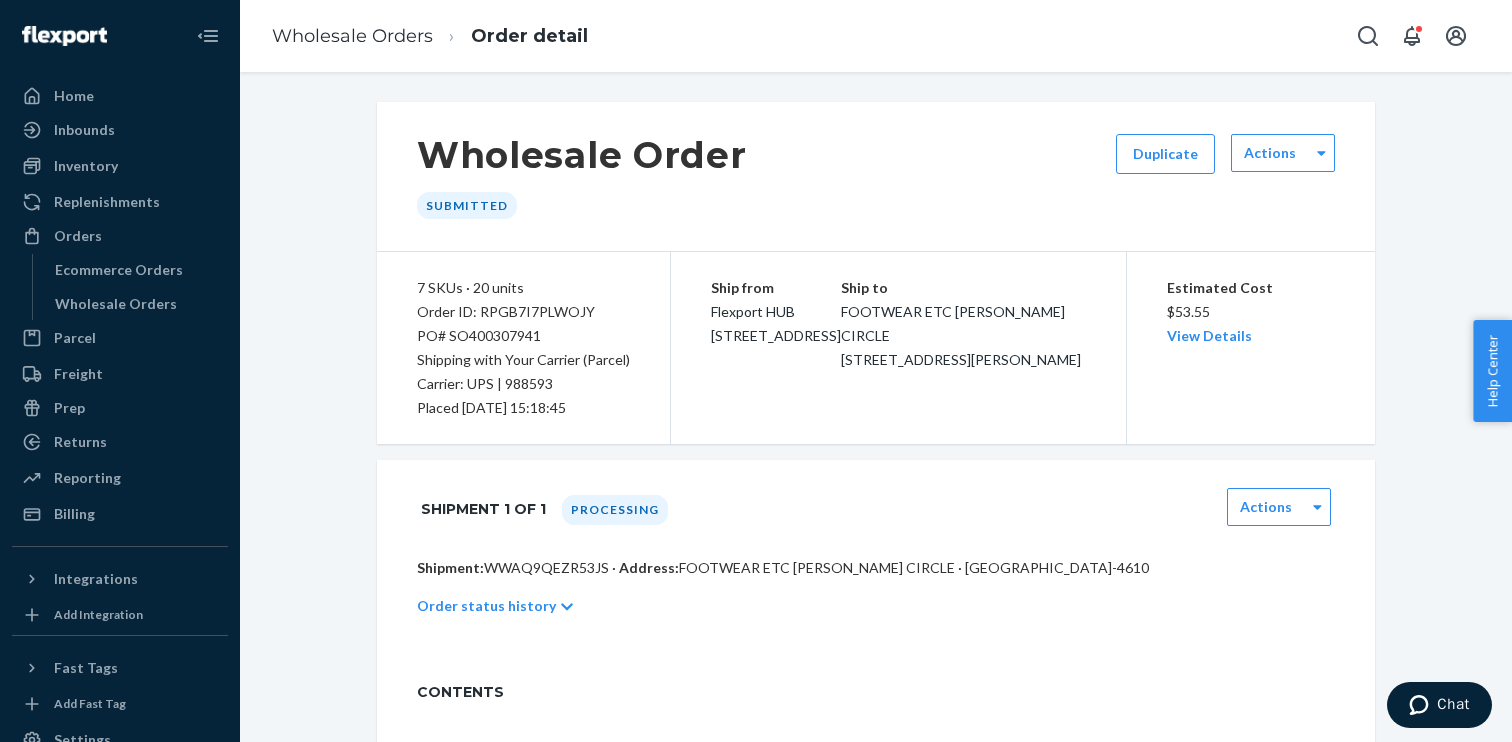 click on "PO# SO400307941" at bounding box center [523, 336] 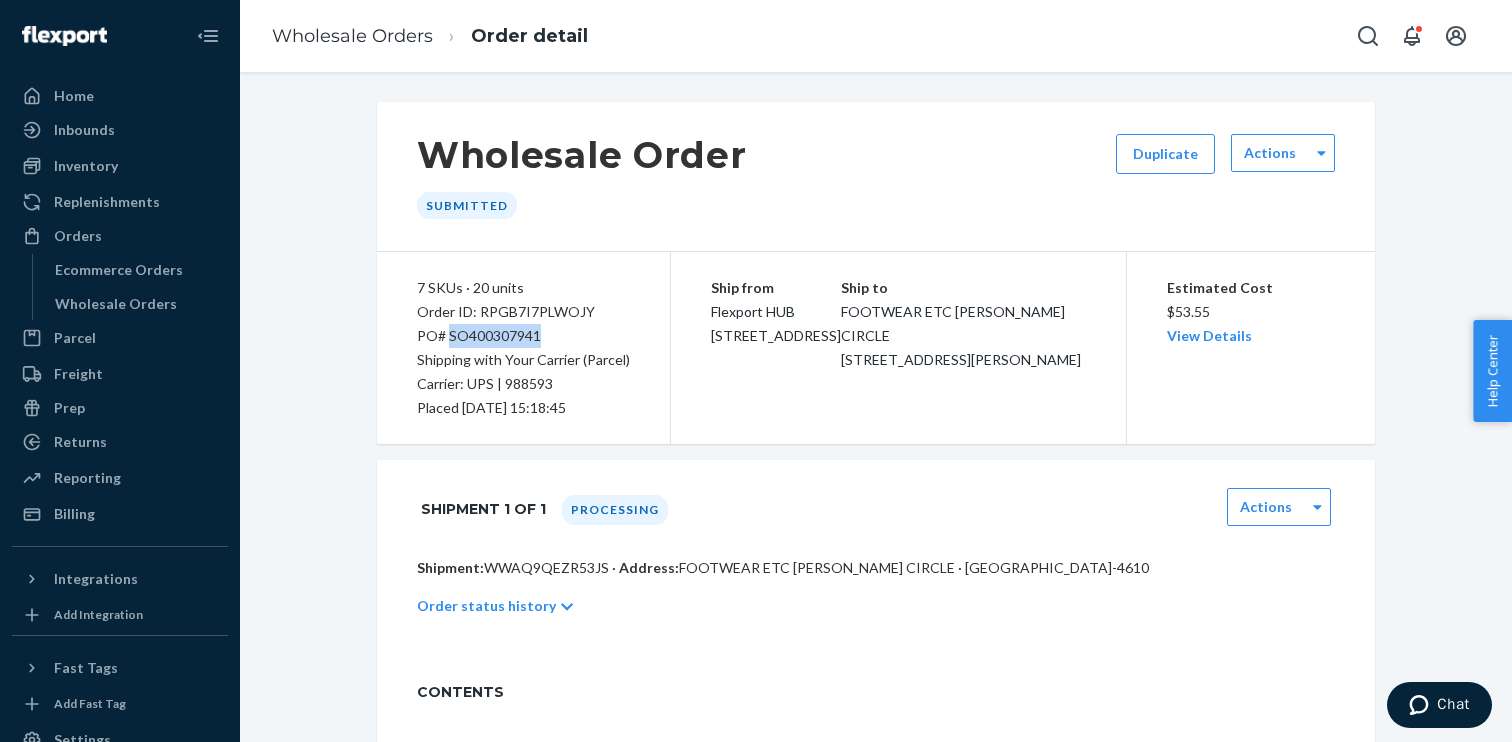 click on "PO# SO400307941" at bounding box center (523, 336) 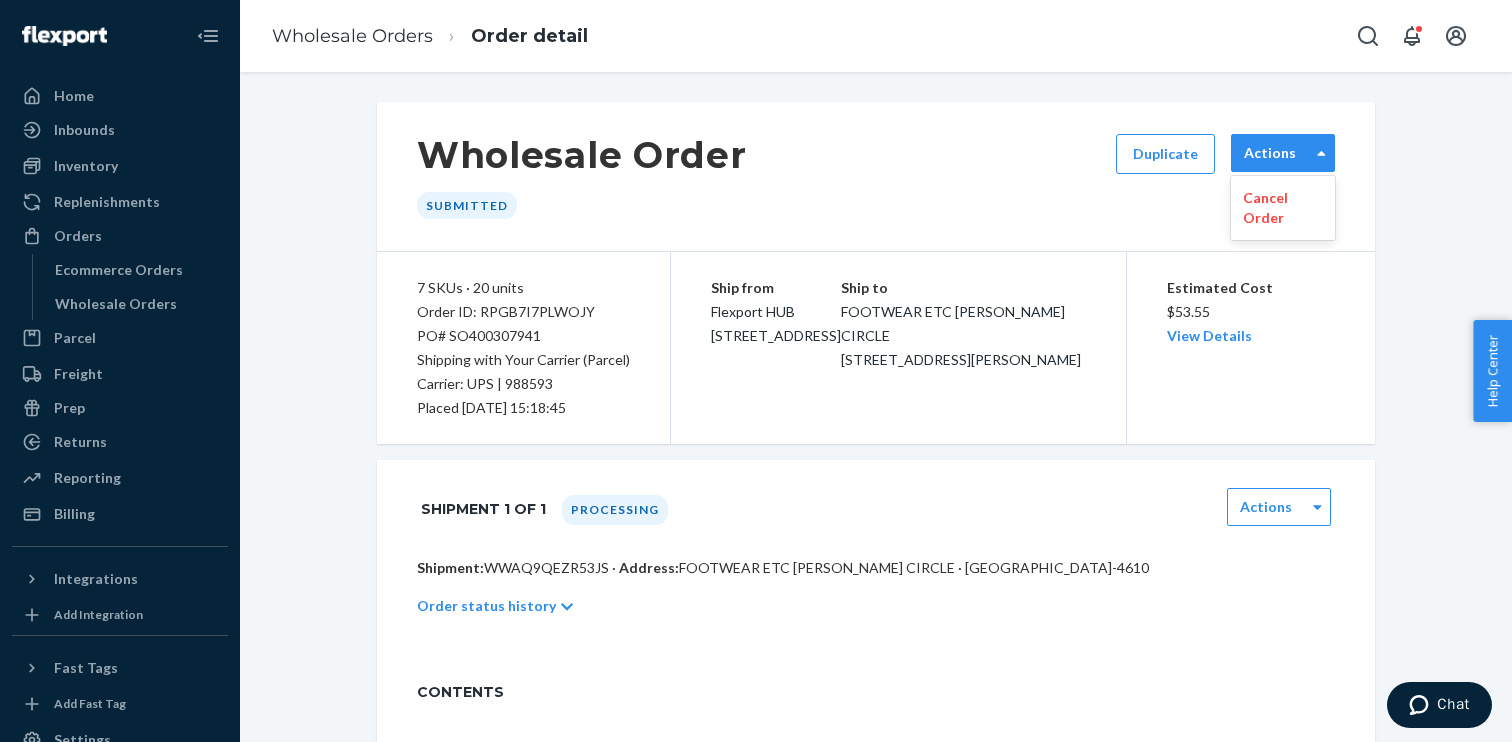 click on "Actions" at bounding box center [1270, 153] 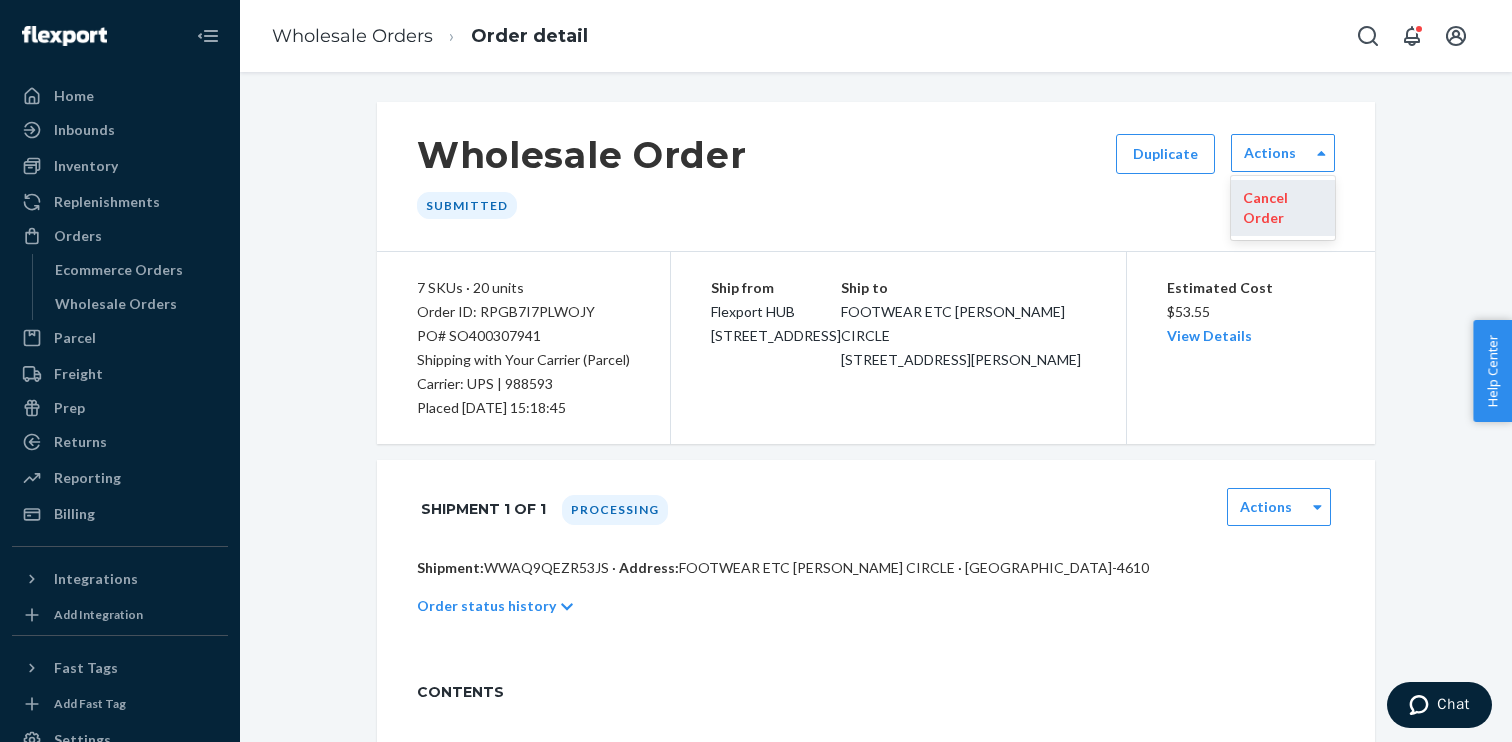 click on "Cancel Order" at bounding box center (1283, 208) 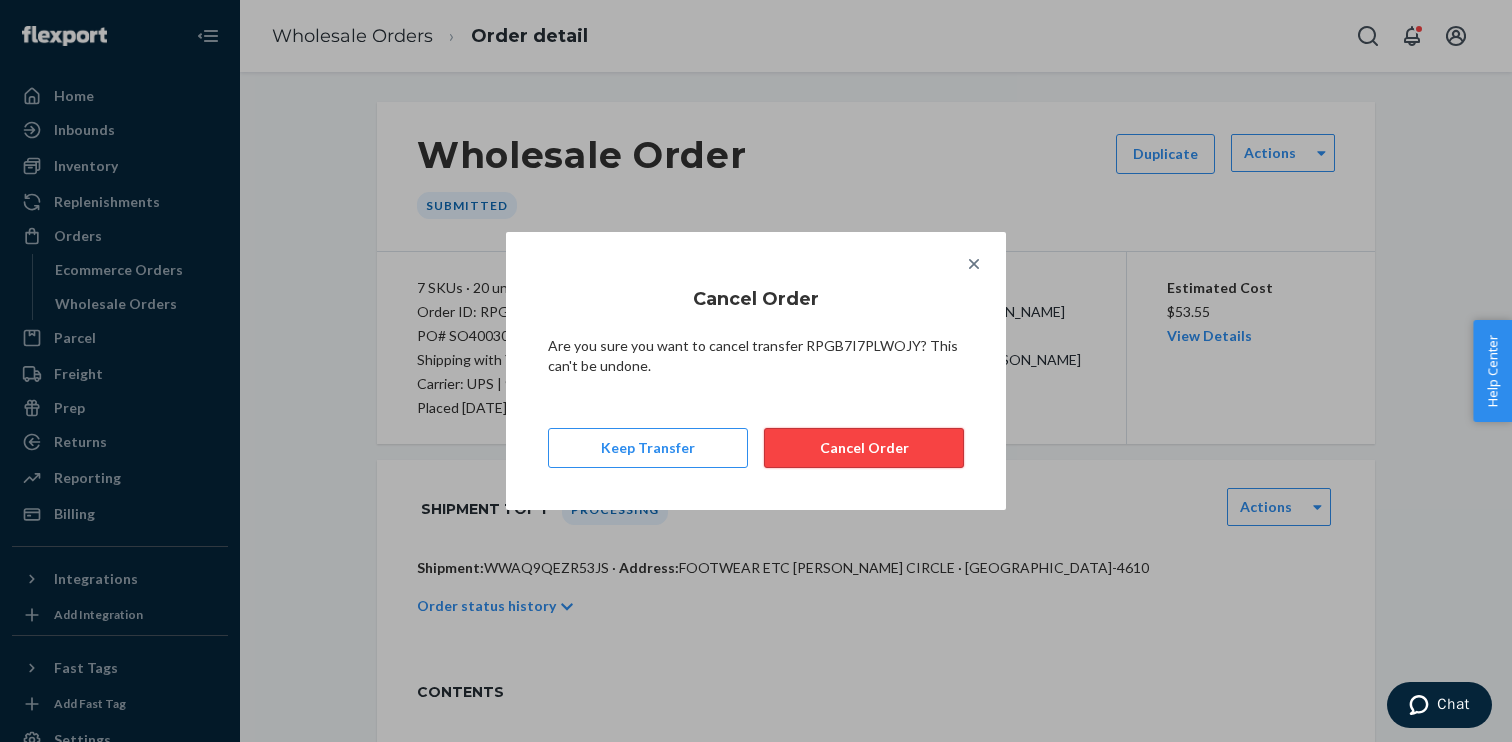 click on "Cancel Order" at bounding box center [864, 448] 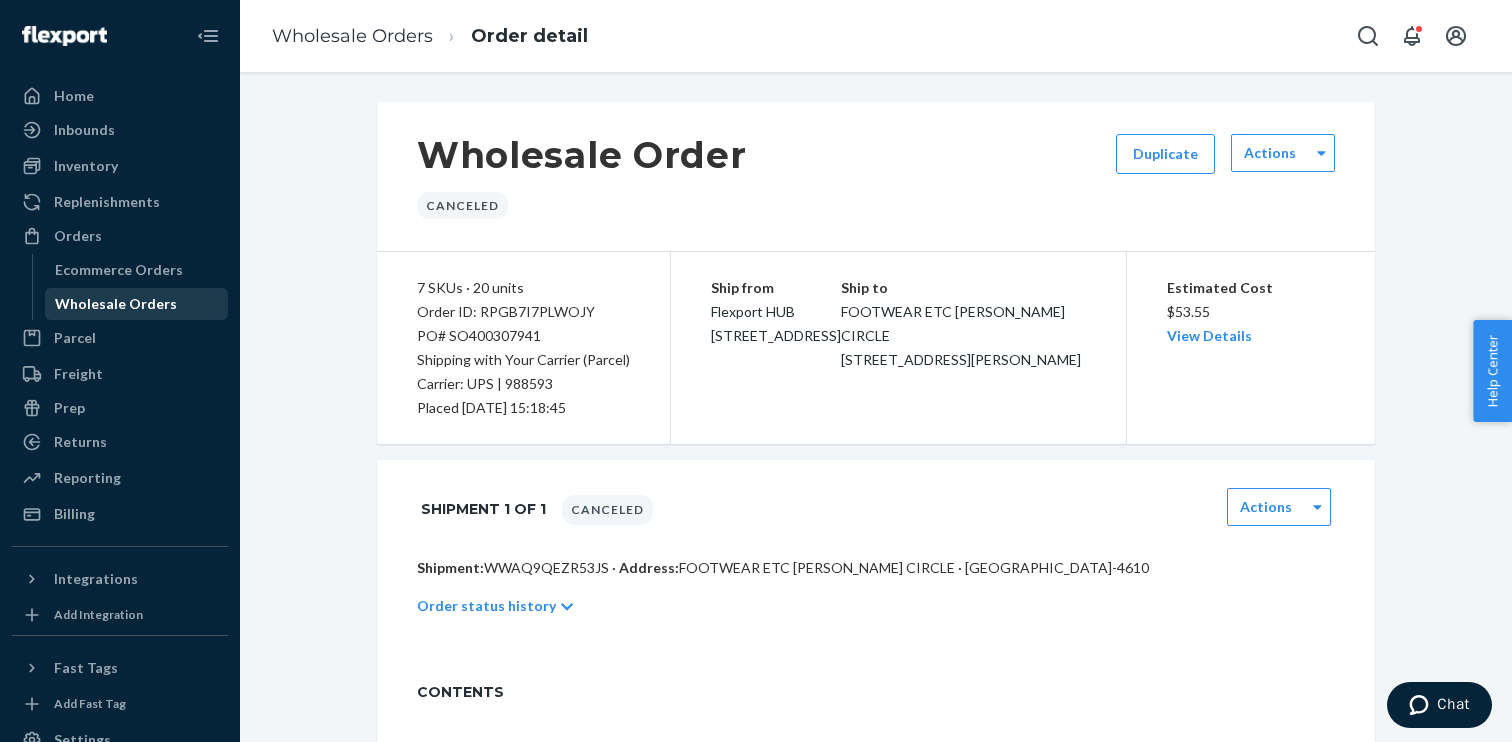 click on "Wholesale Orders" at bounding box center [137, 304] 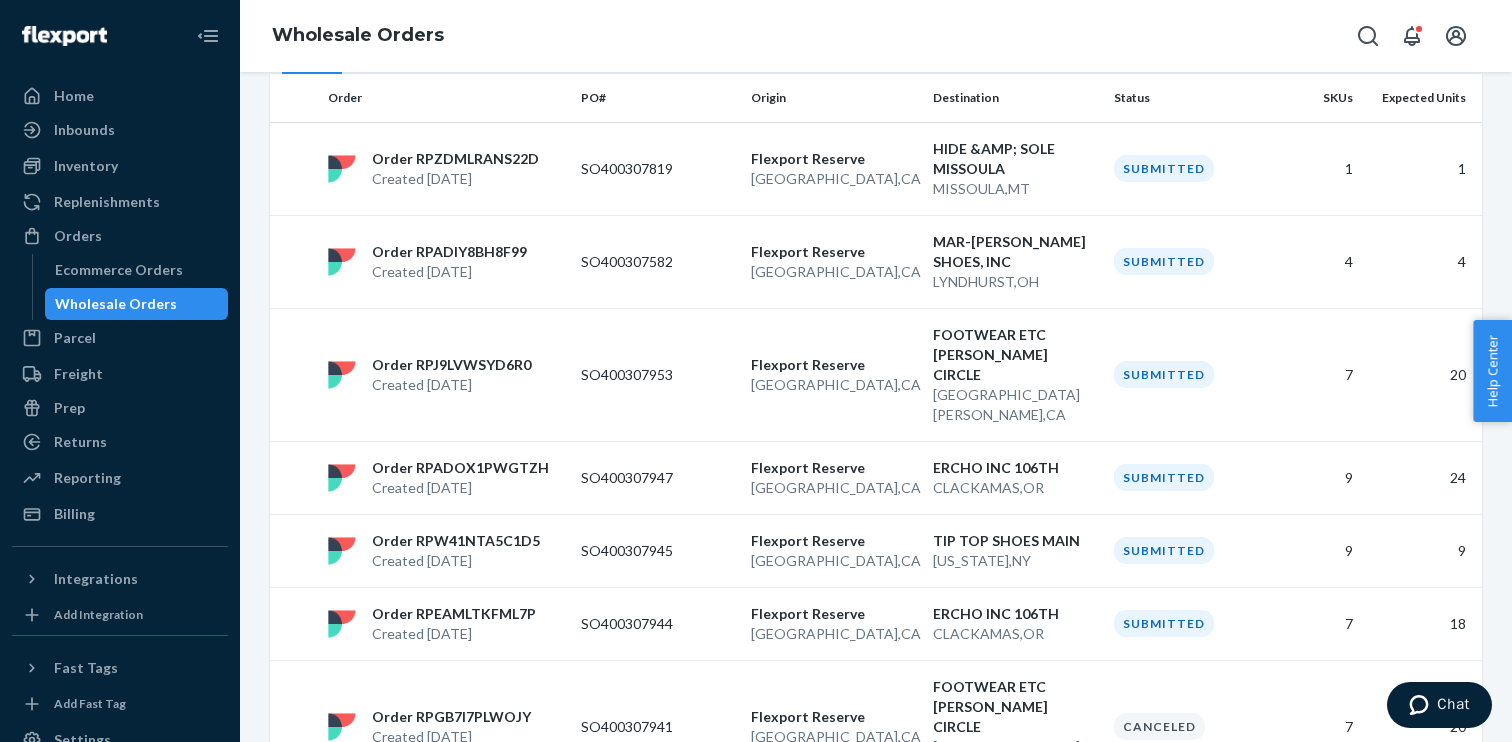 scroll, scrollTop: 272, scrollLeft: 0, axis: vertical 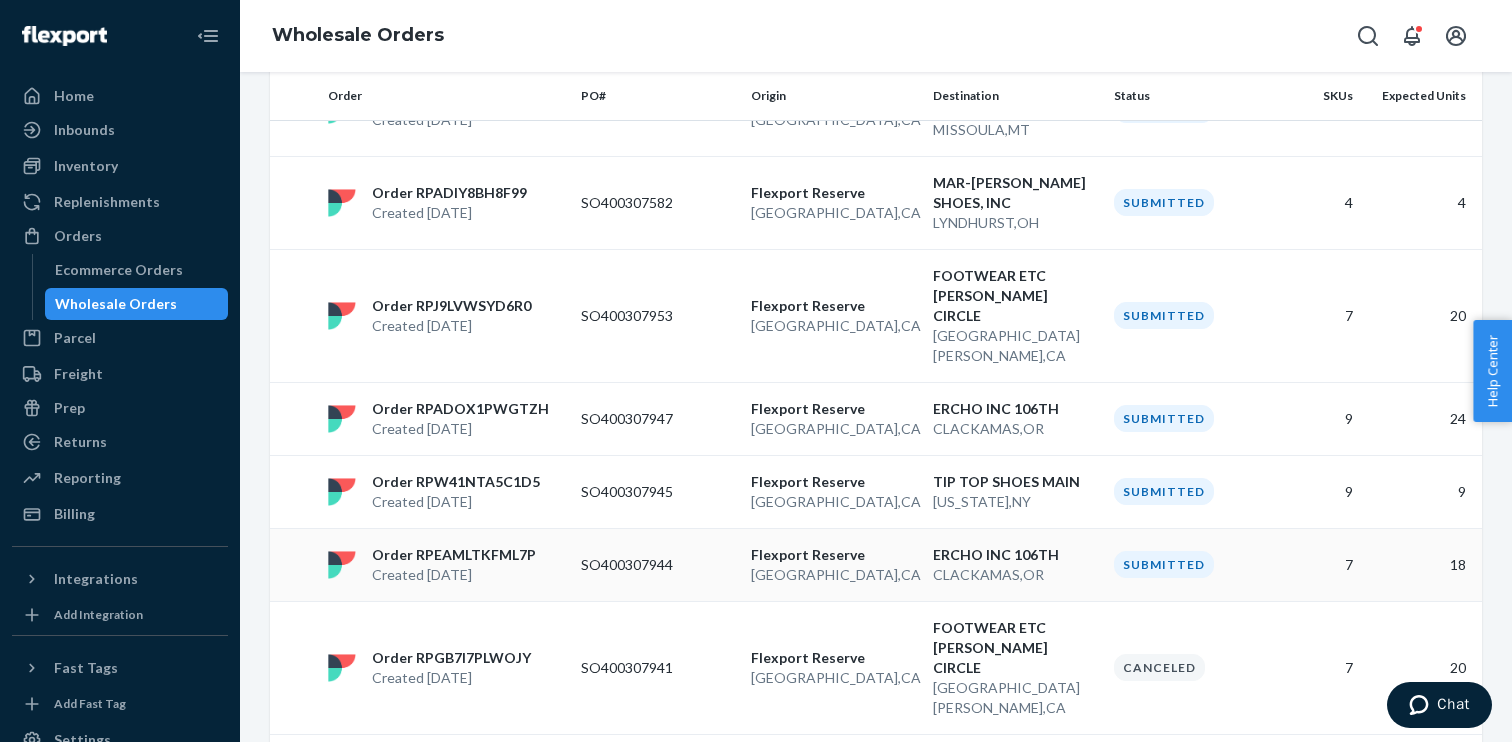 click on "ERCHO INC 106TH" at bounding box center (1016, 555) 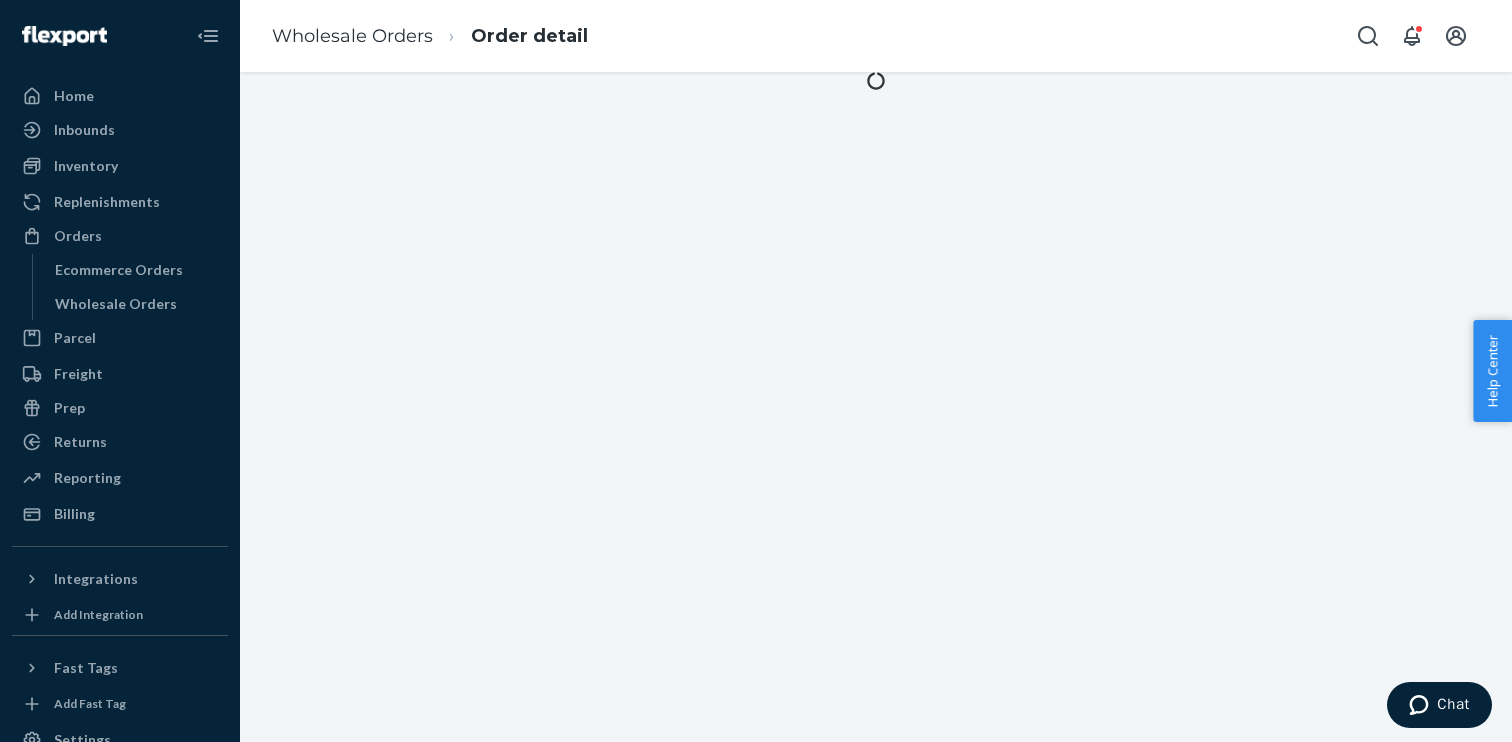 scroll, scrollTop: 0, scrollLeft: 0, axis: both 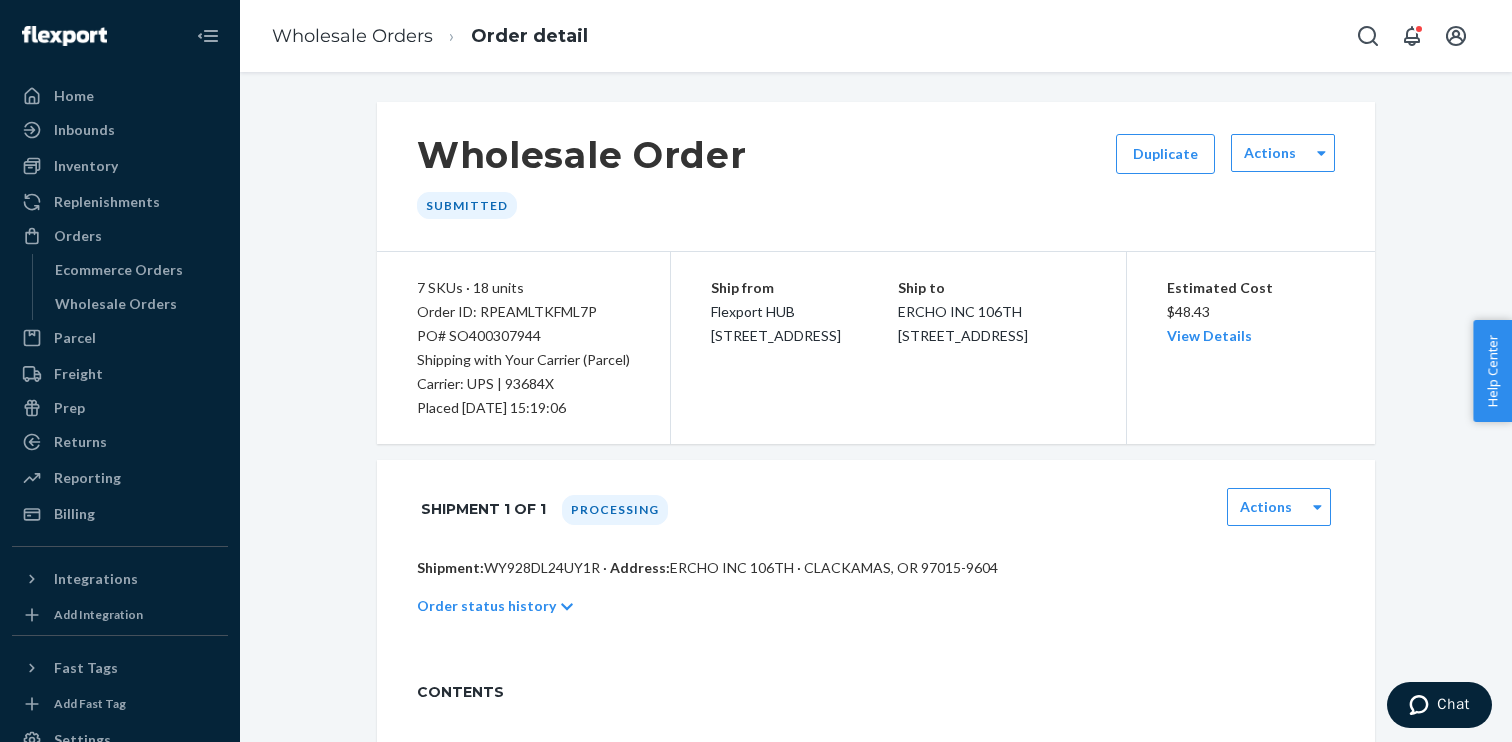 click on "PO# SO400307944" at bounding box center [523, 336] 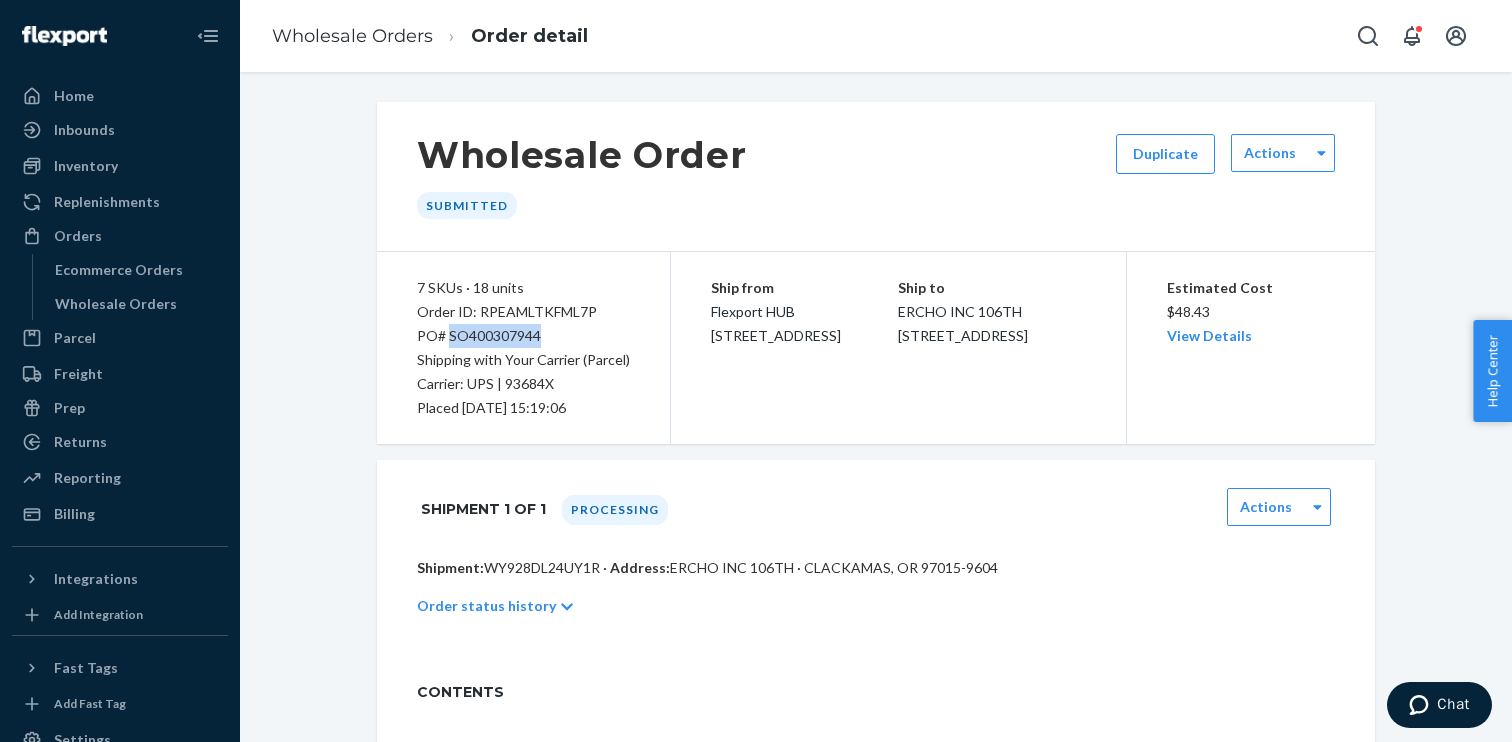 click on "PO# SO400307944" at bounding box center (523, 336) 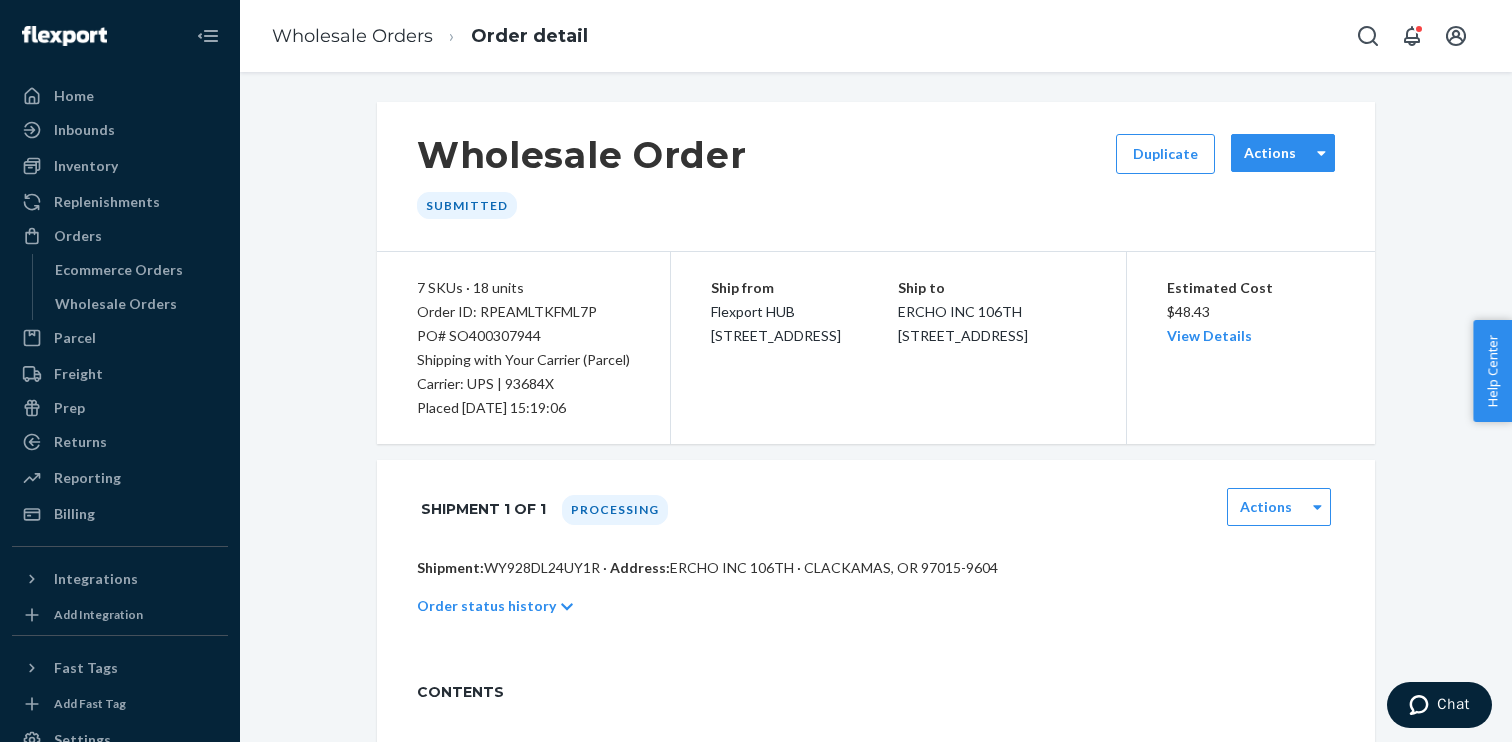 click on "Actions" at bounding box center [1270, 153] 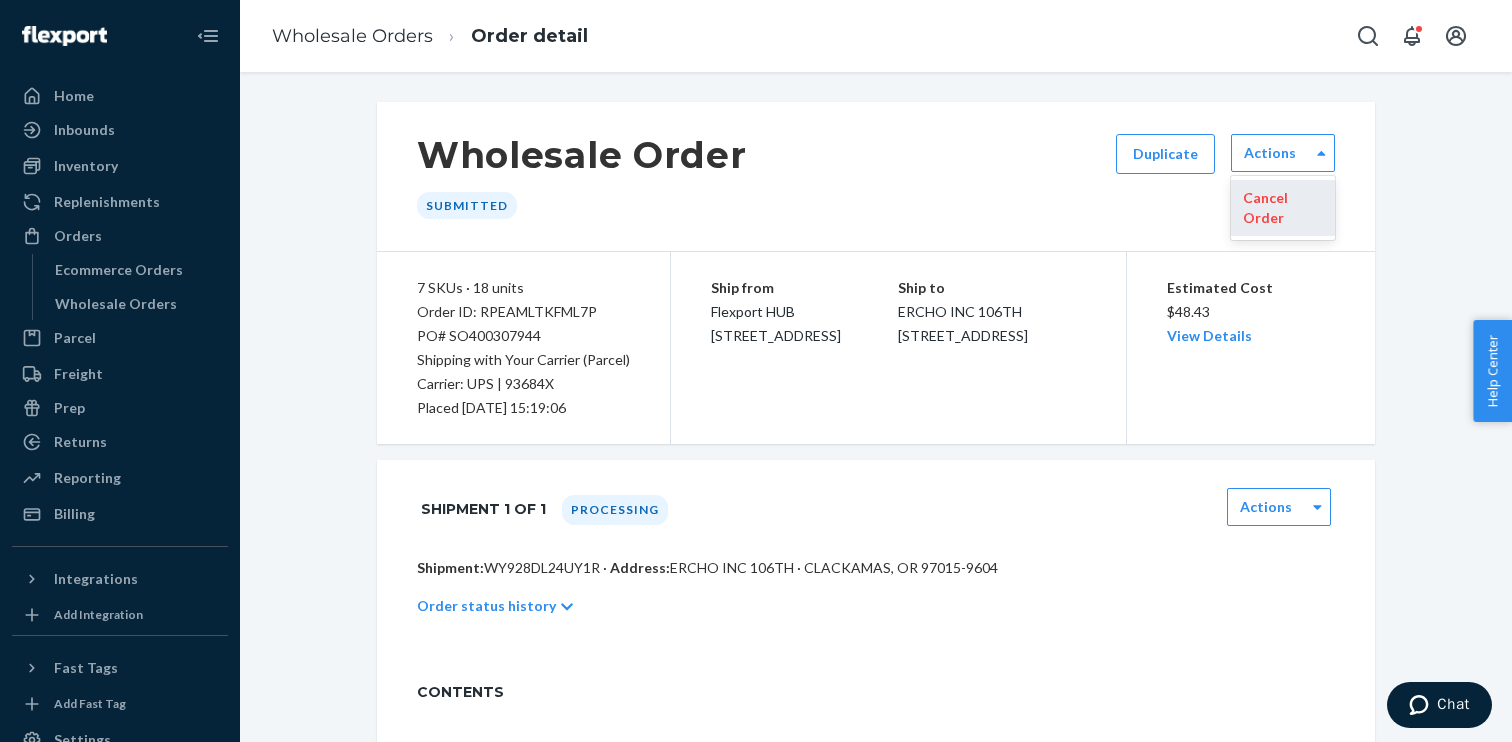 click on "Cancel Order" at bounding box center (1283, 208) 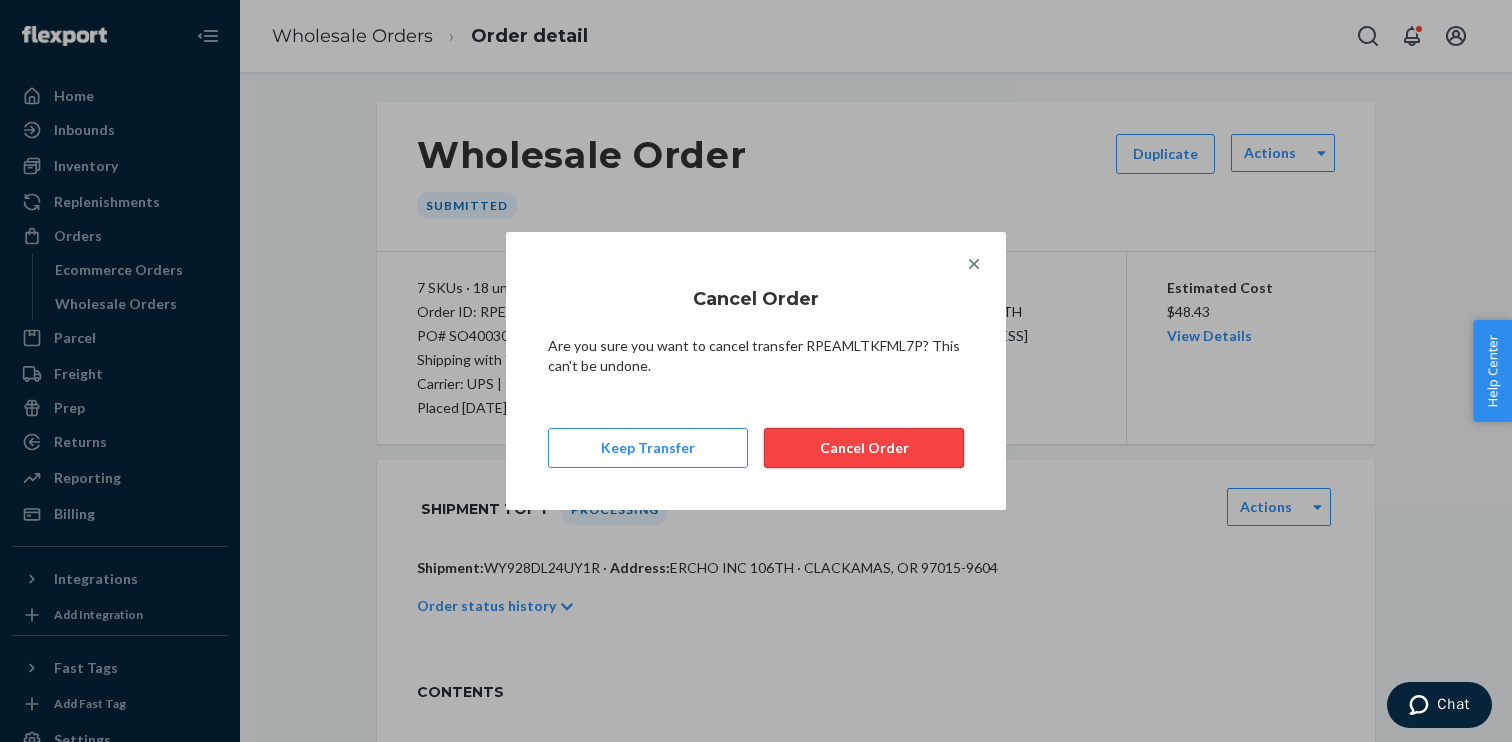 click on "Cancel Order" at bounding box center (864, 448) 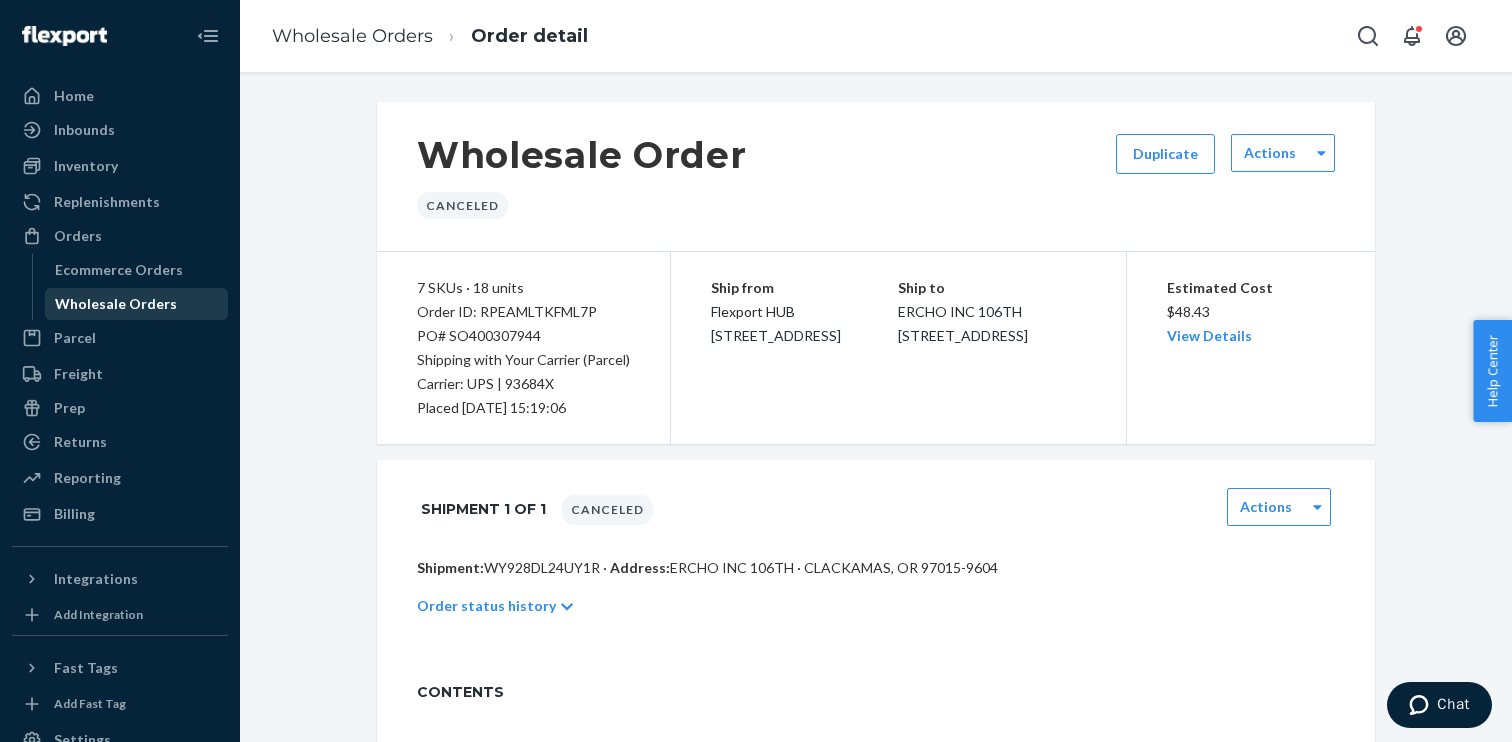 click on "Wholesale Orders" at bounding box center (137, 304) 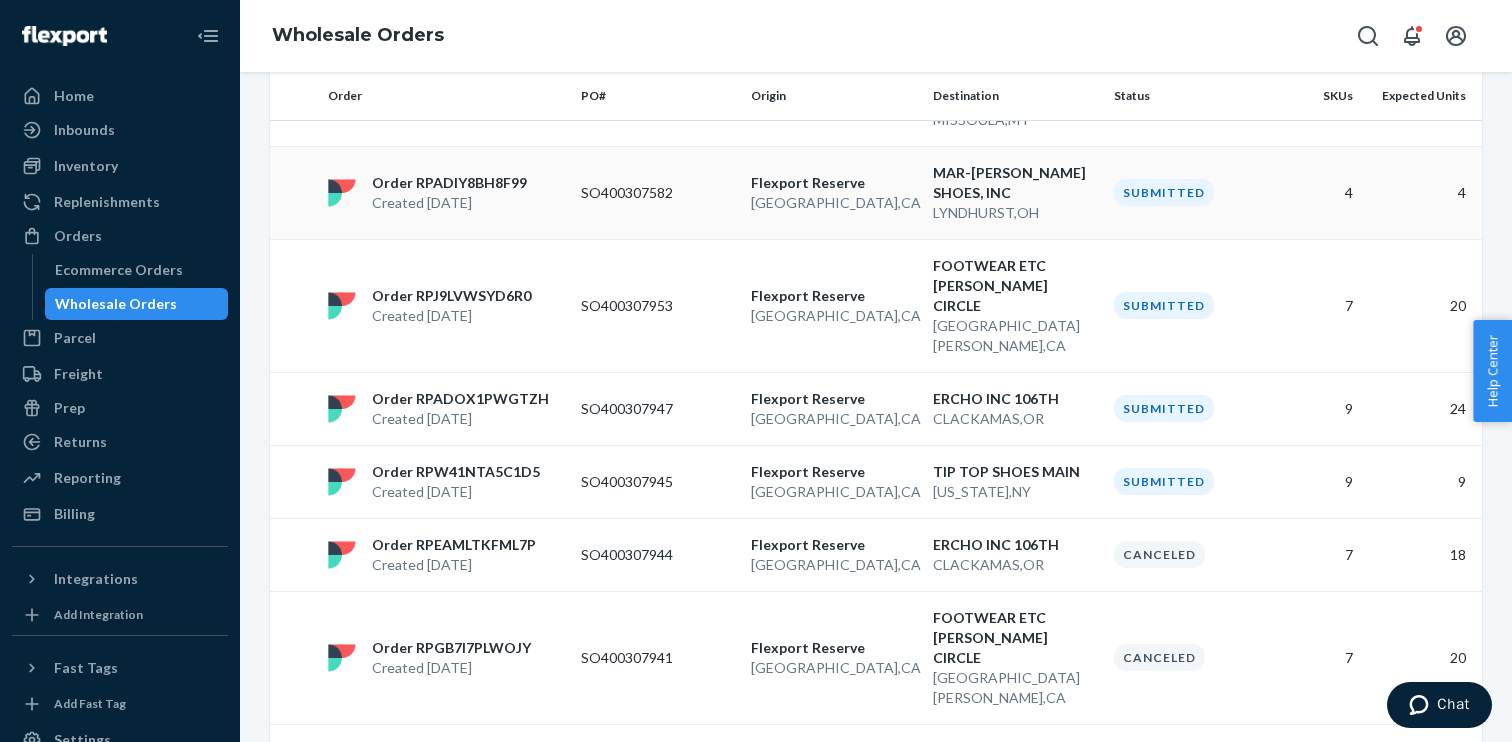 scroll, scrollTop: 289, scrollLeft: 0, axis: vertical 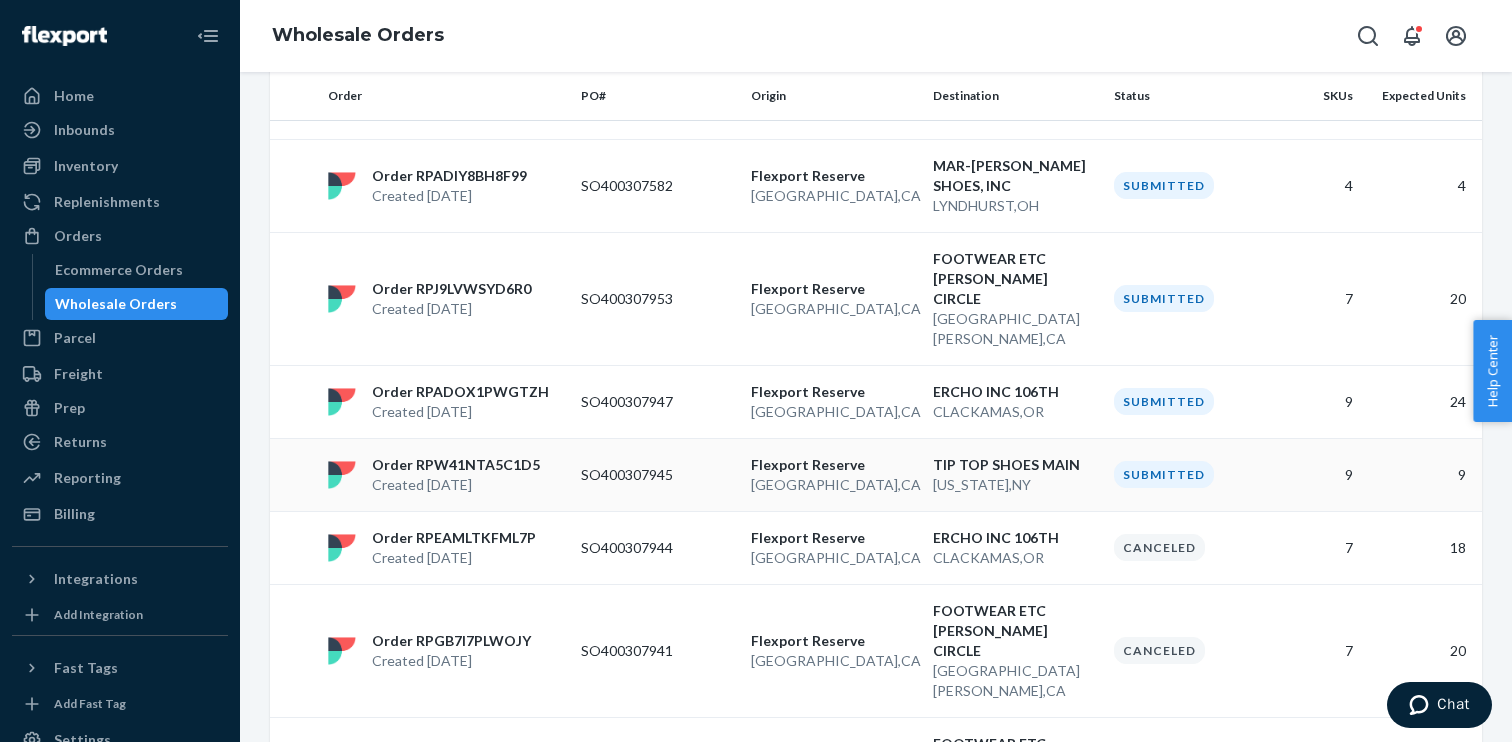 click on "[GEOGRAPHIC_DATA] ,  [GEOGRAPHIC_DATA]" at bounding box center (834, 485) 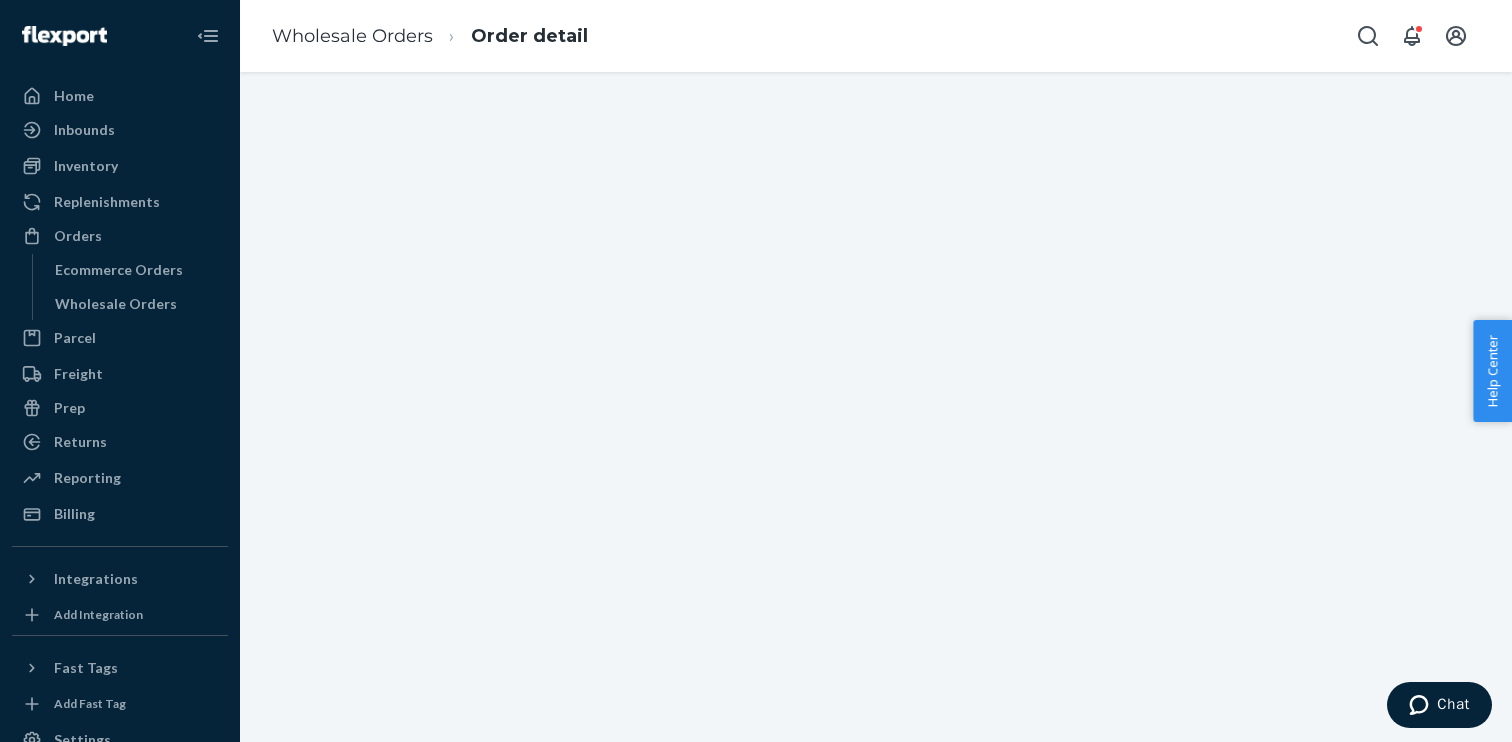 scroll, scrollTop: 0, scrollLeft: 0, axis: both 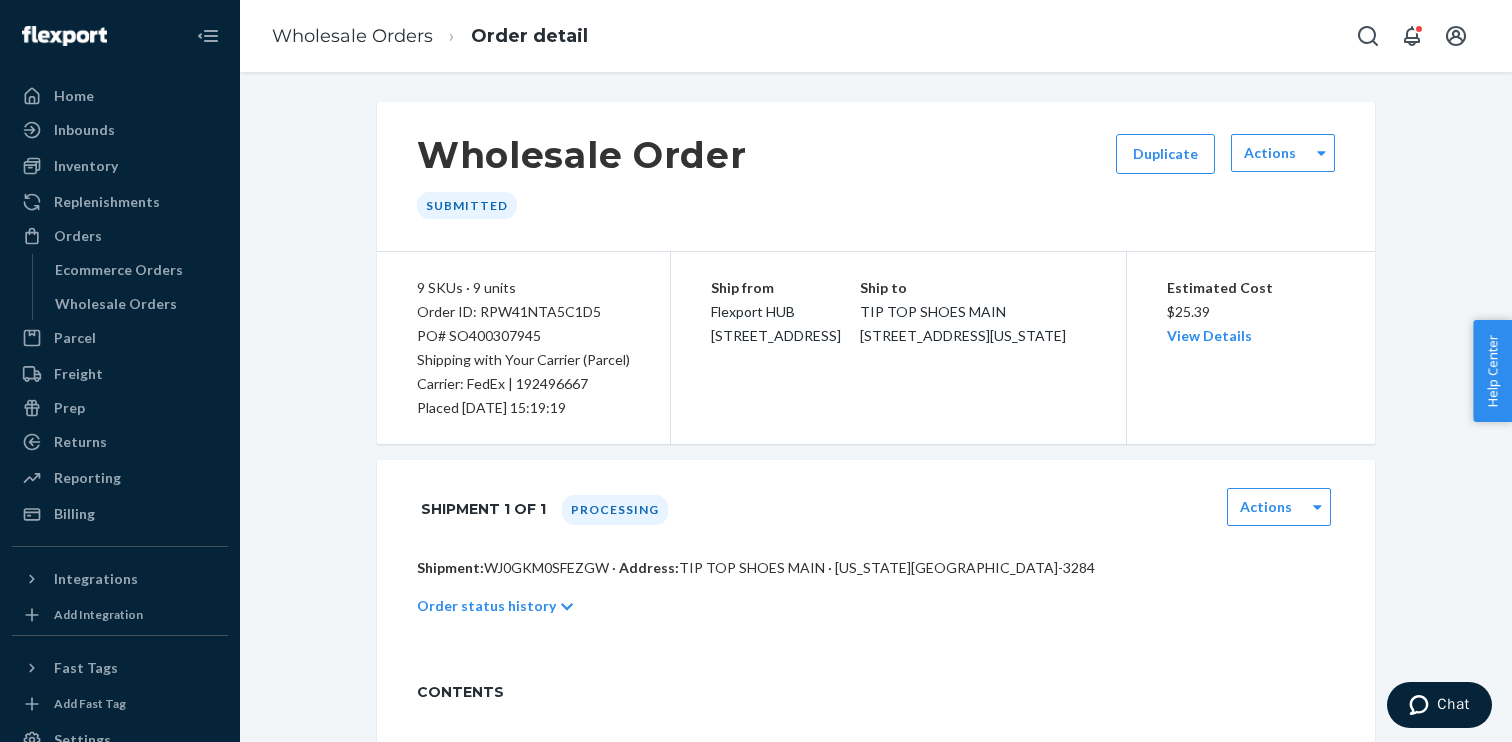 click on "PO# SO400307945" at bounding box center (523, 336) 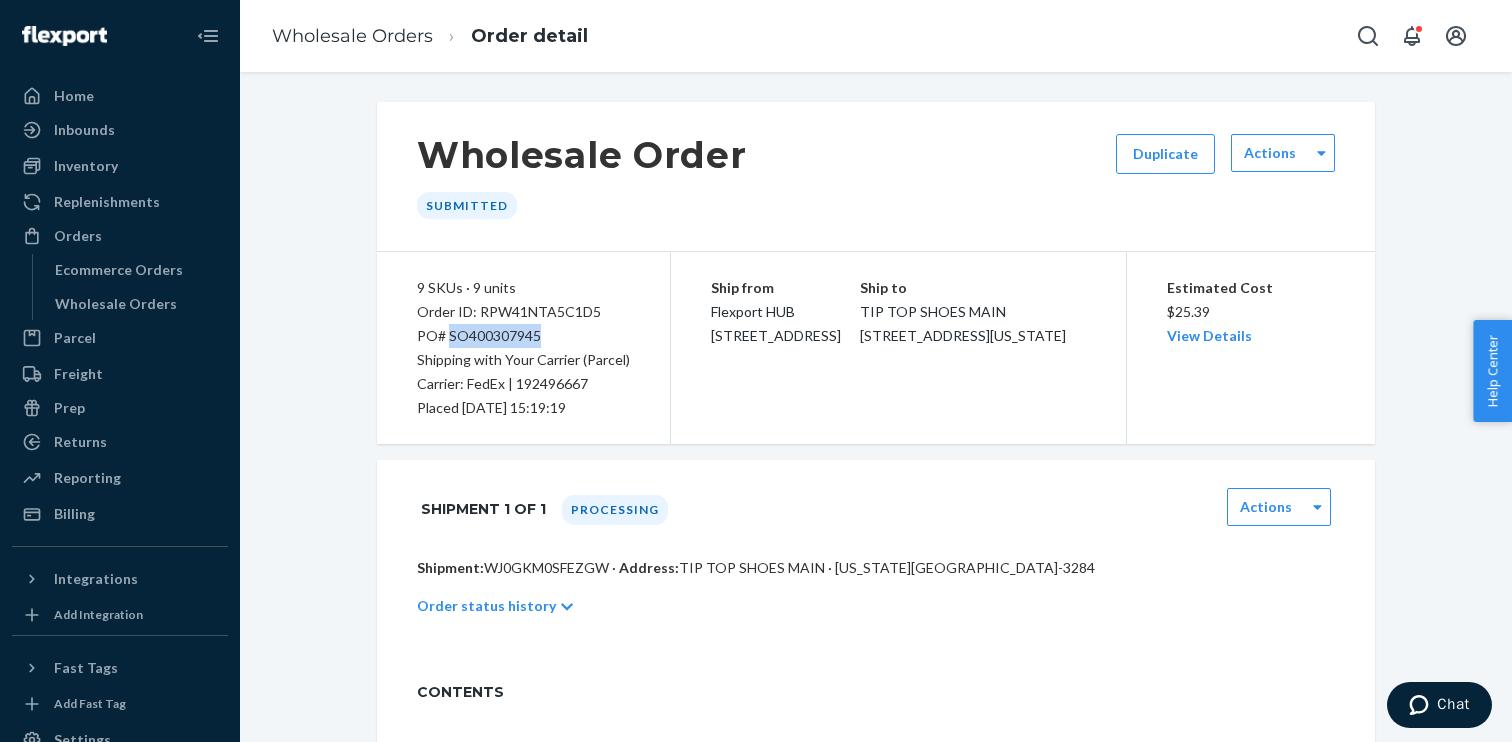 click on "PO# SO400307945" at bounding box center [523, 336] 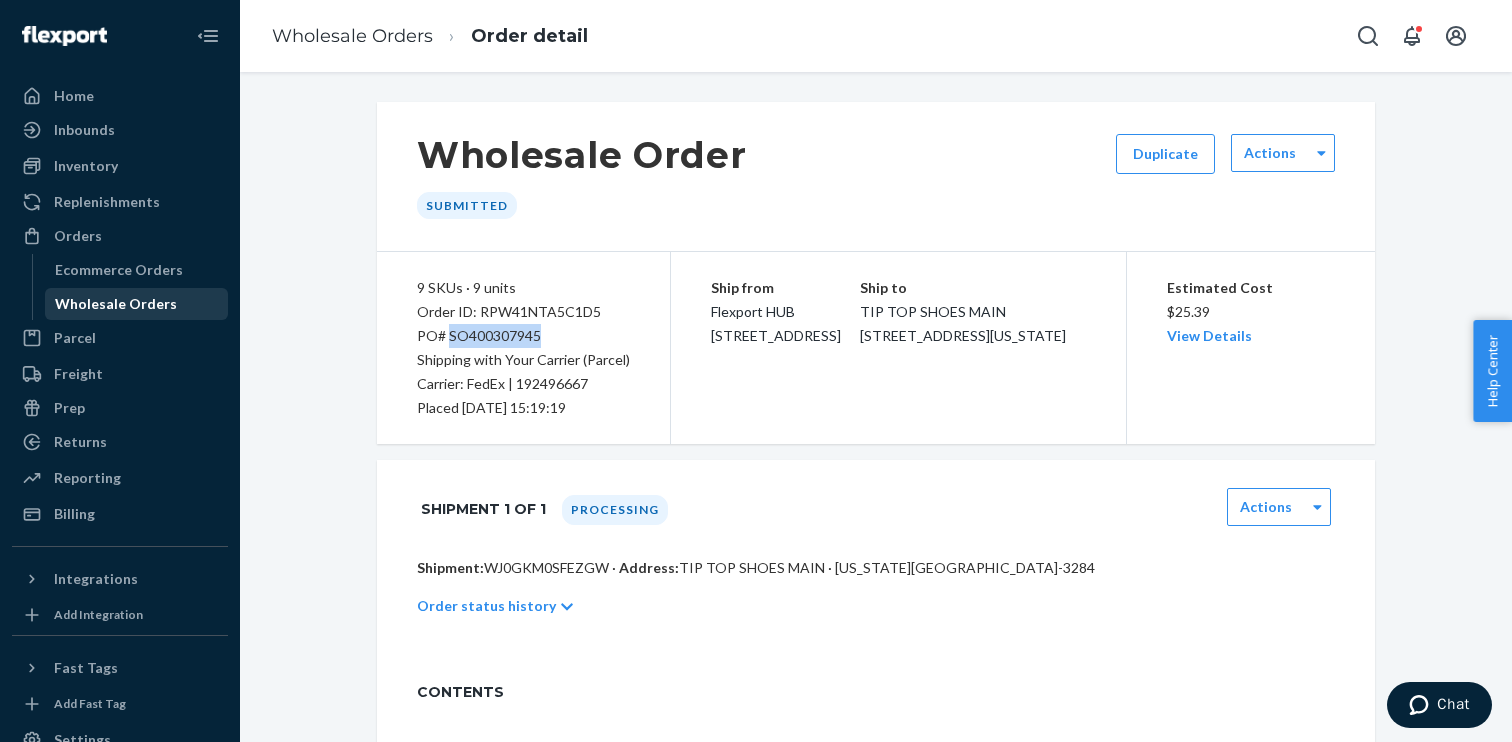 click on "Wholesale Orders" at bounding box center [116, 304] 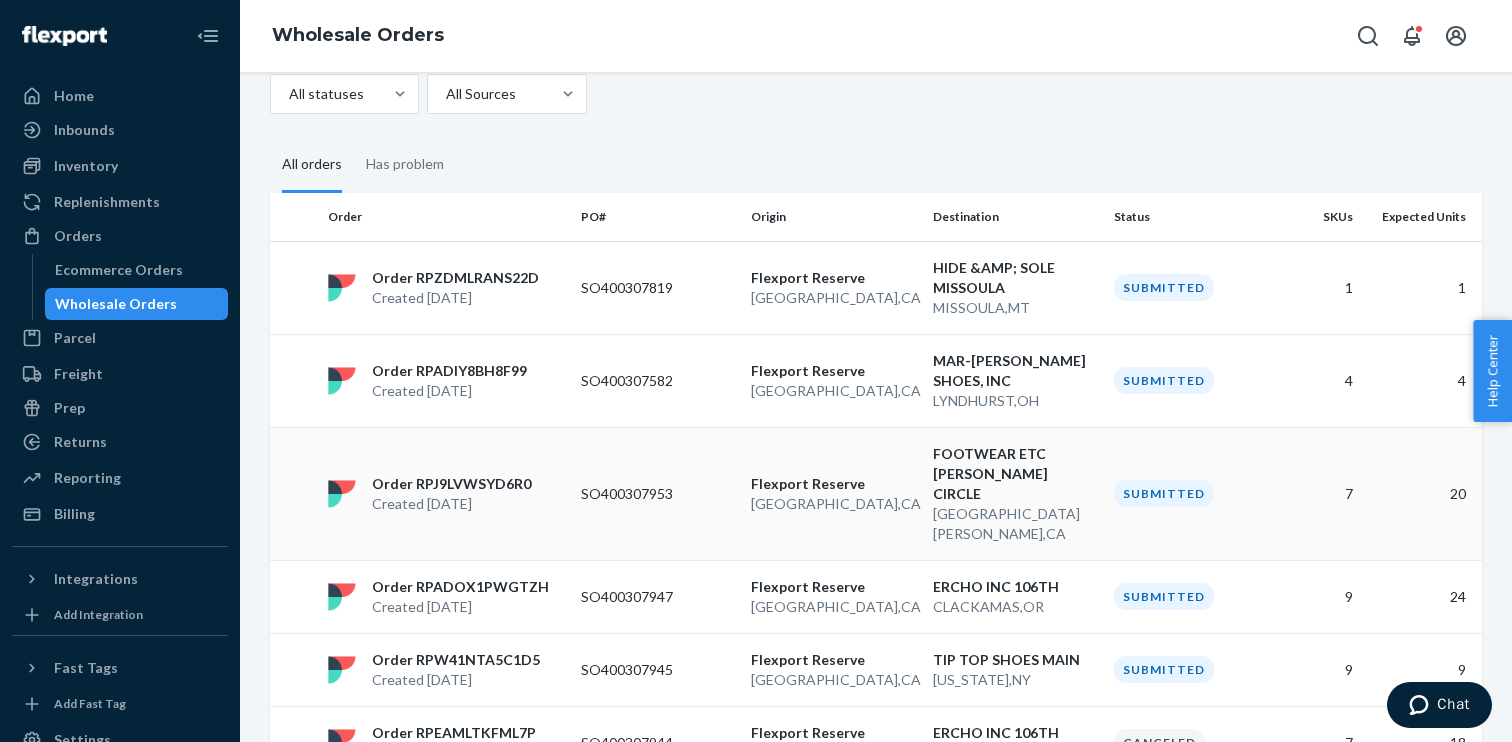 scroll, scrollTop: 106, scrollLeft: 0, axis: vertical 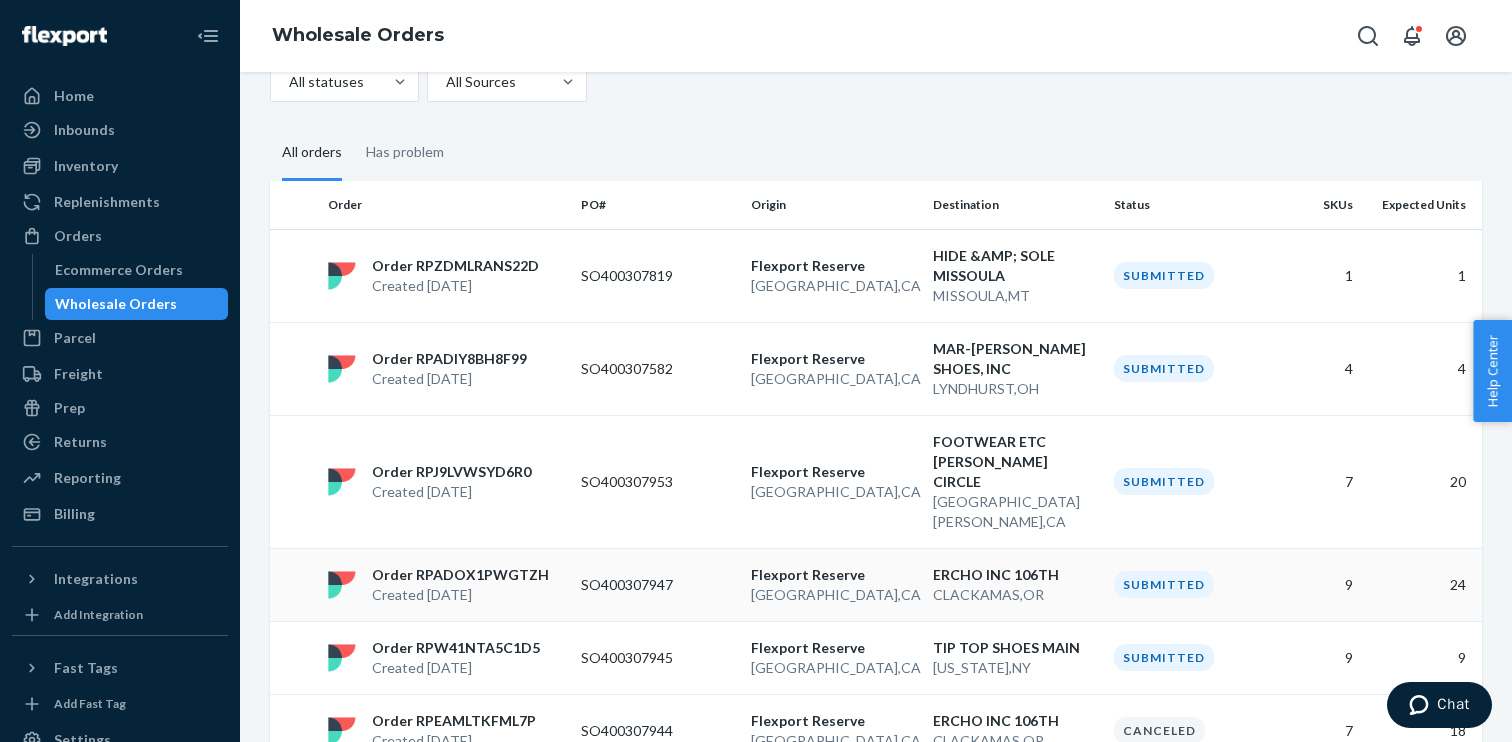 click on "Flexport Reserve" at bounding box center (834, 575) 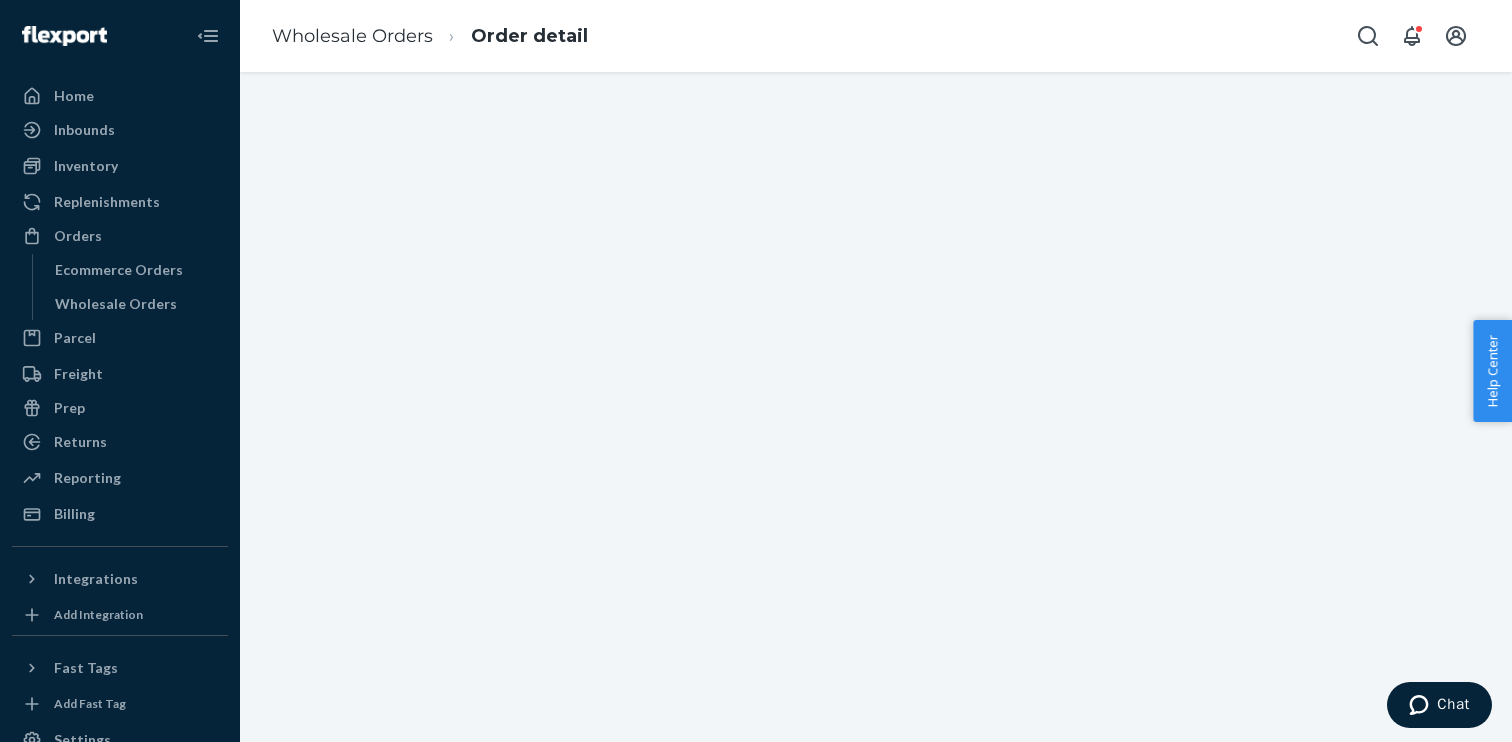 scroll, scrollTop: 0, scrollLeft: 0, axis: both 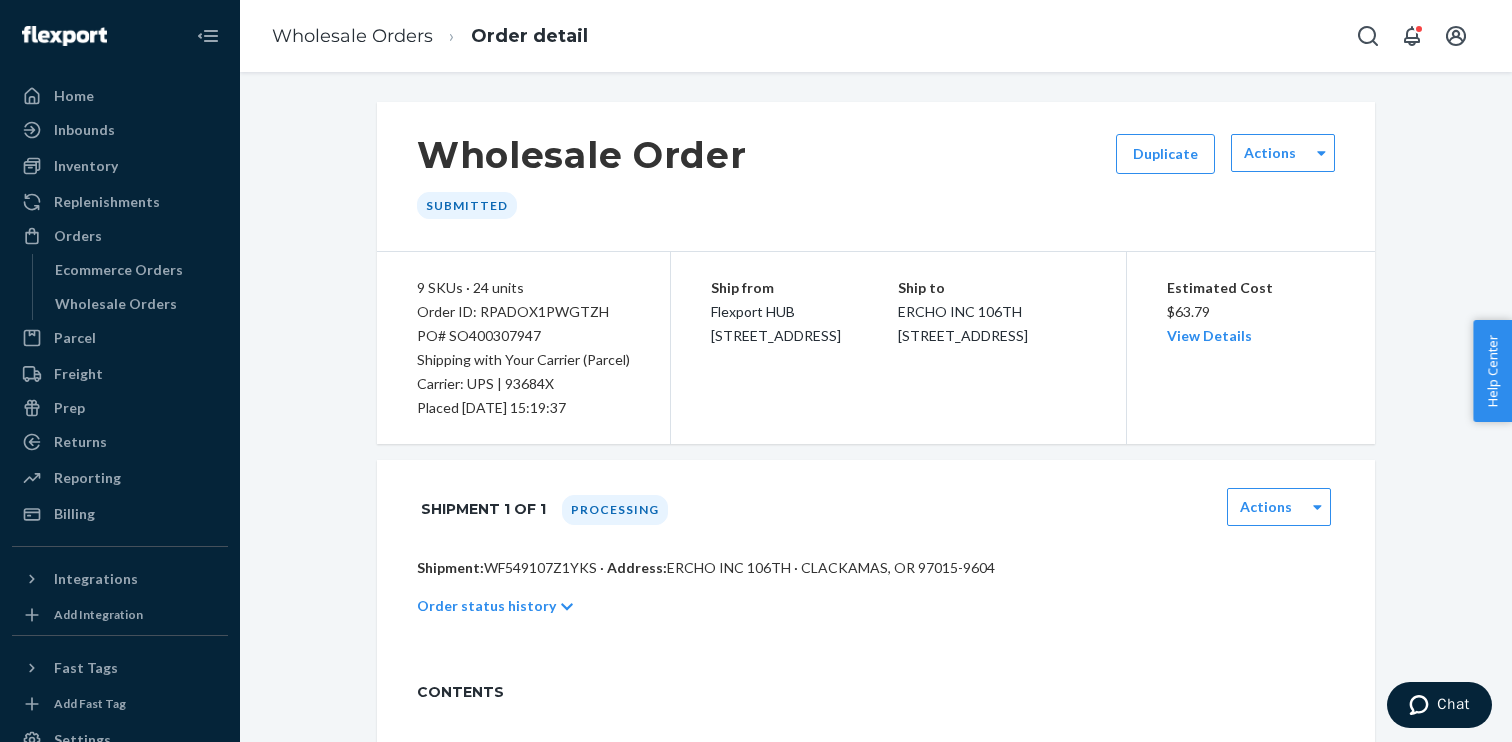 click on "PO# SO400307947" at bounding box center [523, 336] 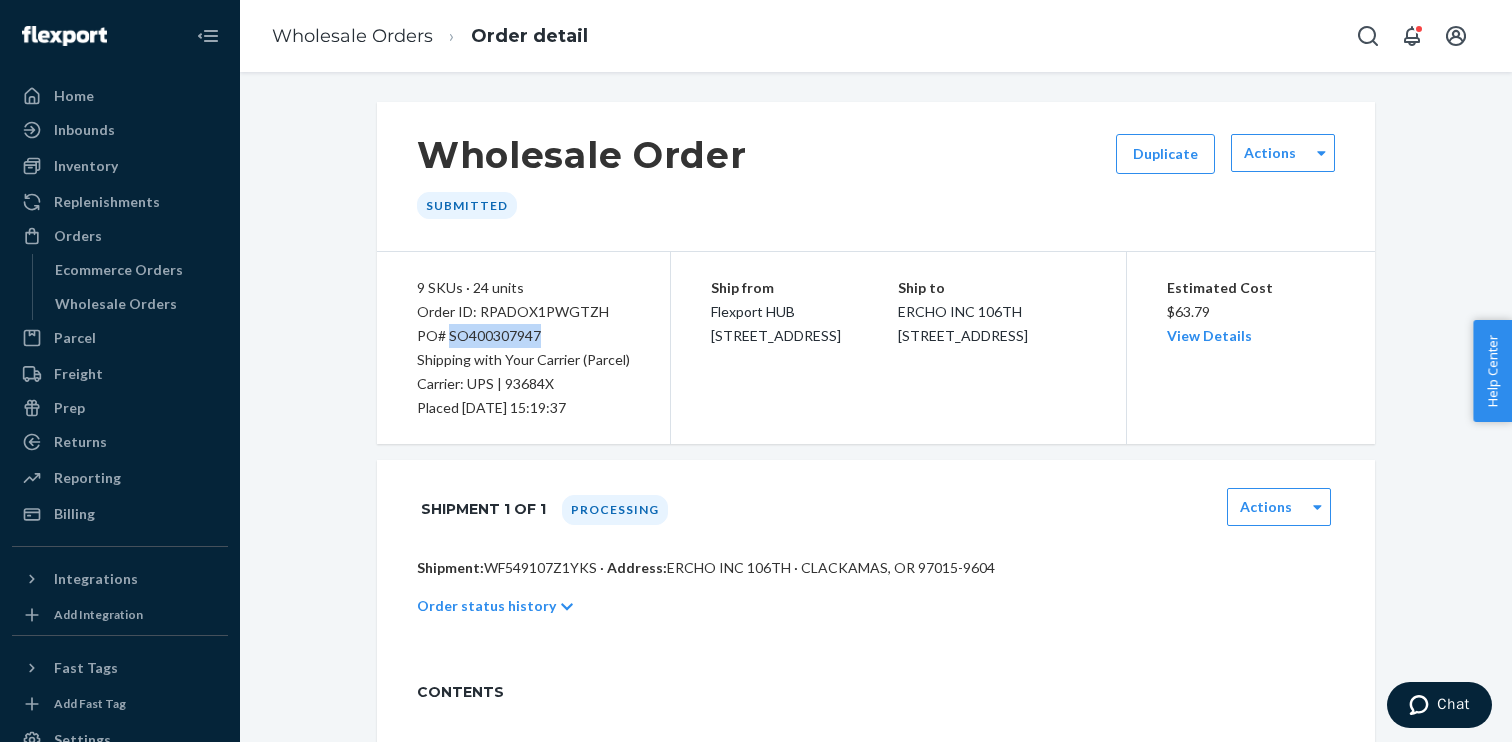 click on "PO# SO400307947" at bounding box center [523, 336] 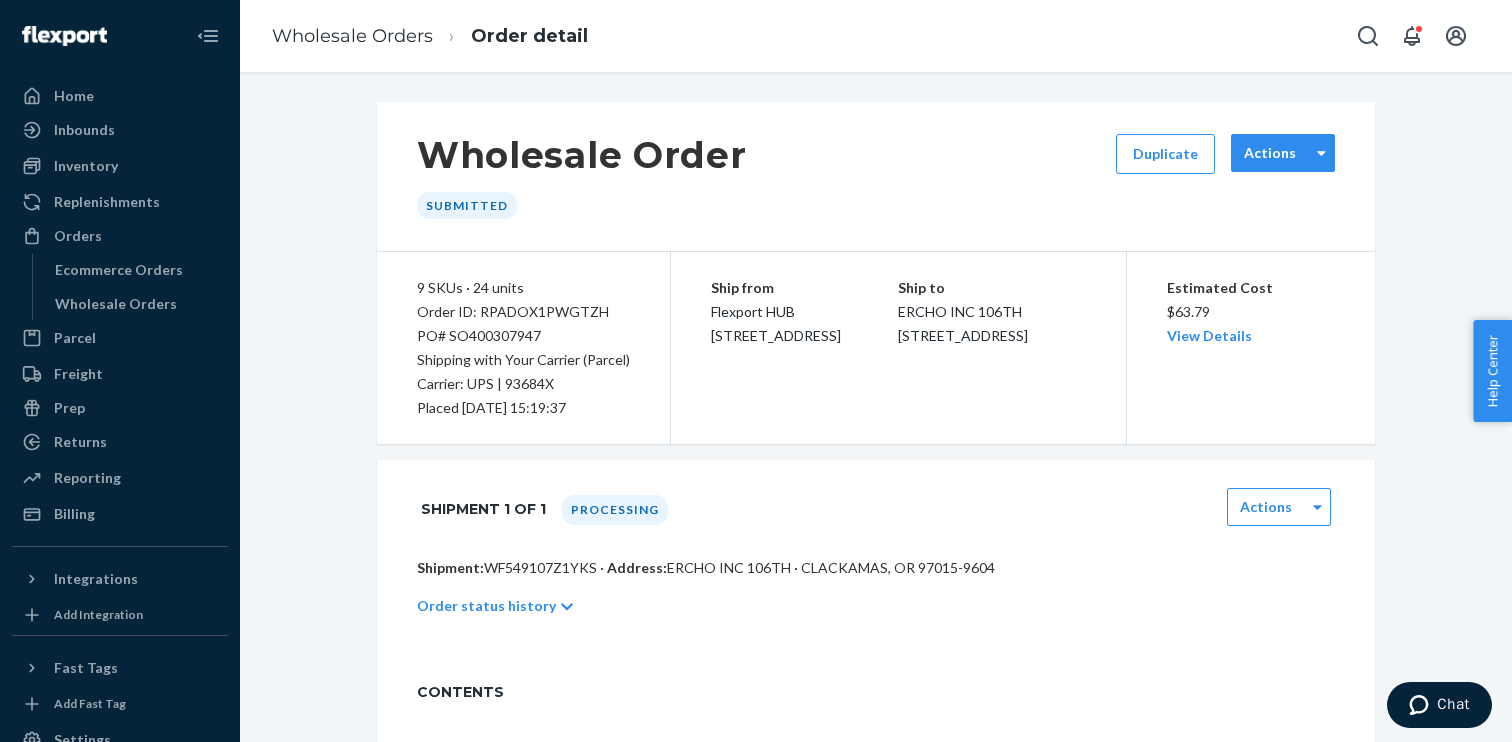 click on "Actions" at bounding box center (1270, 153) 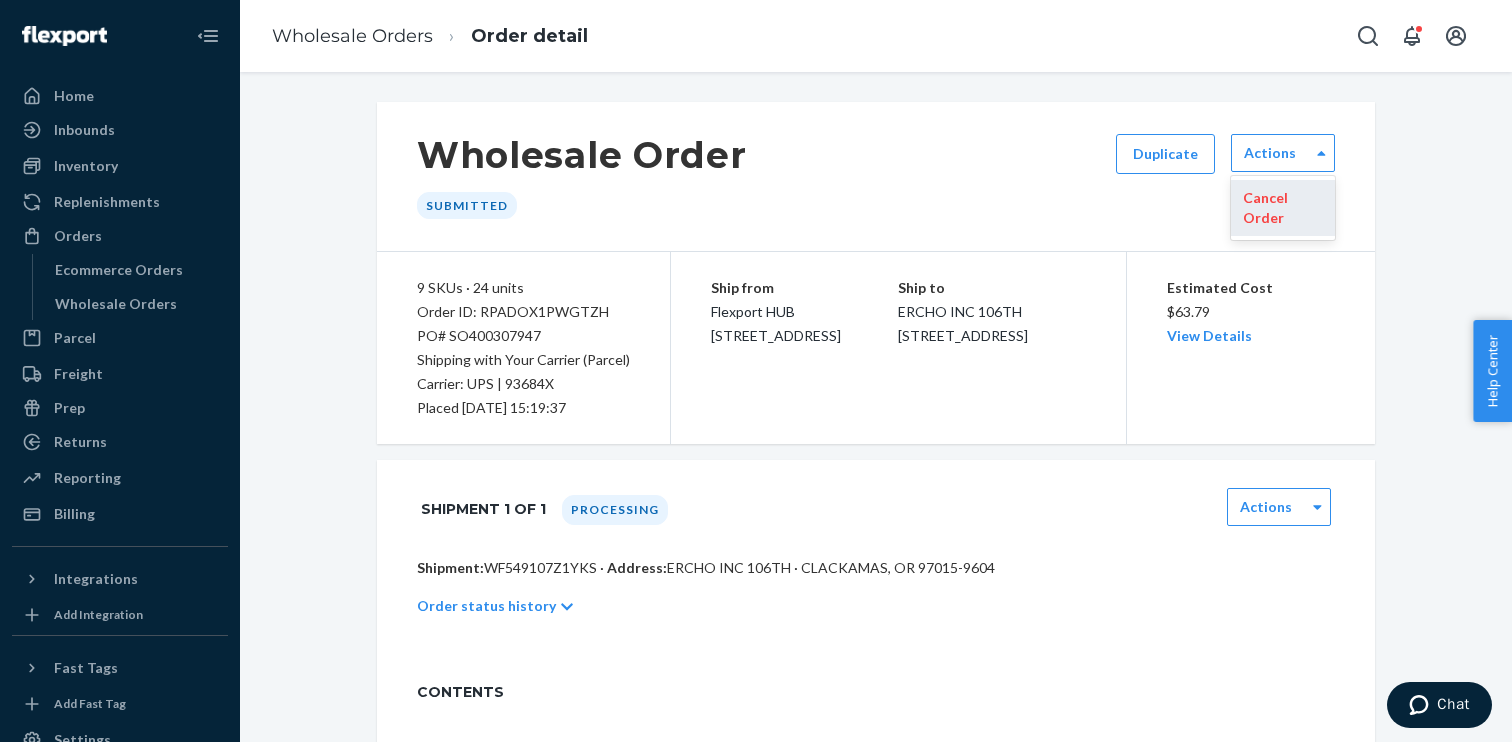 click on "Cancel Order" at bounding box center [1283, 208] 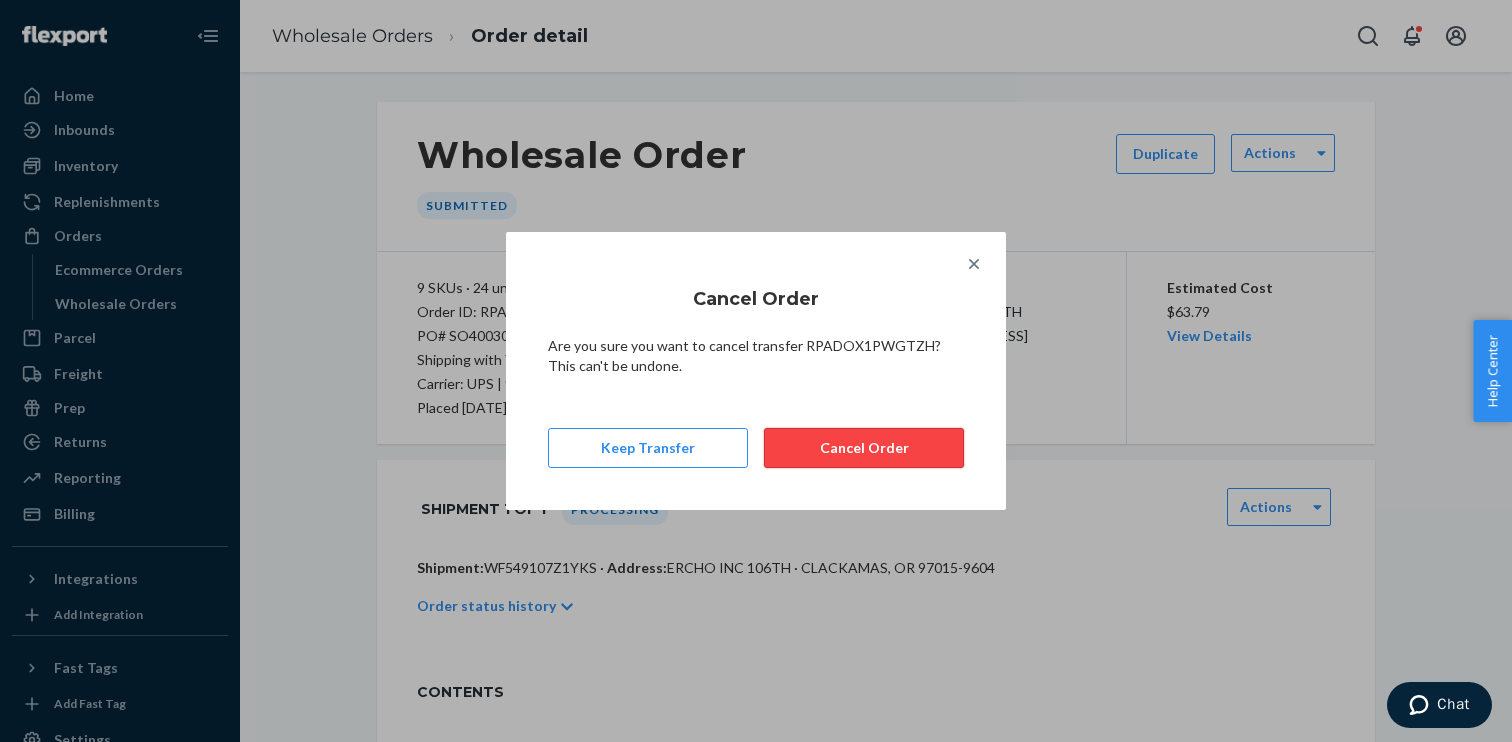 click on "Cancel Order" at bounding box center (864, 448) 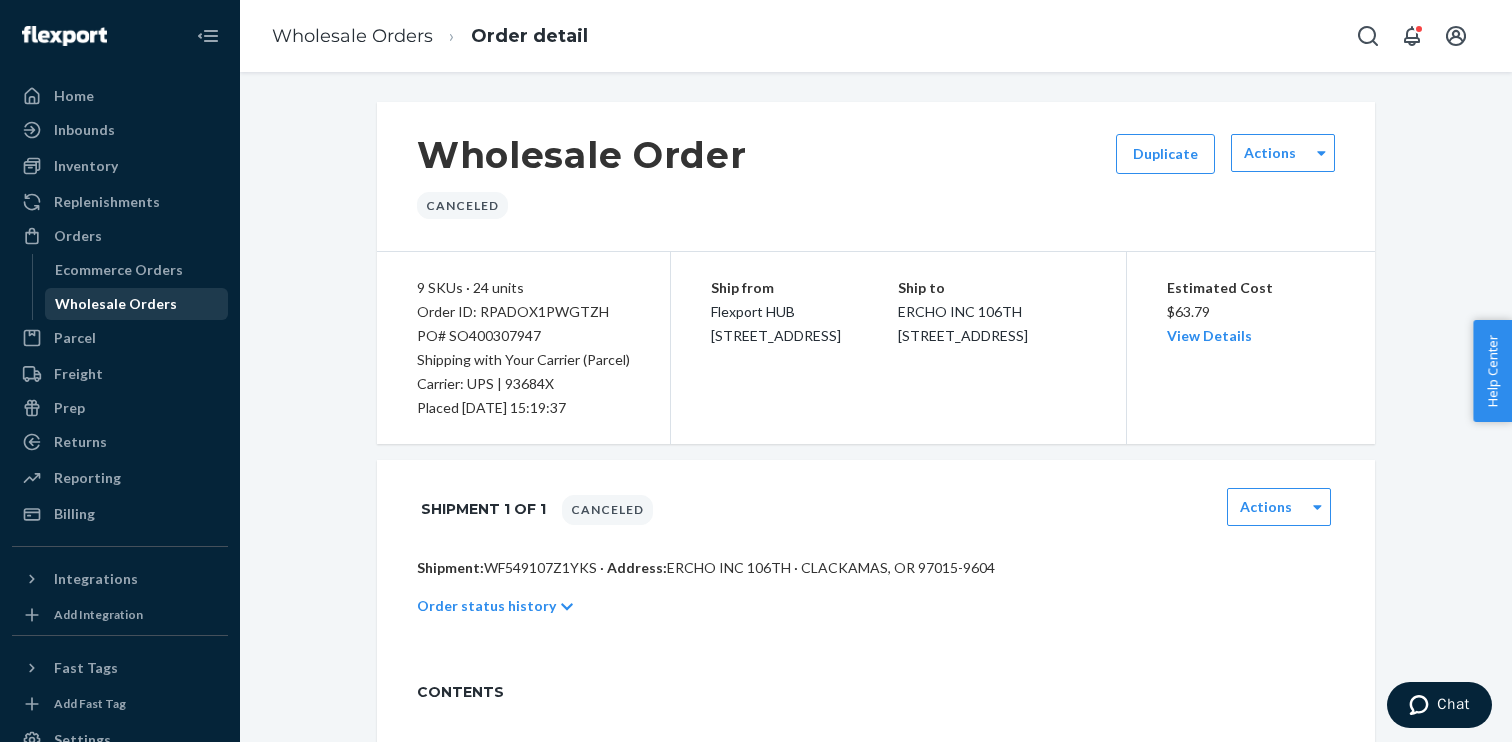 click on "Wholesale Orders" at bounding box center (137, 304) 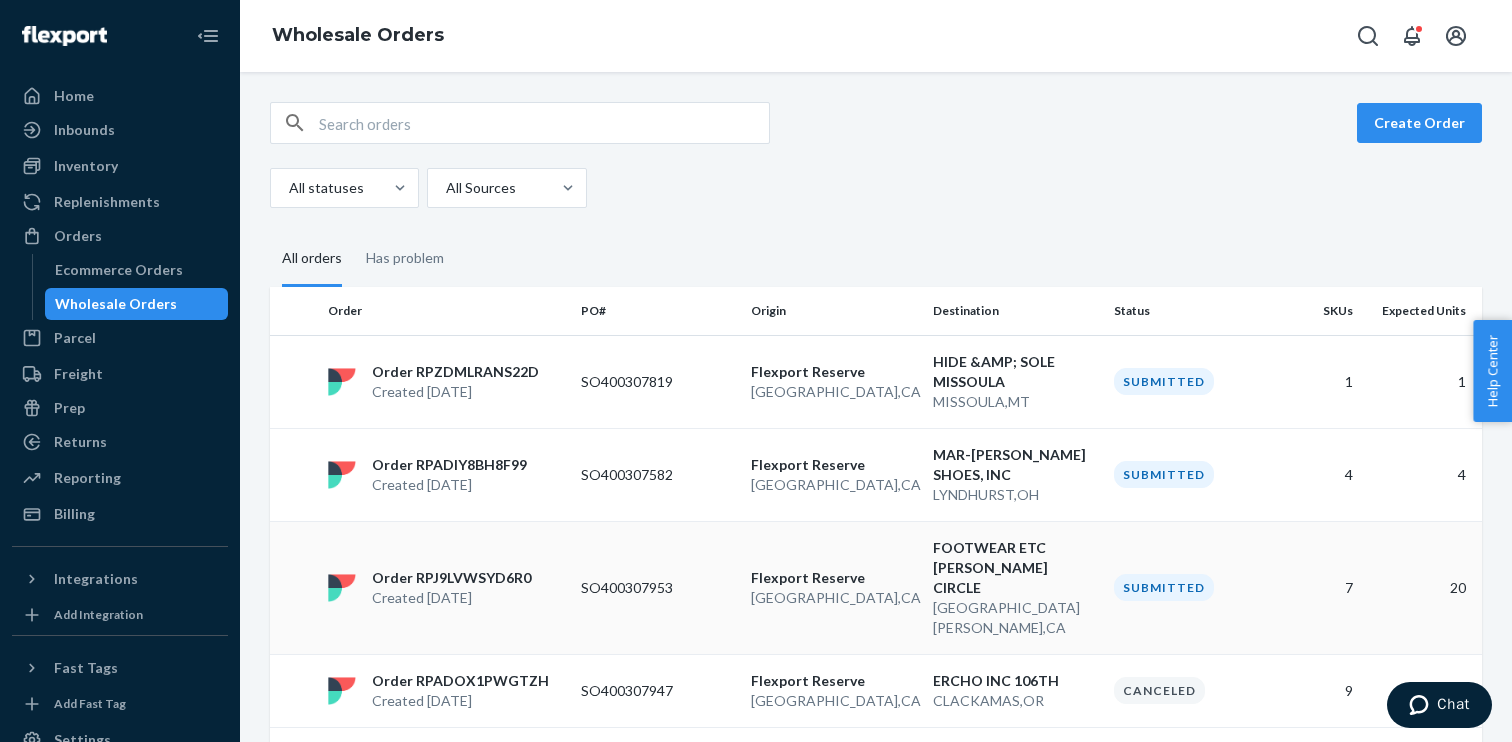 click on "FOOTWEAR ETC [PERSON_NAME] CIRCLE" at bounding box center [1016, 568] 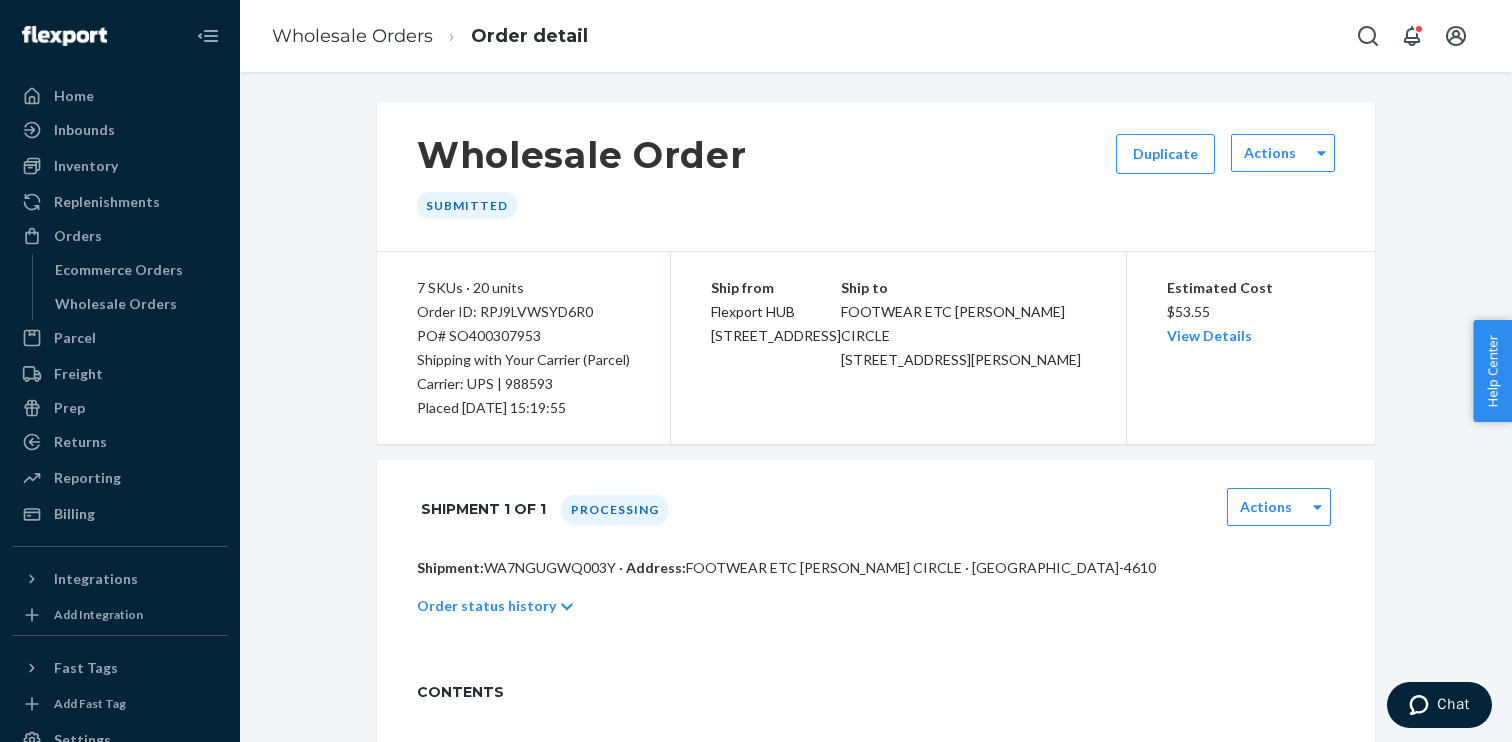 click on "PO# SO400307953" at bounding box center [523, 336] 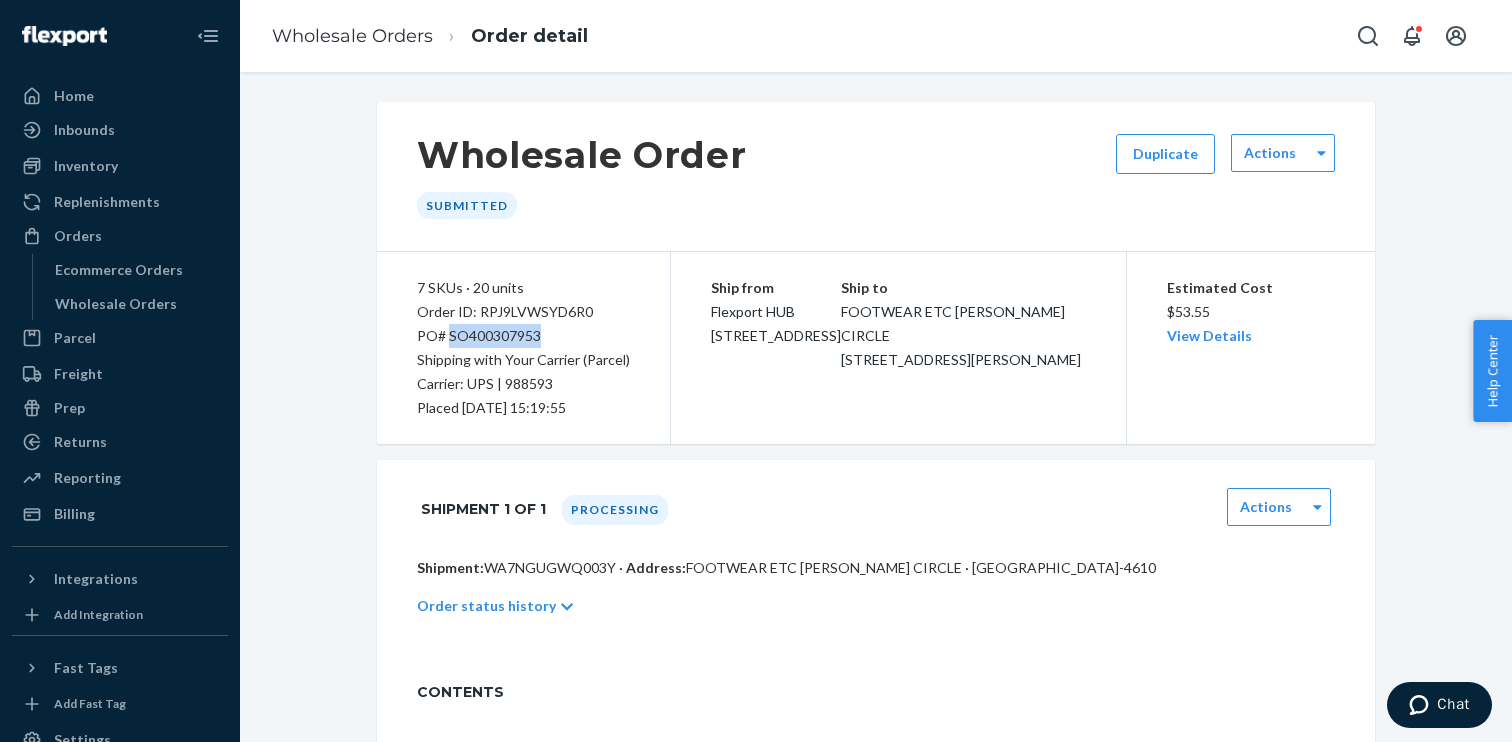 click on "PO# SO400307953" at bounding box center [523, 336] 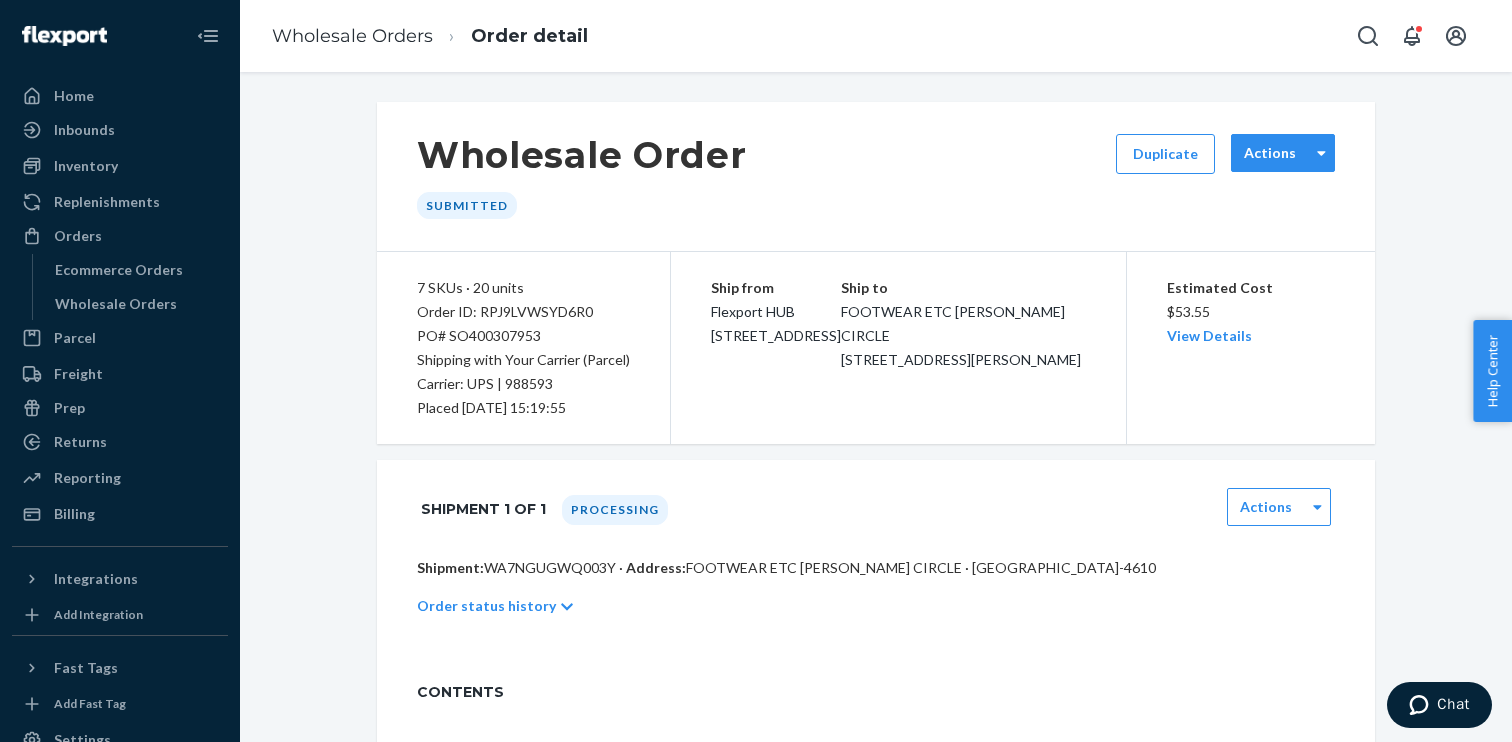 click on "Actions" at bounding box center (1270, 153) 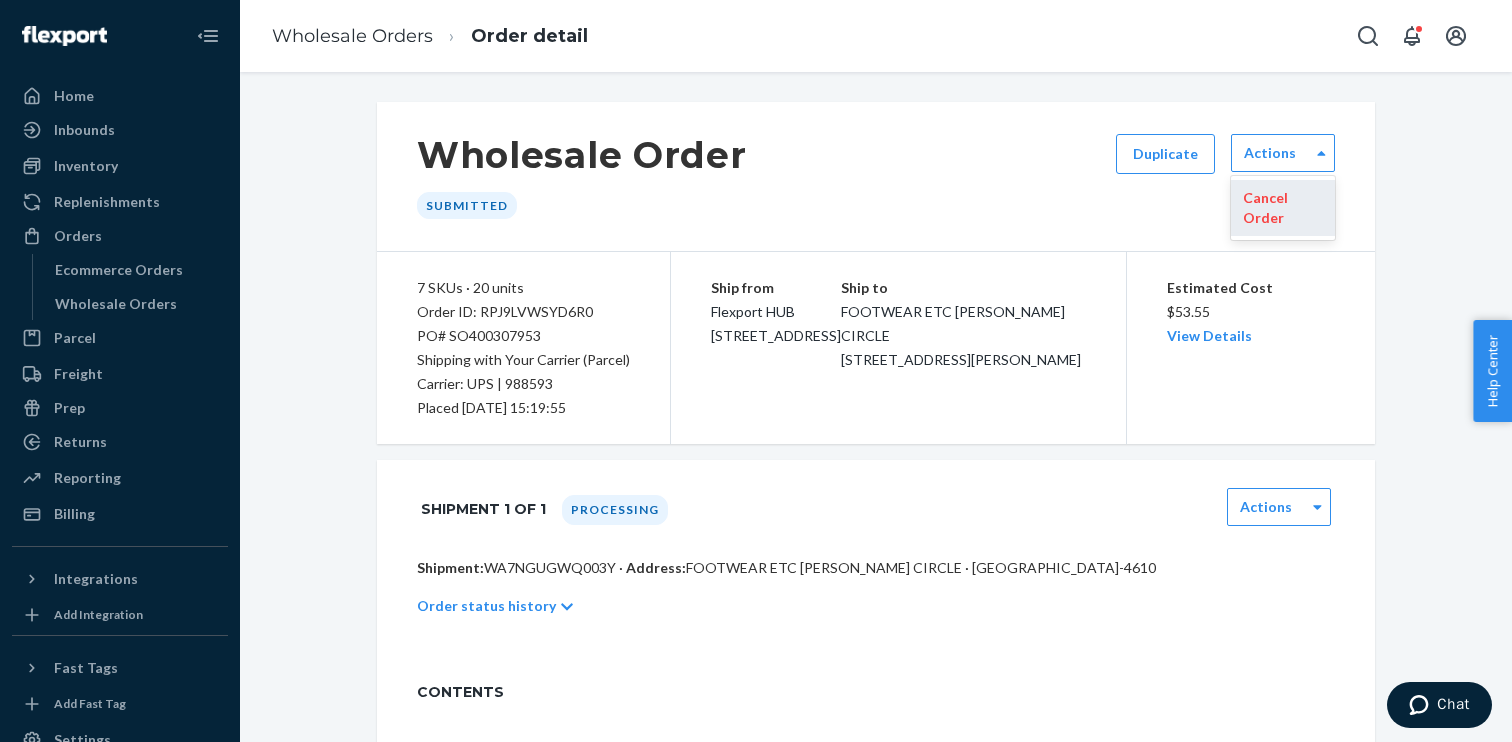 click on "Cancel Order" at bounding box center [1283, 208] 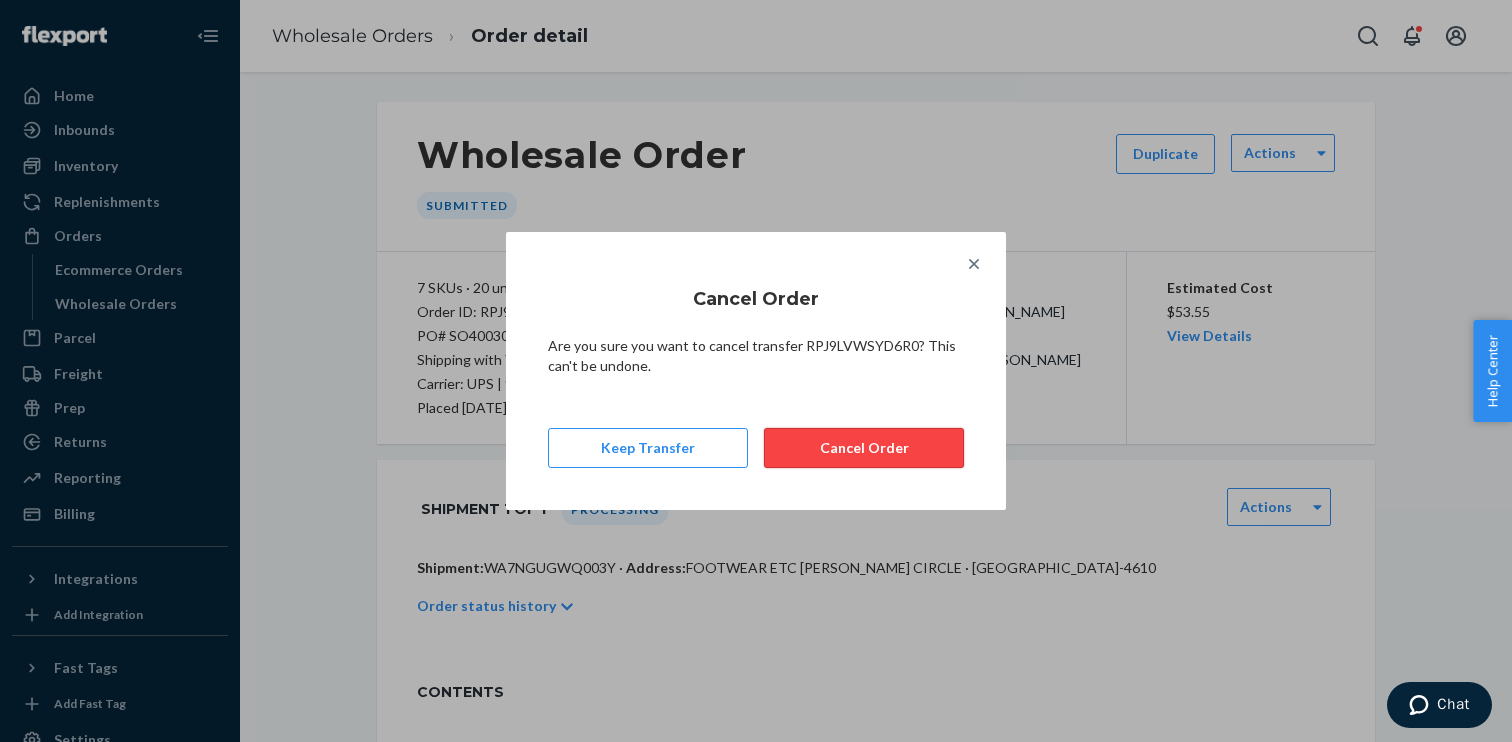 click on "Cancel Order" at bounding box center [864, 448] 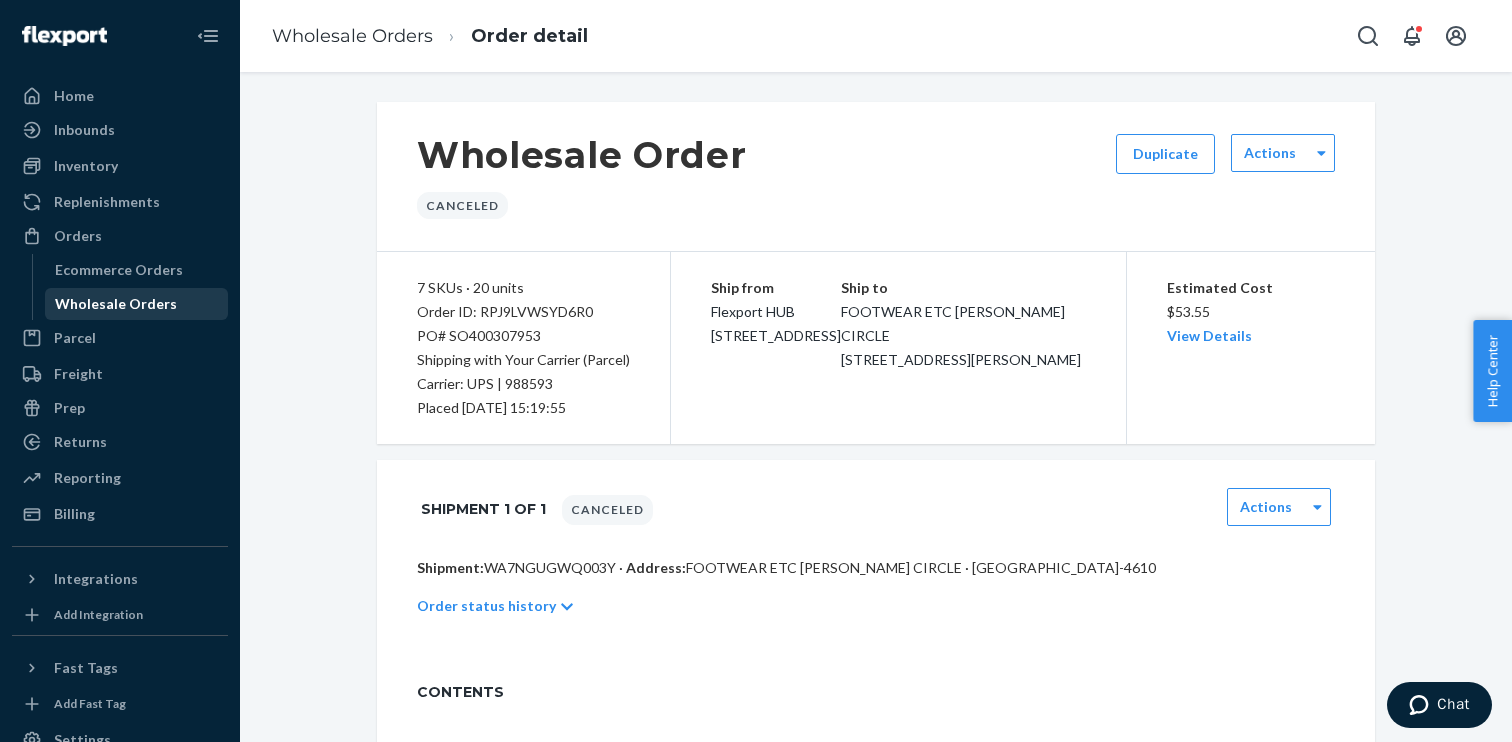 click on "Wholesale Orders" at bounding box center (137, 304) 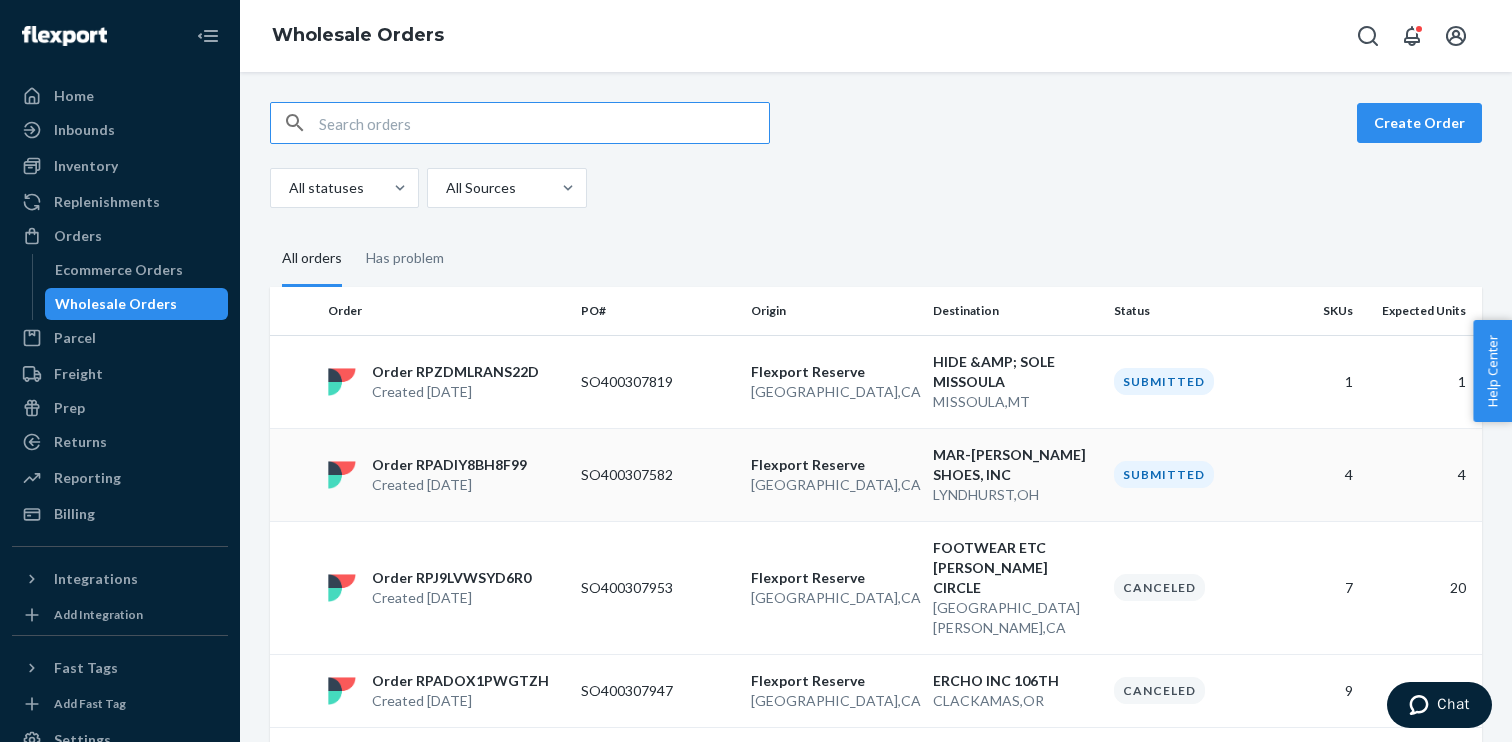 click on "Flexport Reserve" at bounding box center (834, 465) 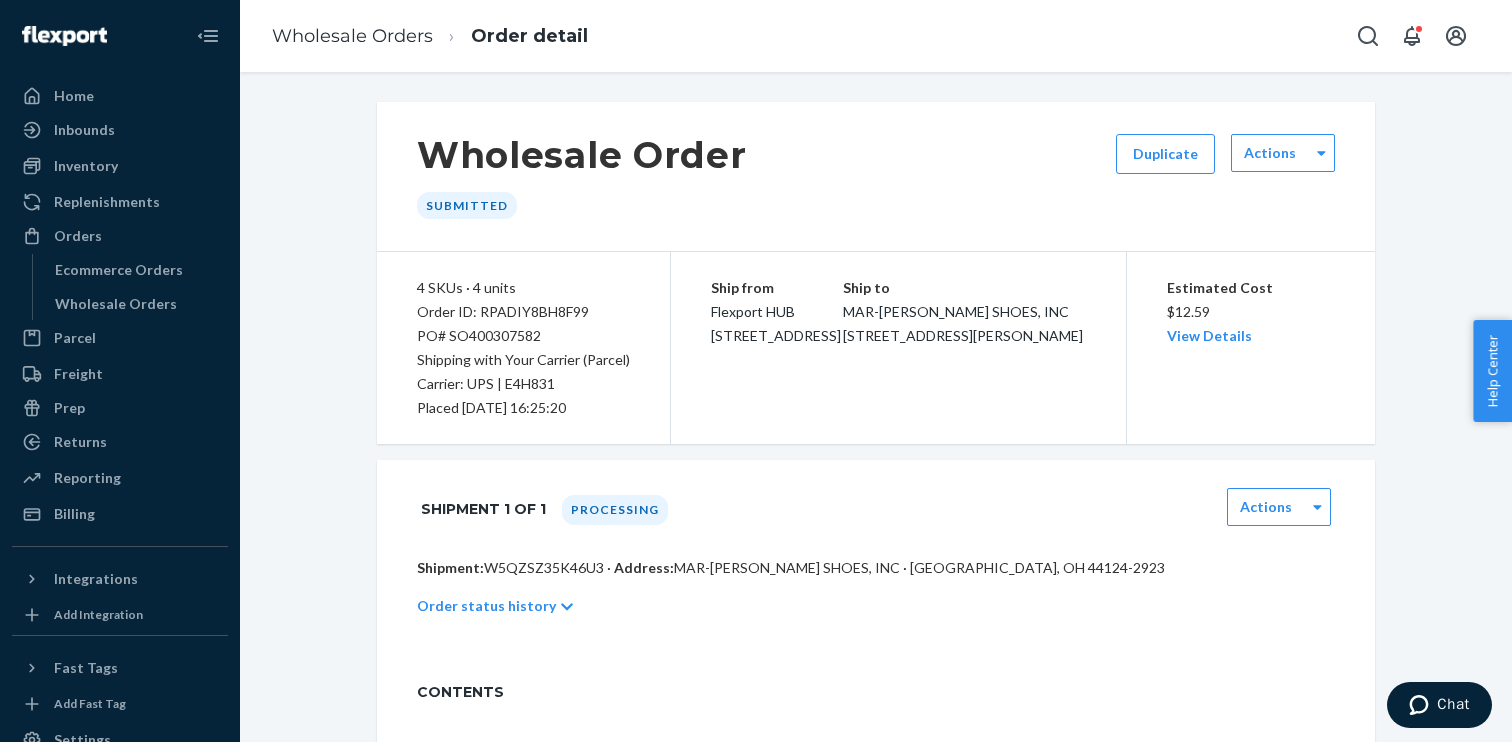 click on "PO# SO400307582" at bounding box center [523, 336] 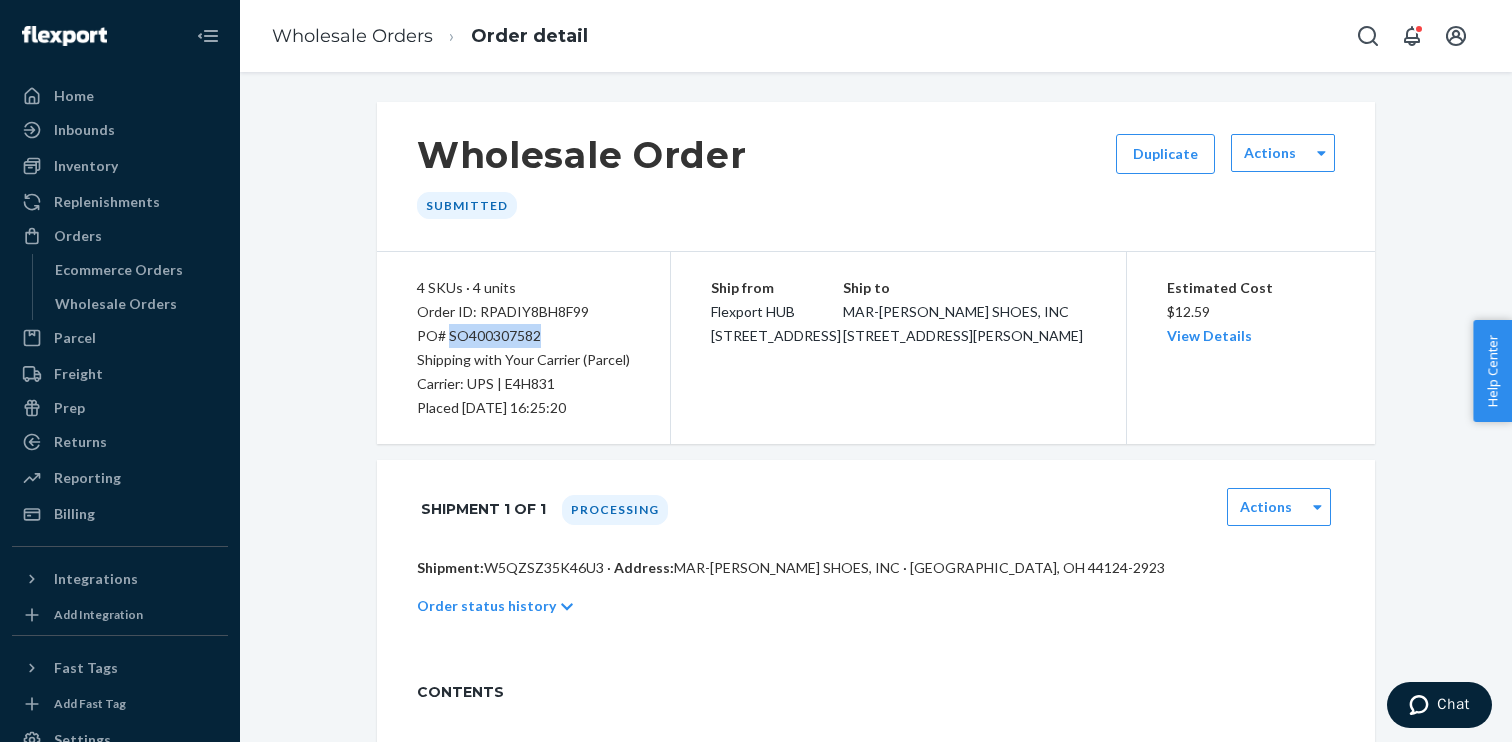 click on "PO# SO400307582" at bounding box center (523, 336) 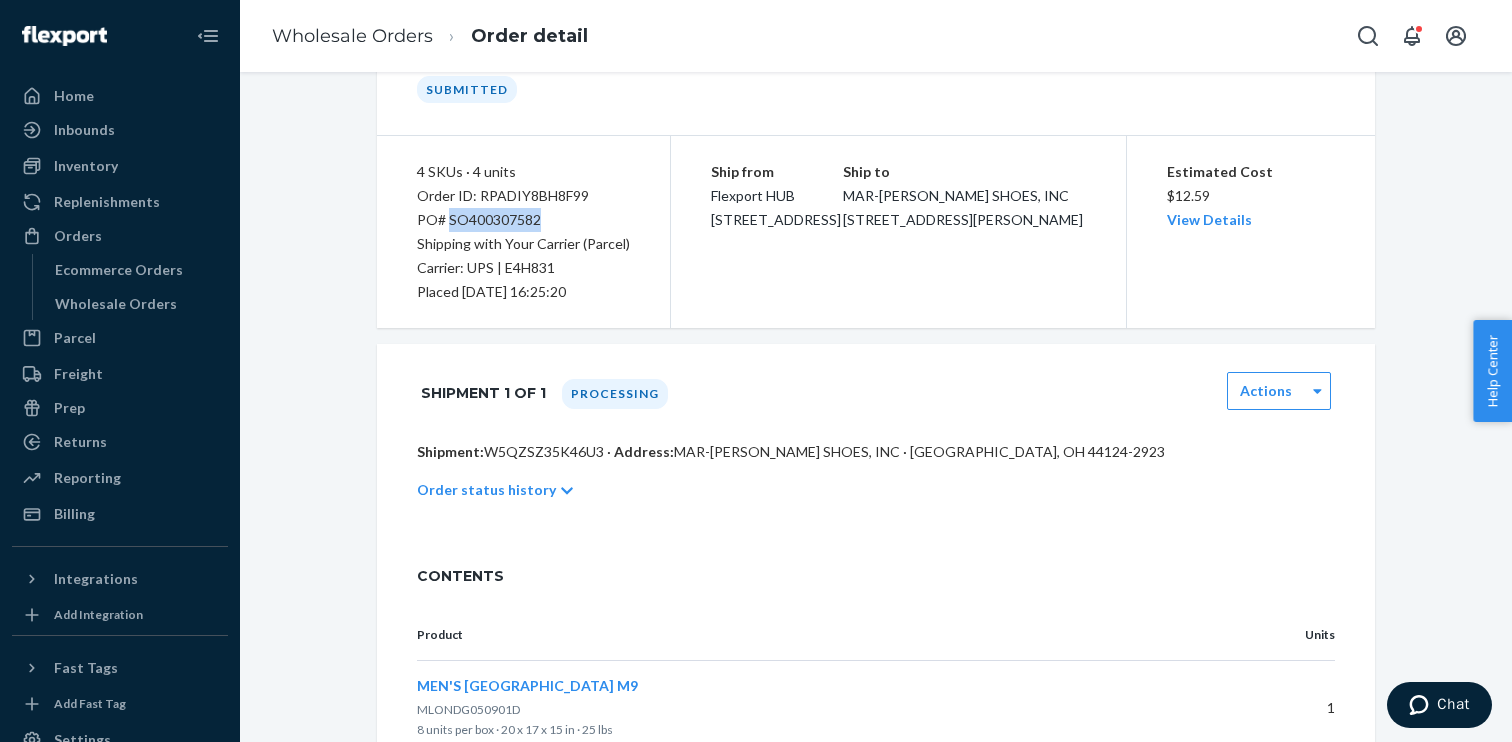 scroll, scrollTop: 0, scrollLeft: 0, axis: both 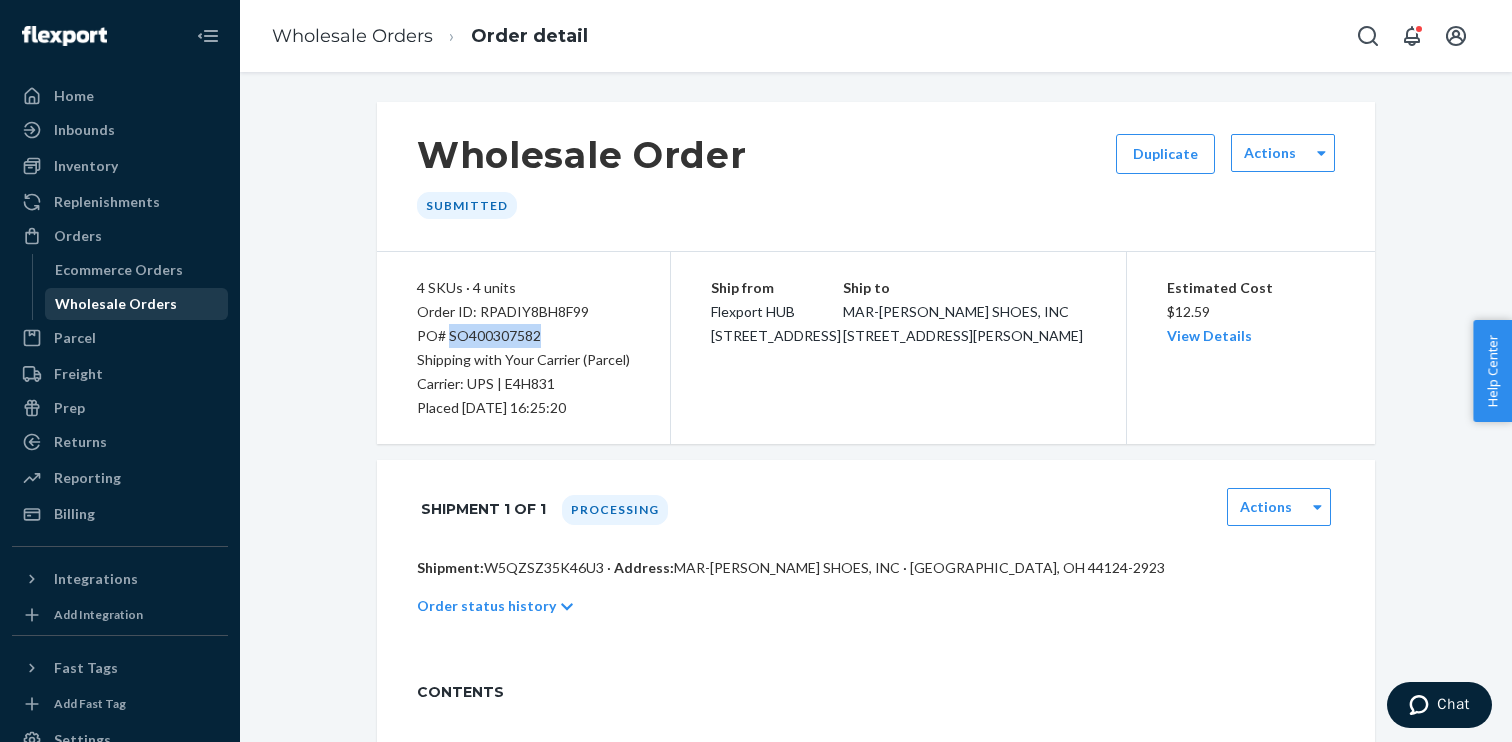 click on "Wholesale Orders" at bounding box center (116, 304) 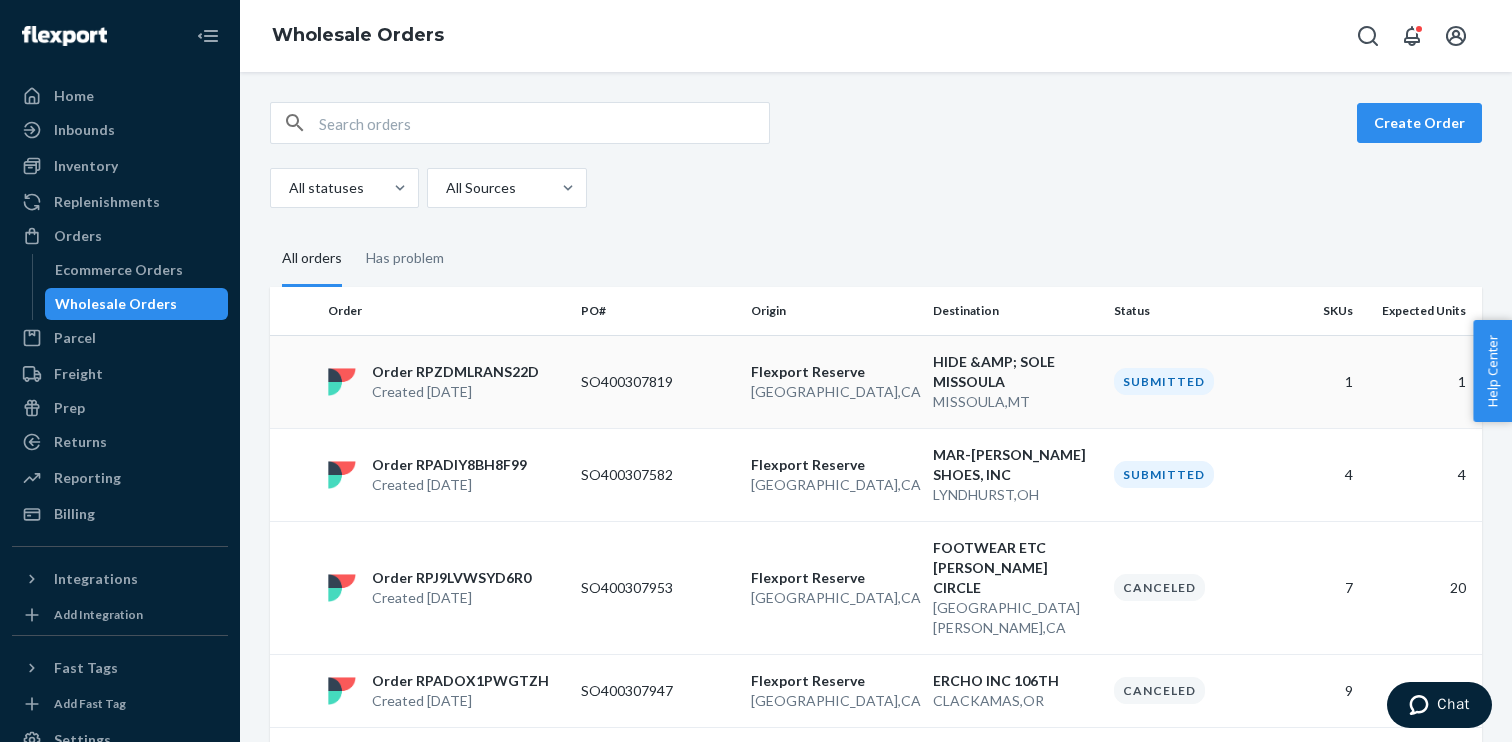 click on "SO400307819" at bounding box center [658, 381] 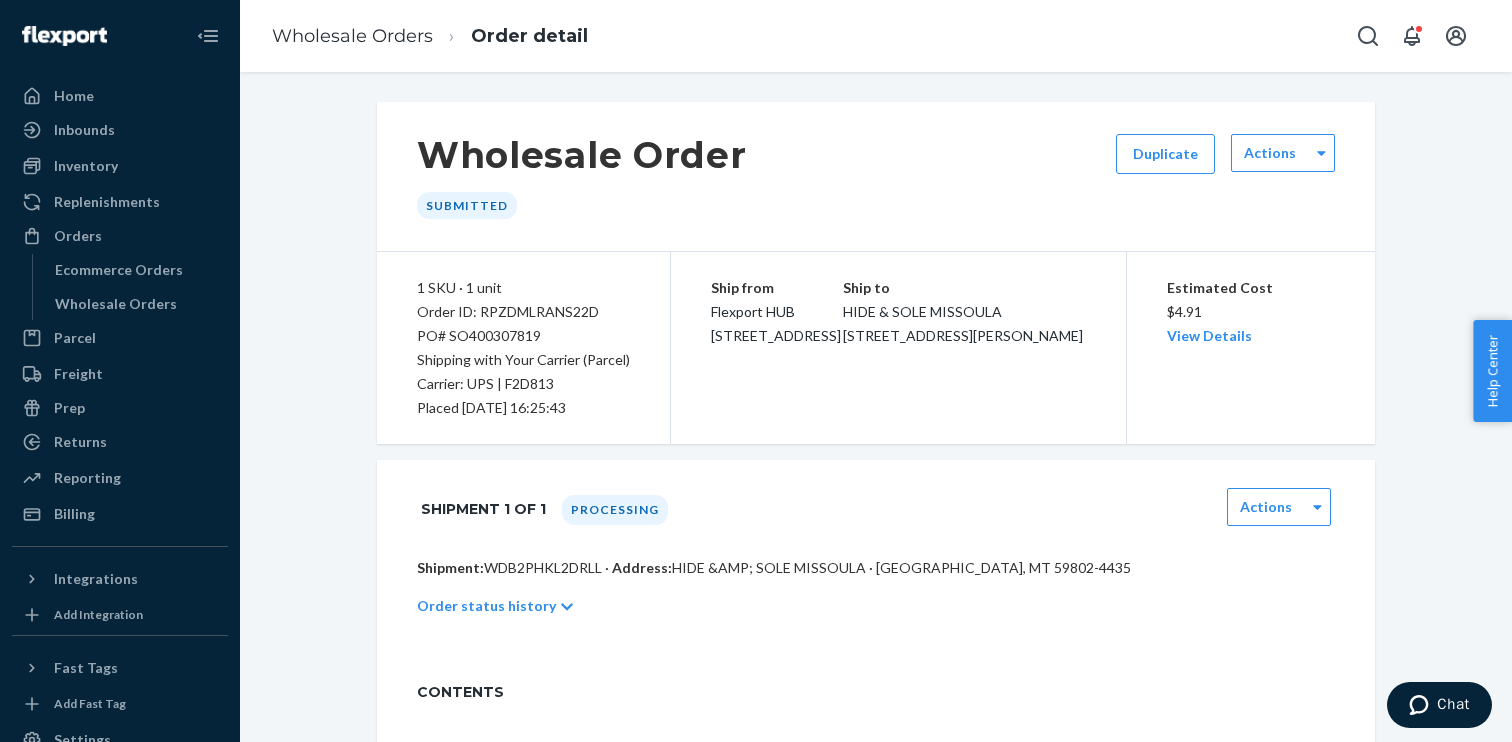 click on "PO# SO400307819" at bounding box center (523, 336) 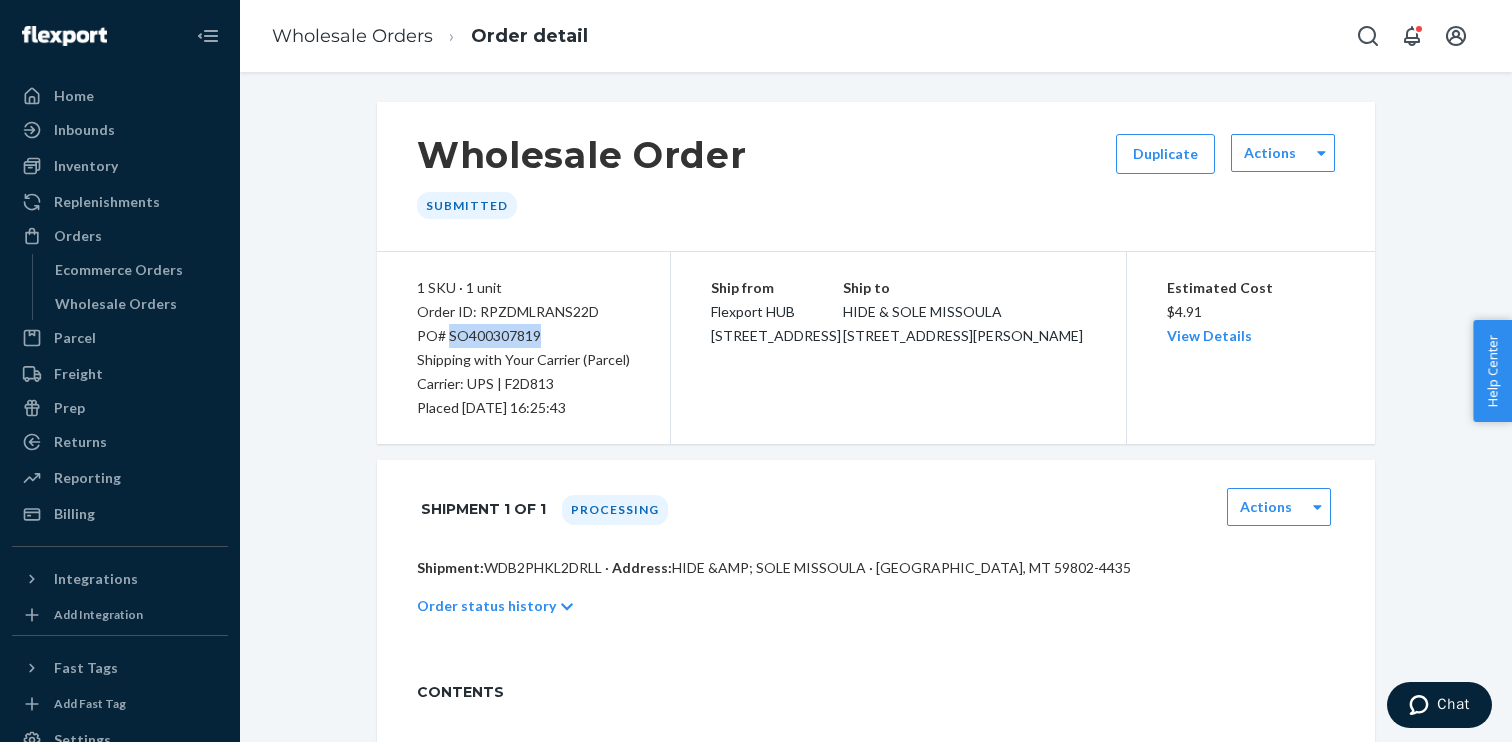 click on "PO# SO400307819" at bounding box center (523, 336) 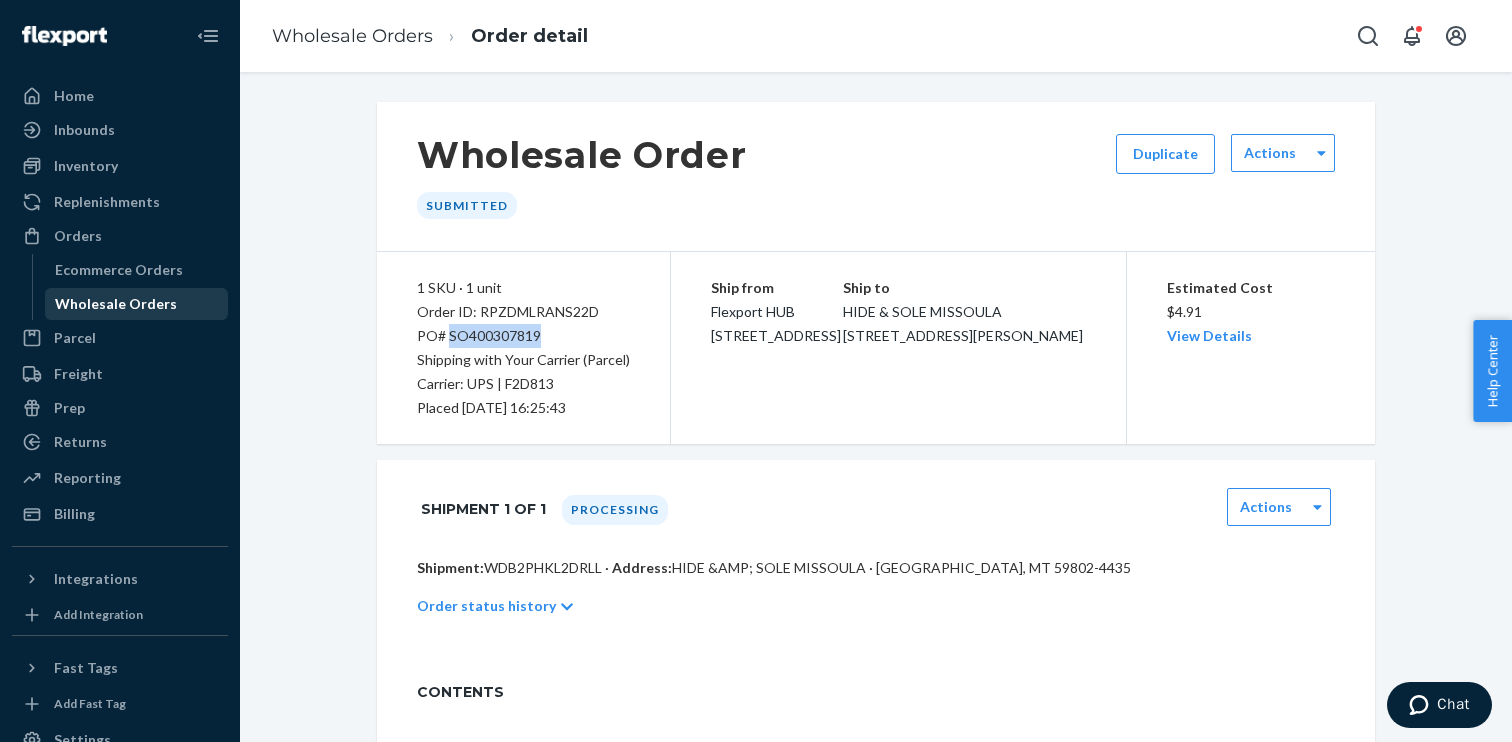 click on "Wholesale Orders" at bounding box center (137, 304) 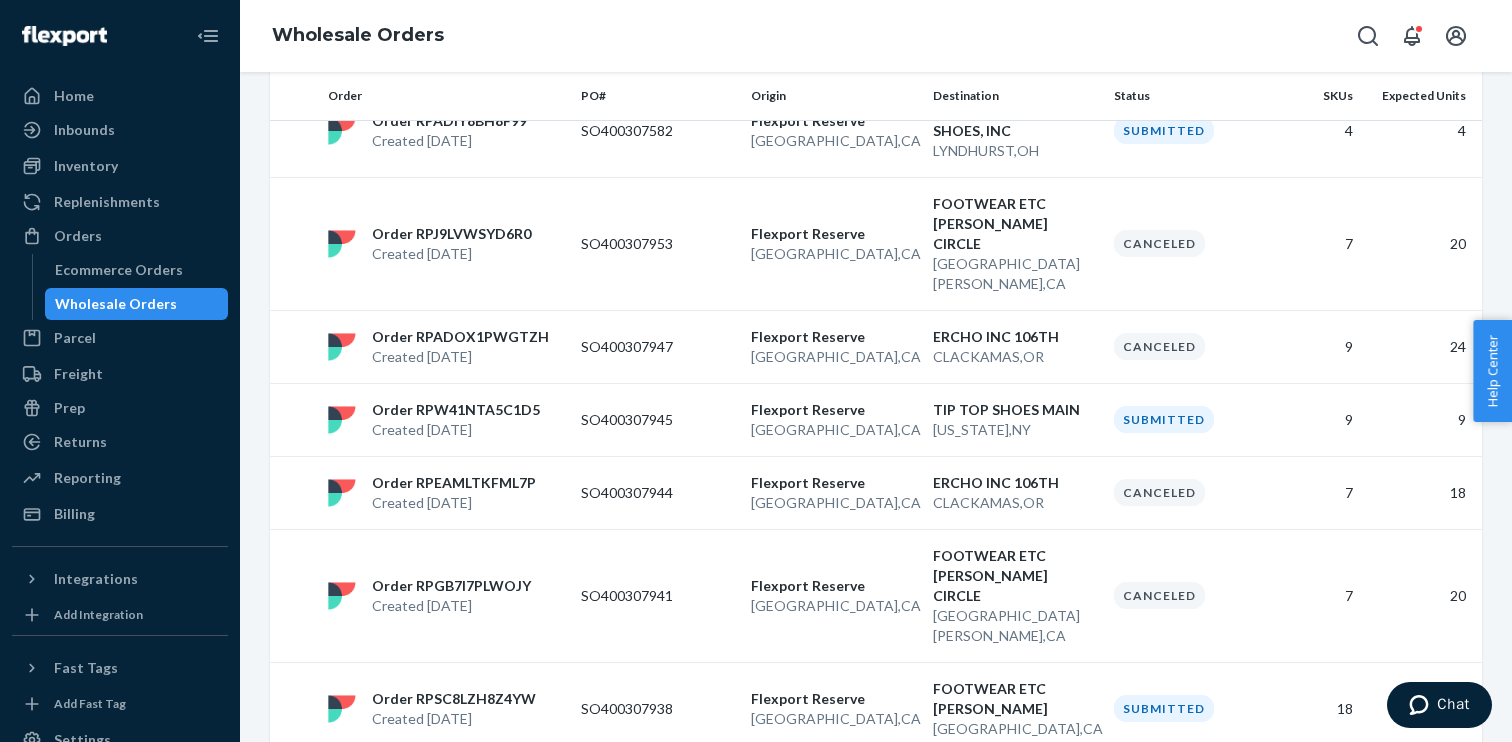 scroll, scrollTop: 0, scrollLeft: 0, axis: both 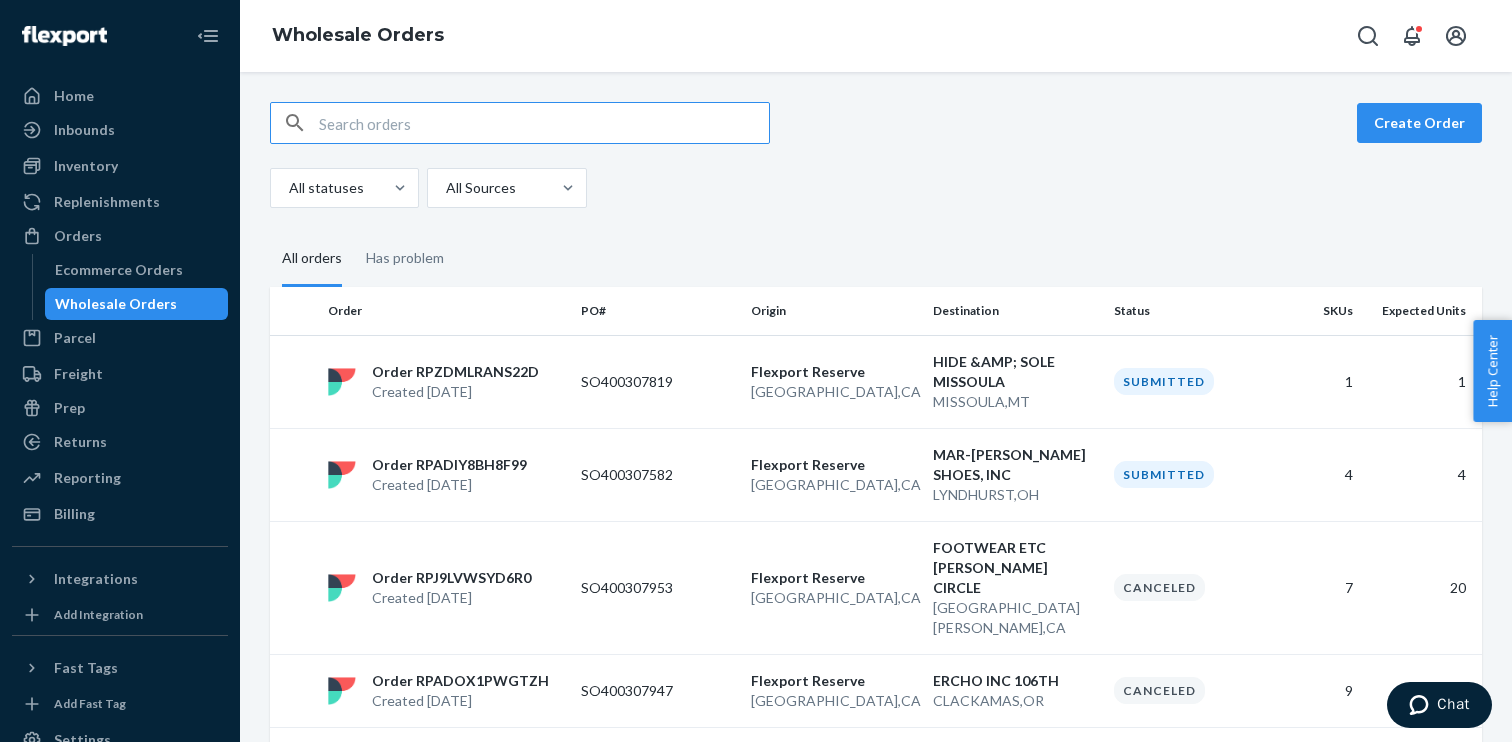 click at bounding box center [544, 123] 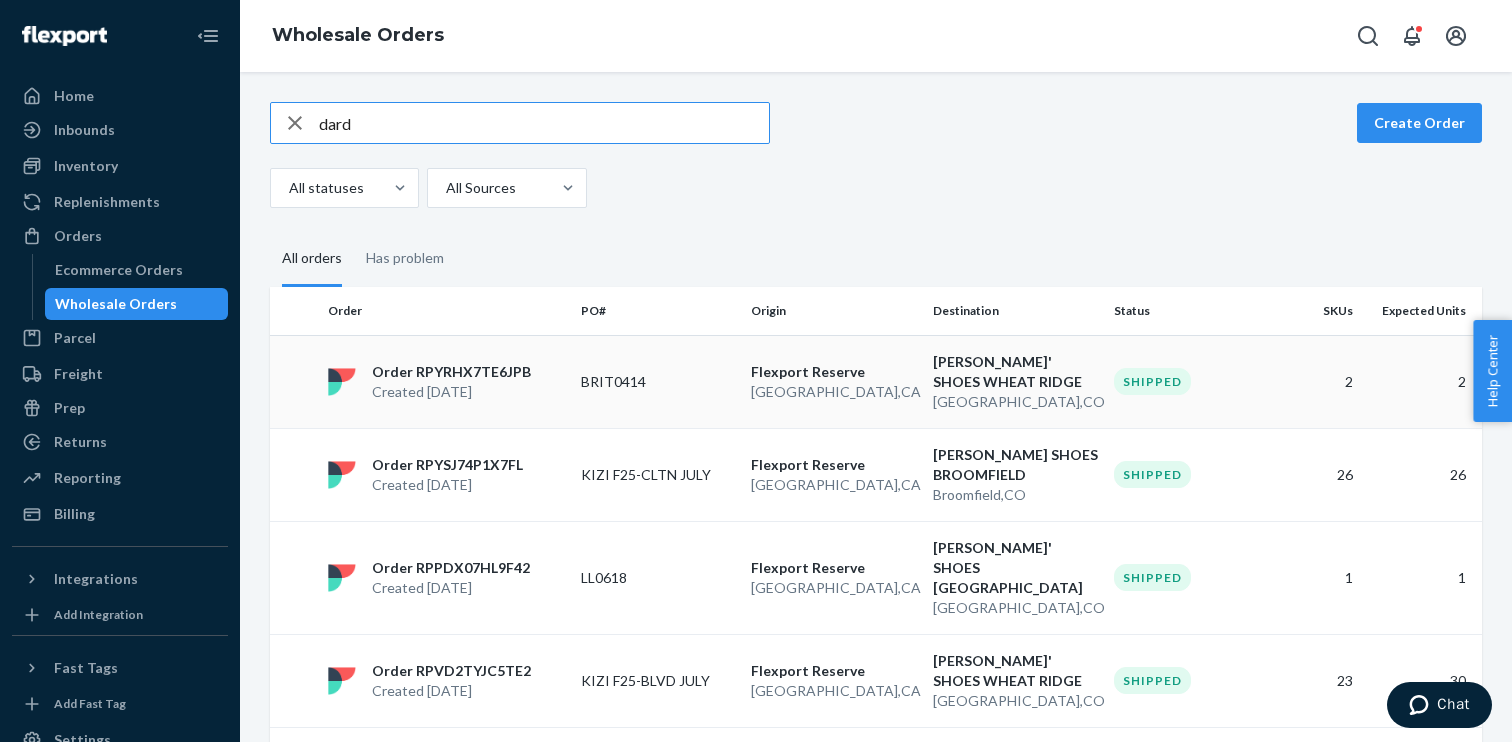 type on "dard" 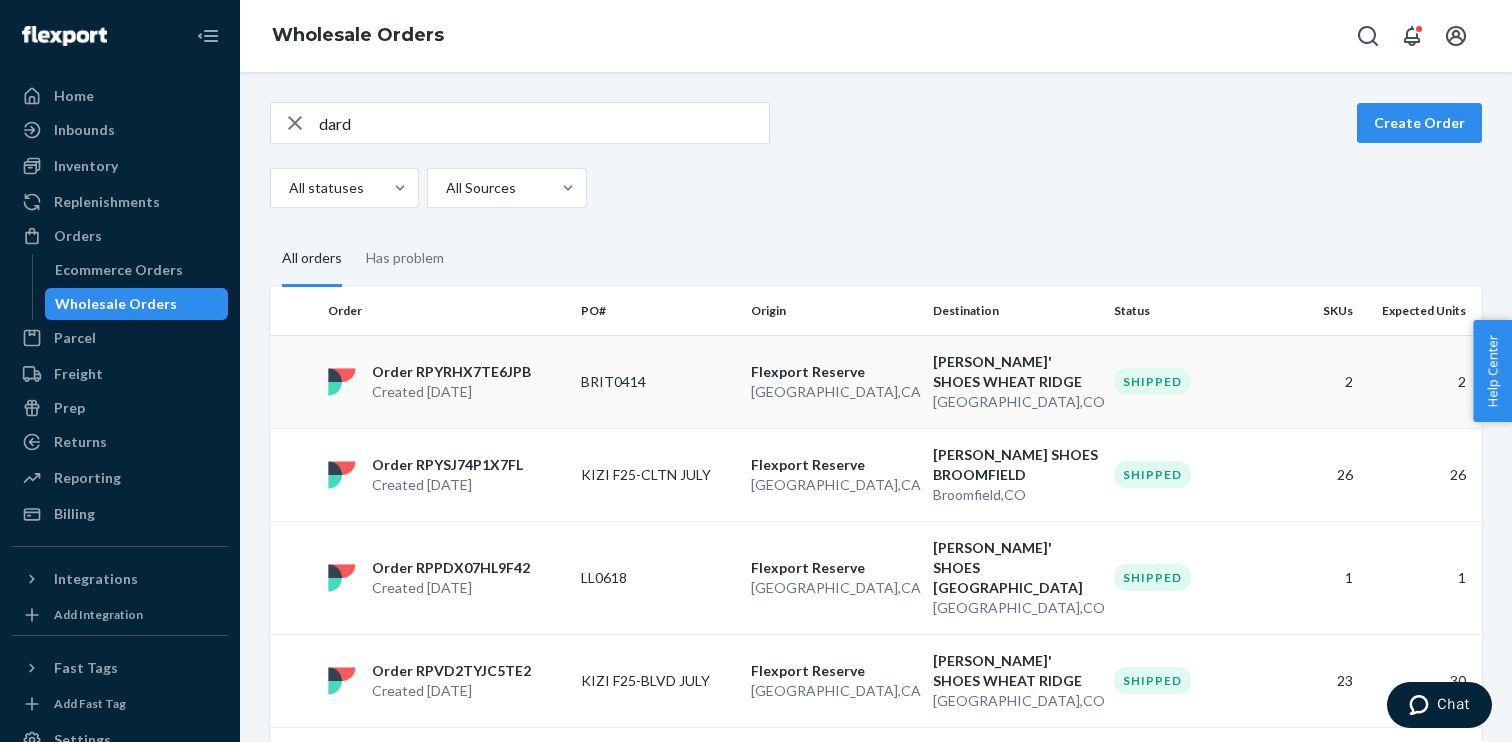 click on "BRIT0414" at bounding box center (658, 381) 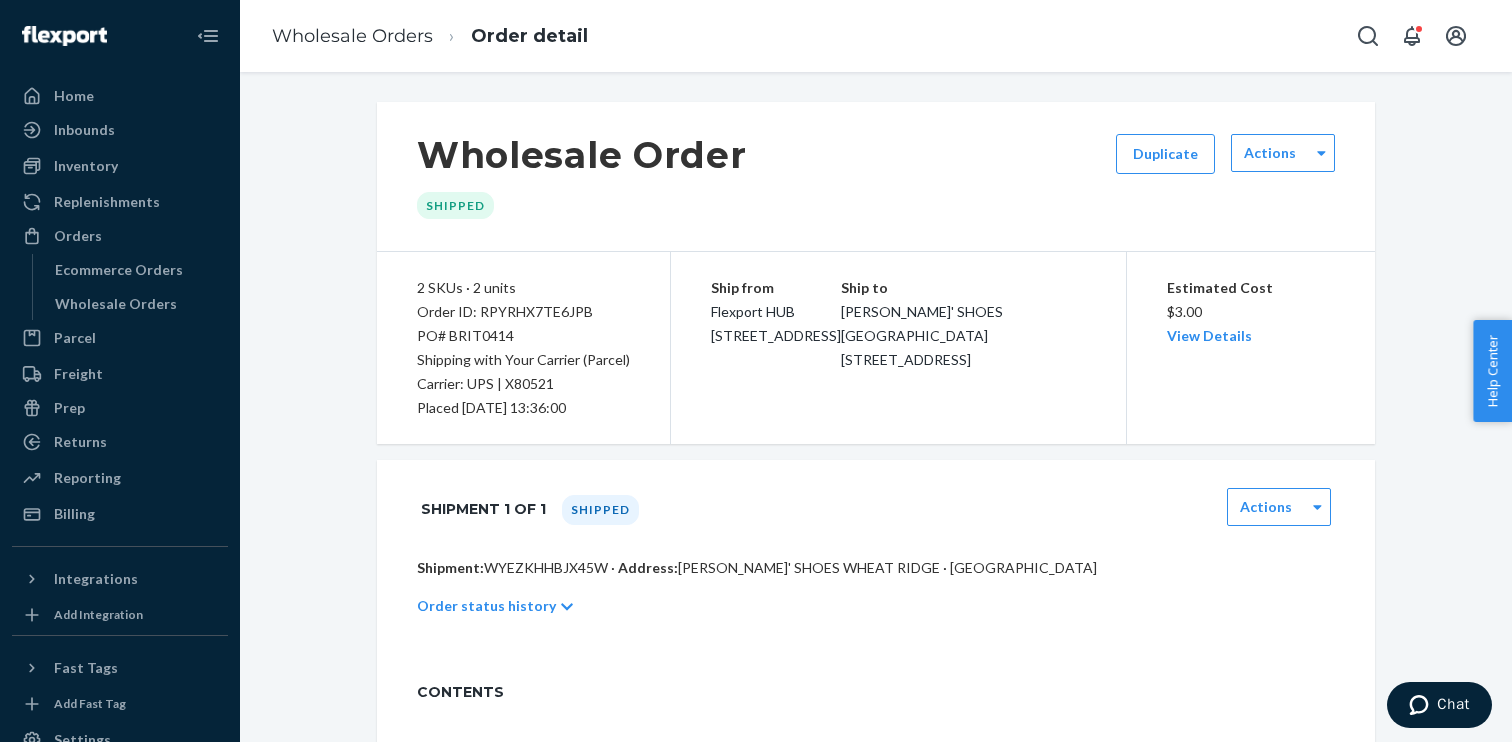 click on "Shipment:   WYEZKHHBJX45W ·     Address:   [PERSON_NAME]' SHOES [GEOGRAPHIC_DATA] · [GEOGRAPHIC_DATA]" at bounding box center [876, 568] 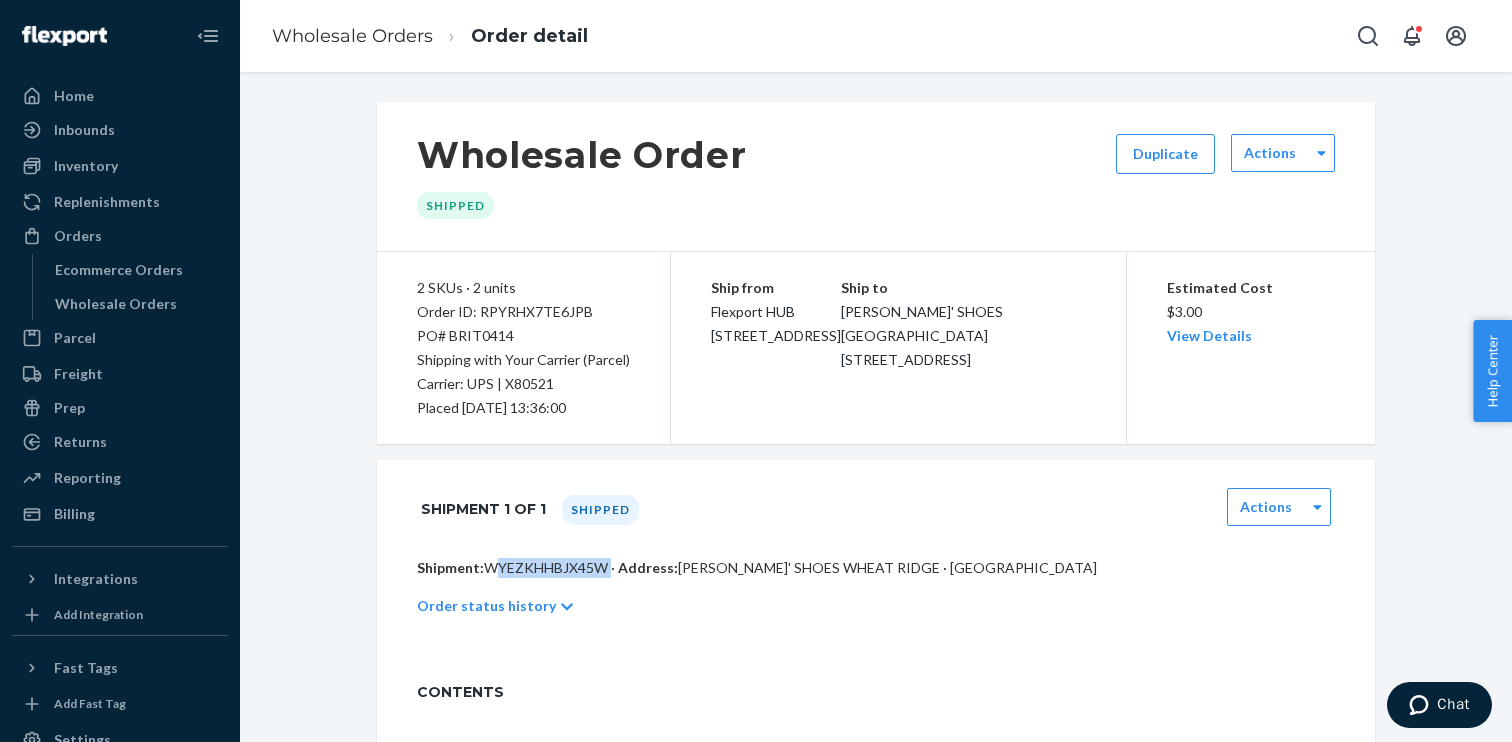 click on "Shipment:   WYEZKHHBJX45W ·     Address:   [PERSON_NAME]' SHOES [GEOGRAPHIC_DATA] · [GEOGRAPHIC_DATA]" at bounding box center (876, 568) 